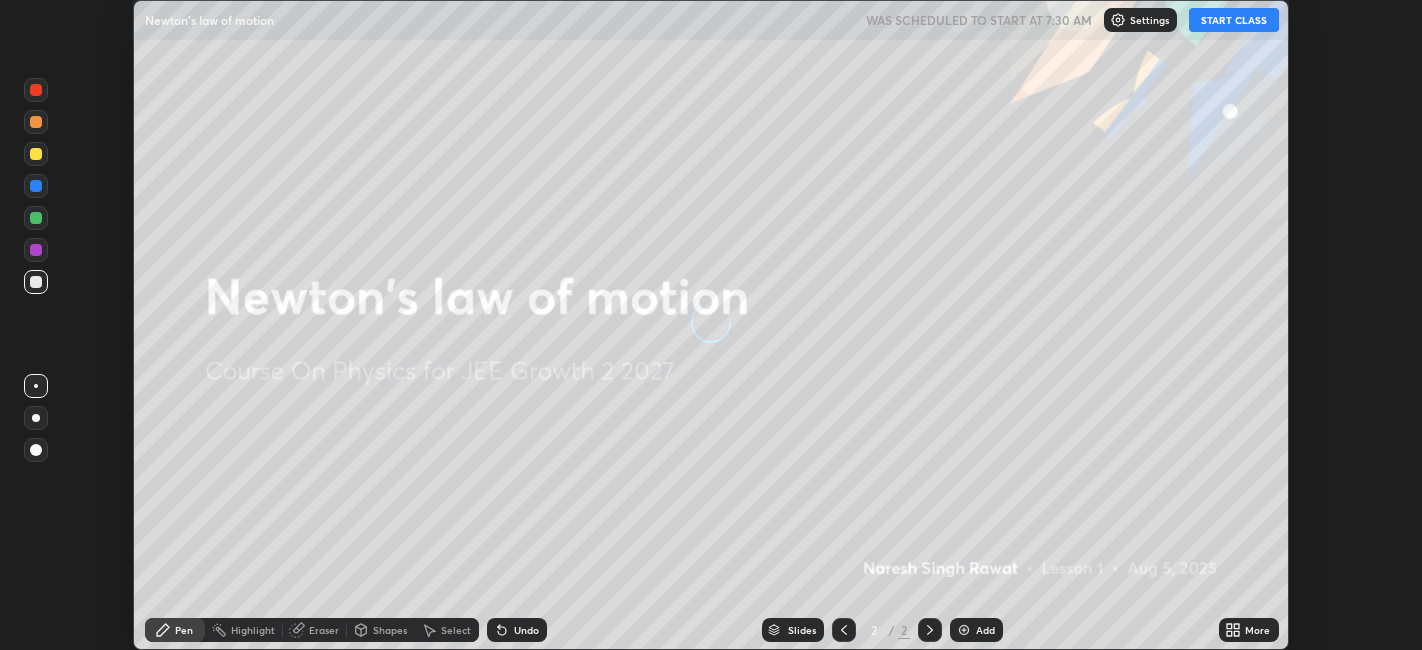 scroll, scrollTop: 0, scrollLeft: 0, axis: both 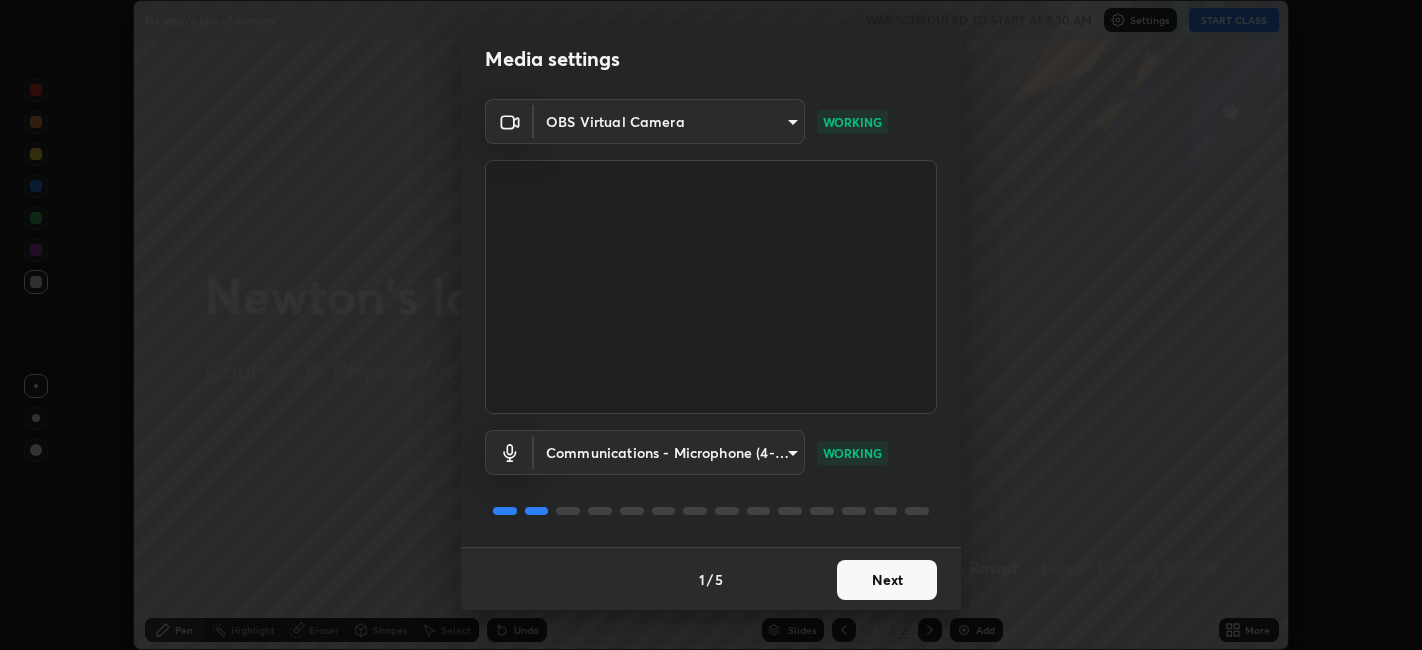 click on "Next" at bounding box center (887, 580) 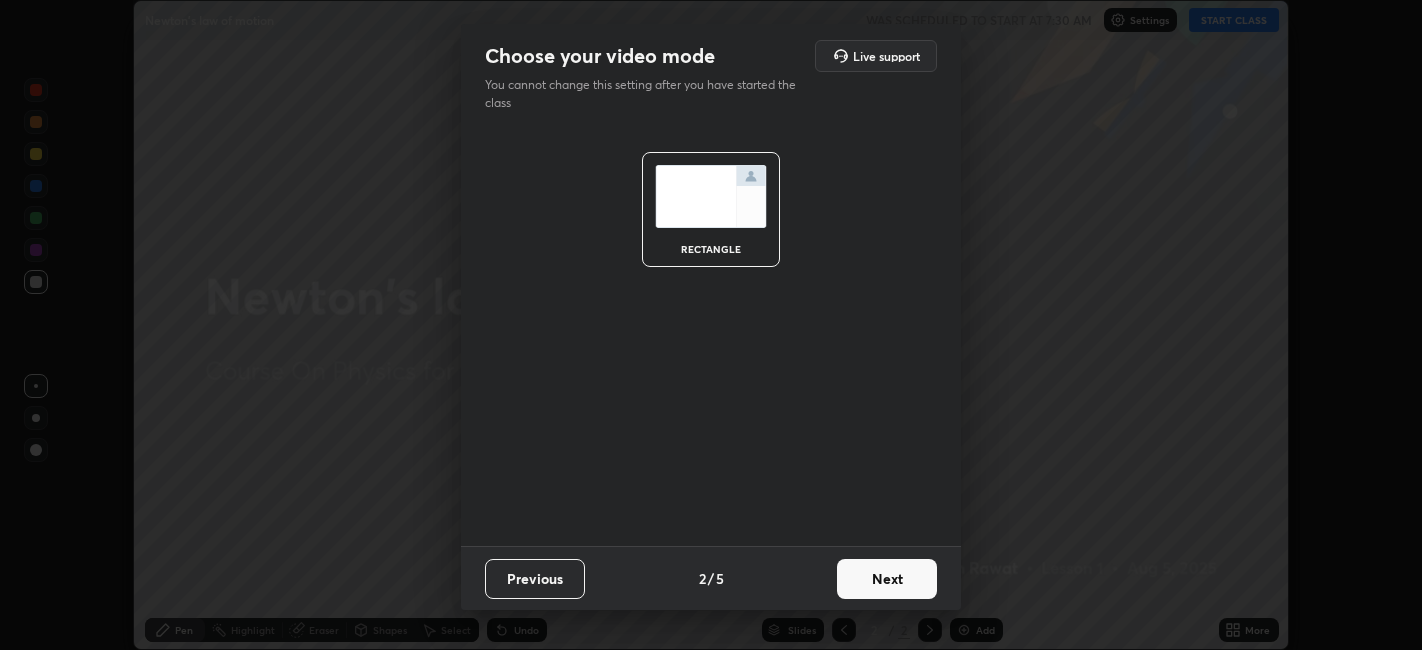 scroll, scrollTop: 0, scrollLeft: 0, axis: both 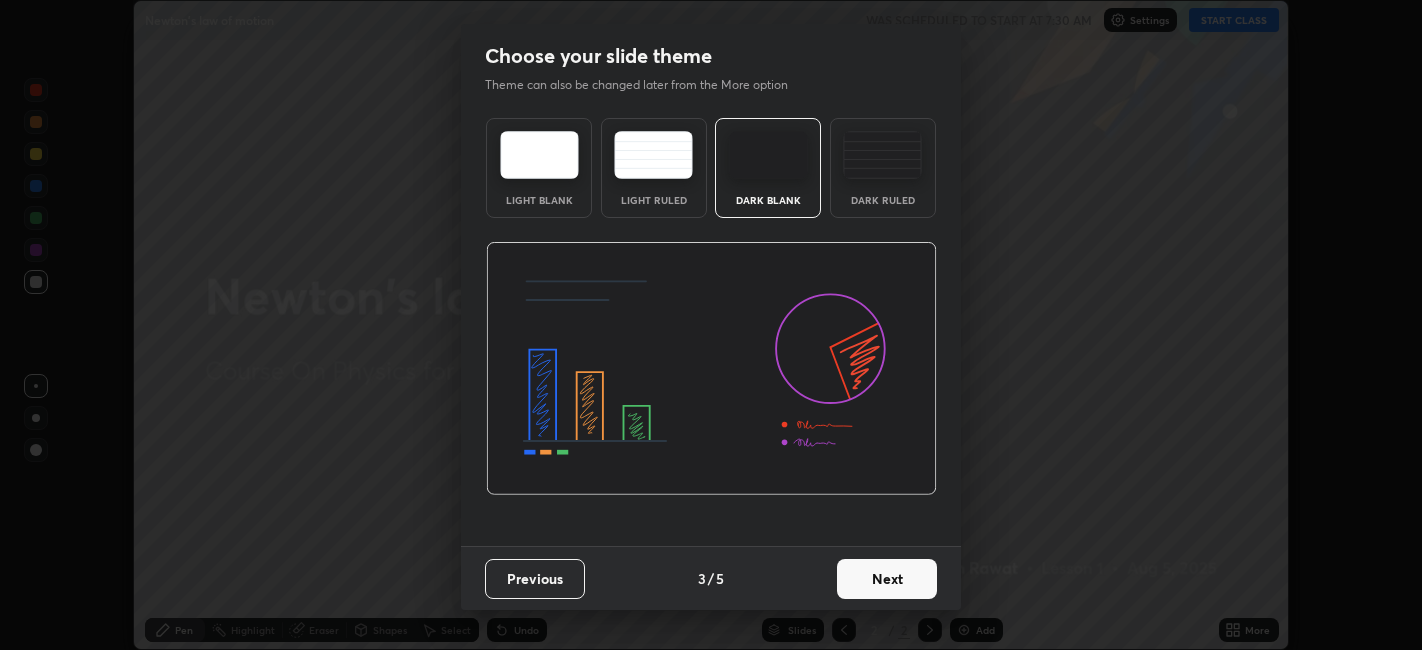 click on "Next" at bounding box center (887, 579) 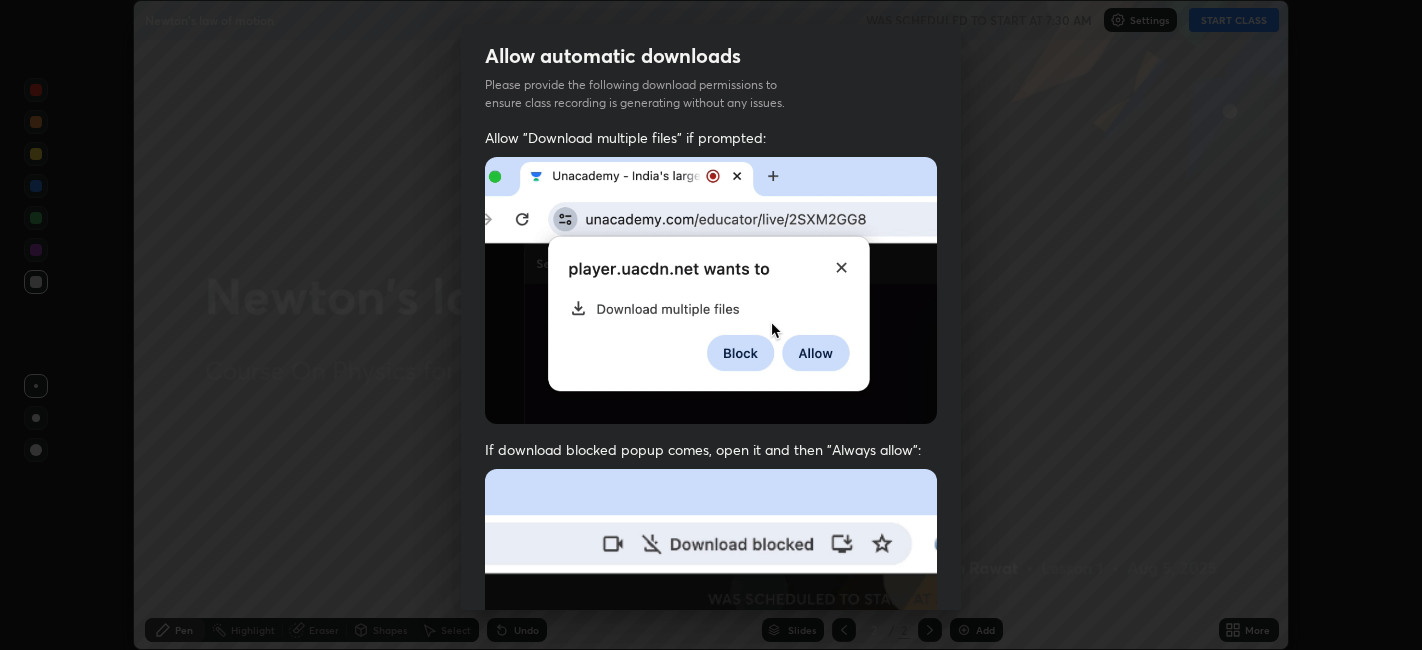 click at bounding box center [711, 687] 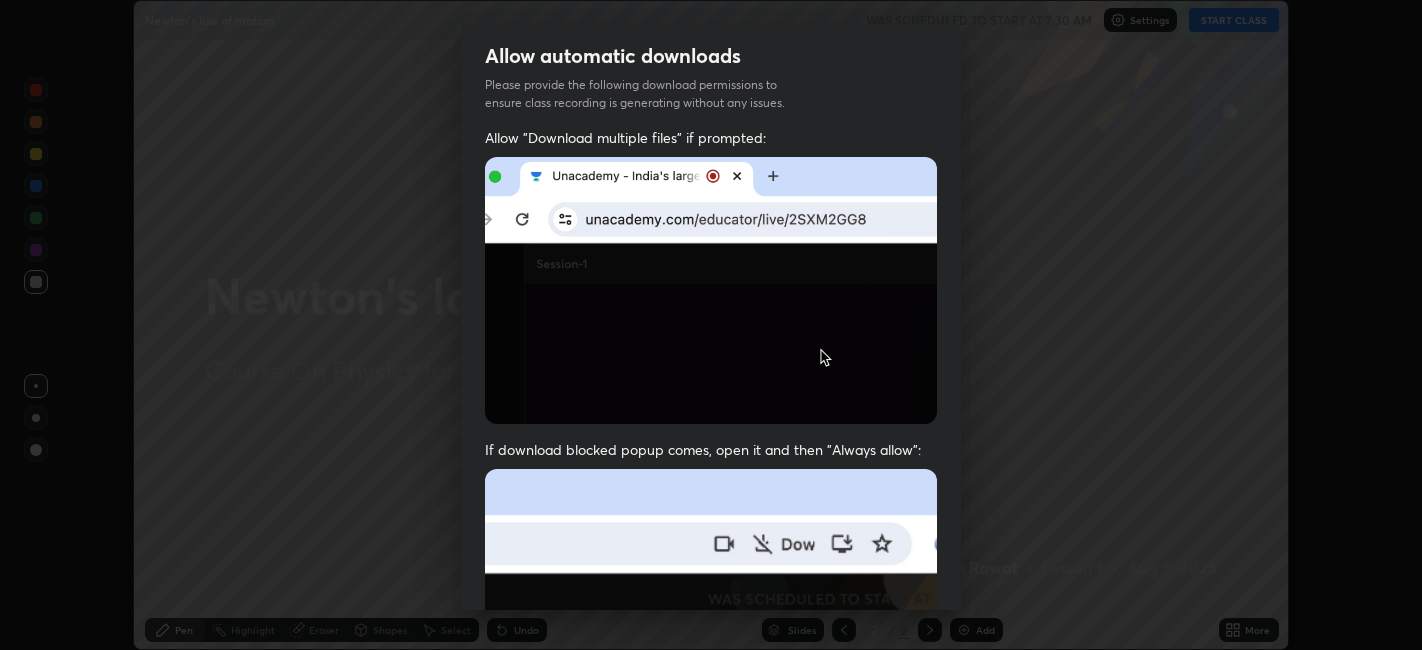 click at bounding box center [711, 687] 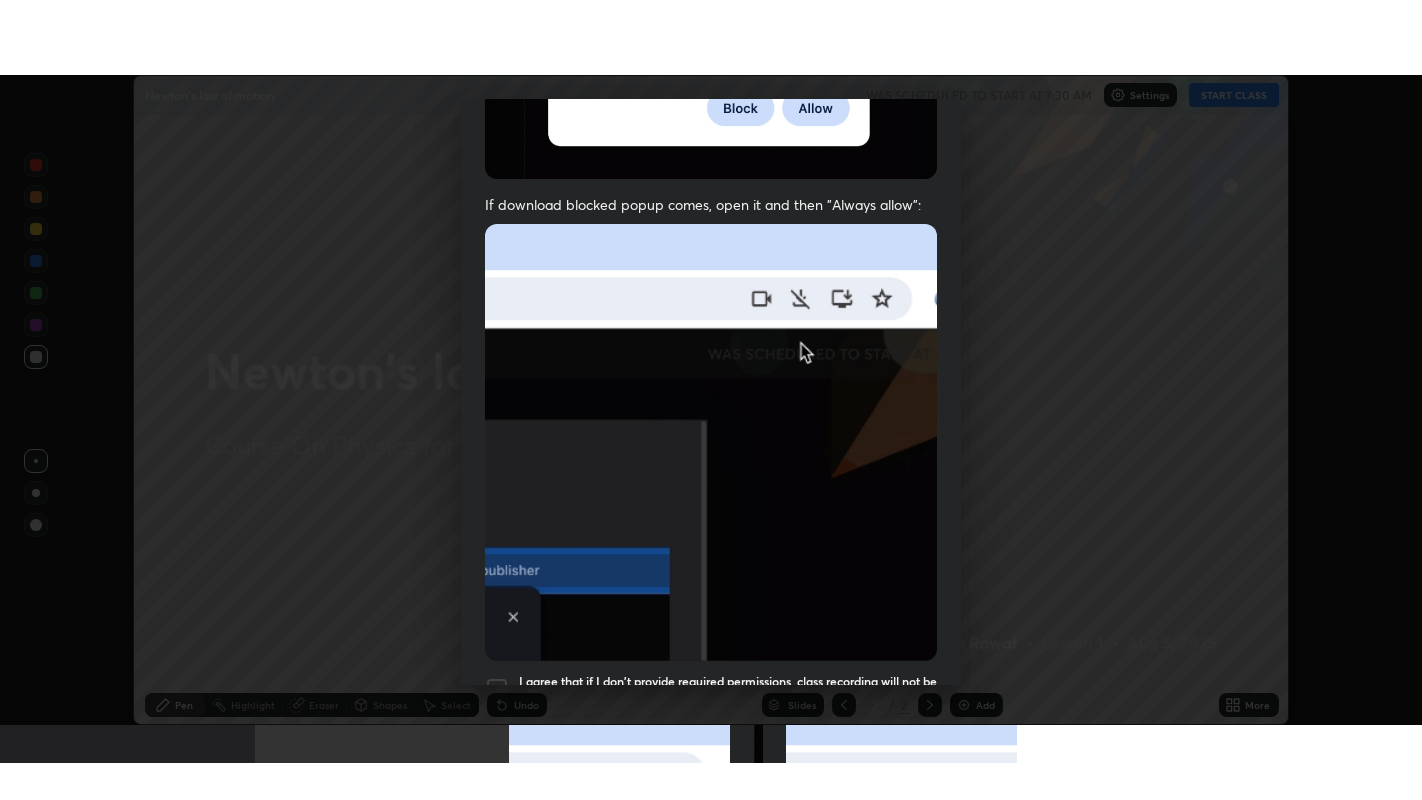 scroll, scrollTop: 413, scrollLeft: 0, axis: vertical 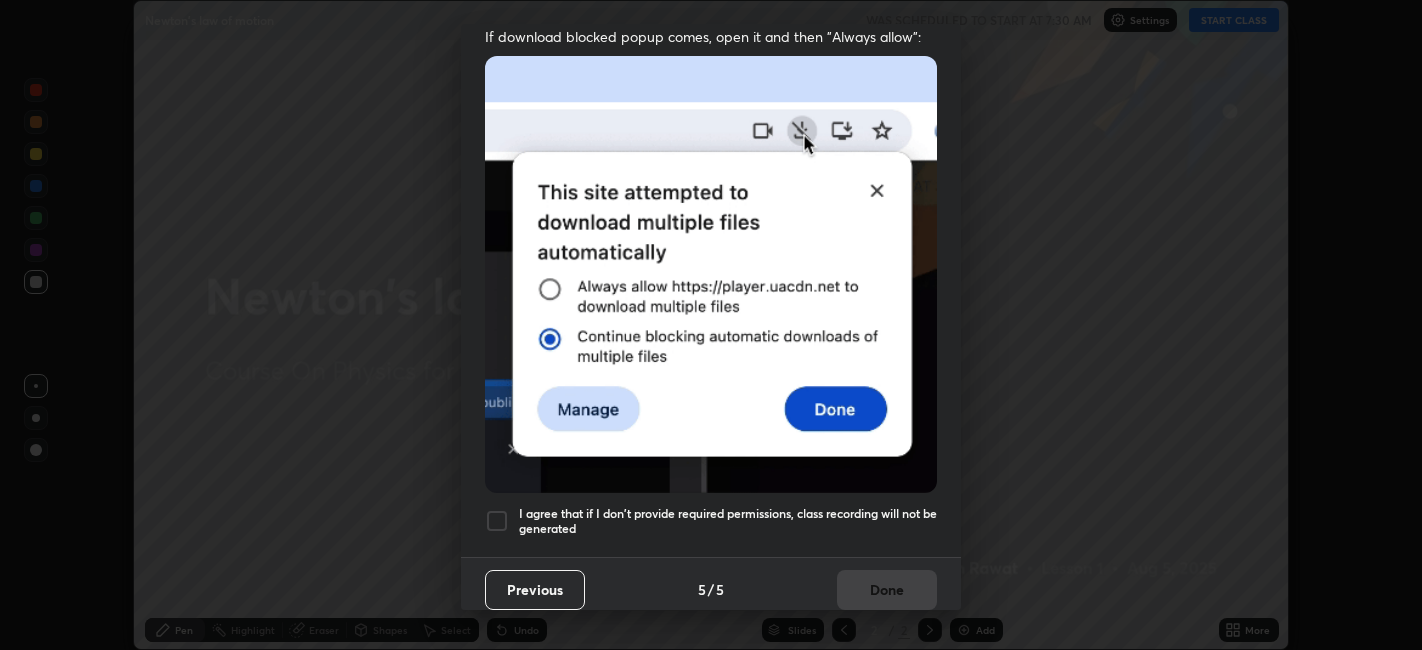 click at bounding box center [497, 521] 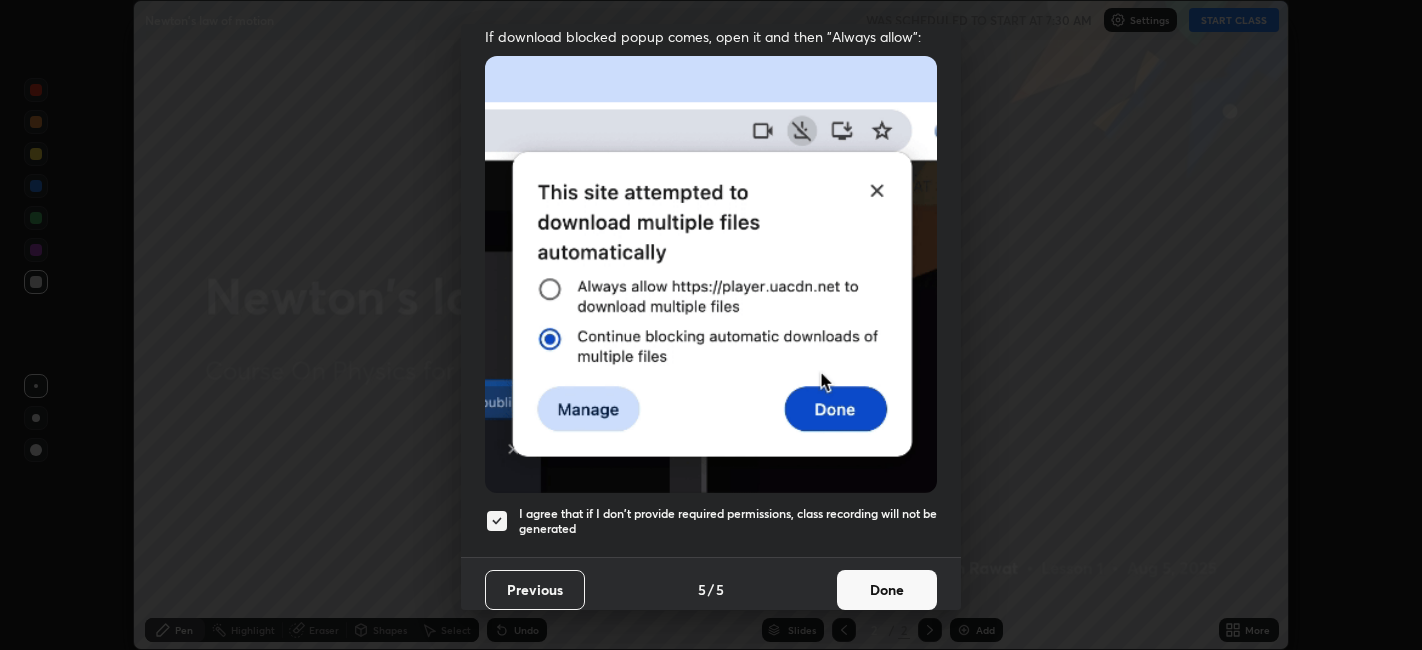 click on "Done" at bounding box center [887, 590] 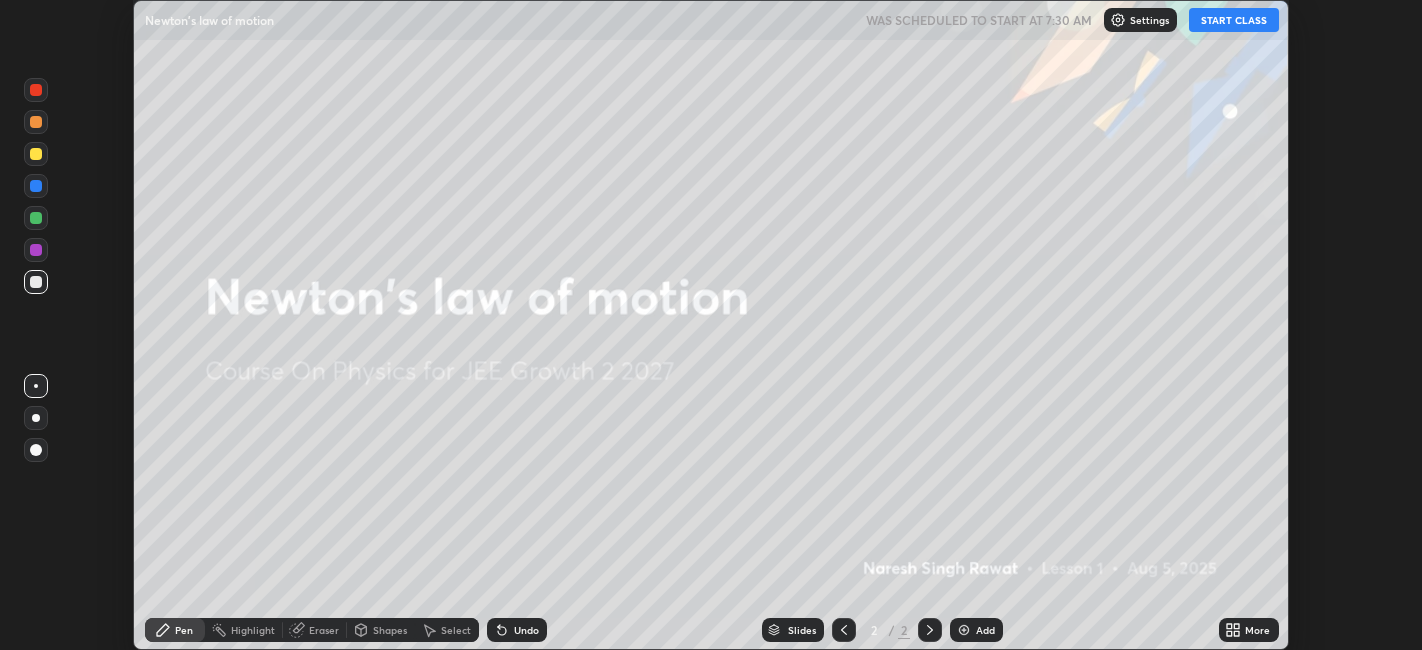 click 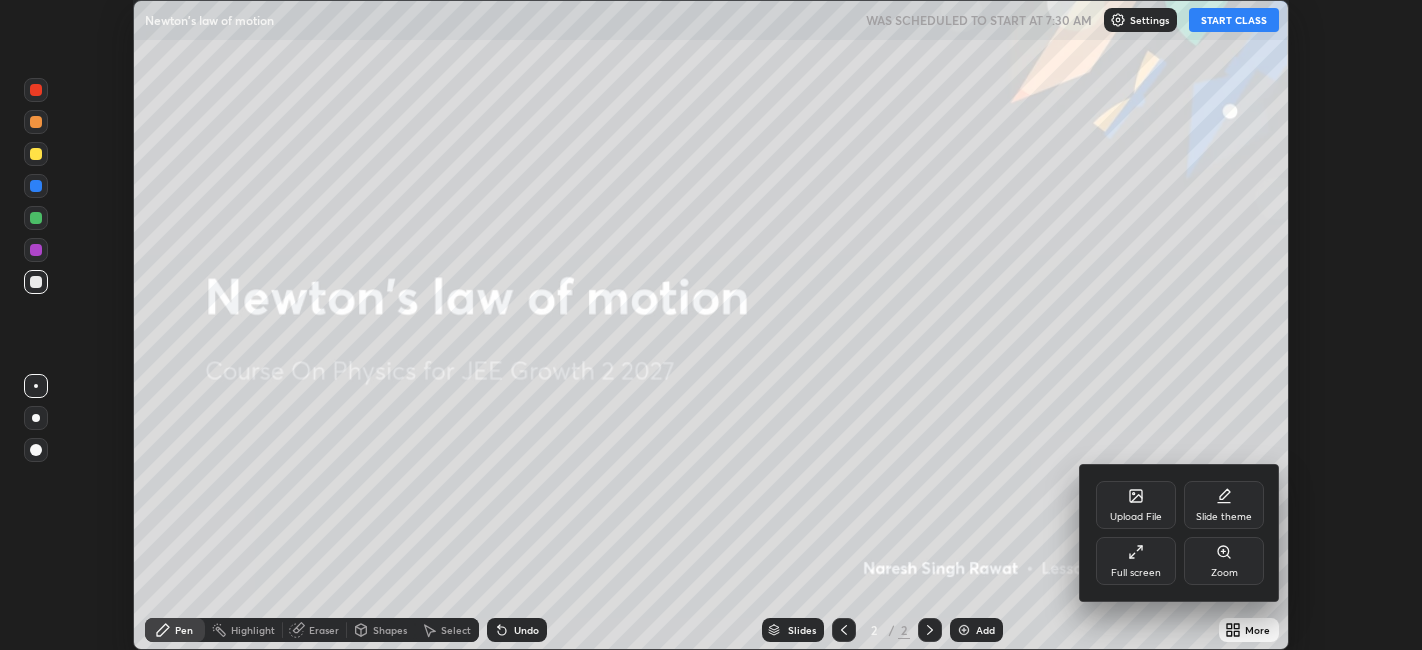 click at bounding box center (711, 325) 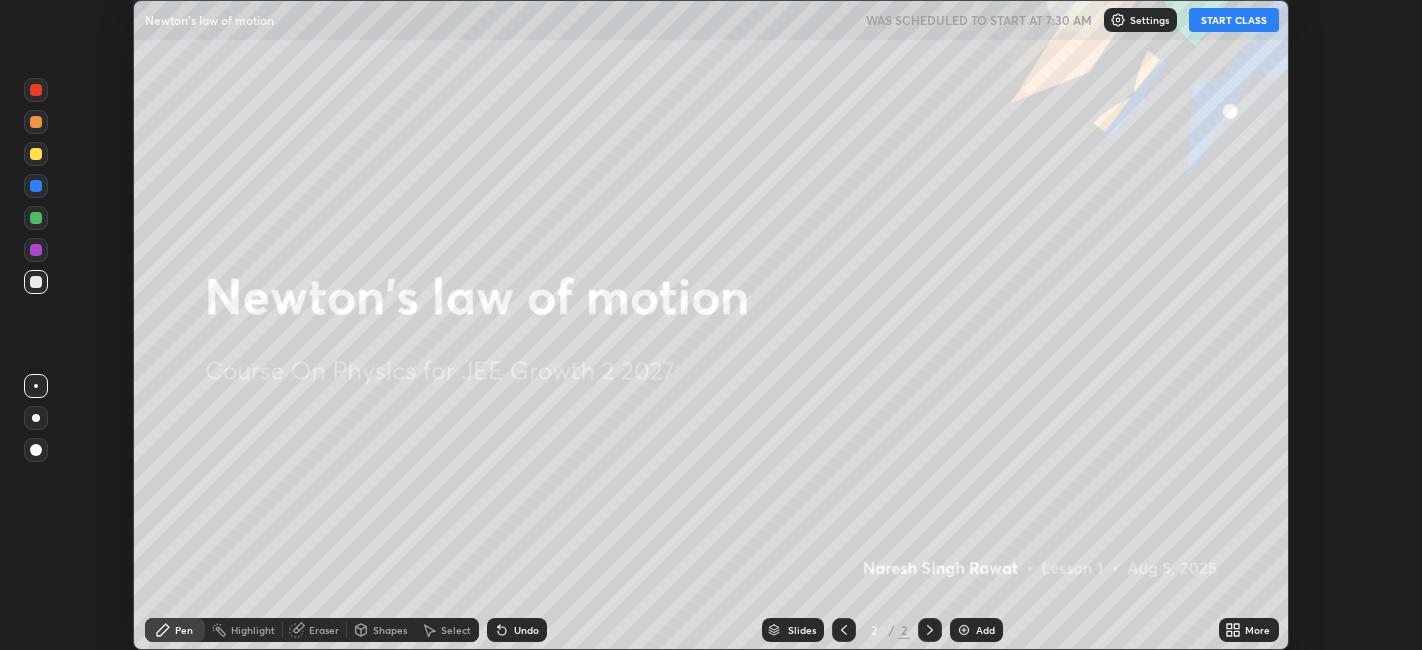 click 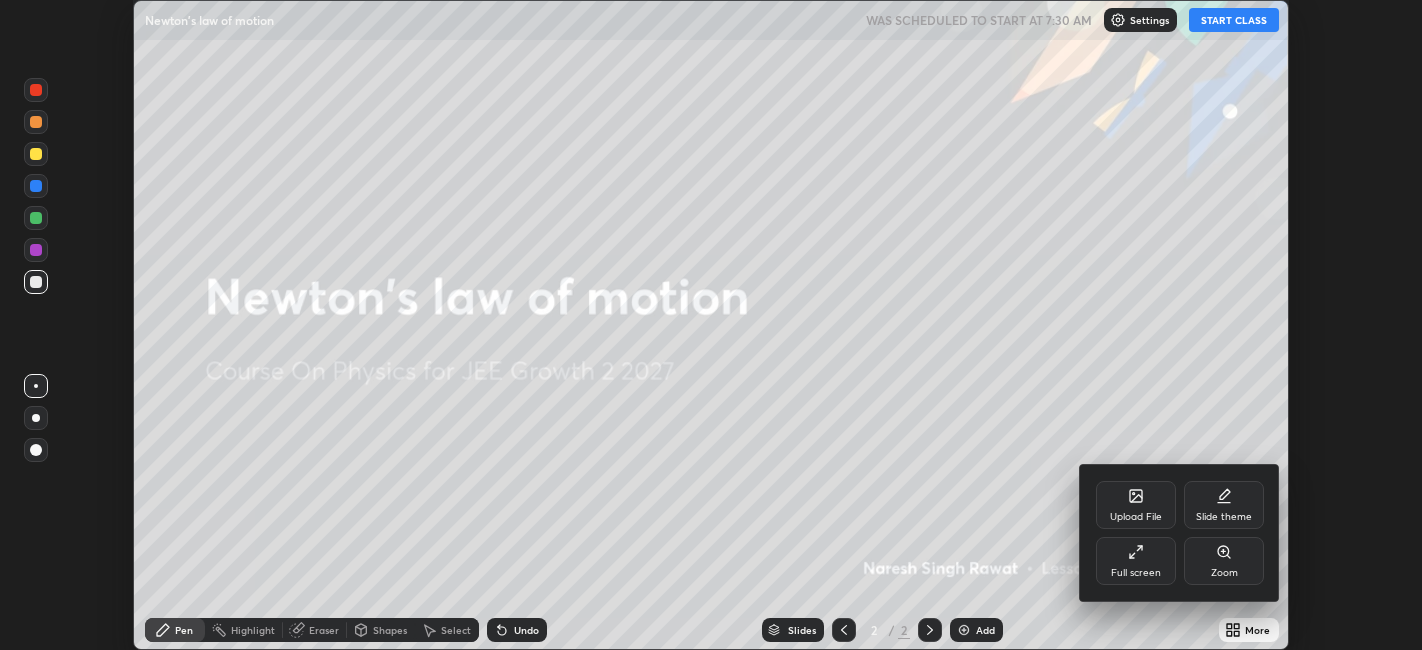 click on "Full screen" at bounding box center [1136, 561] 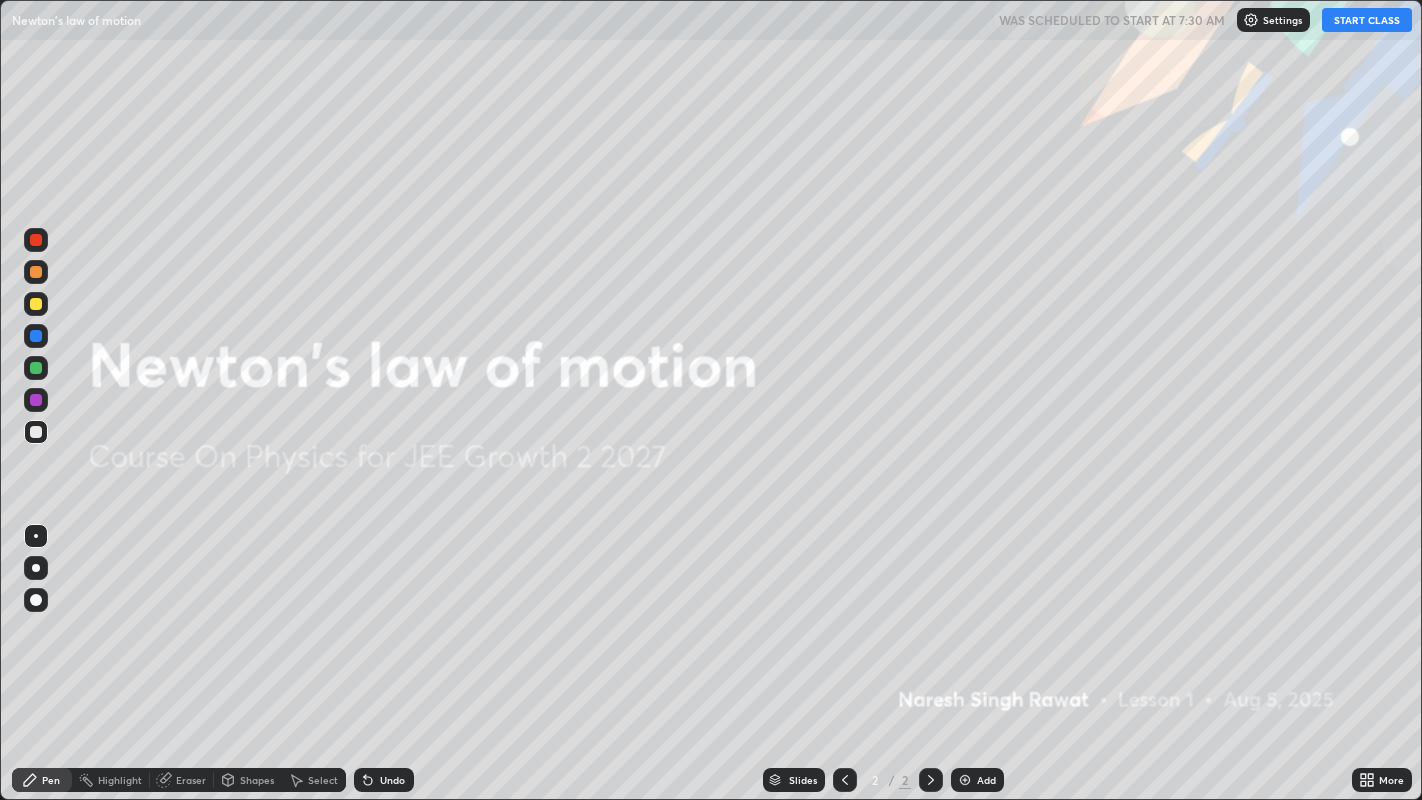 scroll, scrollTop: 99200, scrollLeft: 98577, axis: both 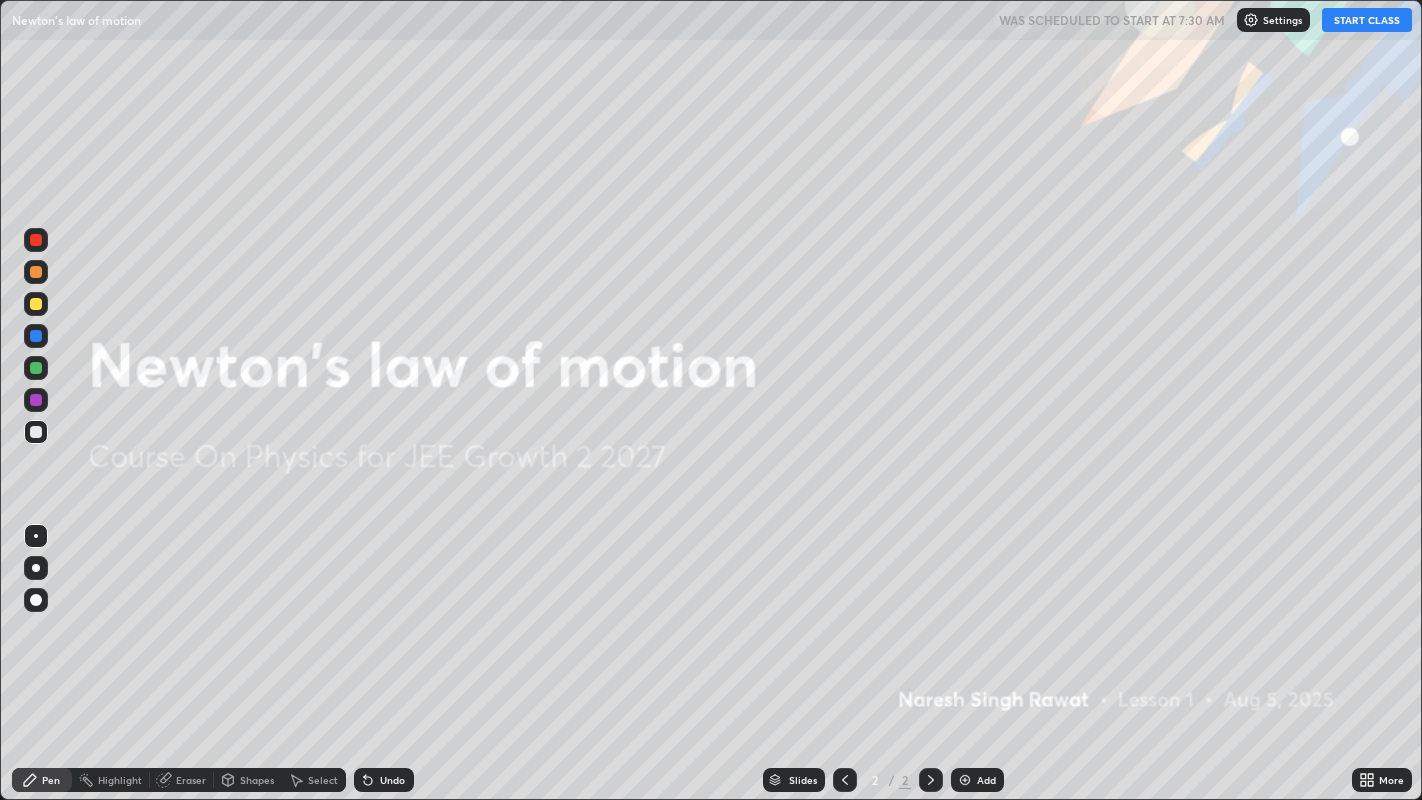 click 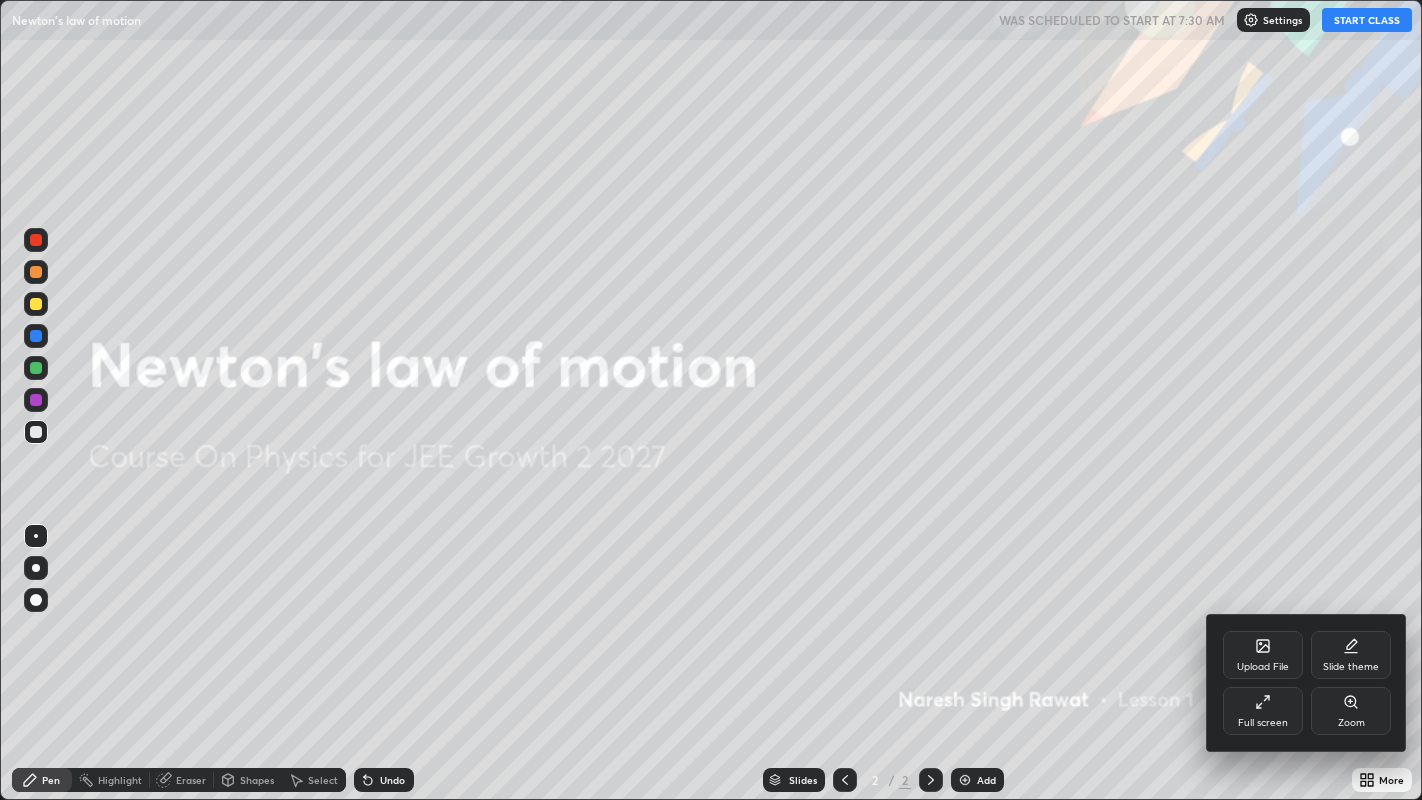 click 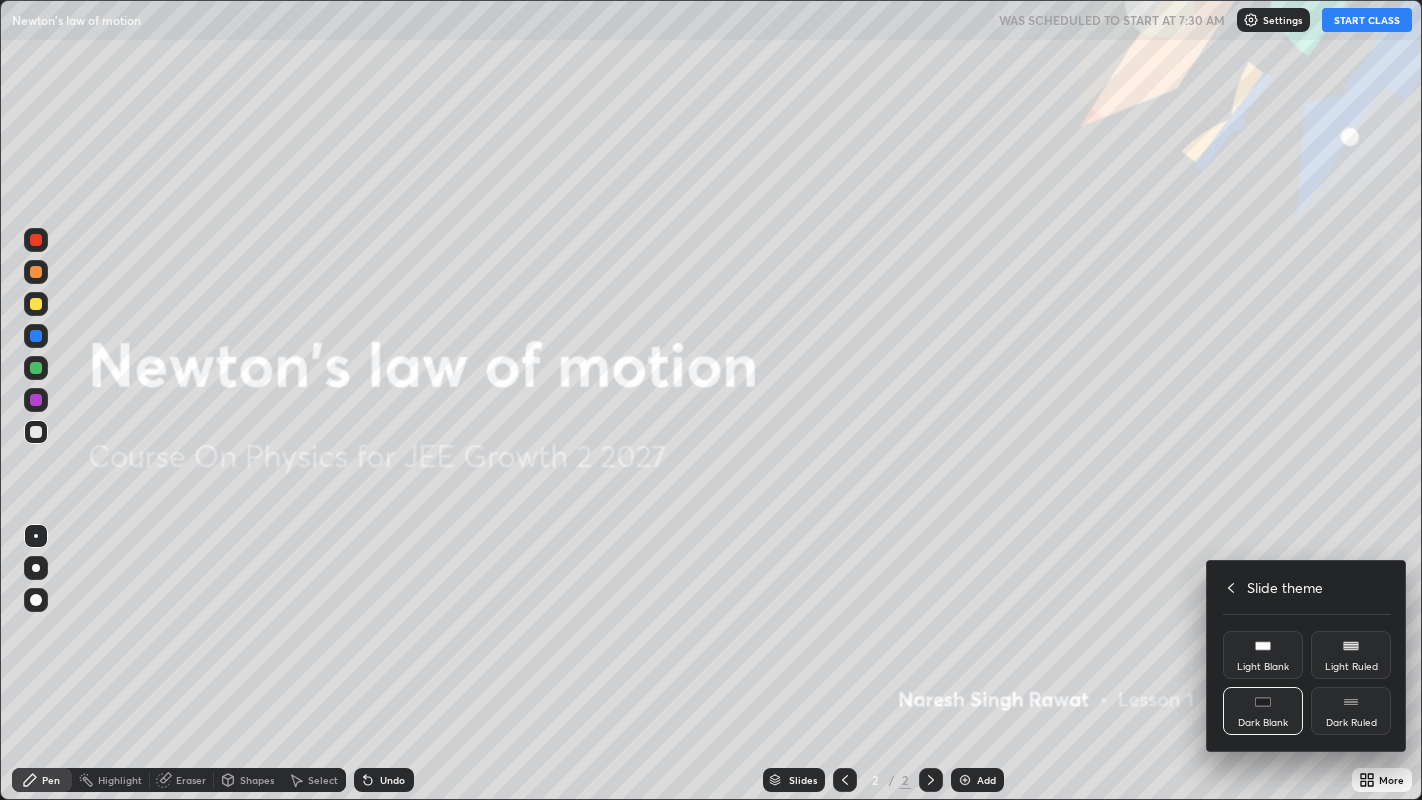 click on "Dark Ruled" at bounding box center [1351, 711] 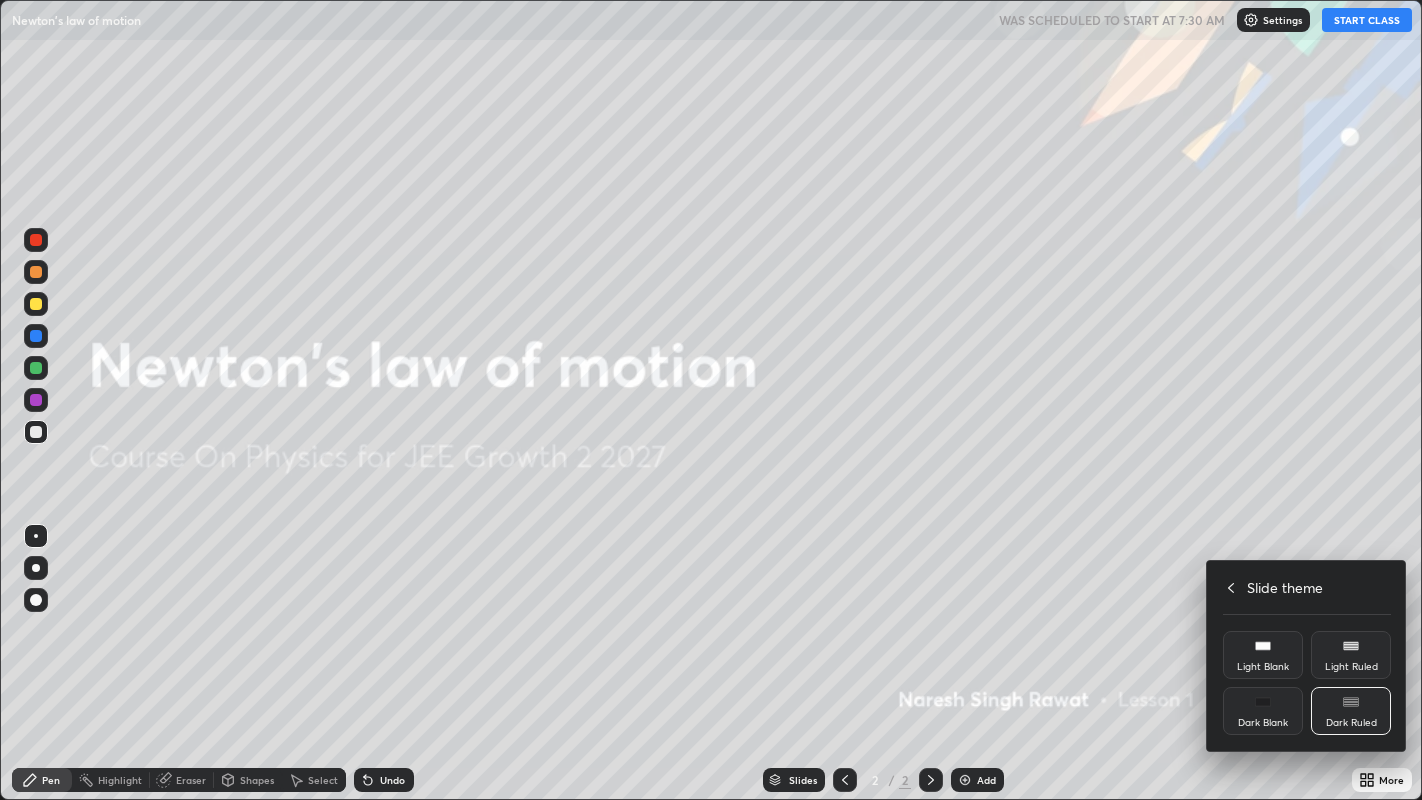click 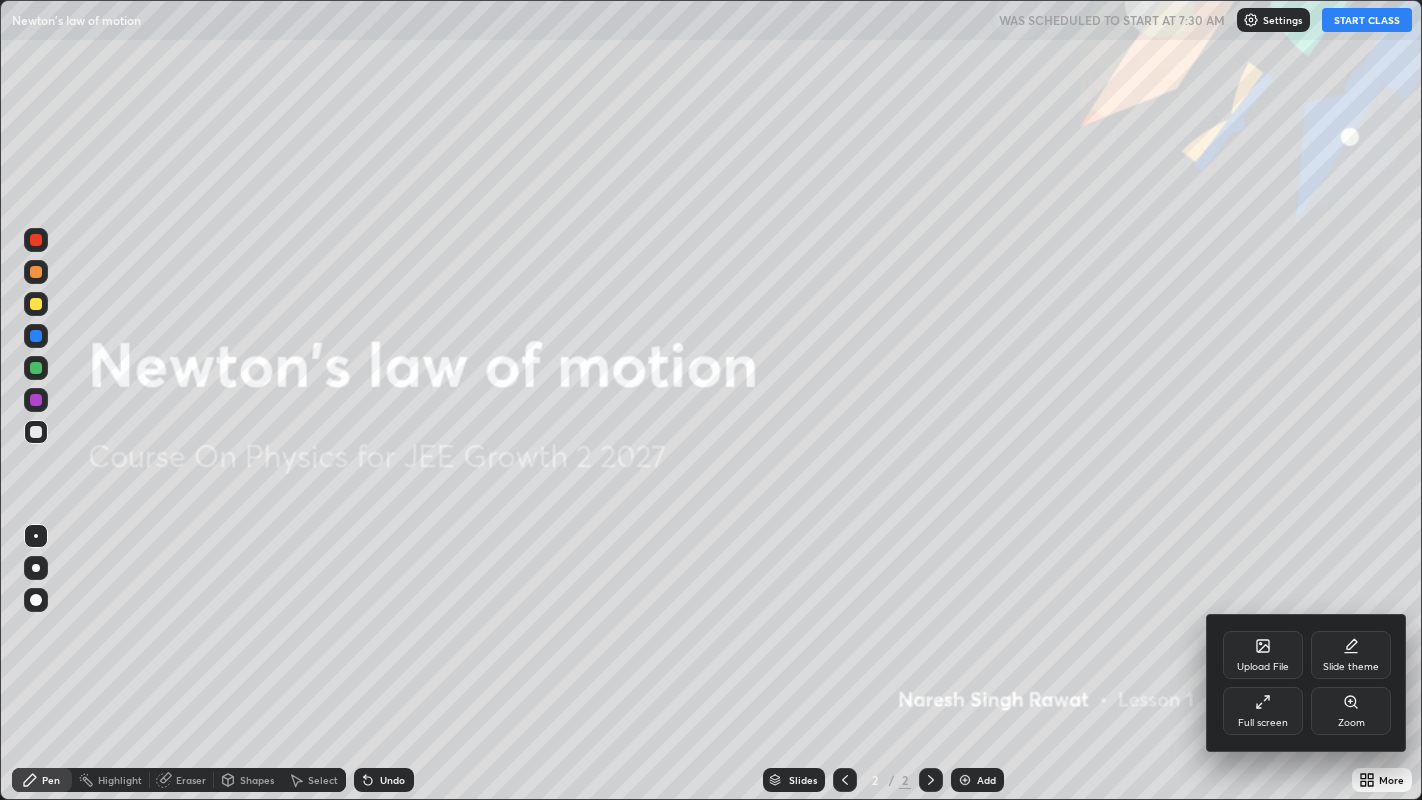 click at bounding box center [711, 400] 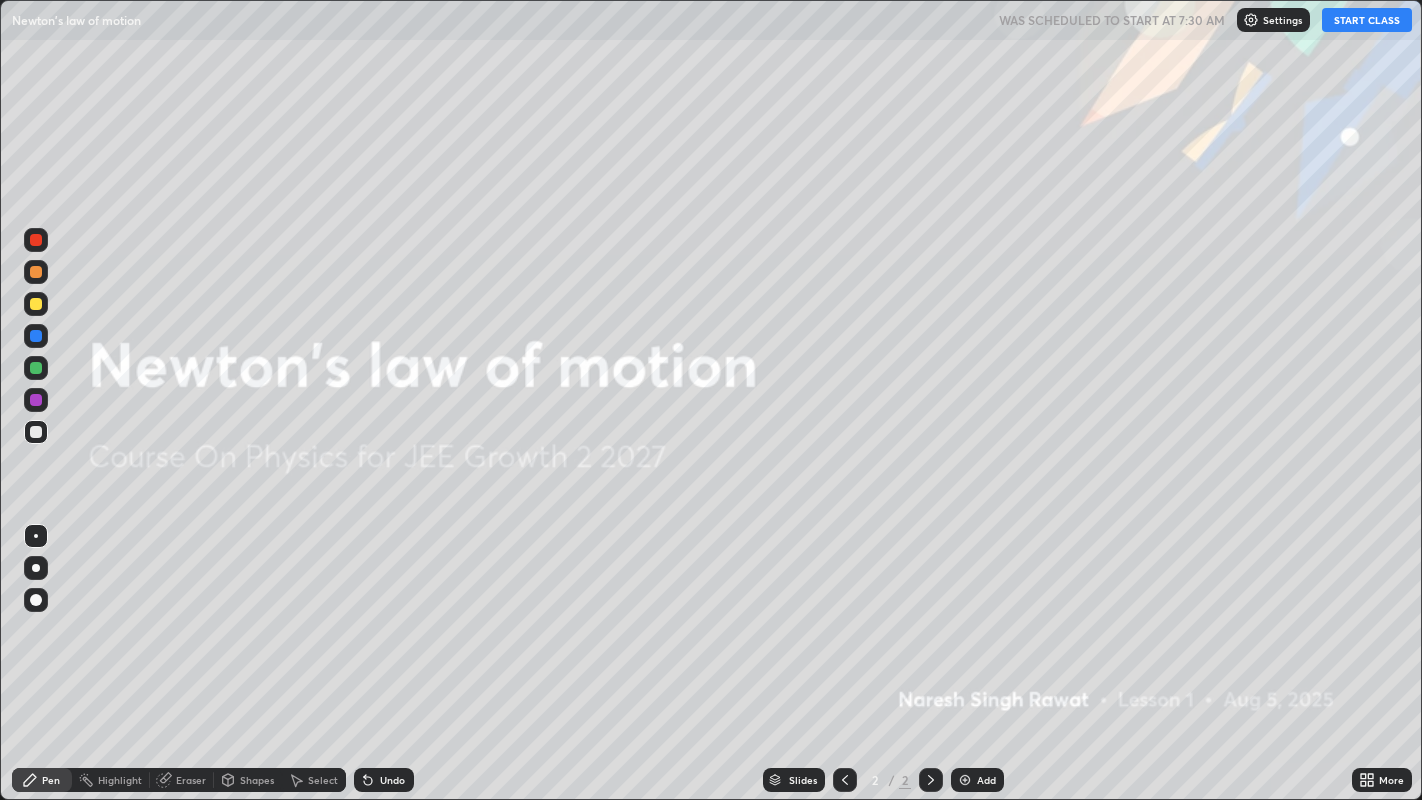 click at bounding box center (965, 780) 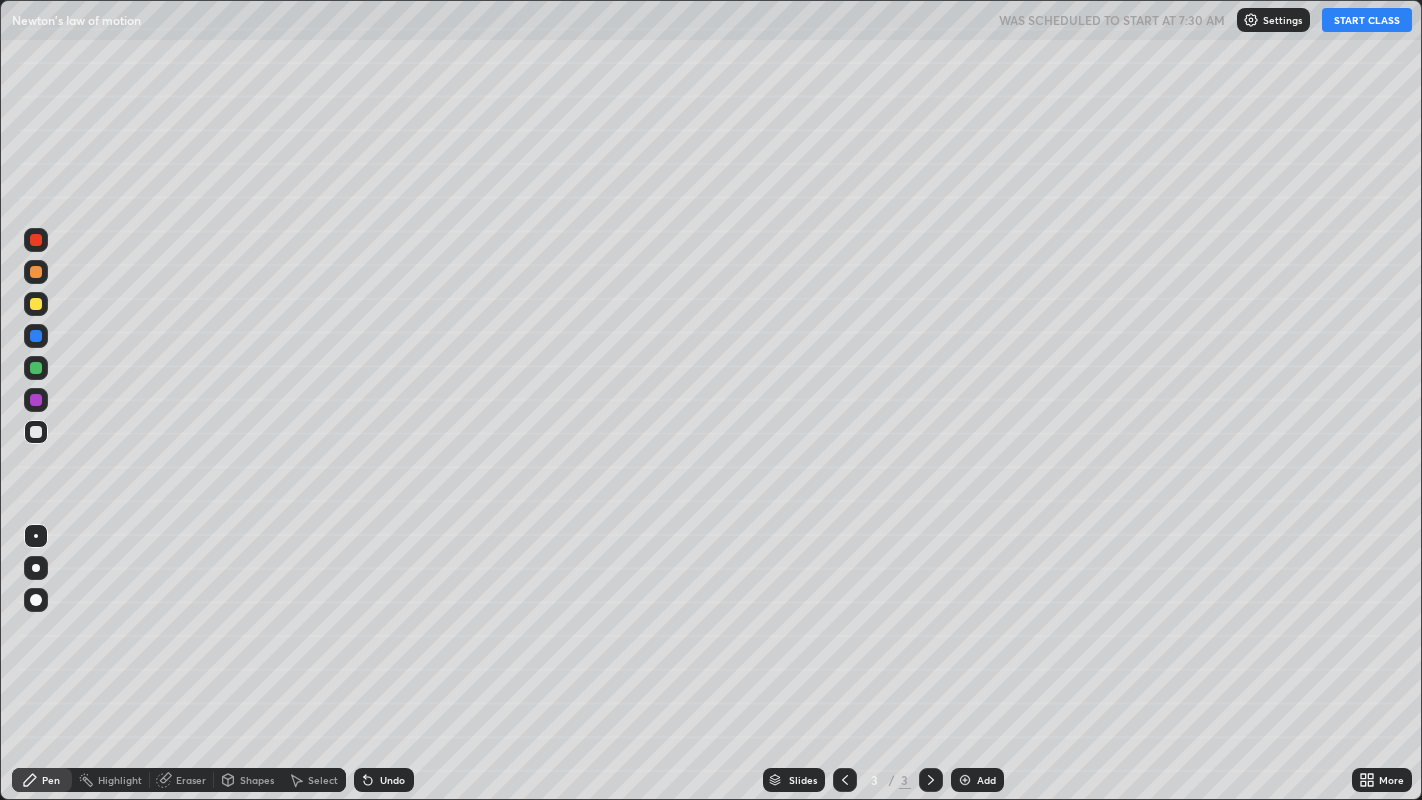 click at bounding box center (36, 272) 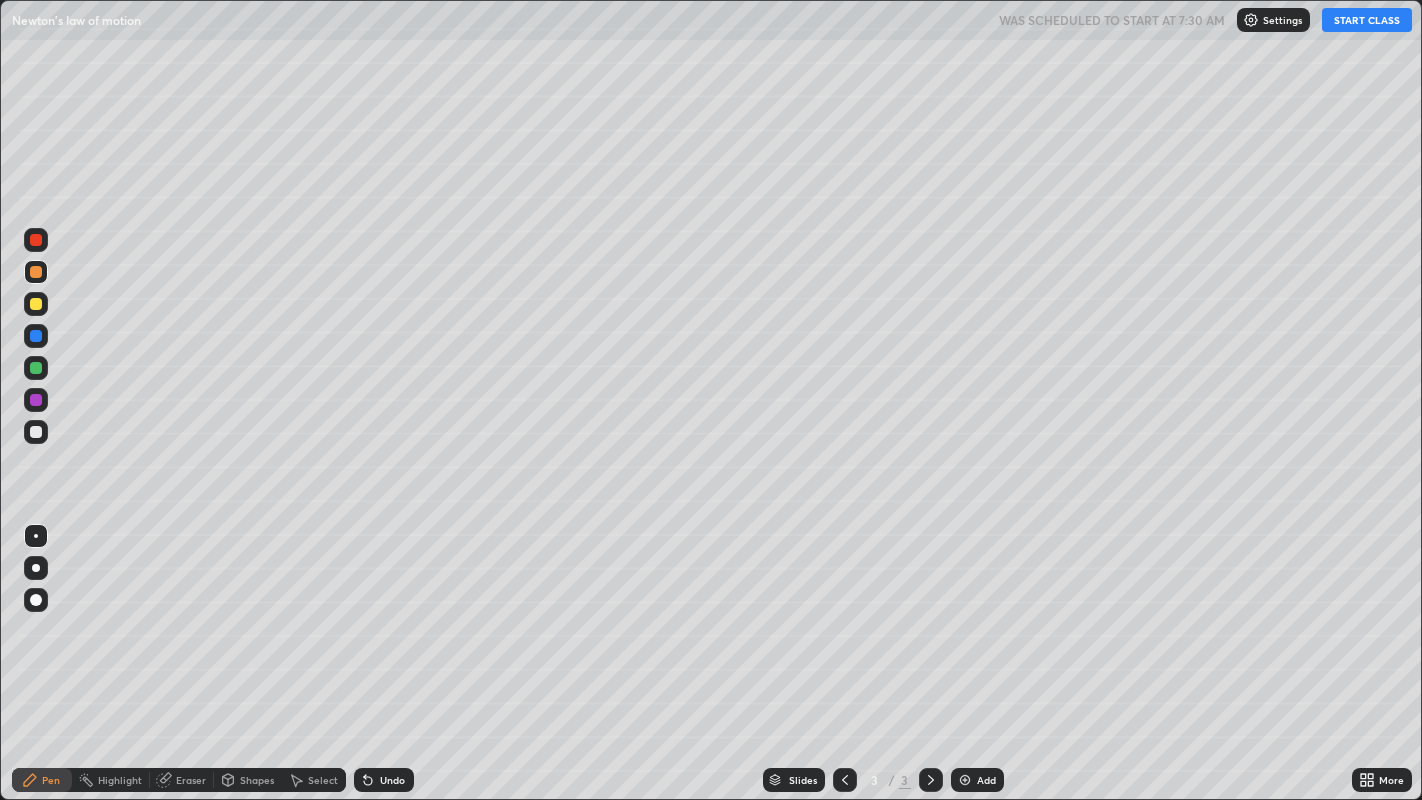 click on "START CLASS" at bounding box center (1367, 20) 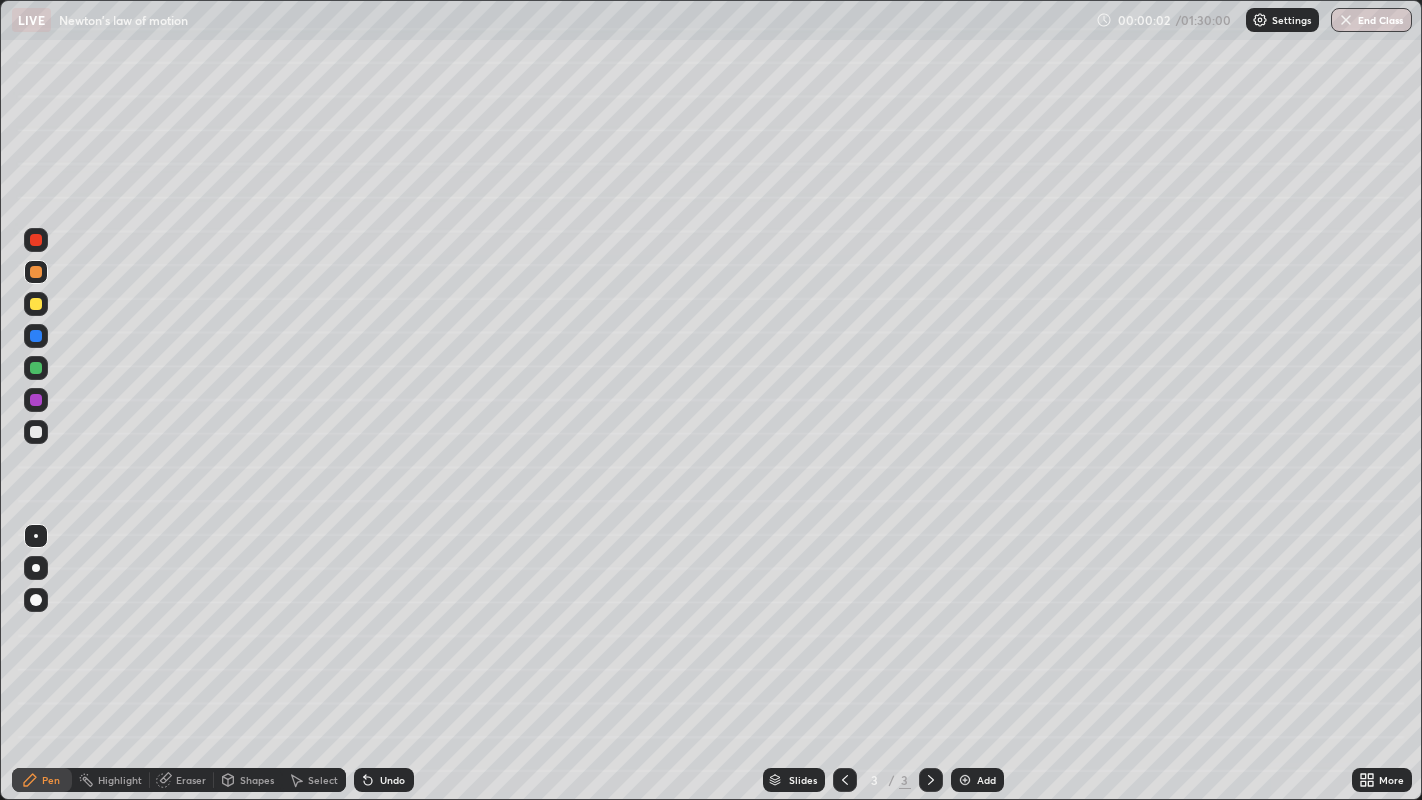 click at bounding box center [36, 368] 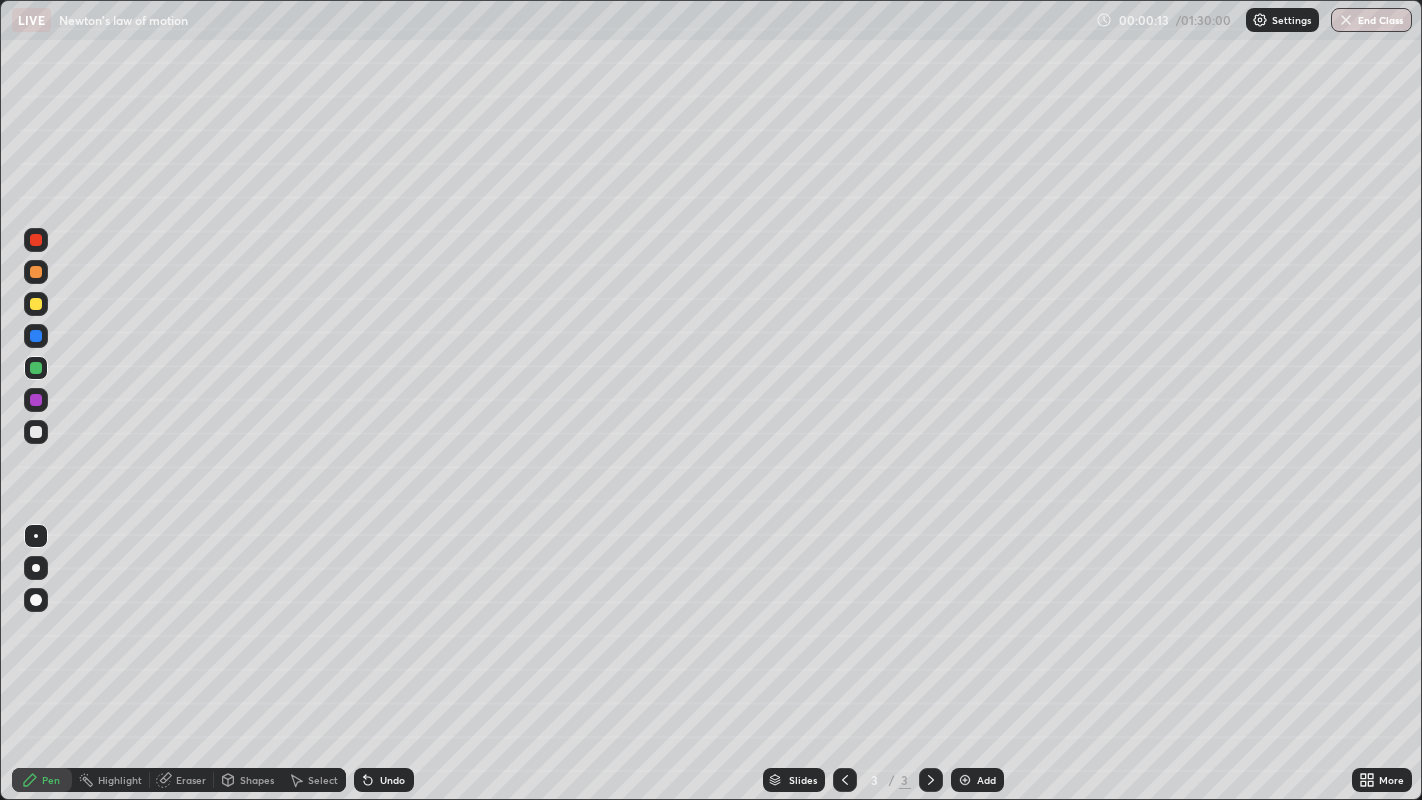 click on "Shapes" at bounding box center [257, 780] 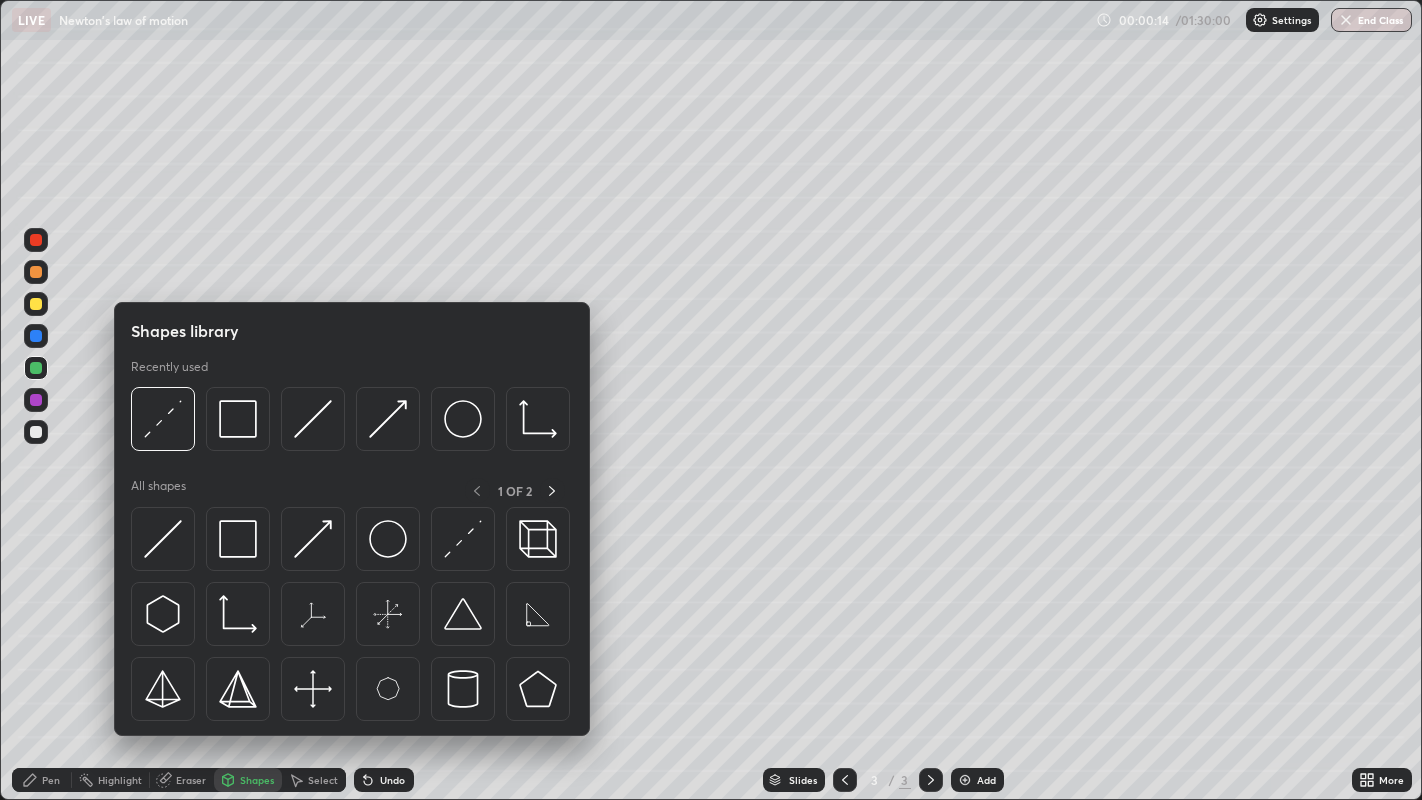 click on "Pen" at bounding box center [42, 780] 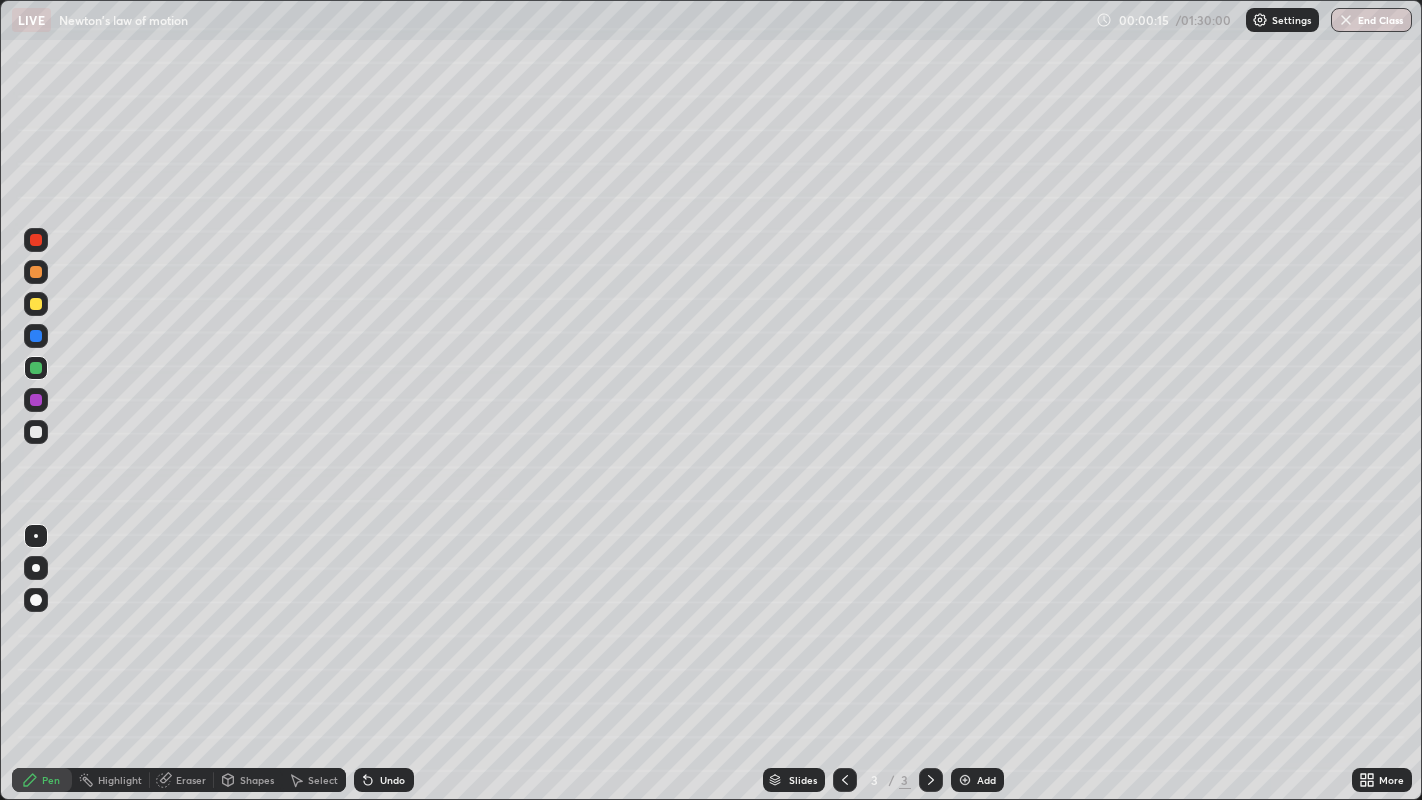 click at bounding box center (36, 368) 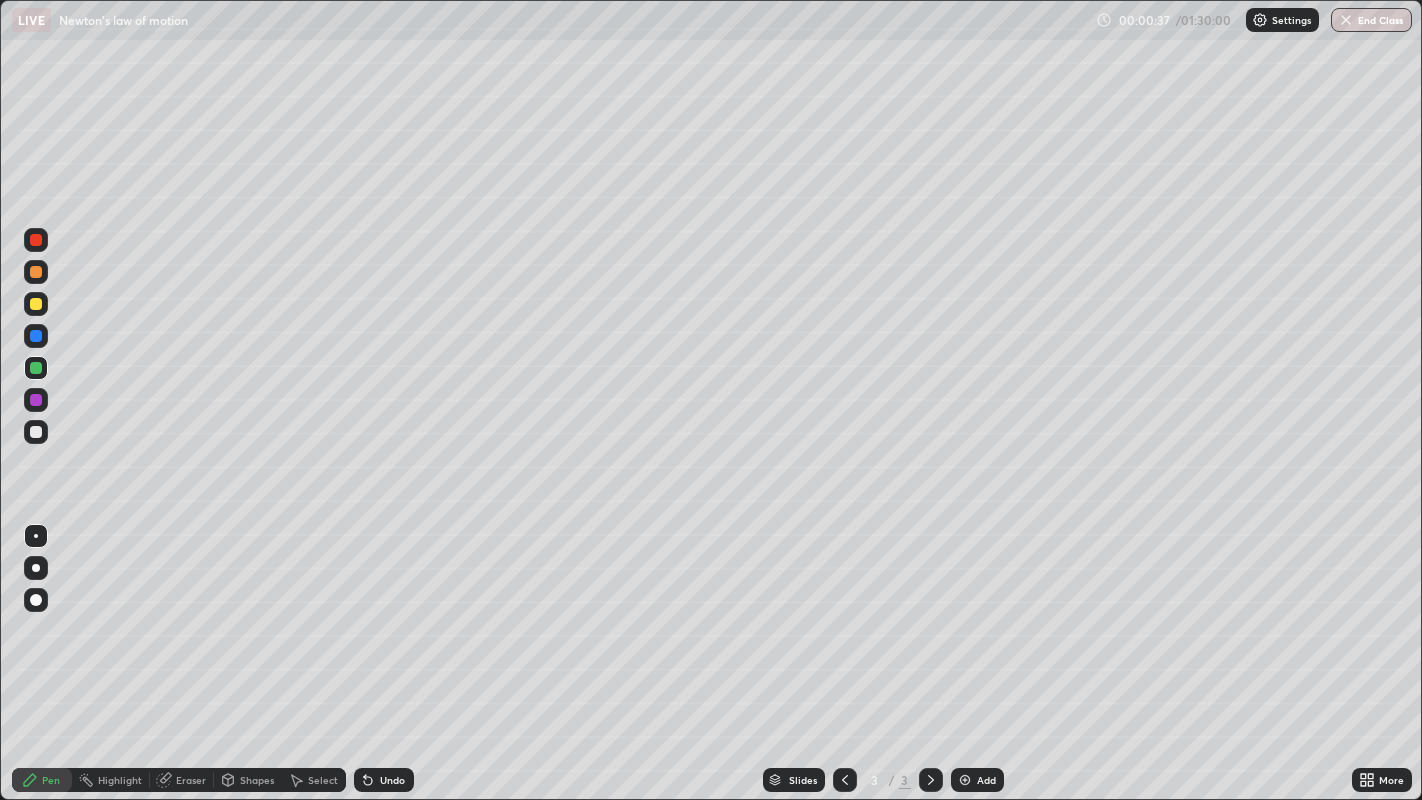 click on "Shapes" at bounding box center [248, 780] 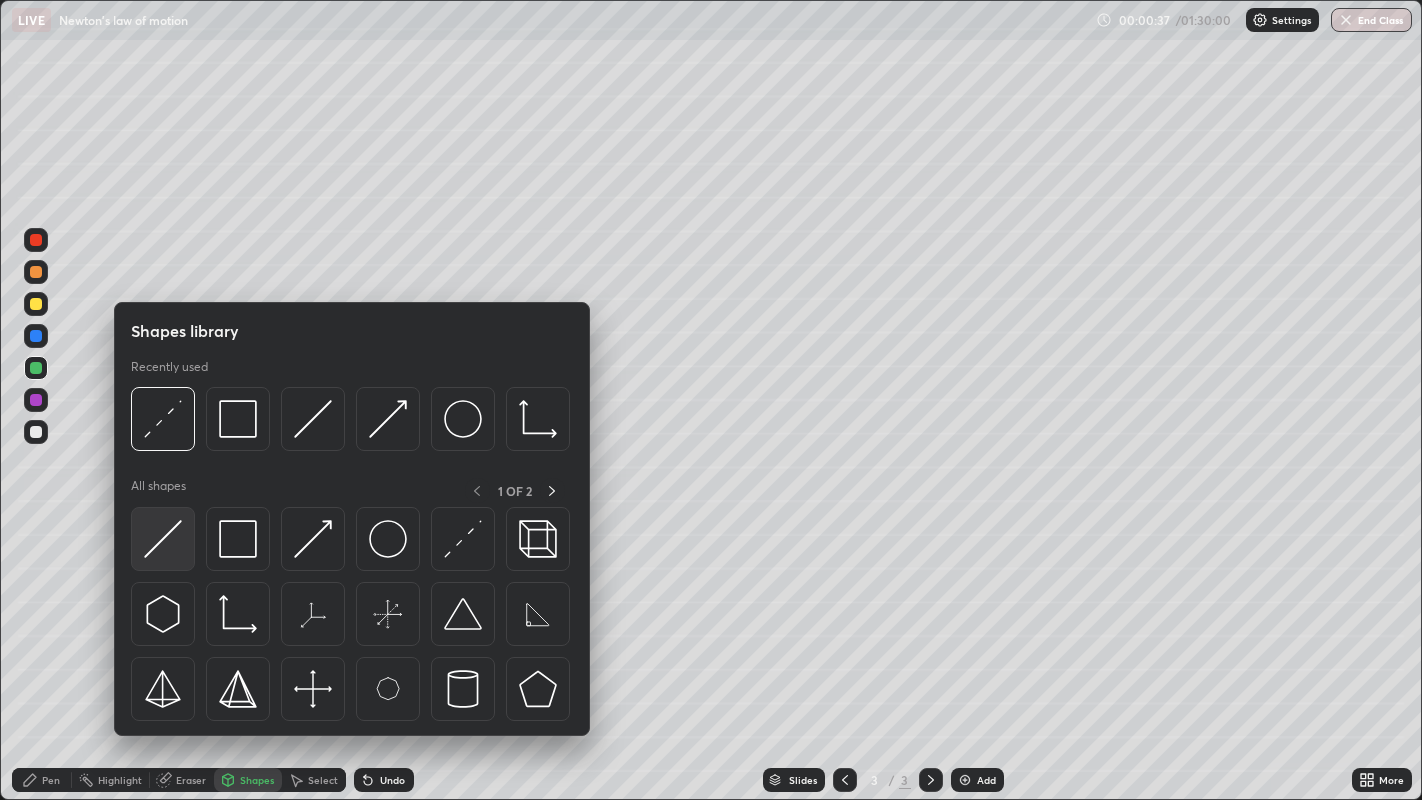 click at bounding box center (163, 539) 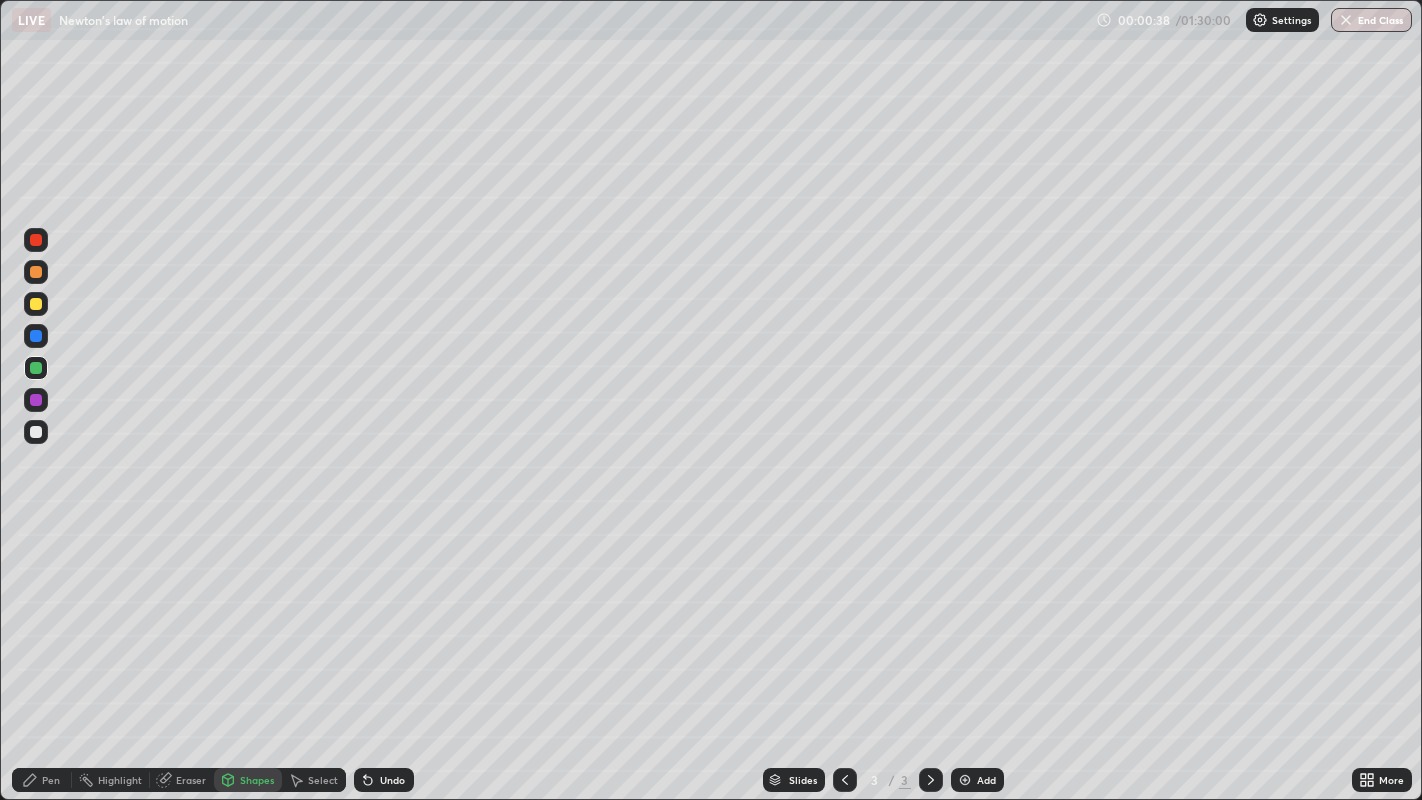 click at bounding box center (36, 272) 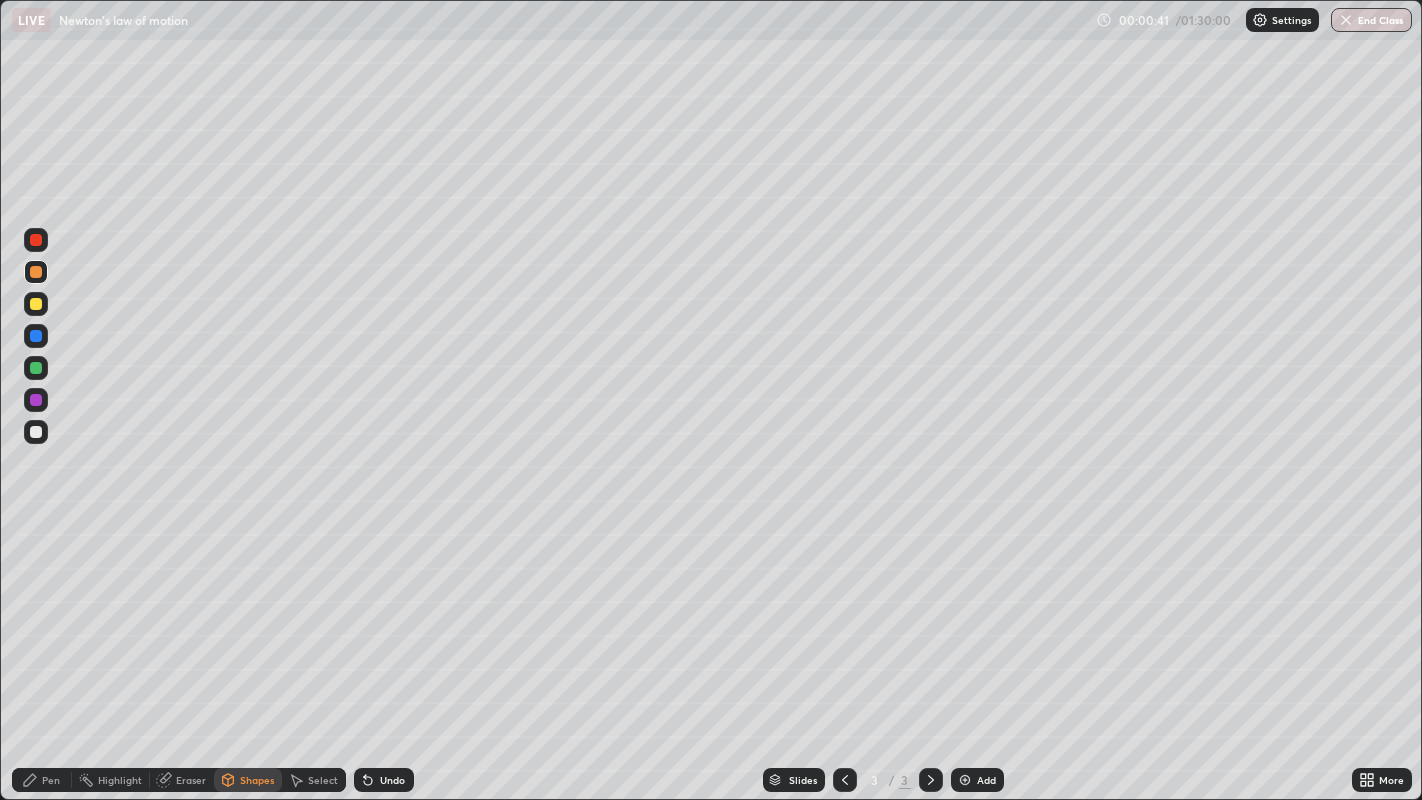 click on "Pen" at bounding box center [51, 780] 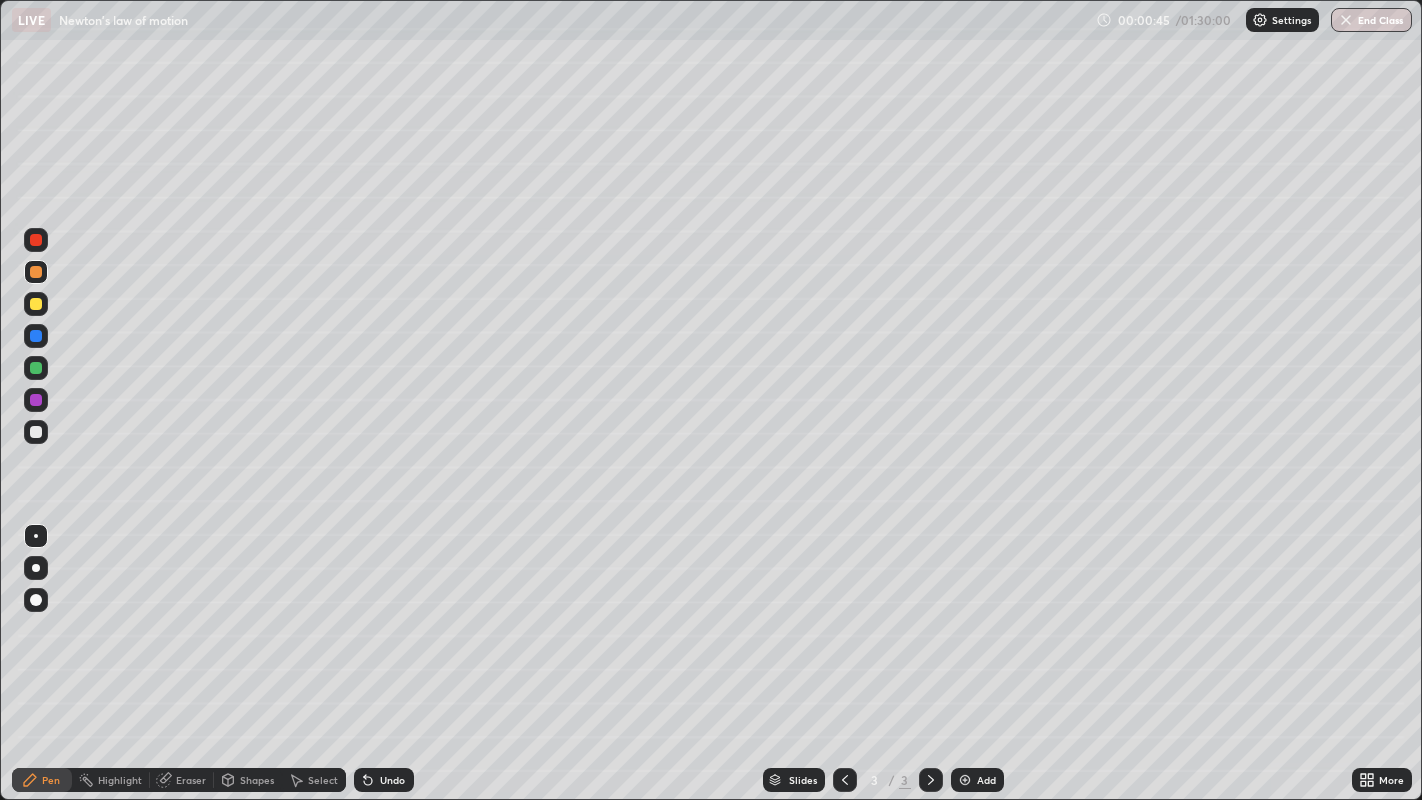 click on "Shapes" at bounding box center (257, 780) 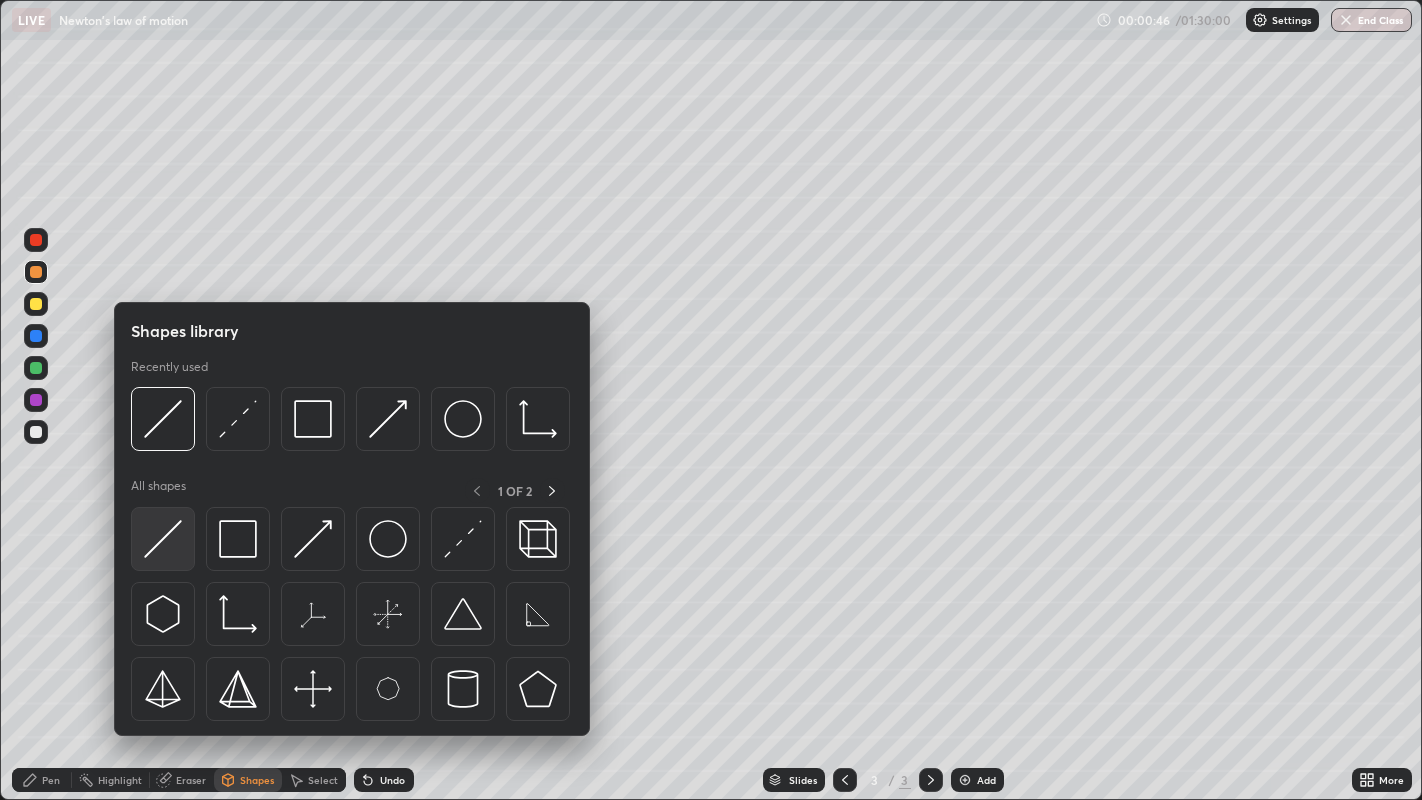 click at bounding box center [163, 539] 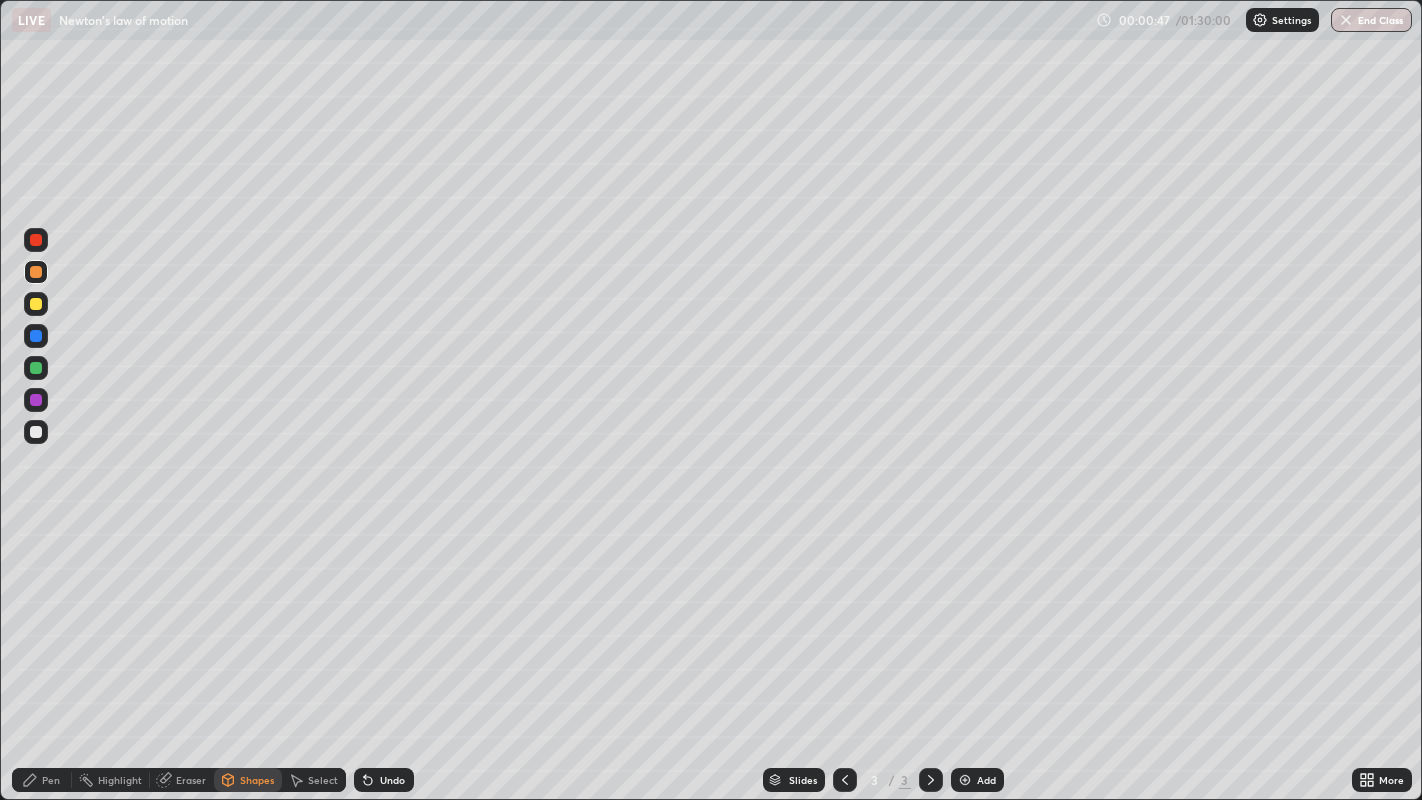 click at bounding box center (36, 368) 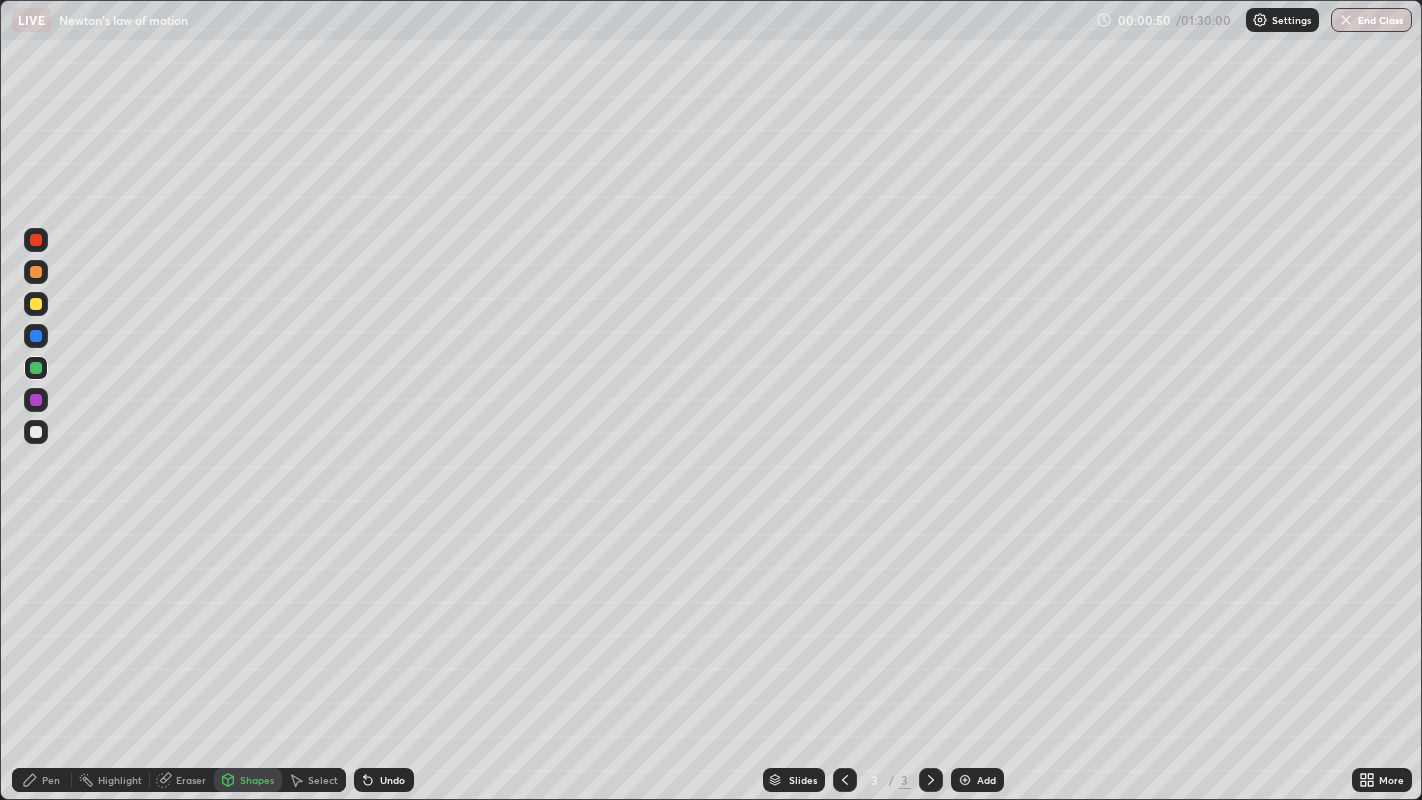 click on "Shapes" at bounding box center (257, 780) 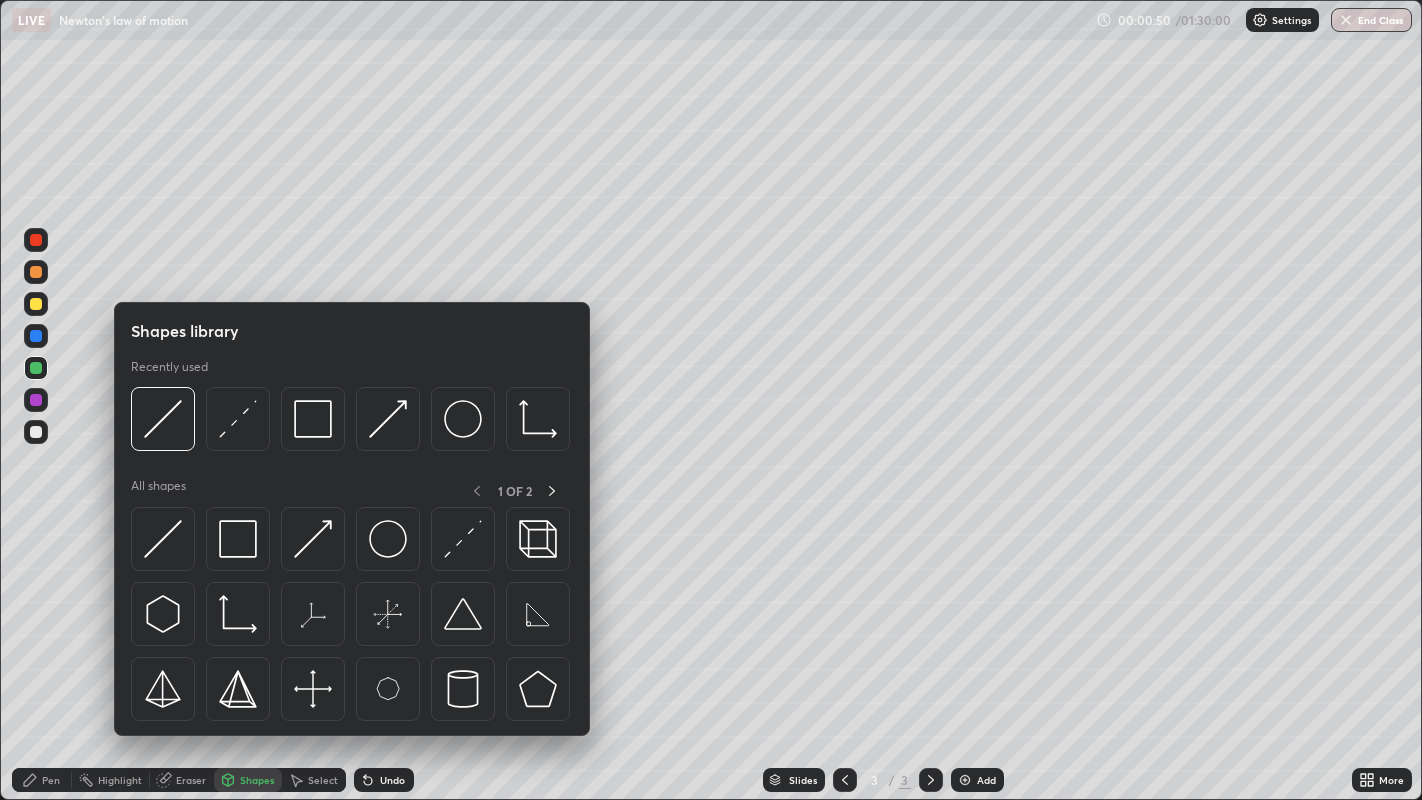 click at bounding box center [388, 539] 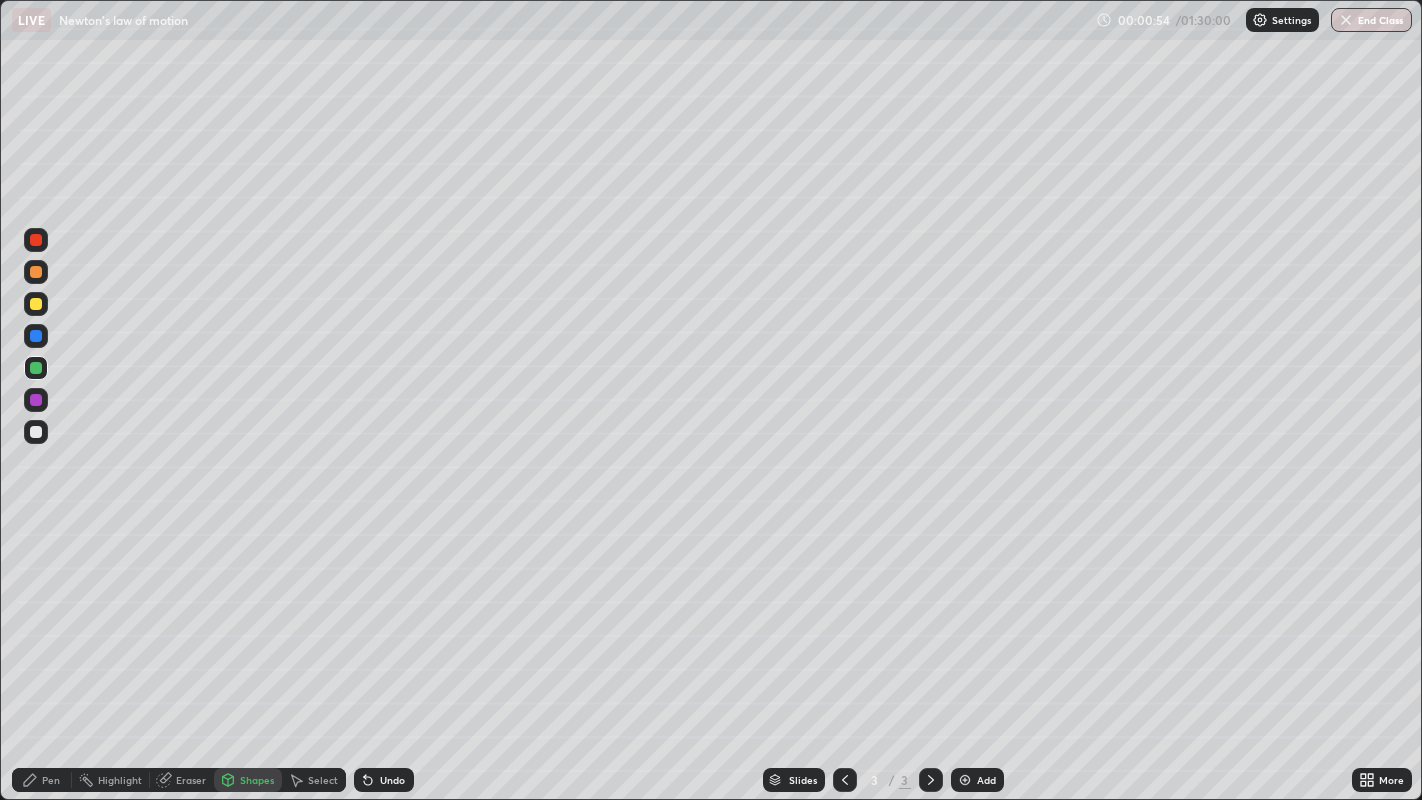 click on "Undo" at bounding box center [392, 780] 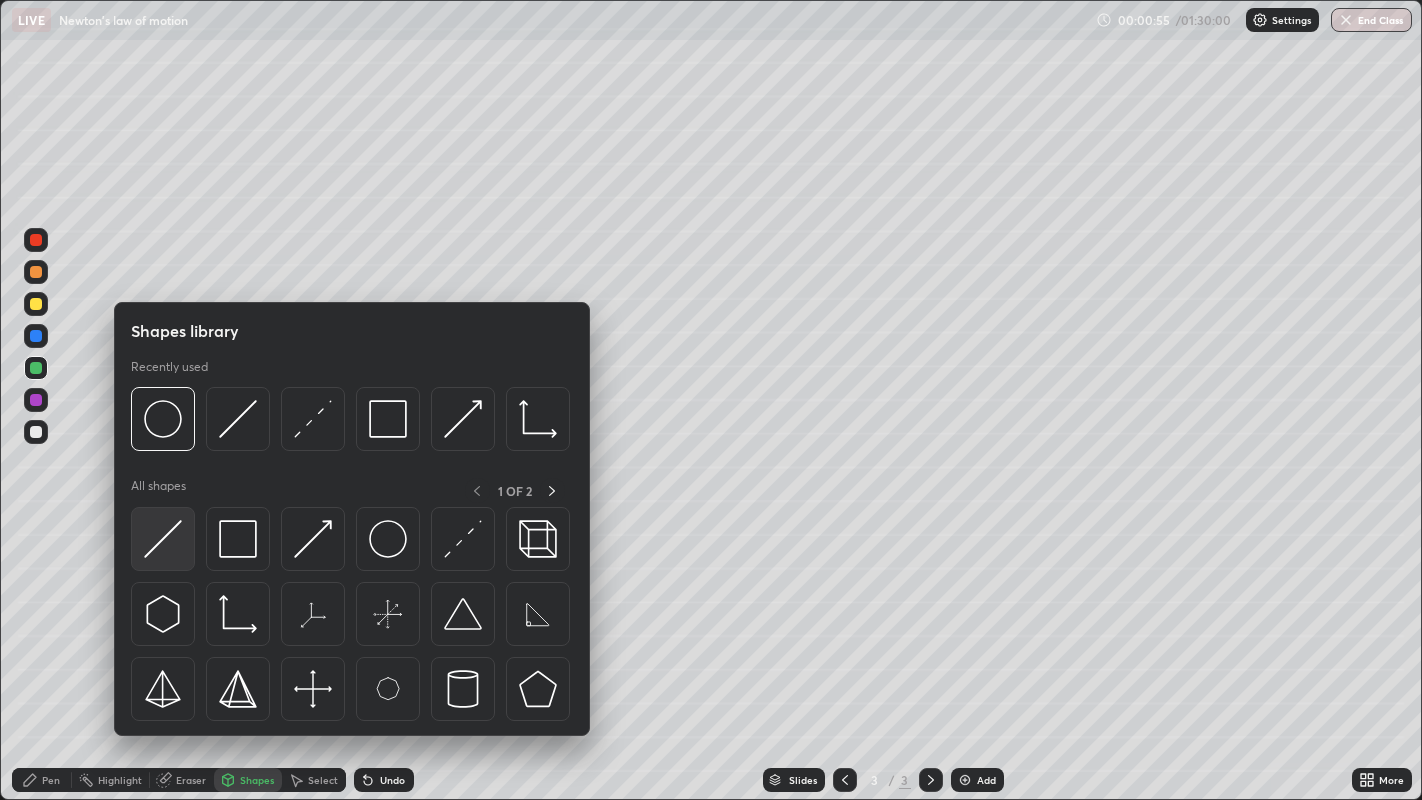 click at bounding box center [163, 539] 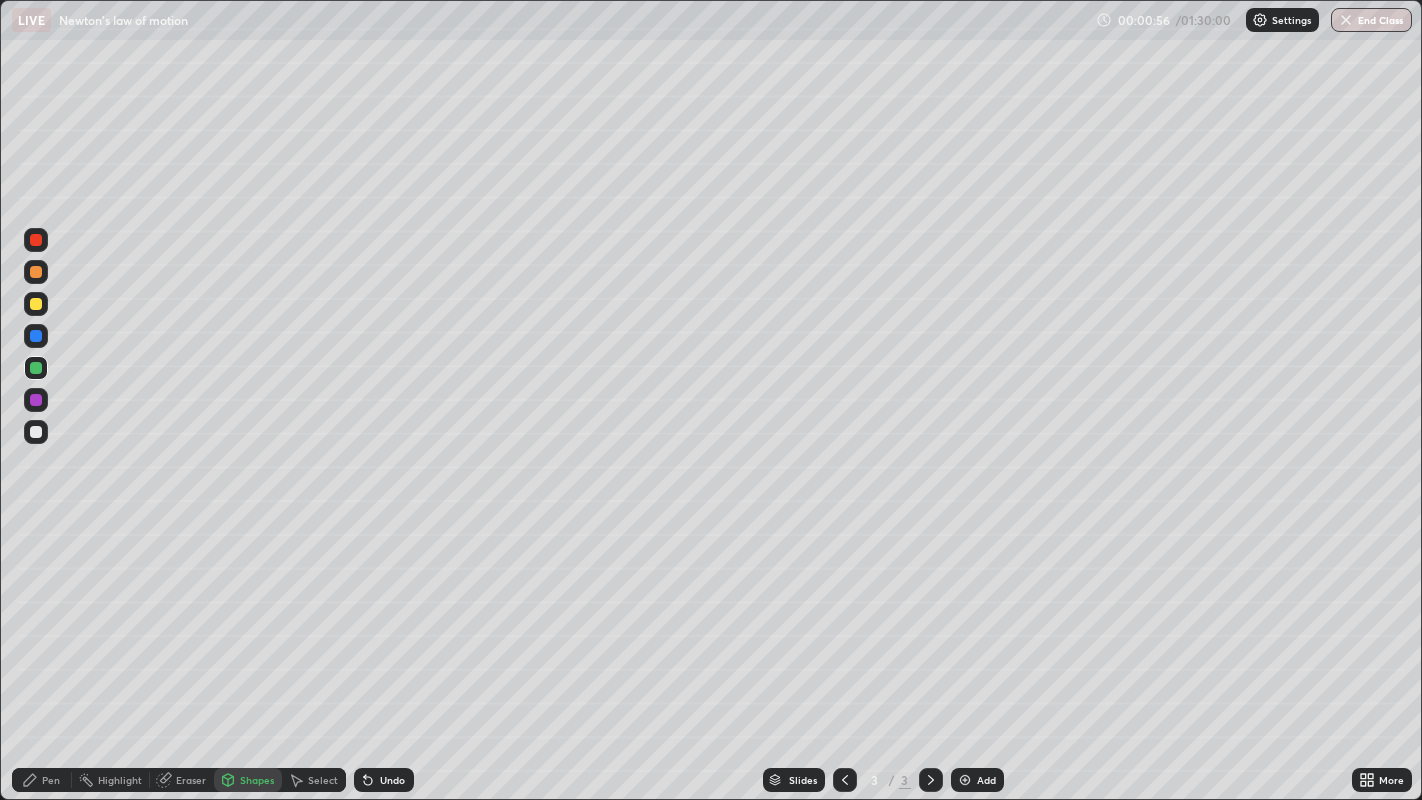 click at bounding box center (36, 432) 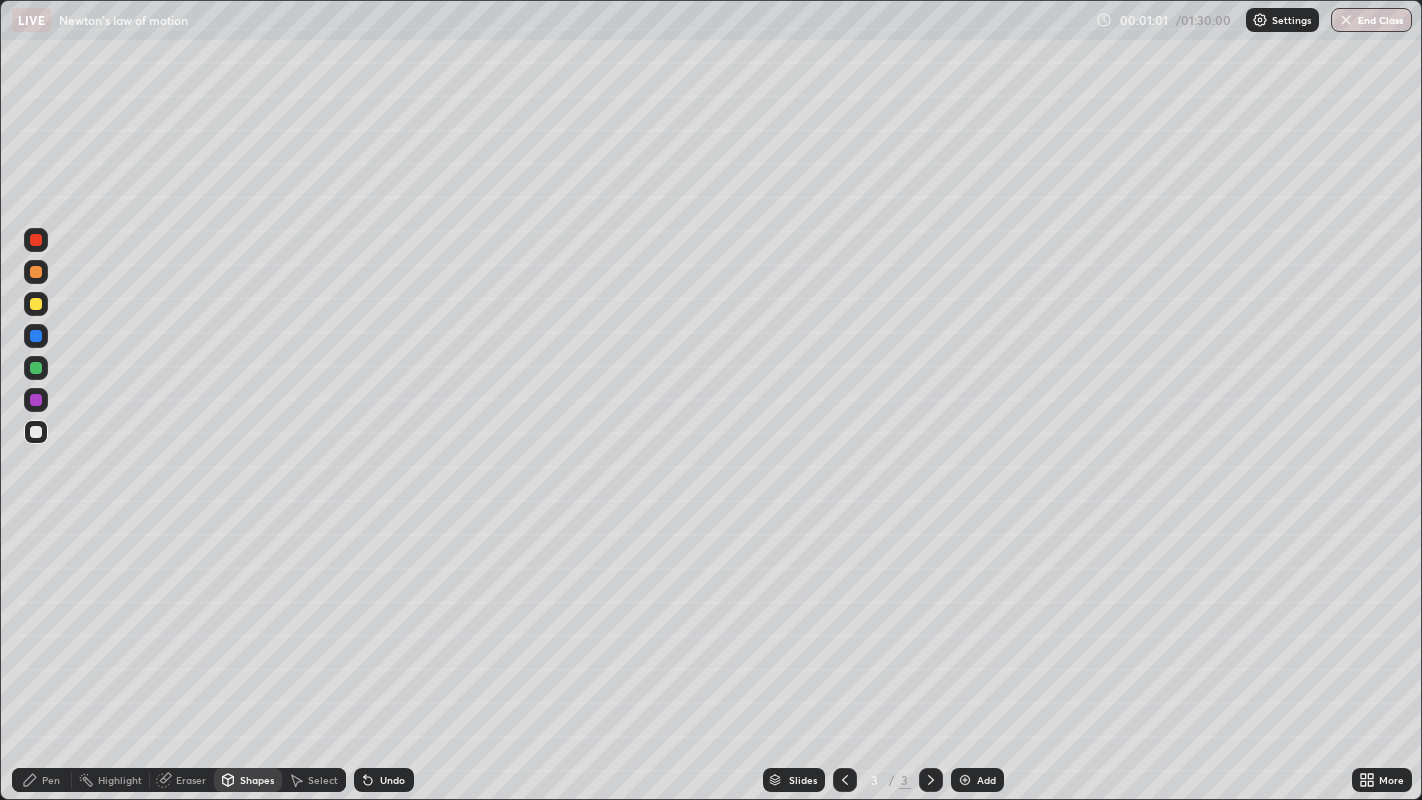 click on "Select" at bounding box center (323, 780) 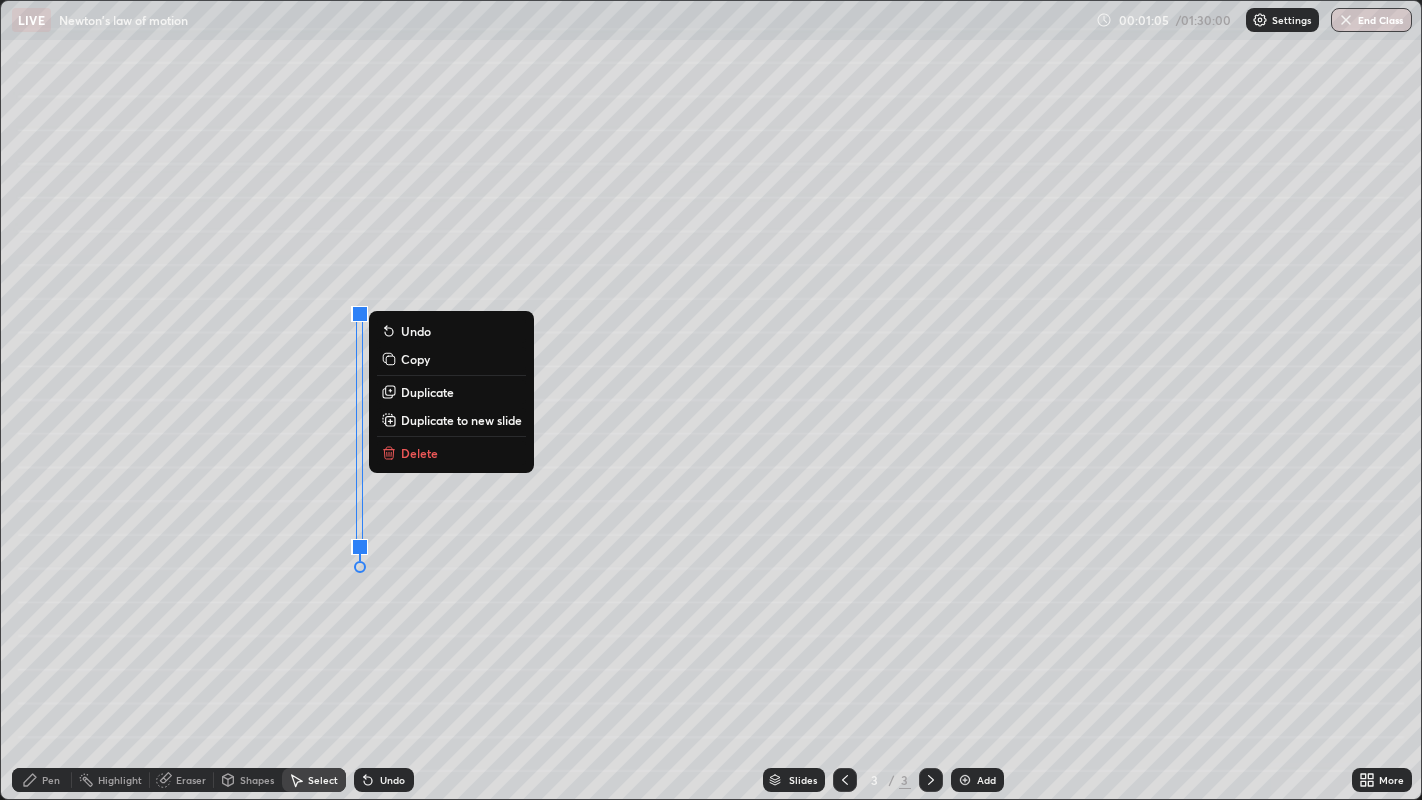 click on "0 ° Undo Copy Duplicate Duplicate to new slide Delete" at bounding box center (711, 400) 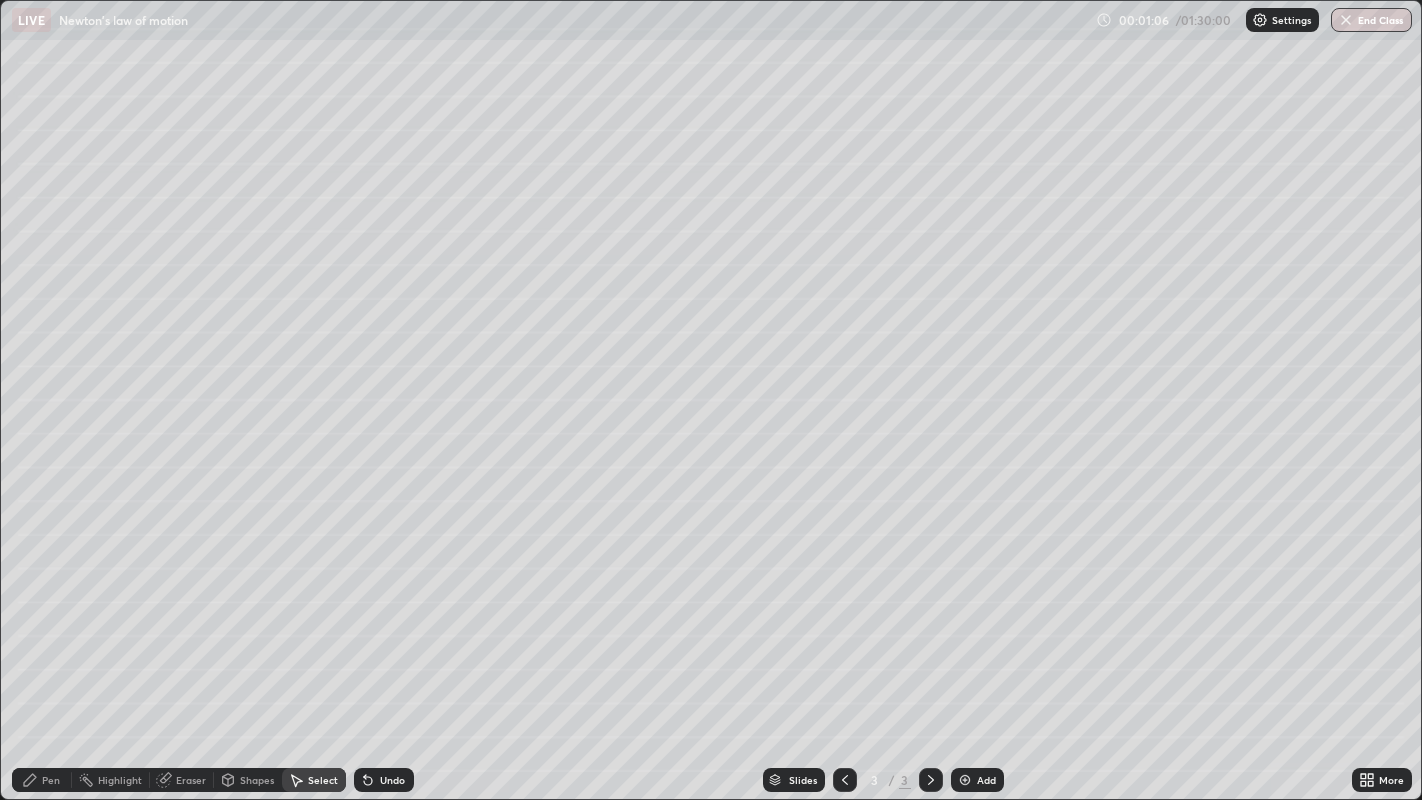 click on "Shapes" at bounding box center (257, 780) 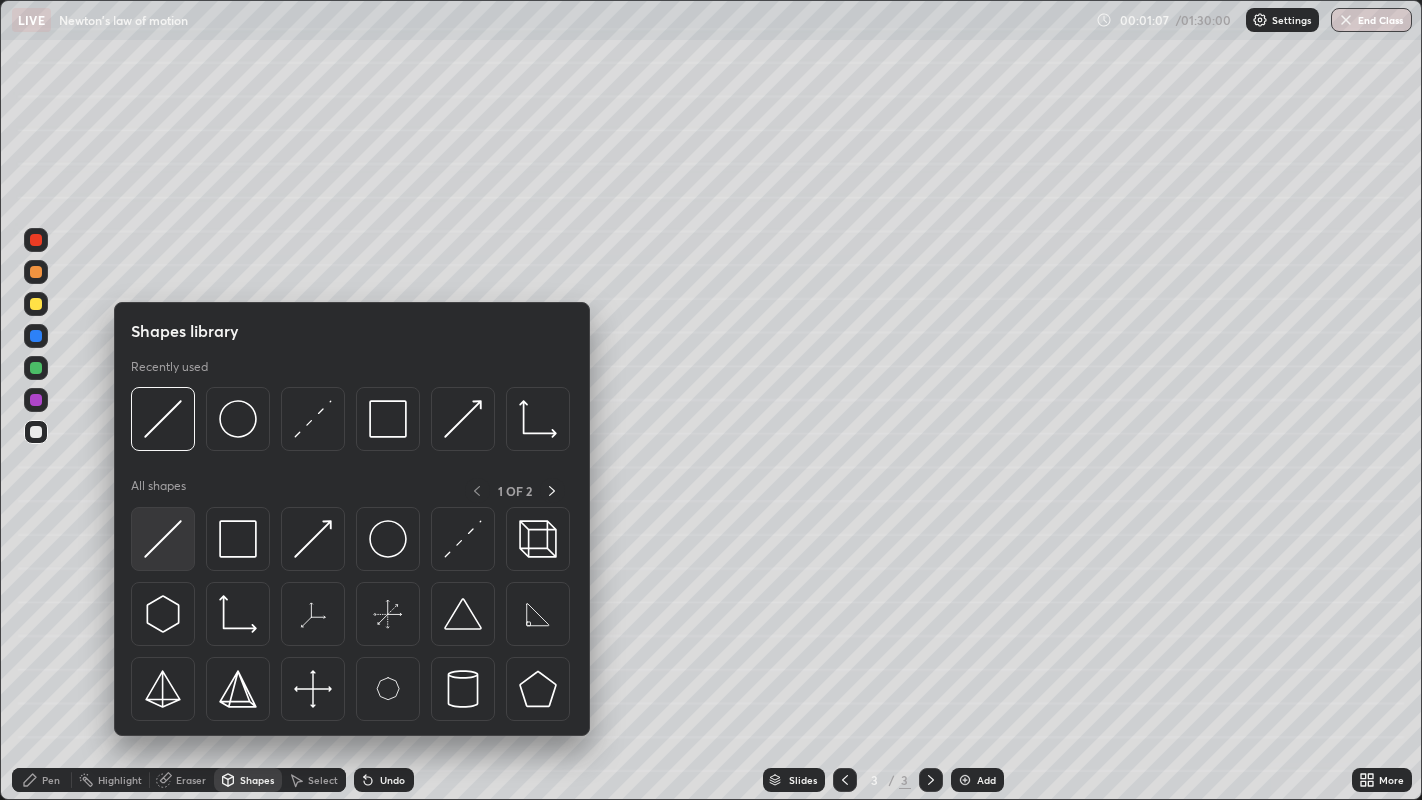 click at bounding box center [163, 539] 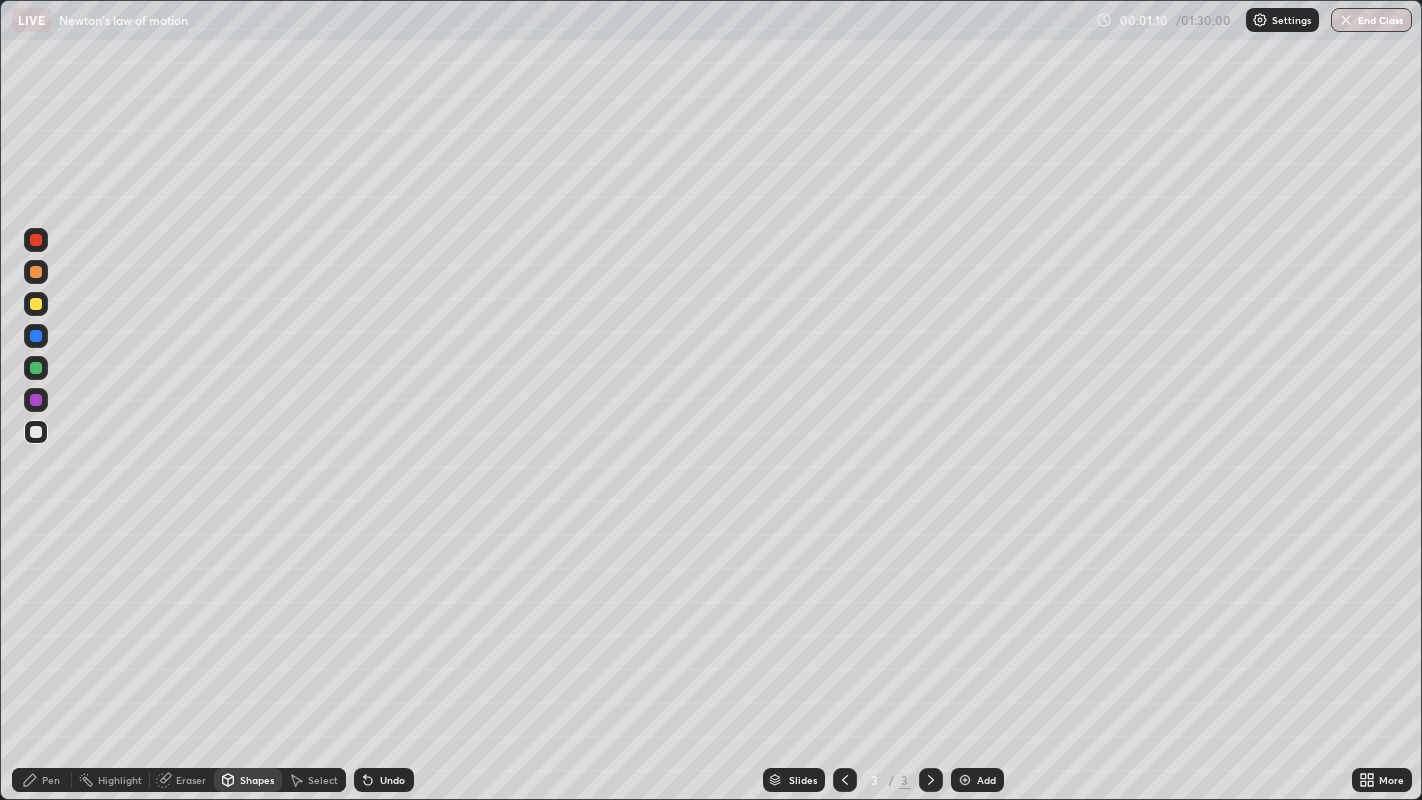 click on "Shapes" at bounding box center [257, 780] 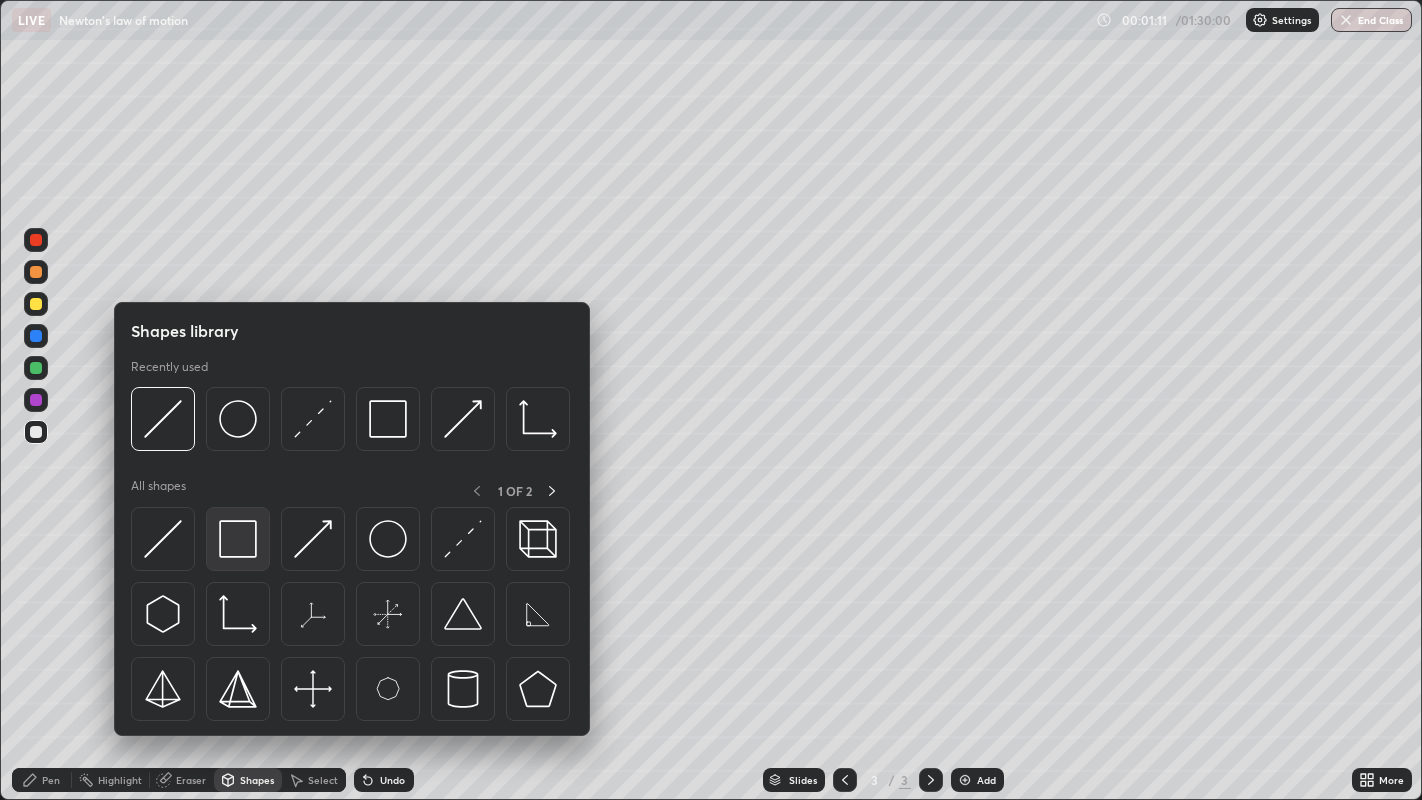 click at bounding box center (238, 539) 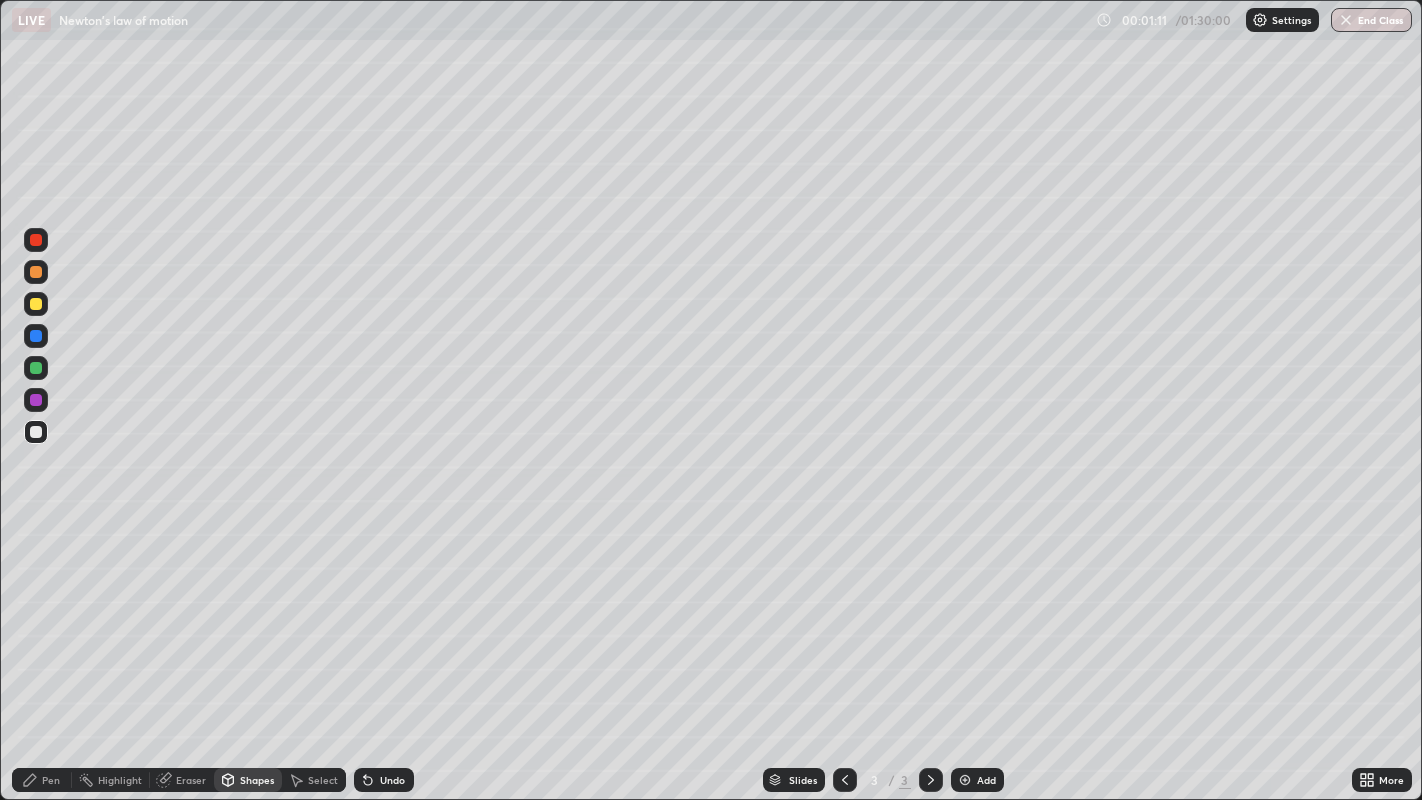 click at bounding box center (36, 400) 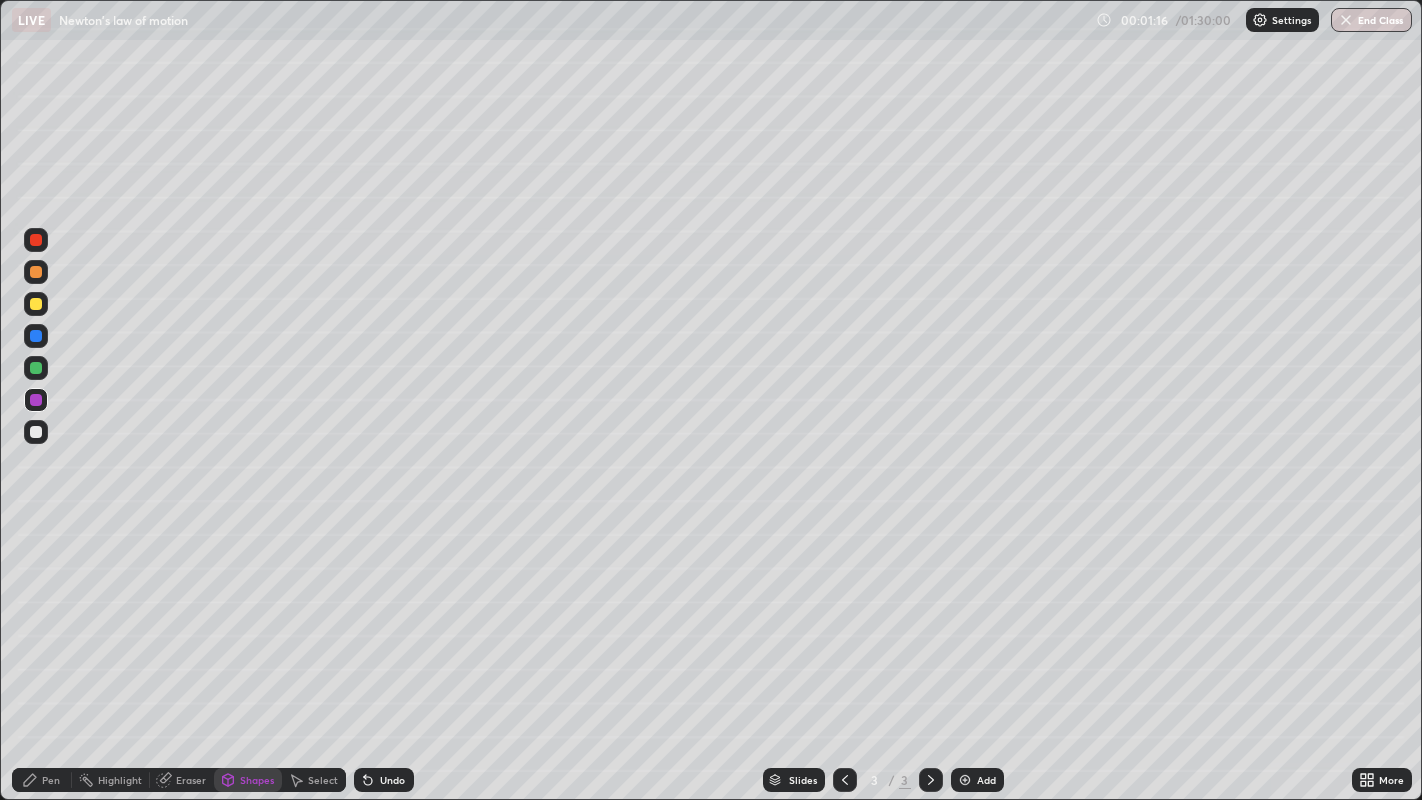 click at bounding box center (36, 272) 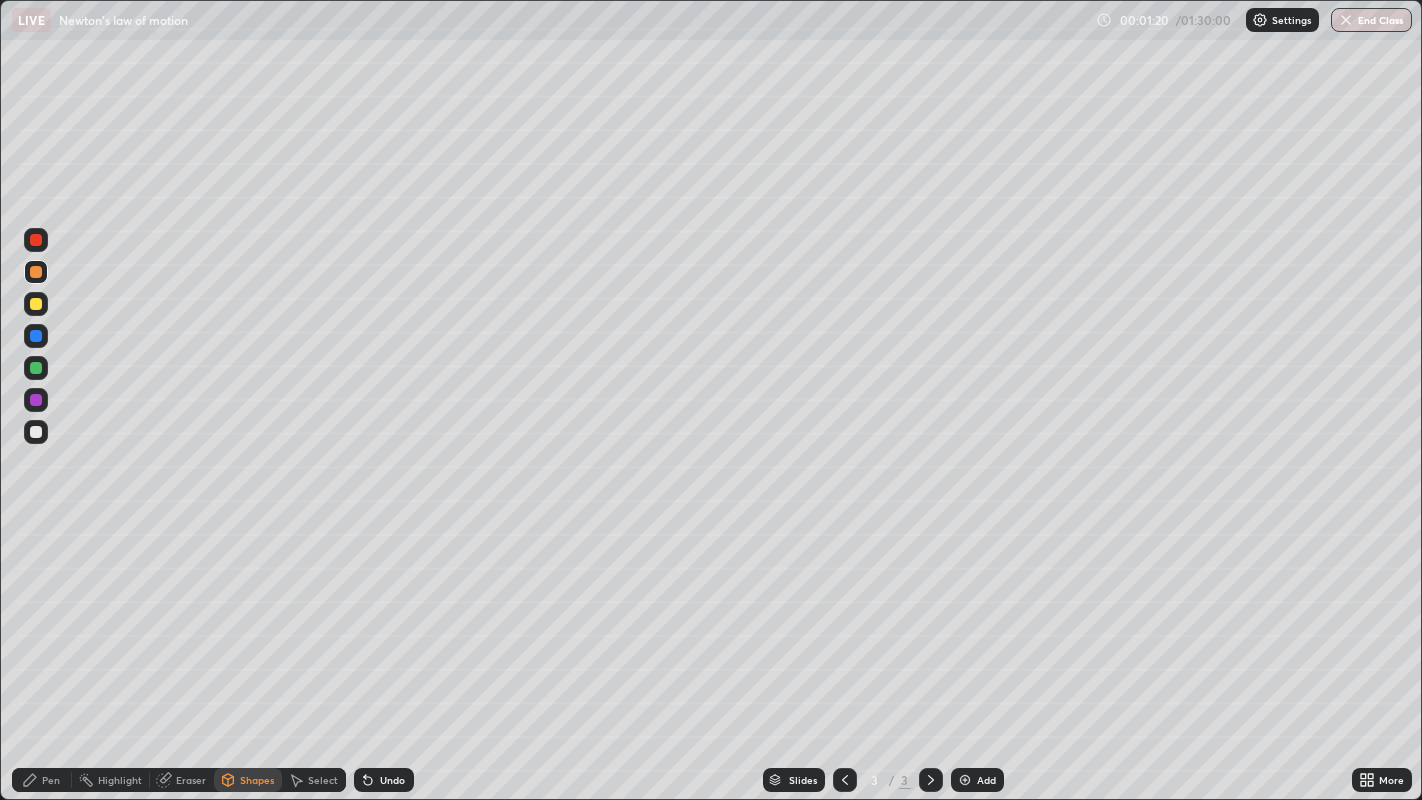 click on "Undo" at bounding box center [392, 780] 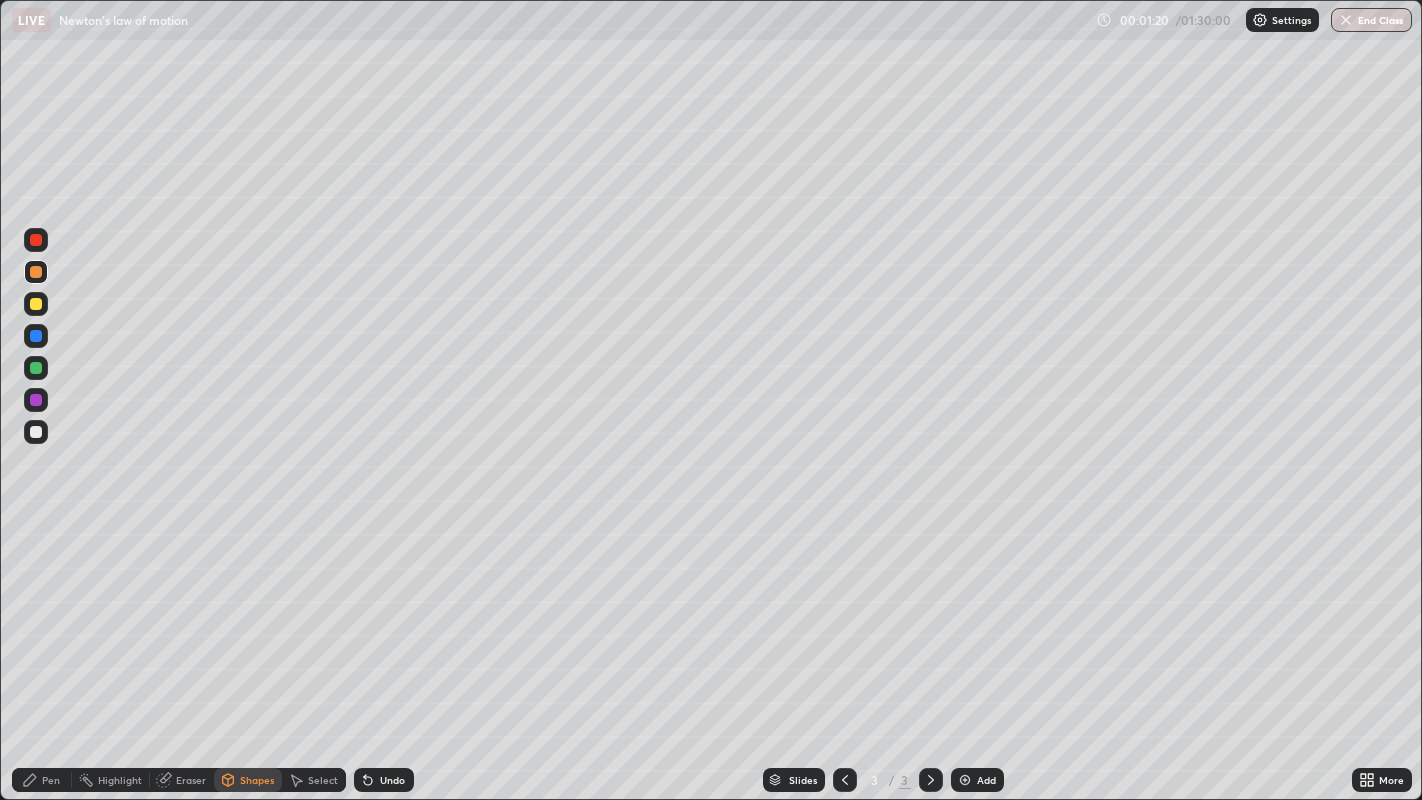 click 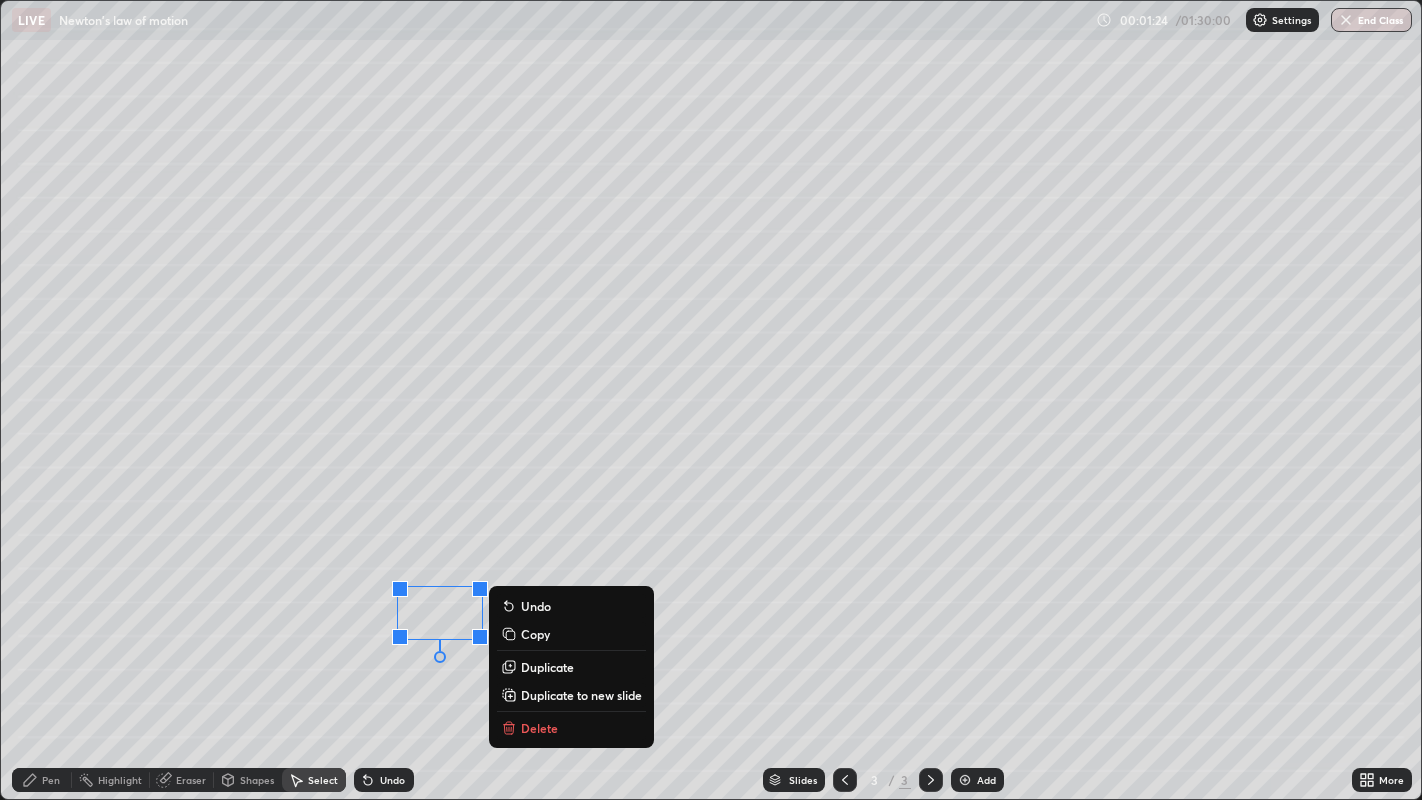 click on "0 ° Undo Copy Duplicate Duplicate to new slide Delete" at bounding box center [711, 400] 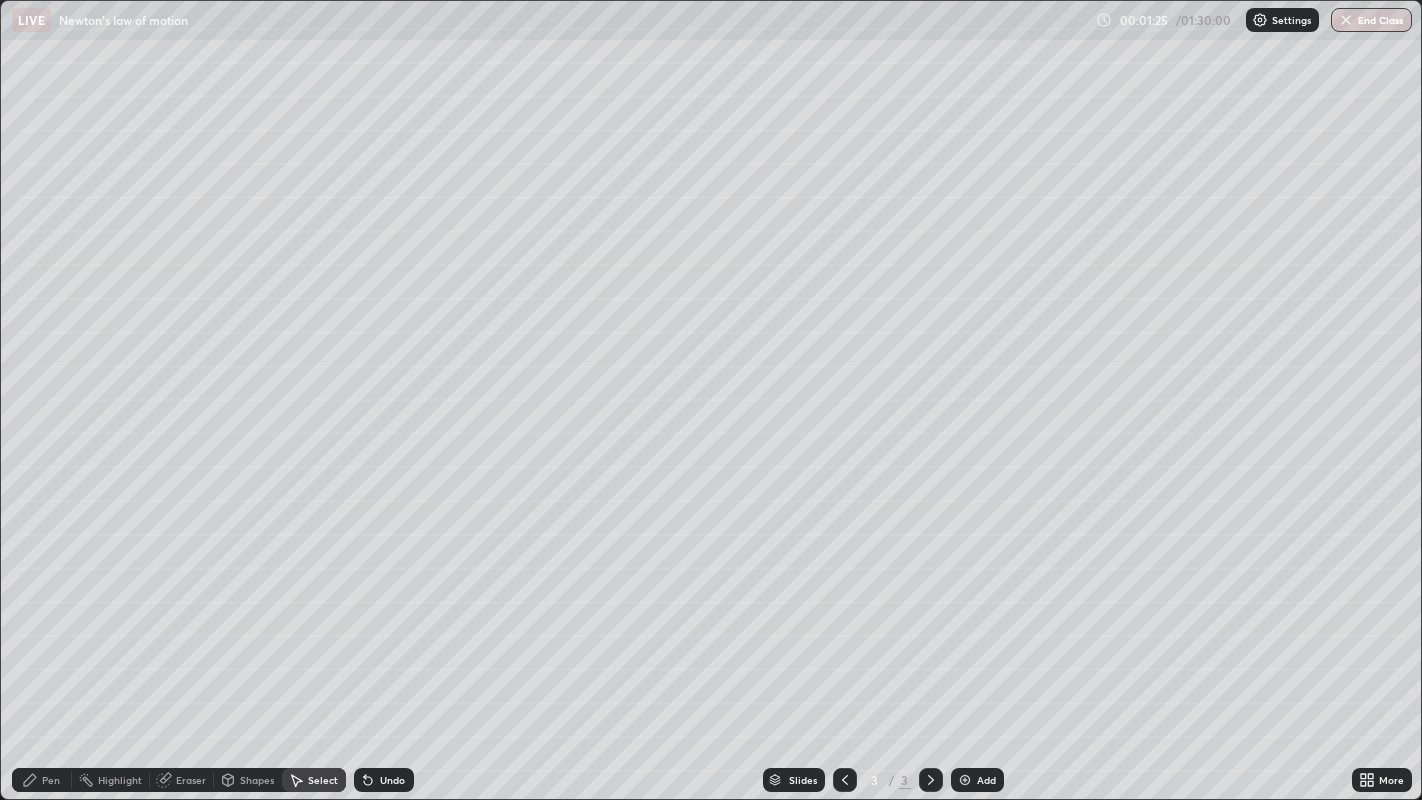 click 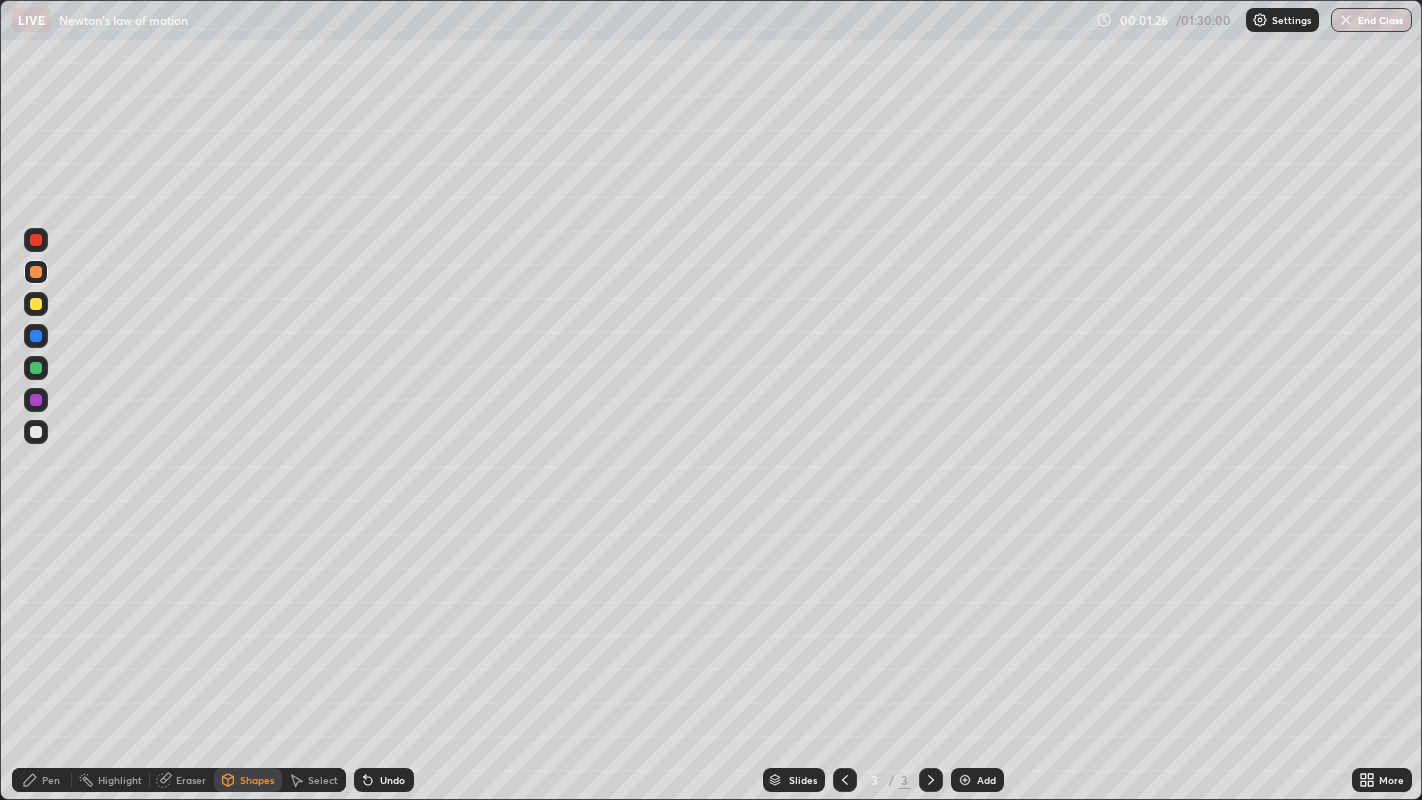 click at bounding box center [36, 368] 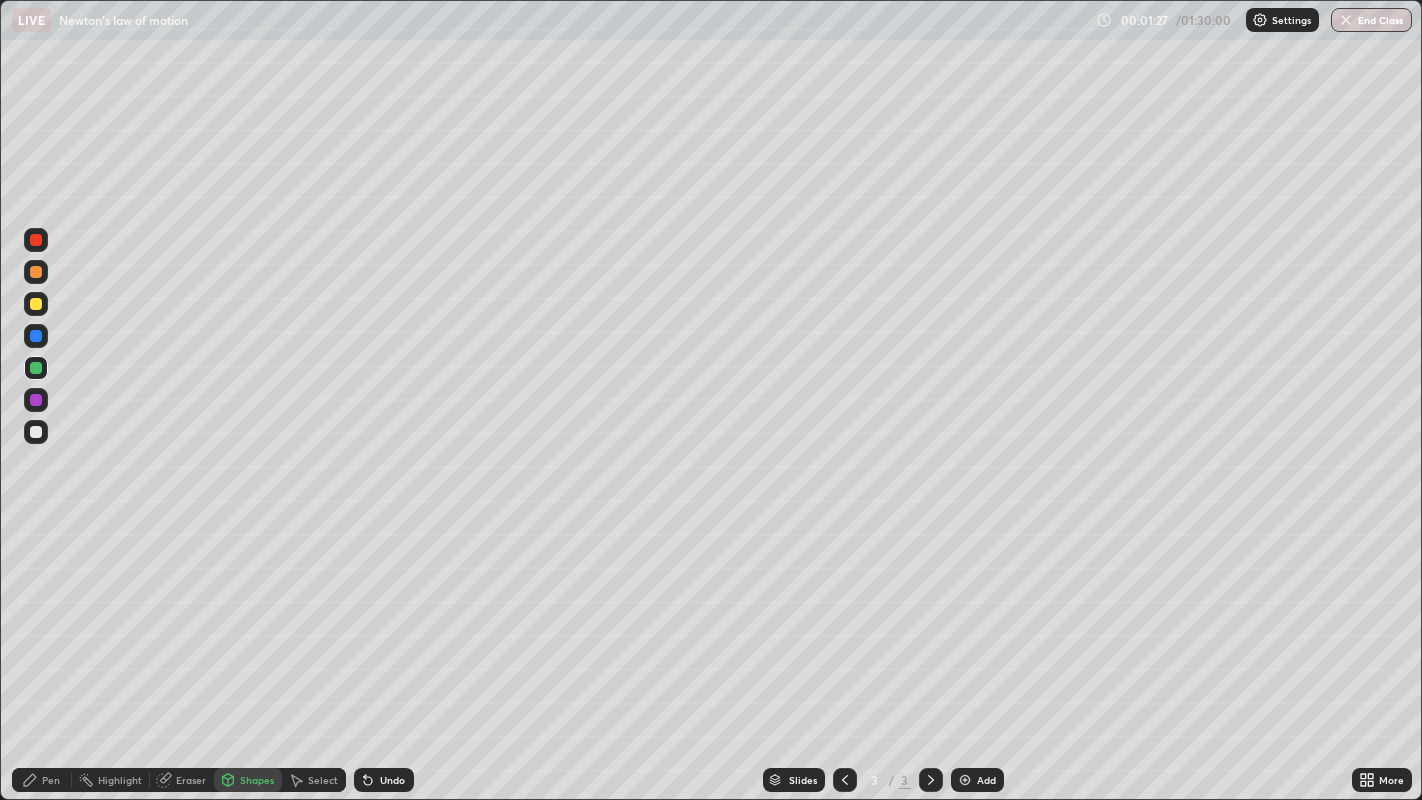 click on "Pen" at bounding box center [42, 780] 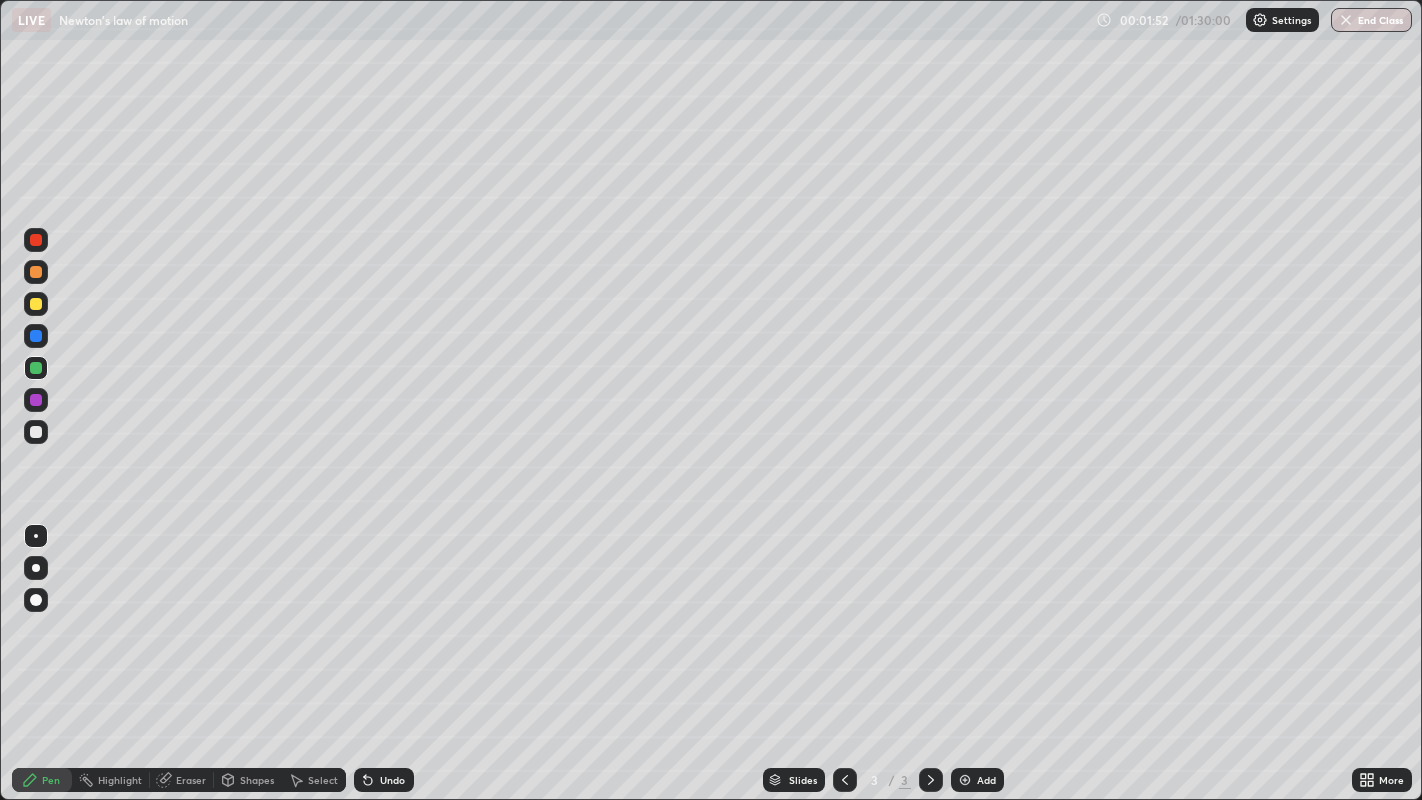 click on "Settings" at bounding box center [1291, 20] 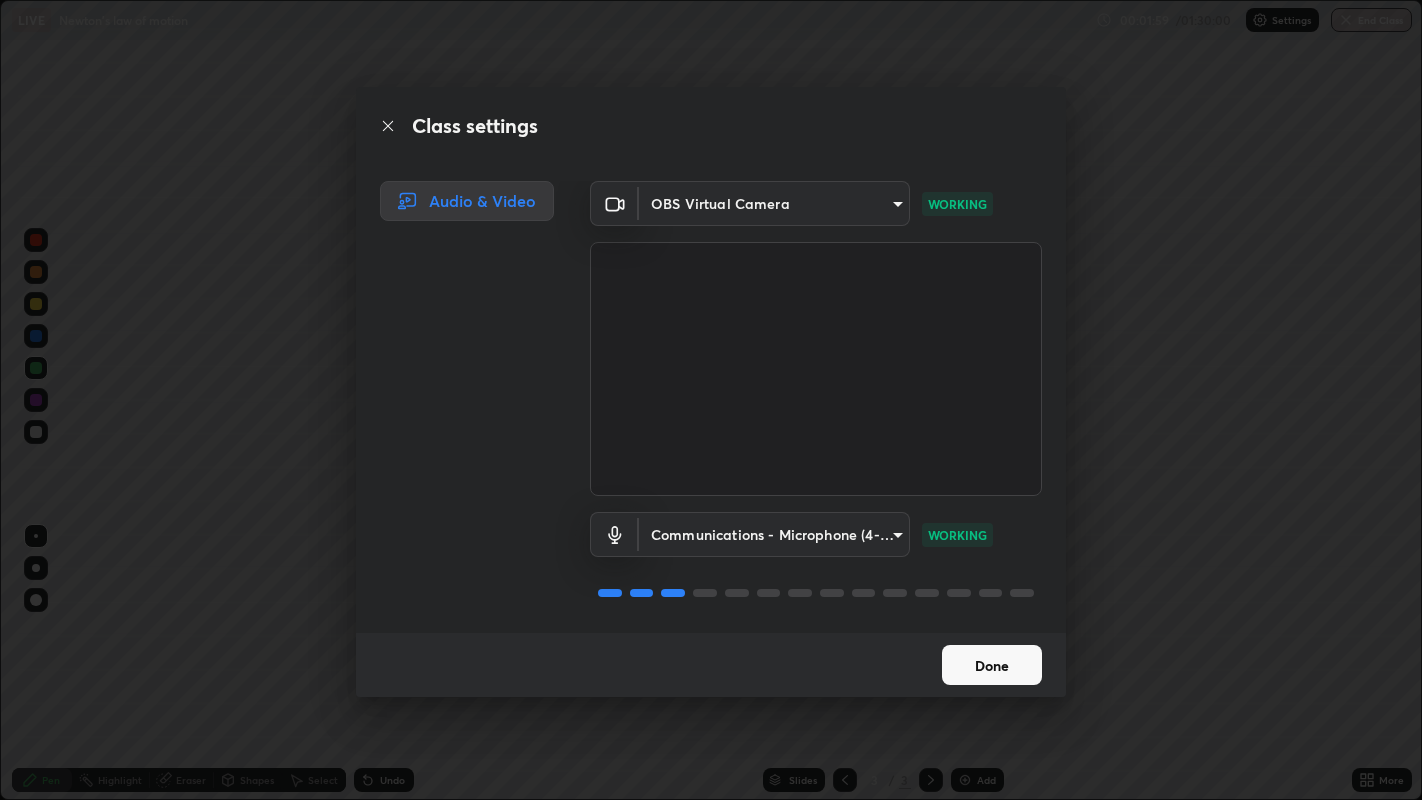 click on "Done" at bounding box center (992, 665) 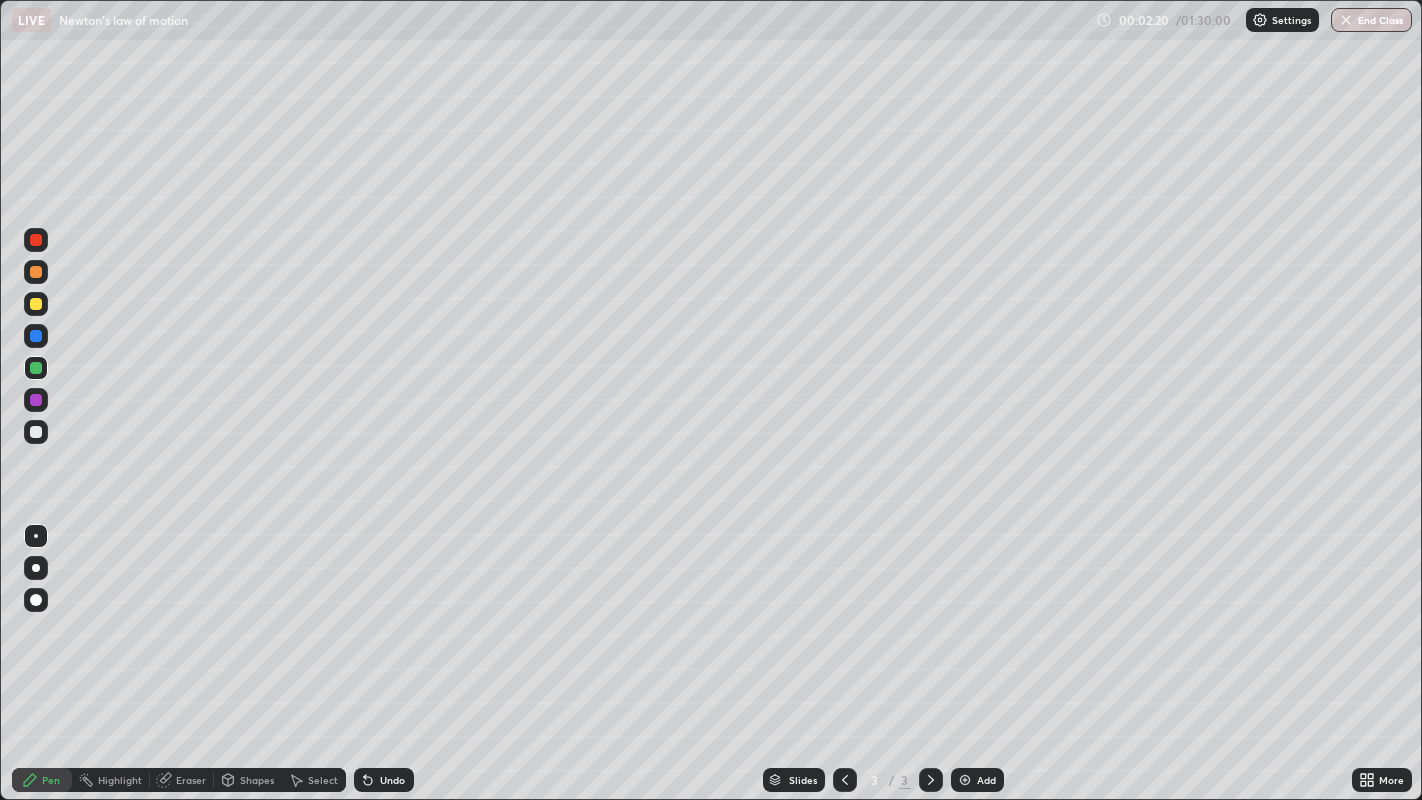 click on "Pen" at bounding box center (42, 780) 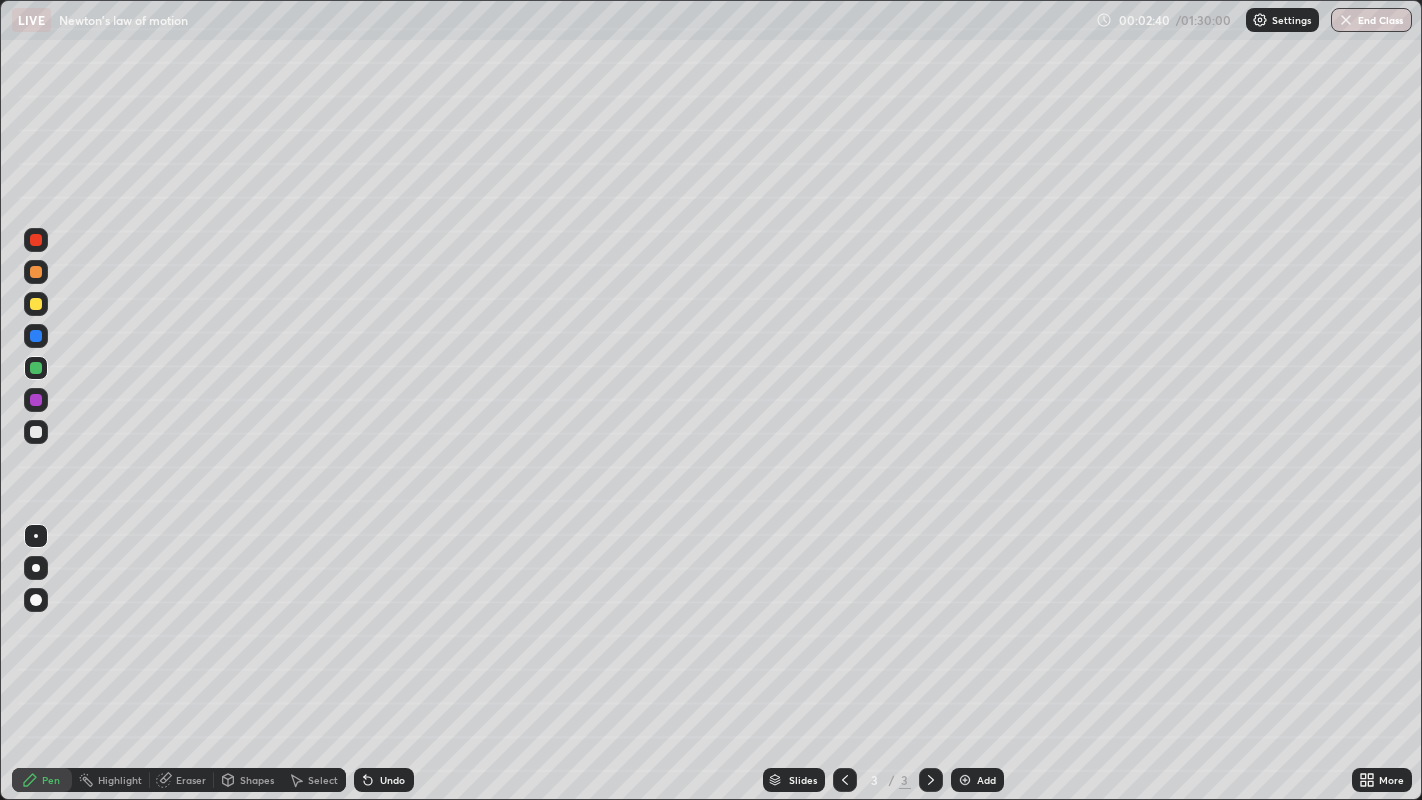 click 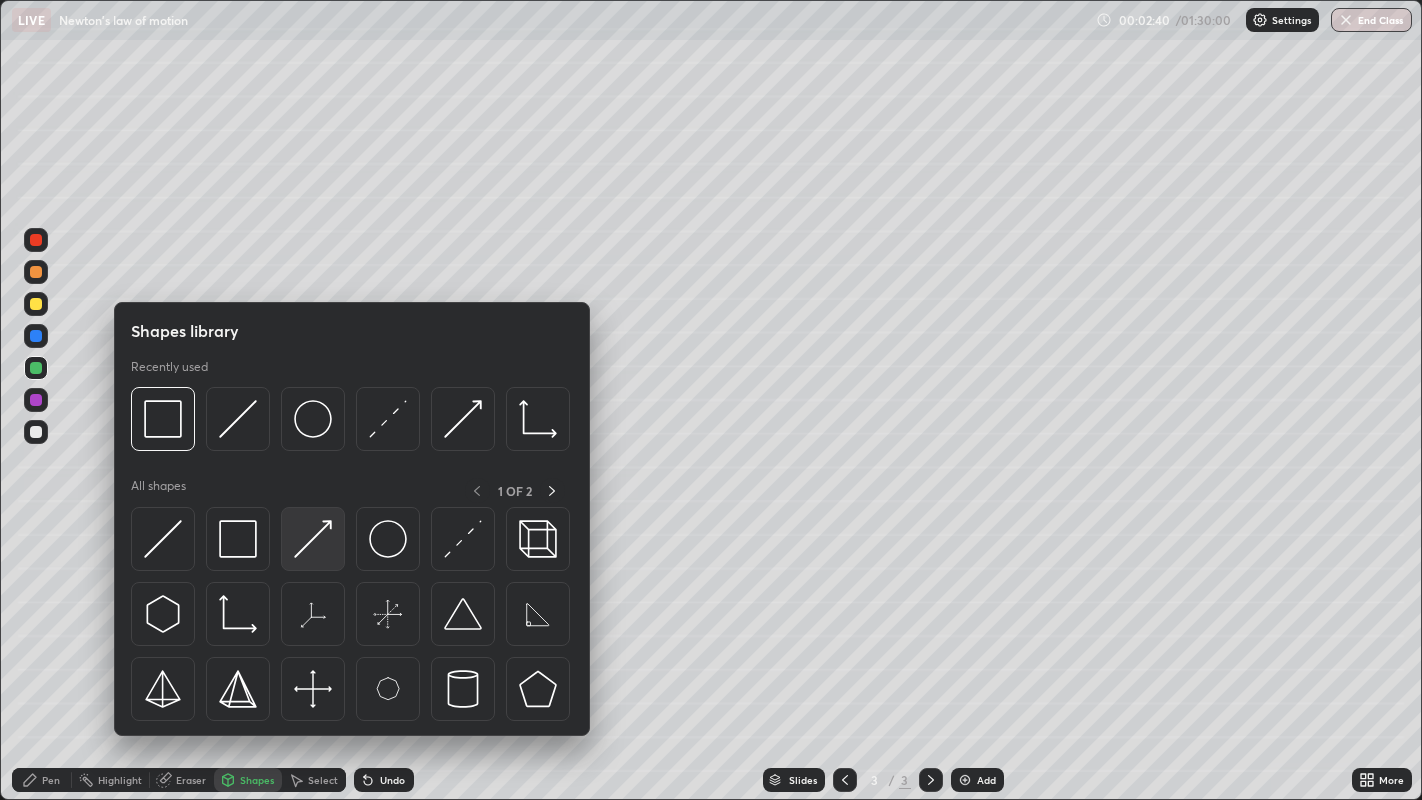 click at bounding box center [313, 539] 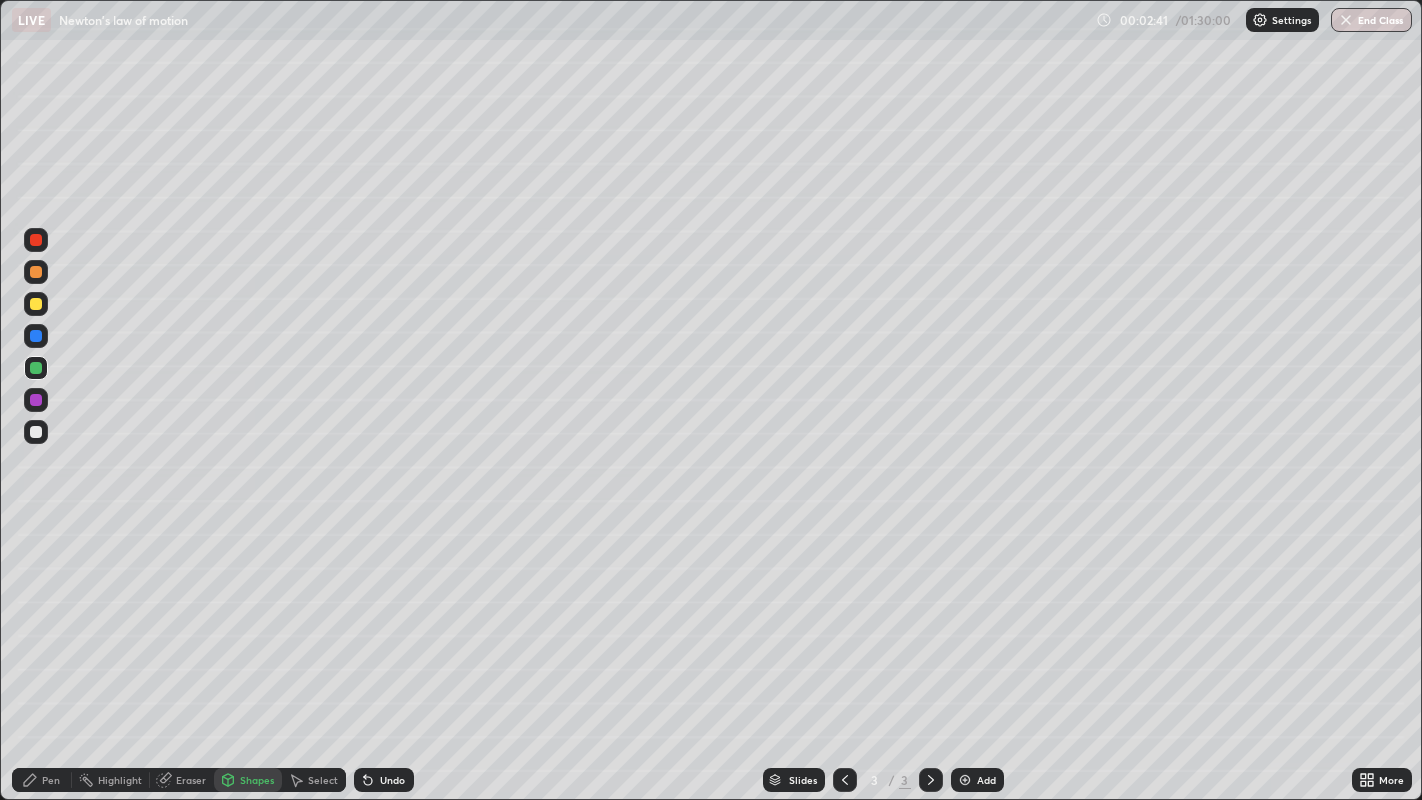 click at bounding box center (36, 304) 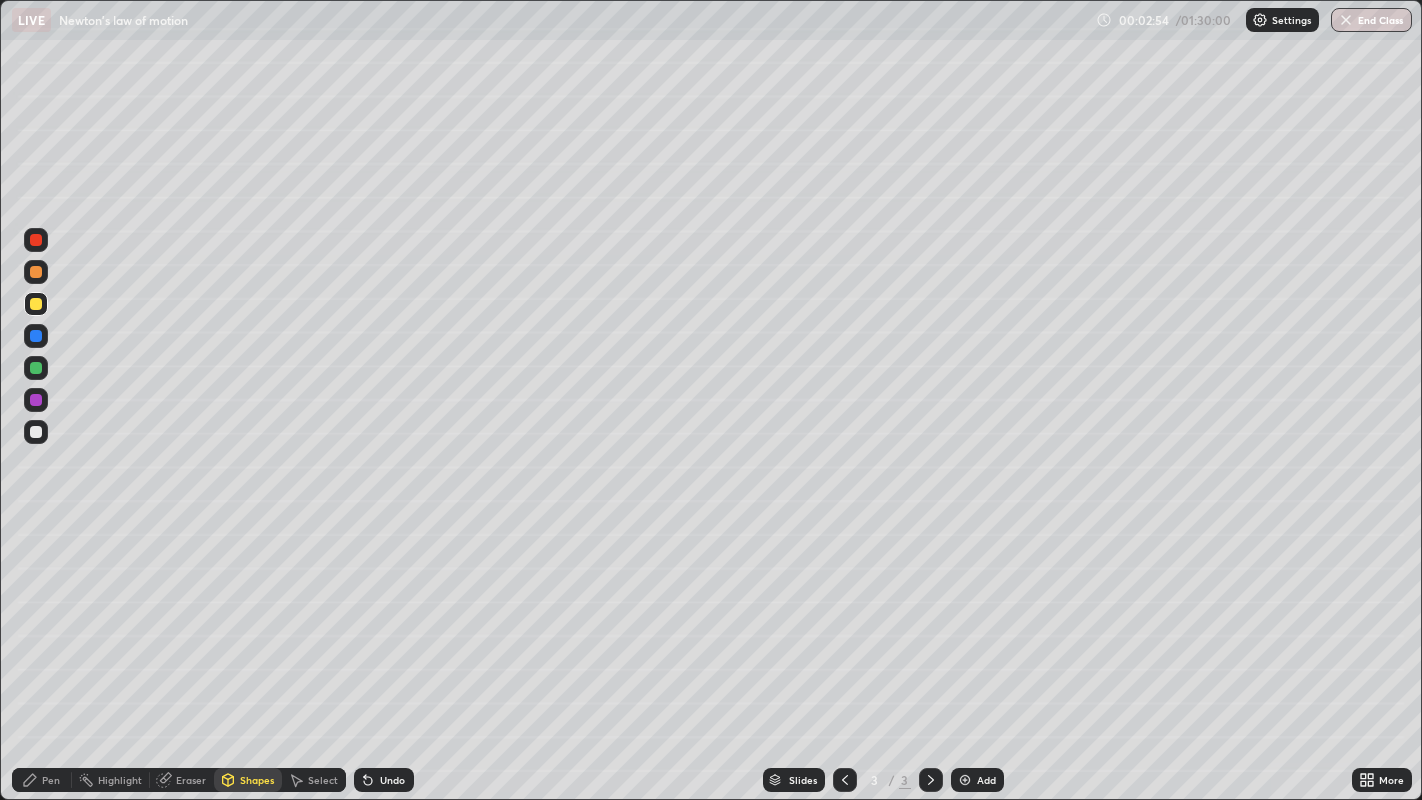 click on "Pen" at bounding box center [42, 780] 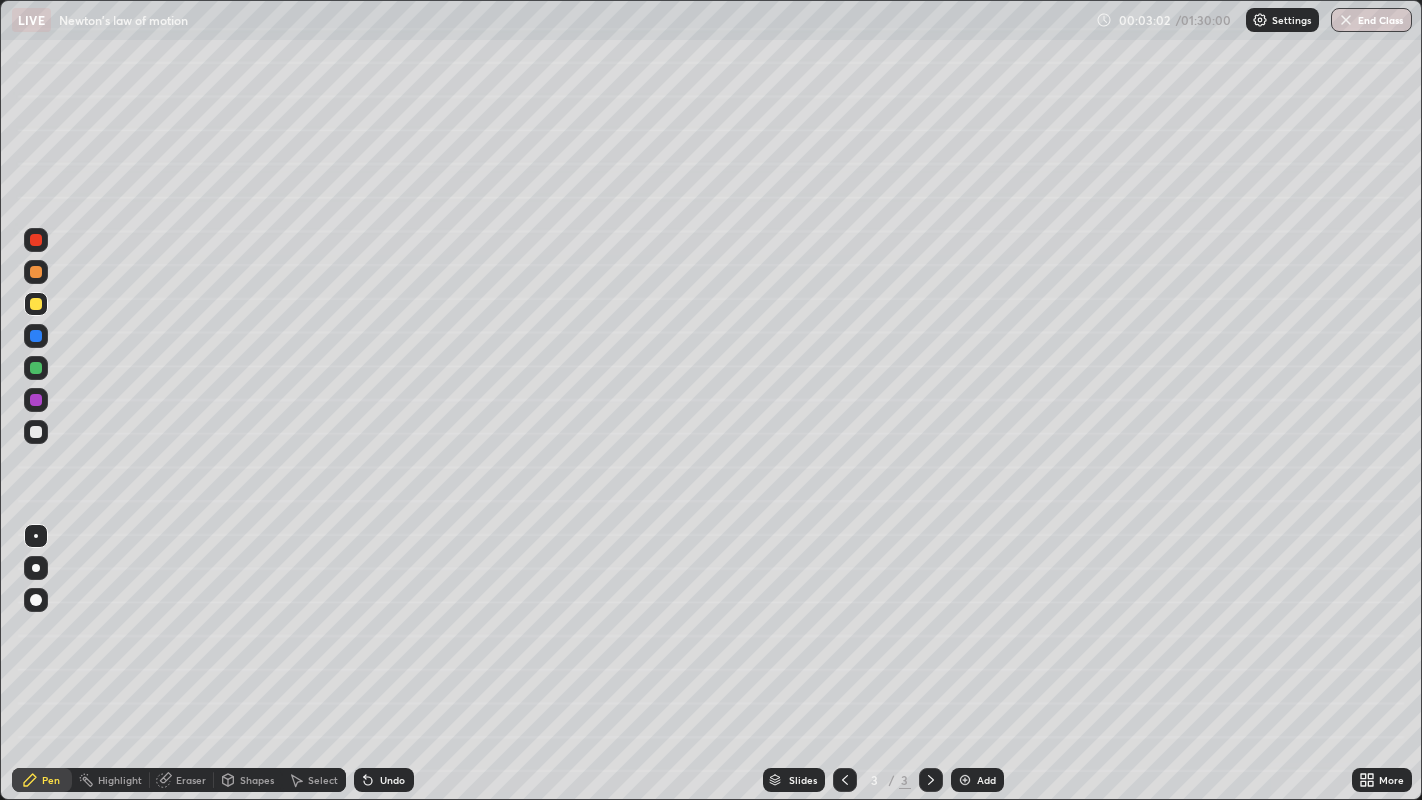 click on "Shapes" at bounding box center (257, 780) 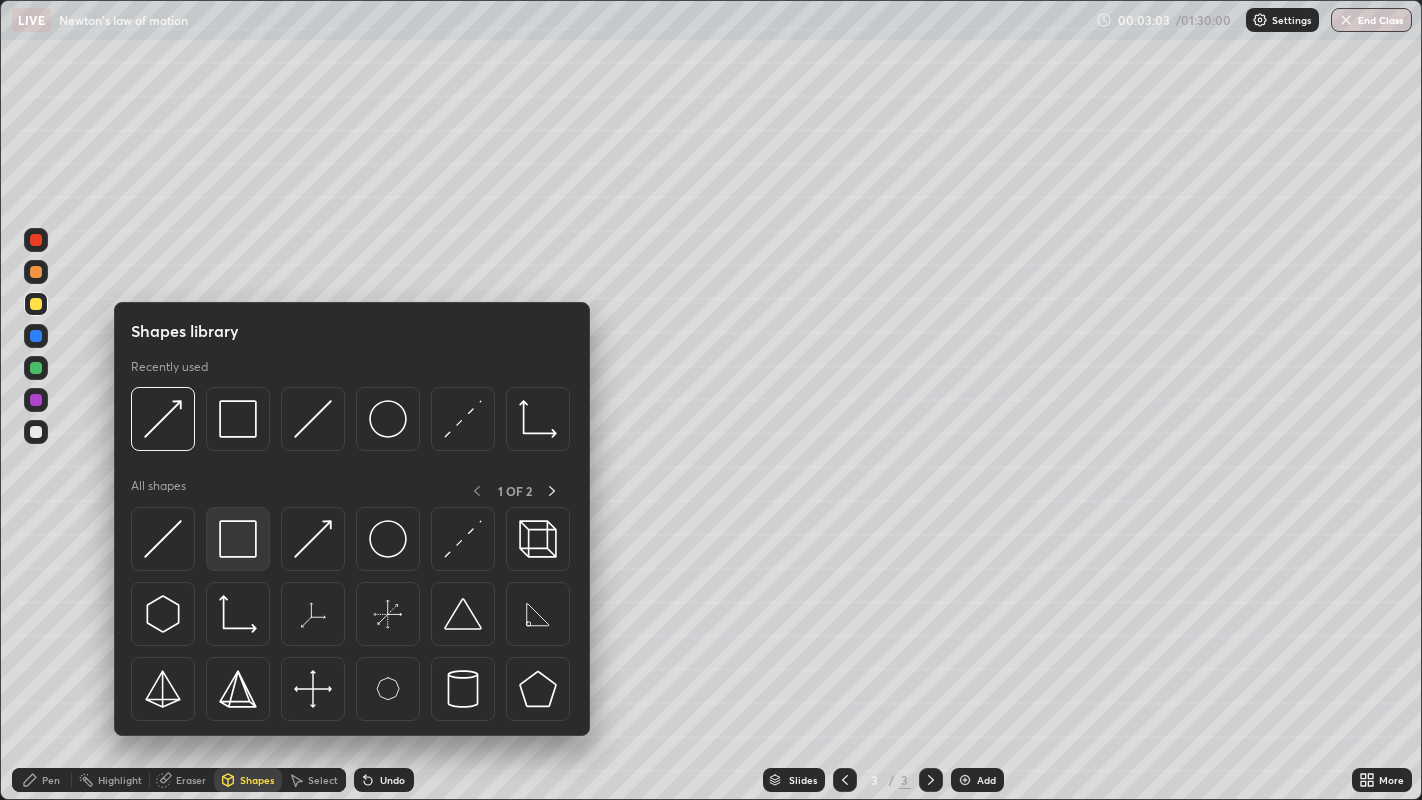 click at bounding box center (238, 539) 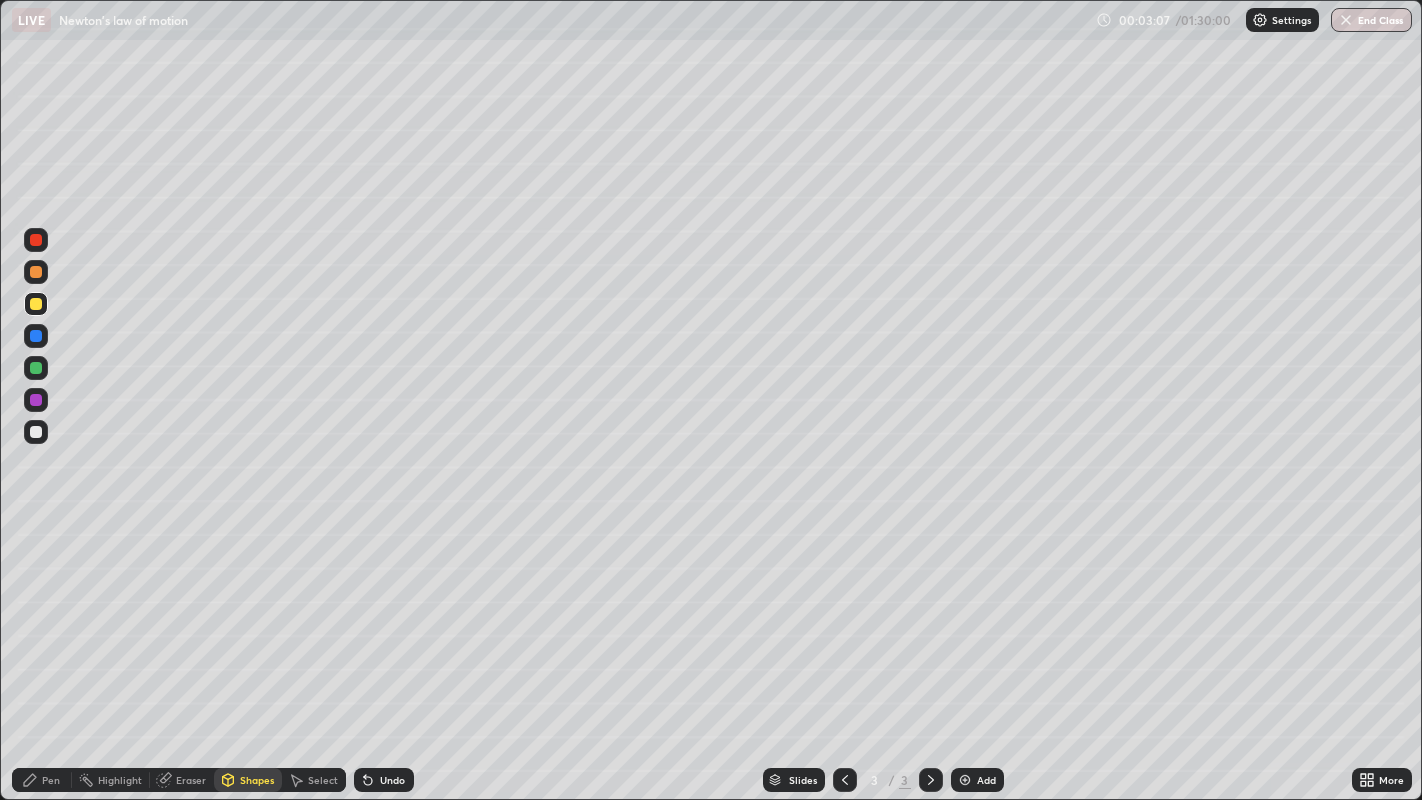 click on "Pen" at bounding box center (51, 780) 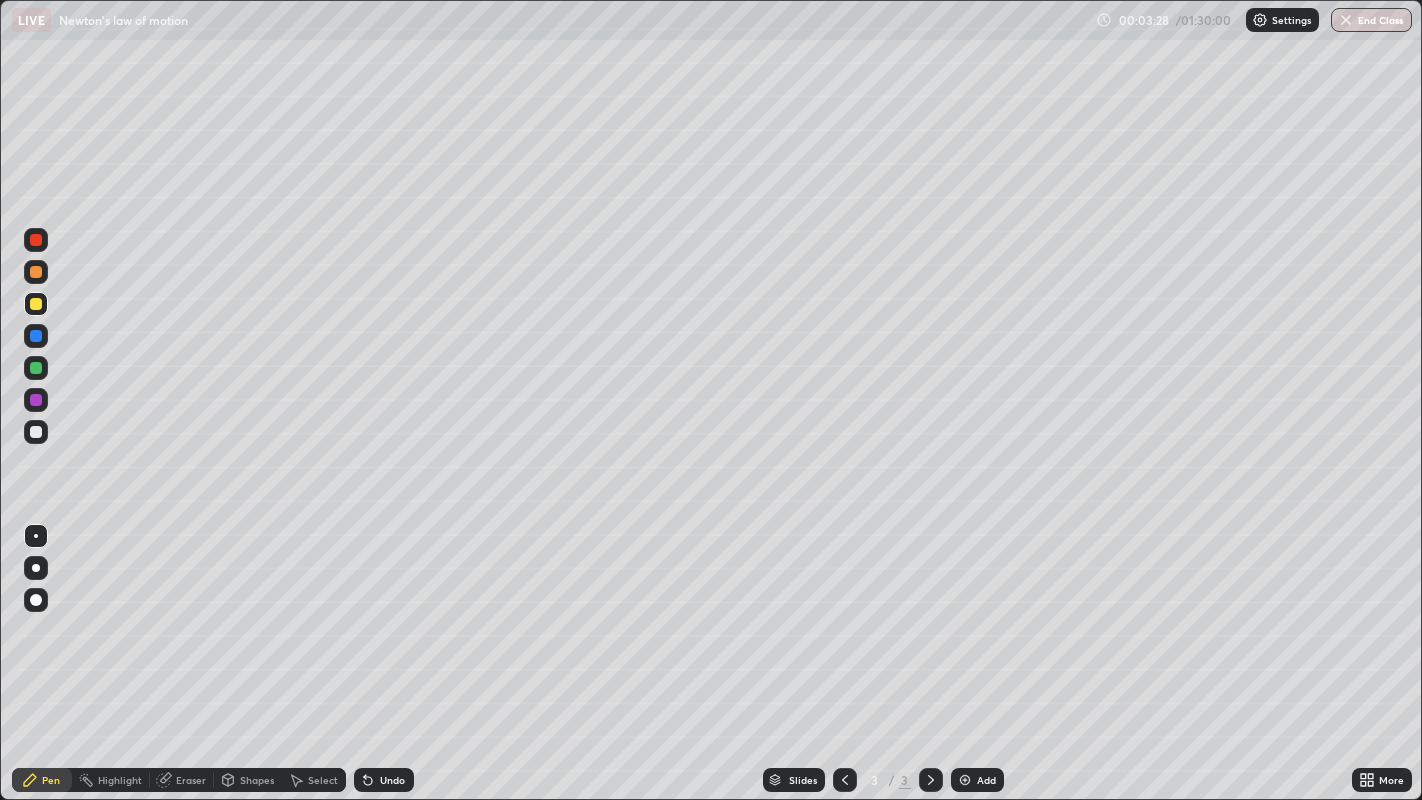 click at bounding box center (36, 272) 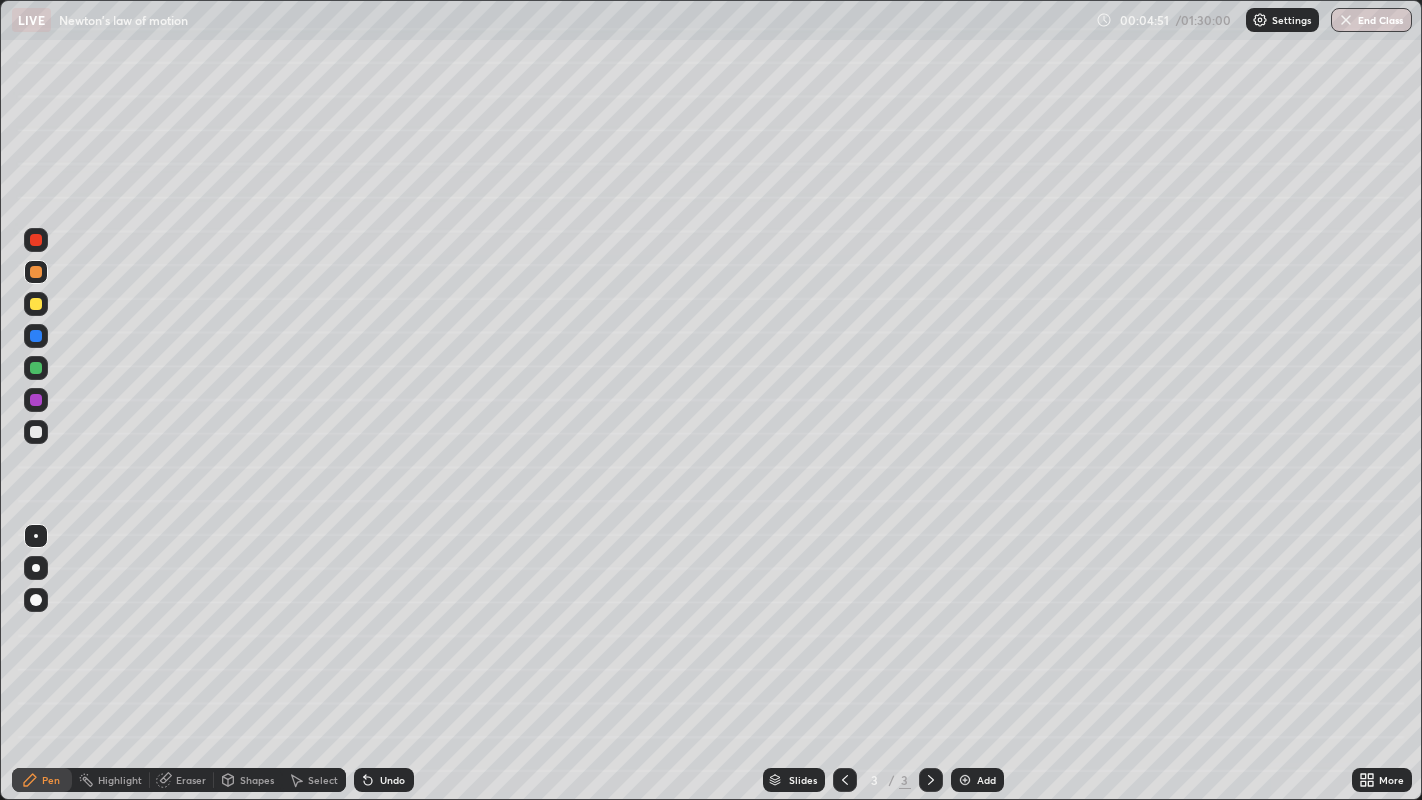 click 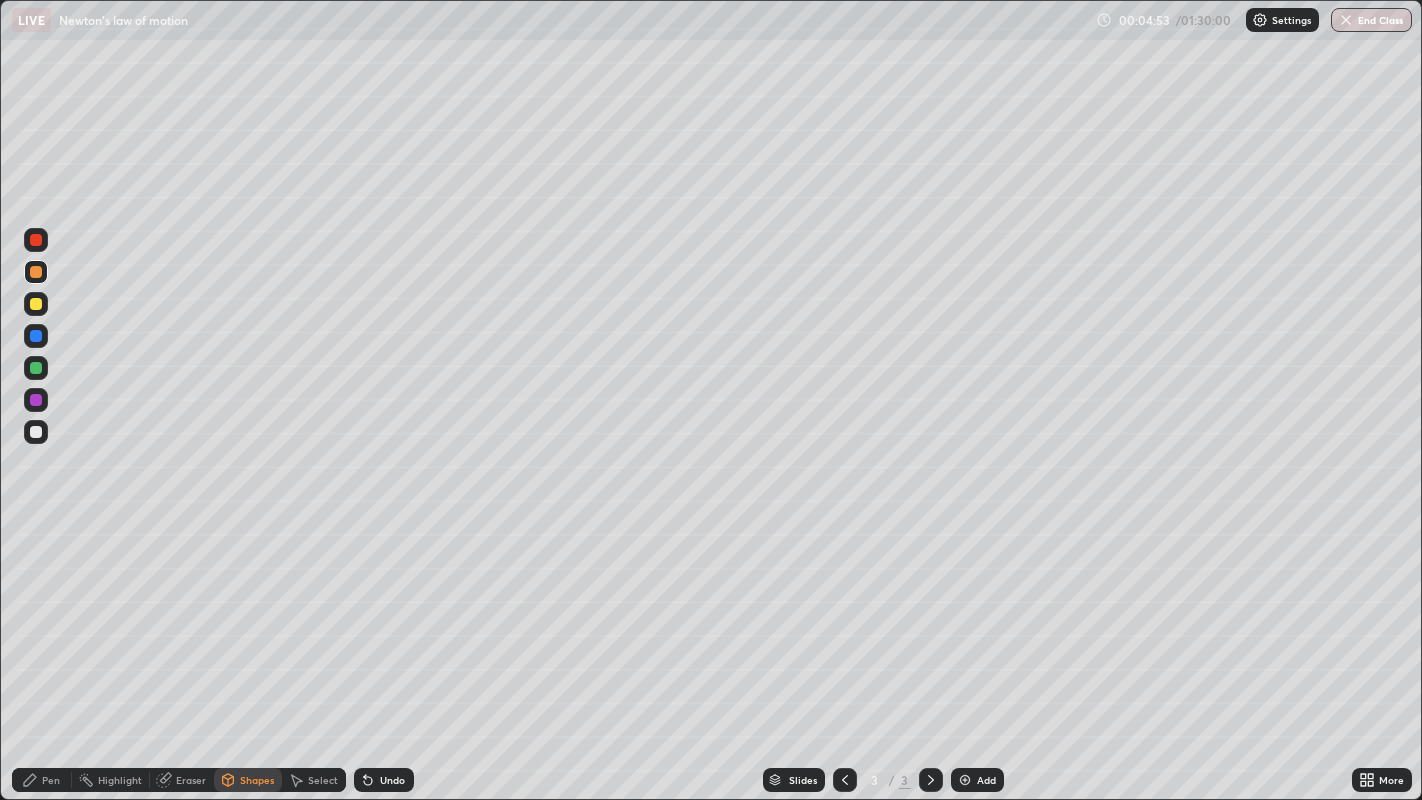 click on "Eraser" at bounding box center (182, 780) 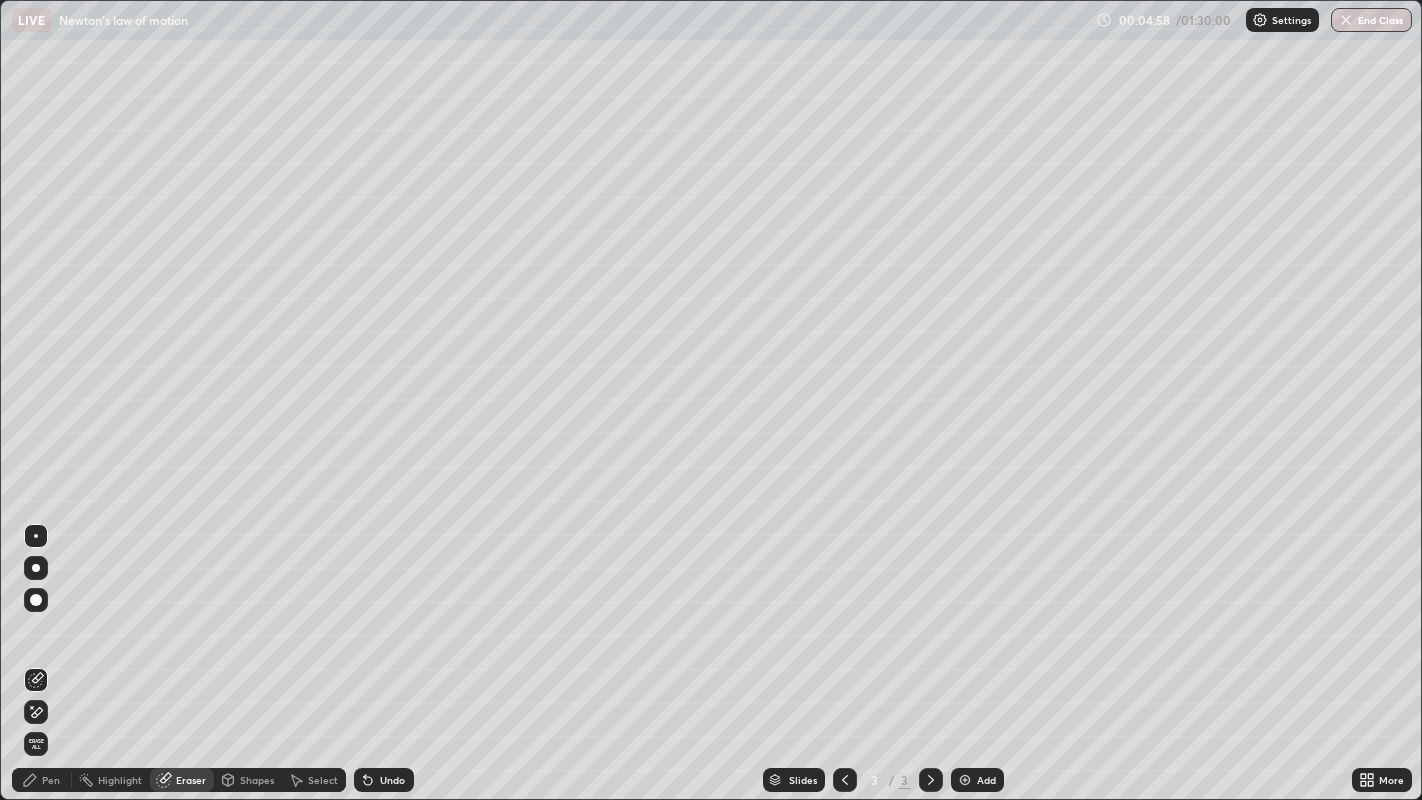click 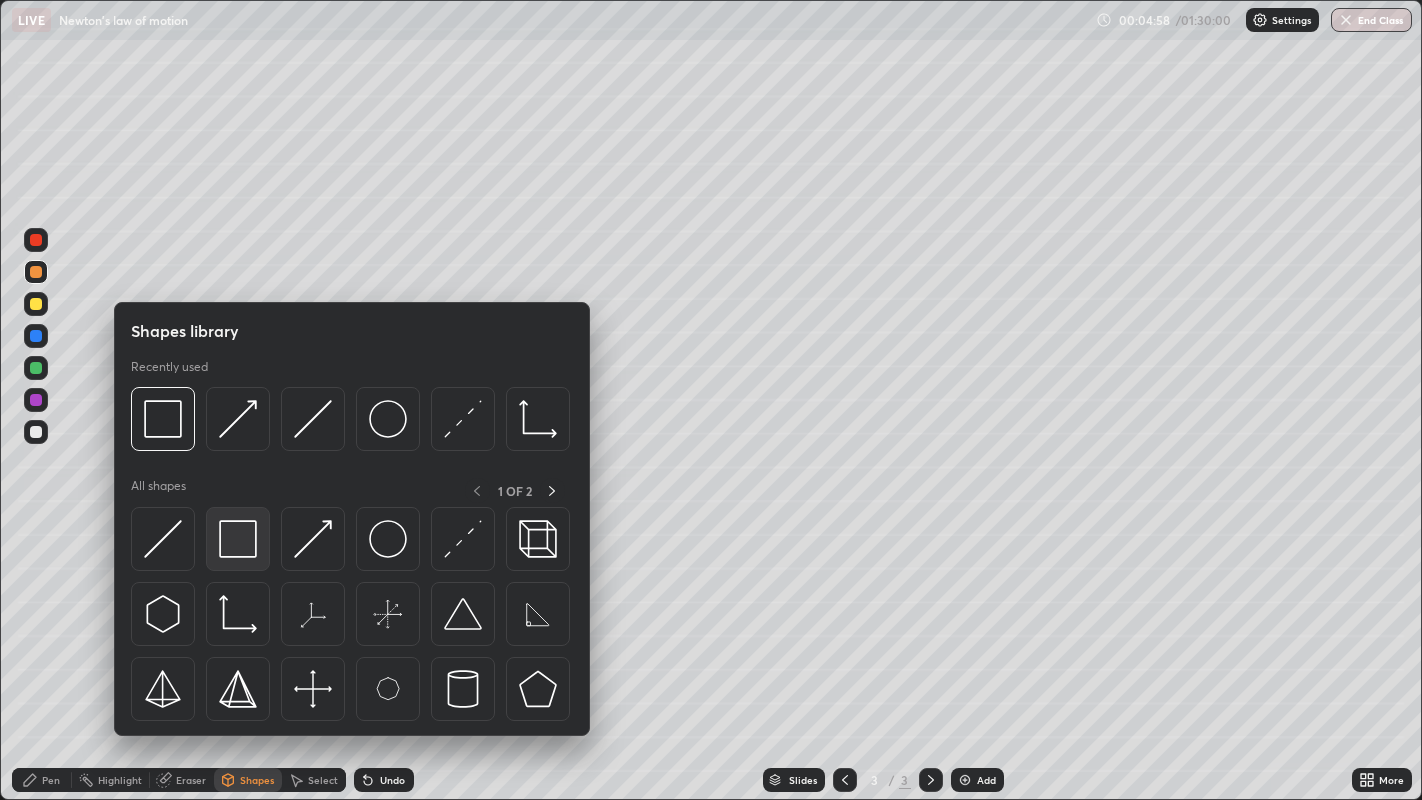 click at bounding box center [238, 539] 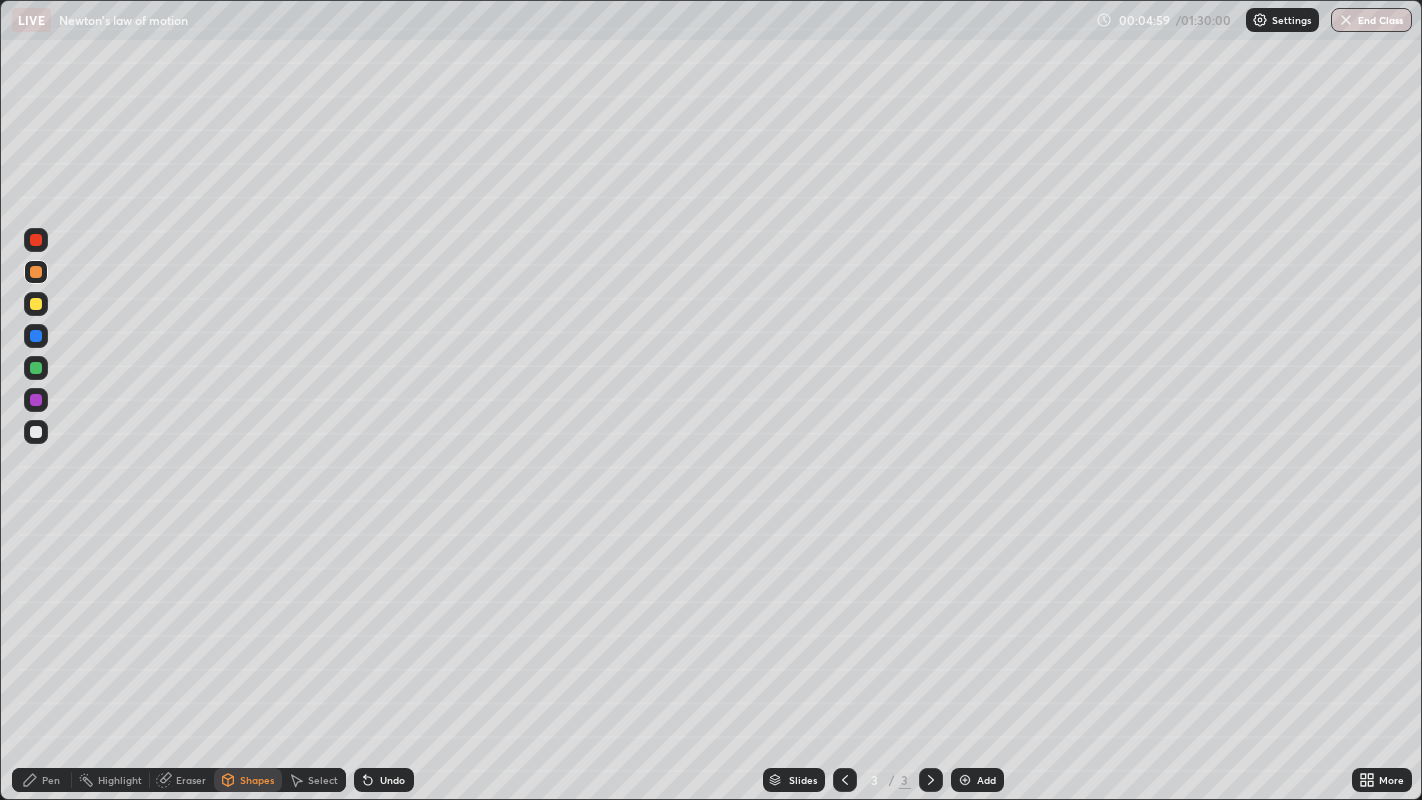 click at bounding box center [36, 368] 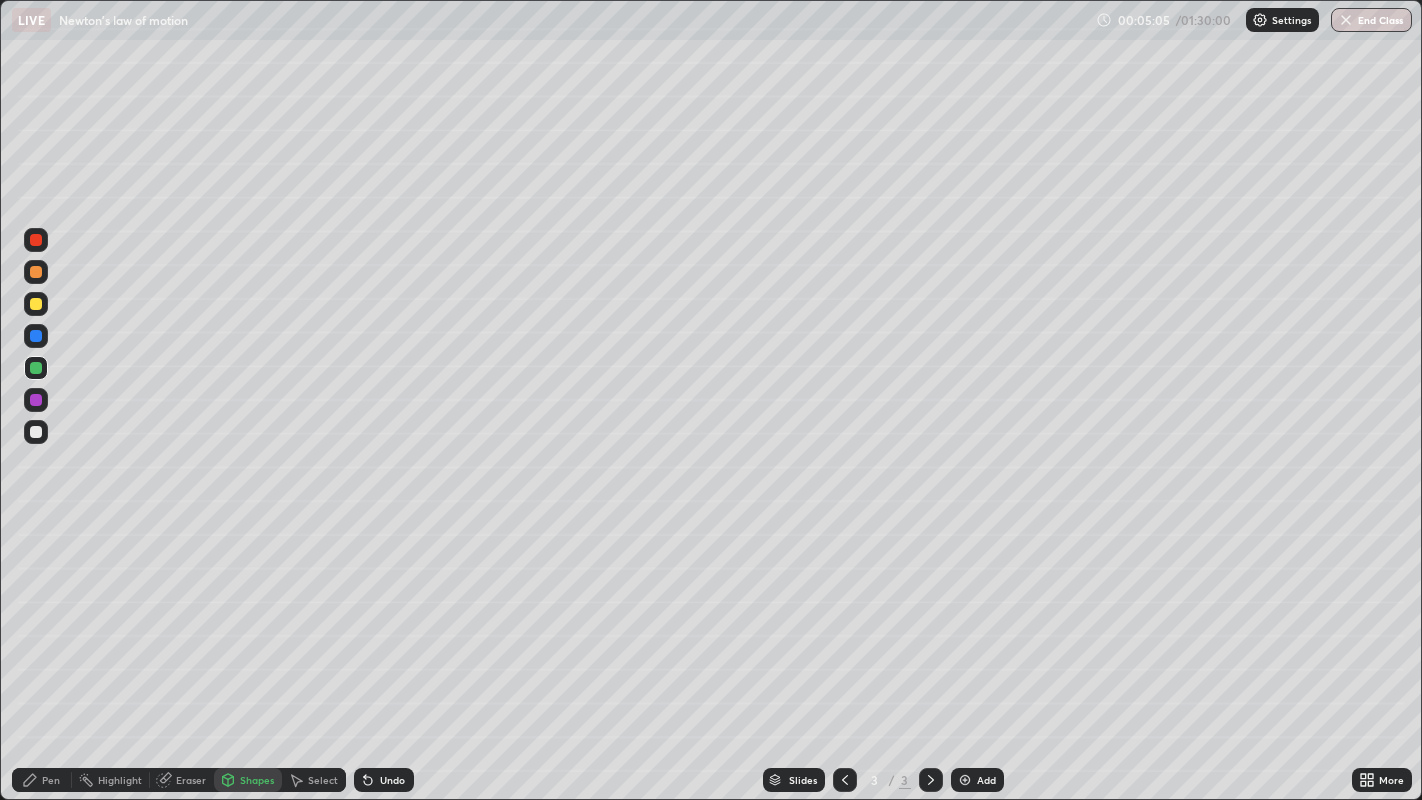 click on "Shapes" at bounding box center (248, 780) 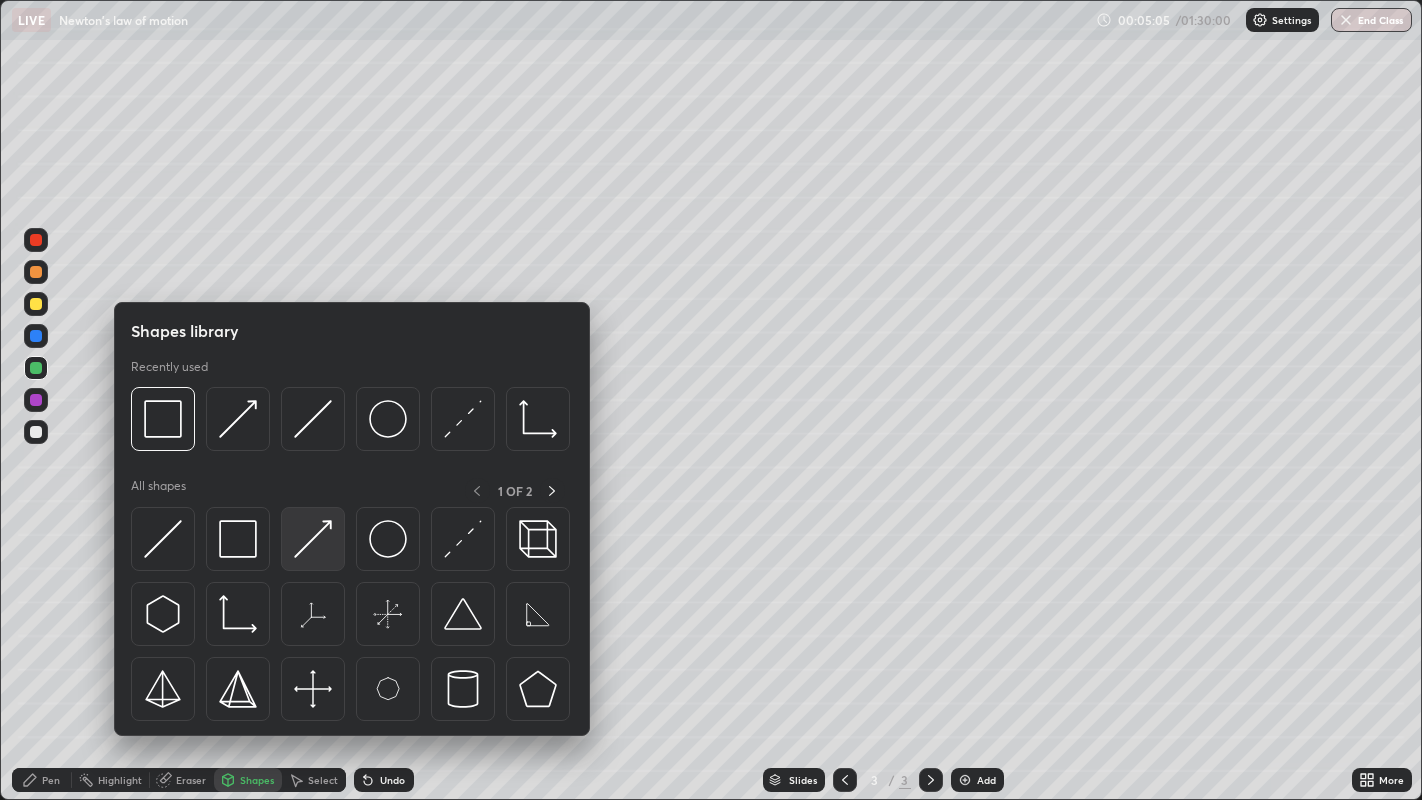 click at bounding box center (313, 539) 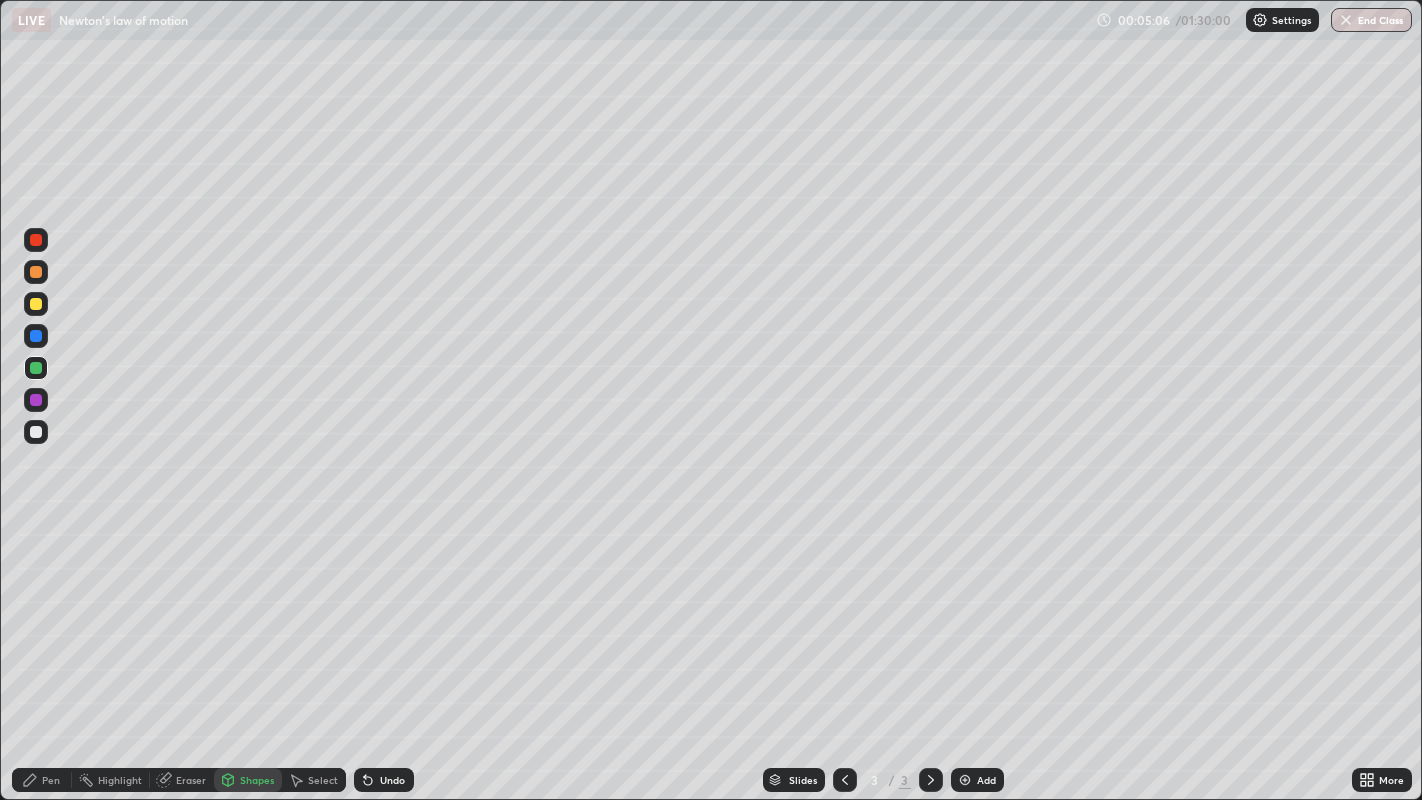 click at bounding box center [36, 432] 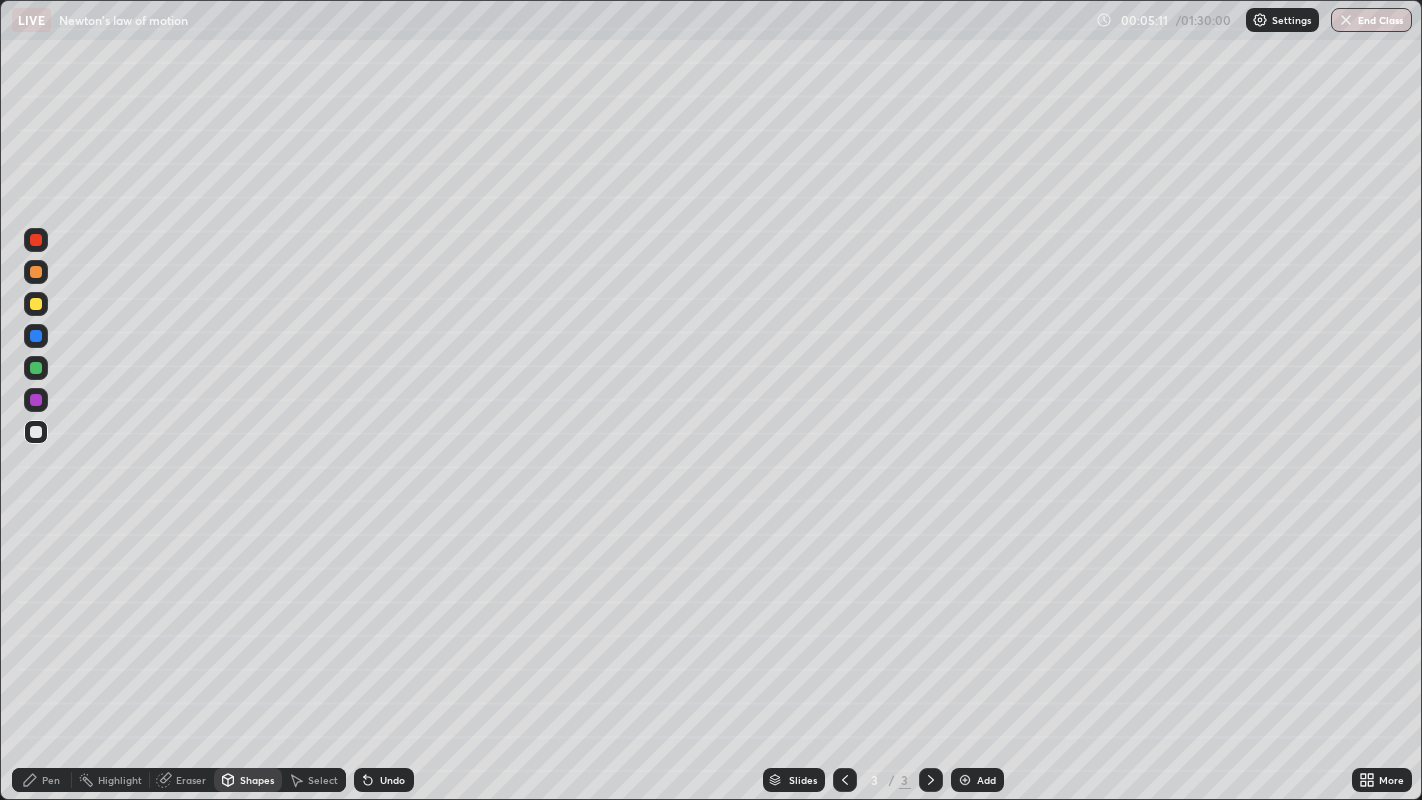 click 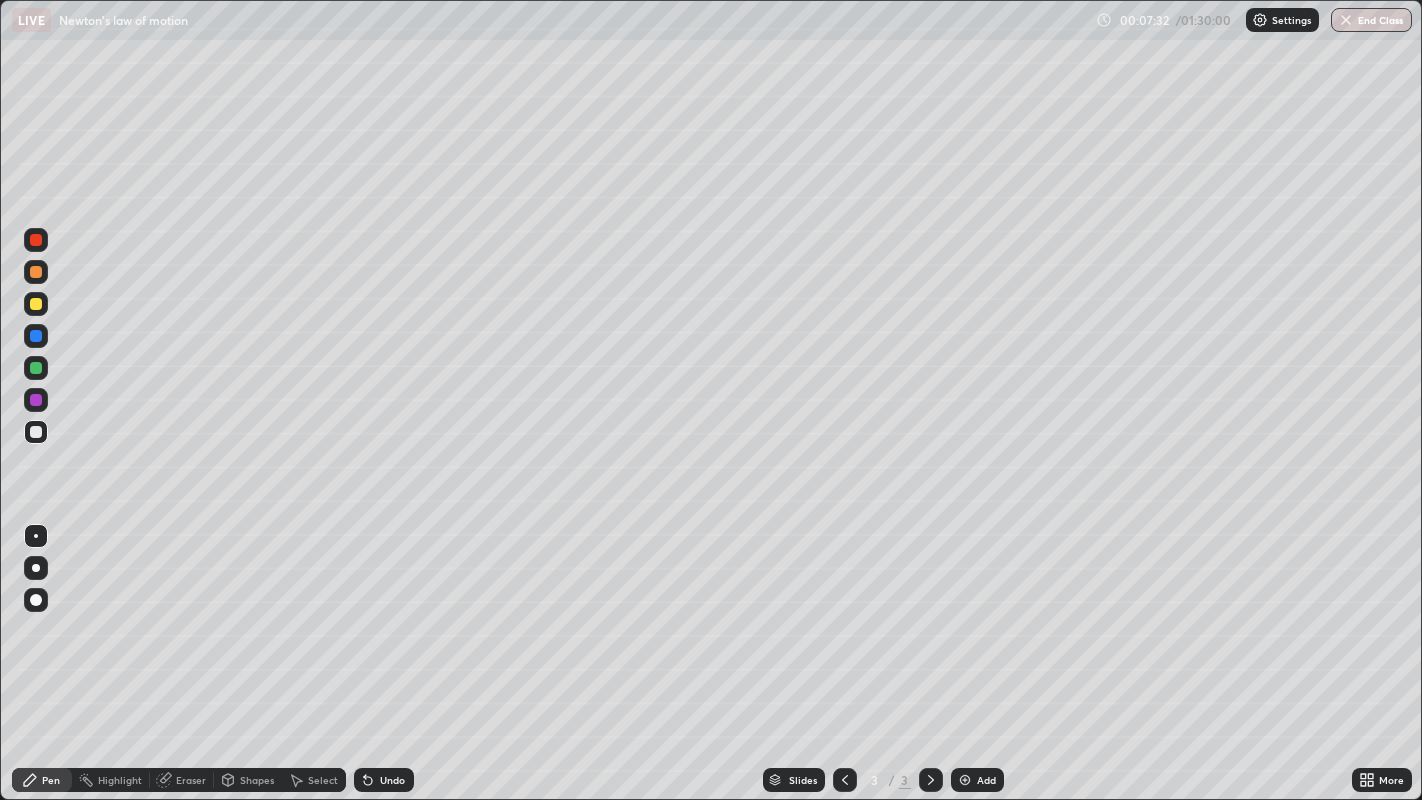 click at bounding box center [965, 780] 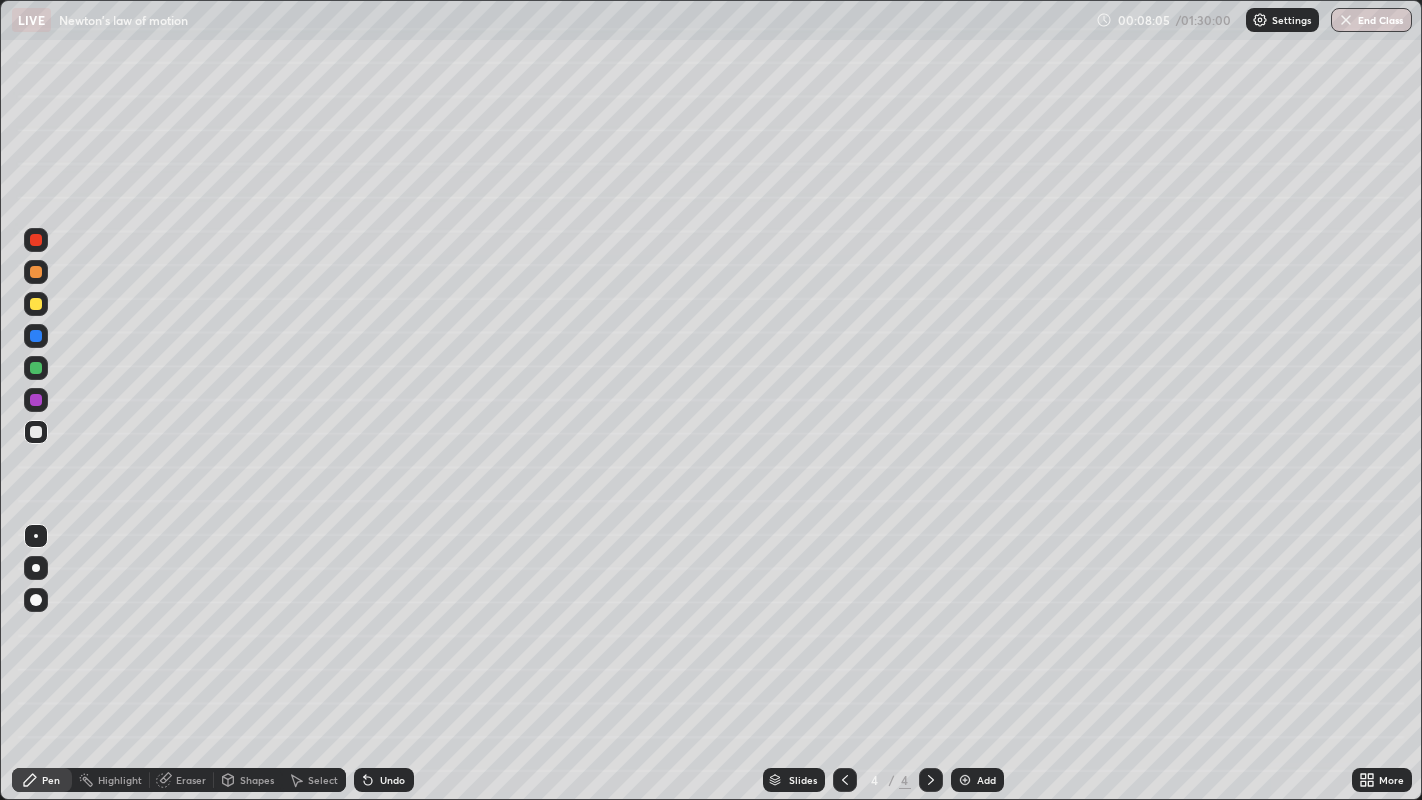 click on "Select" at bounding box center [314, 780] 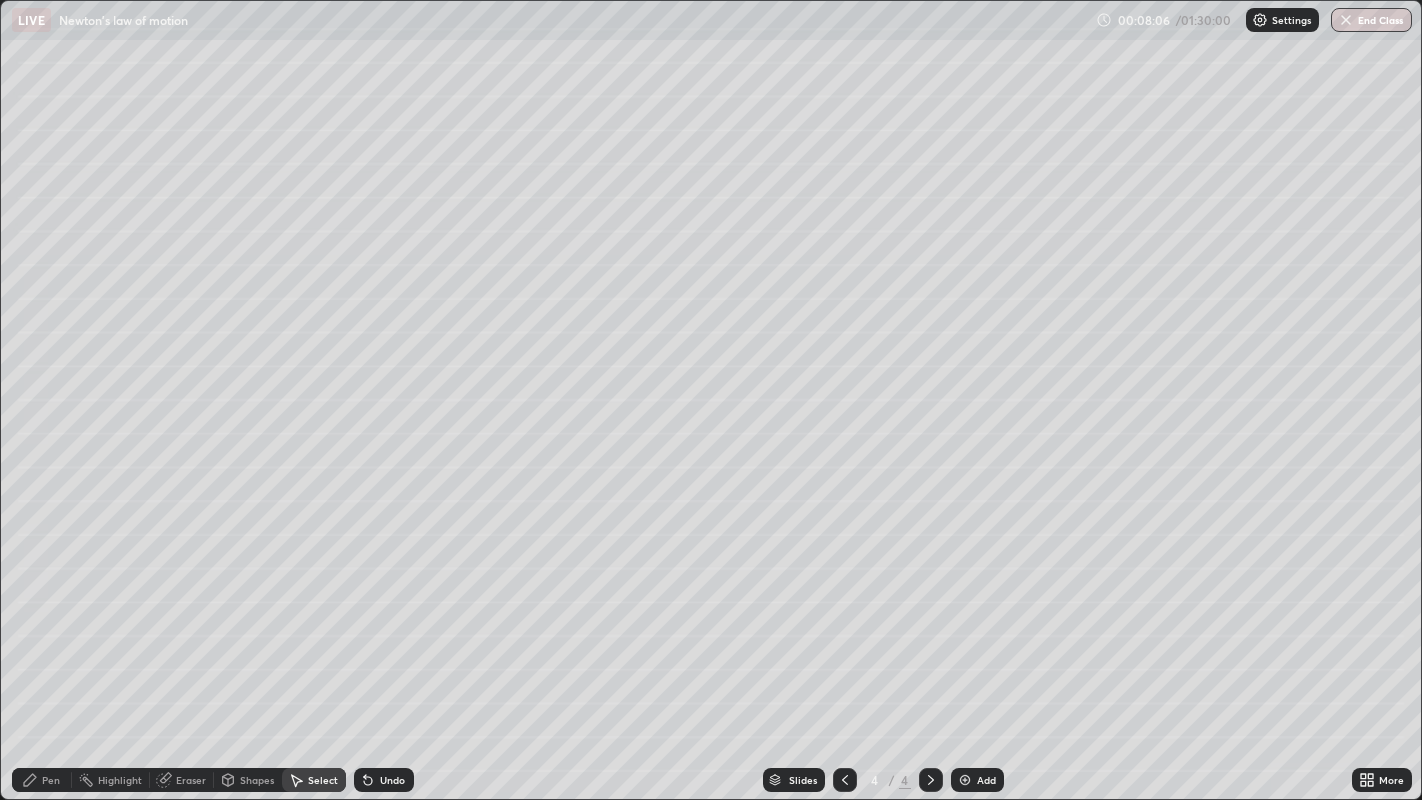 click on "Shapes" at bounding box center [248, 780] 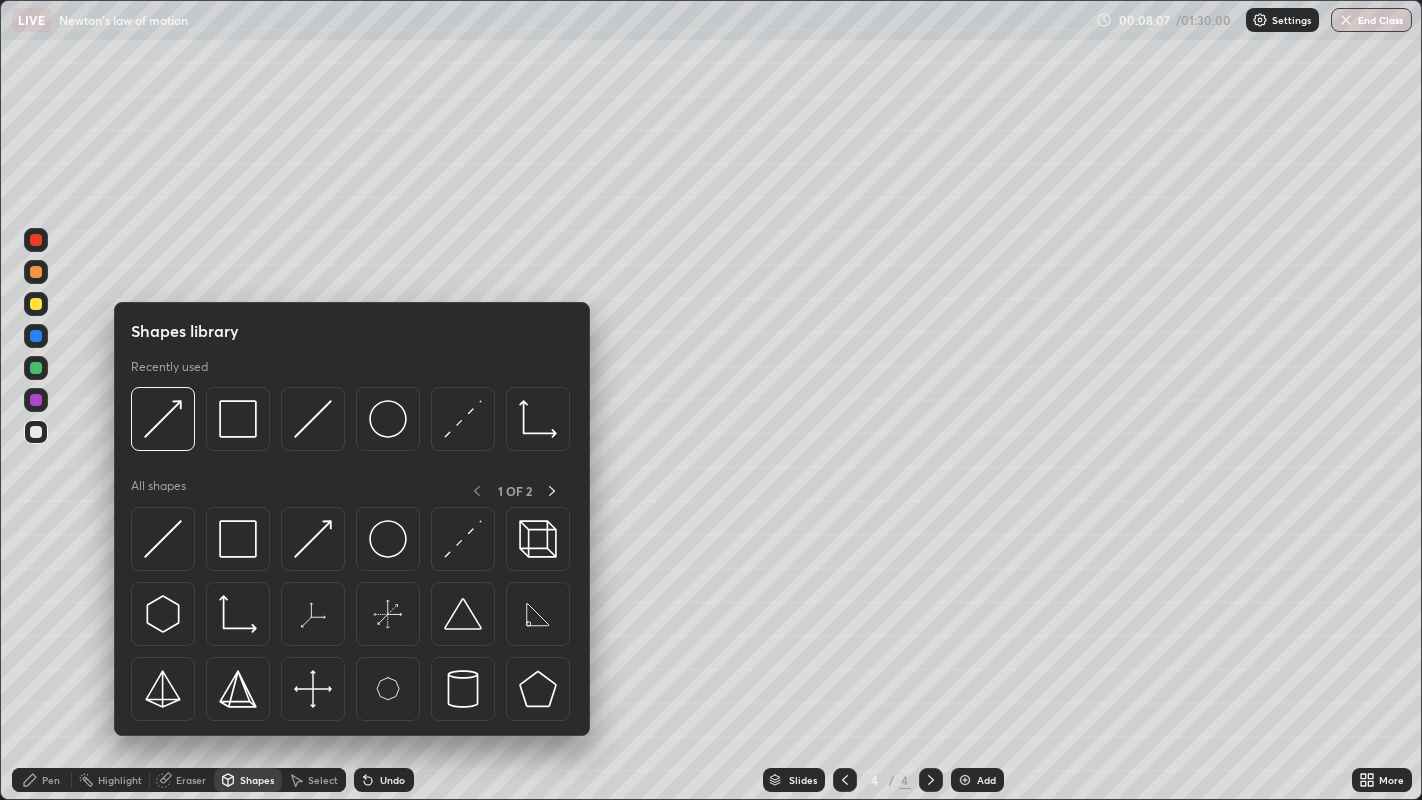click at bounding box center [238, 539] 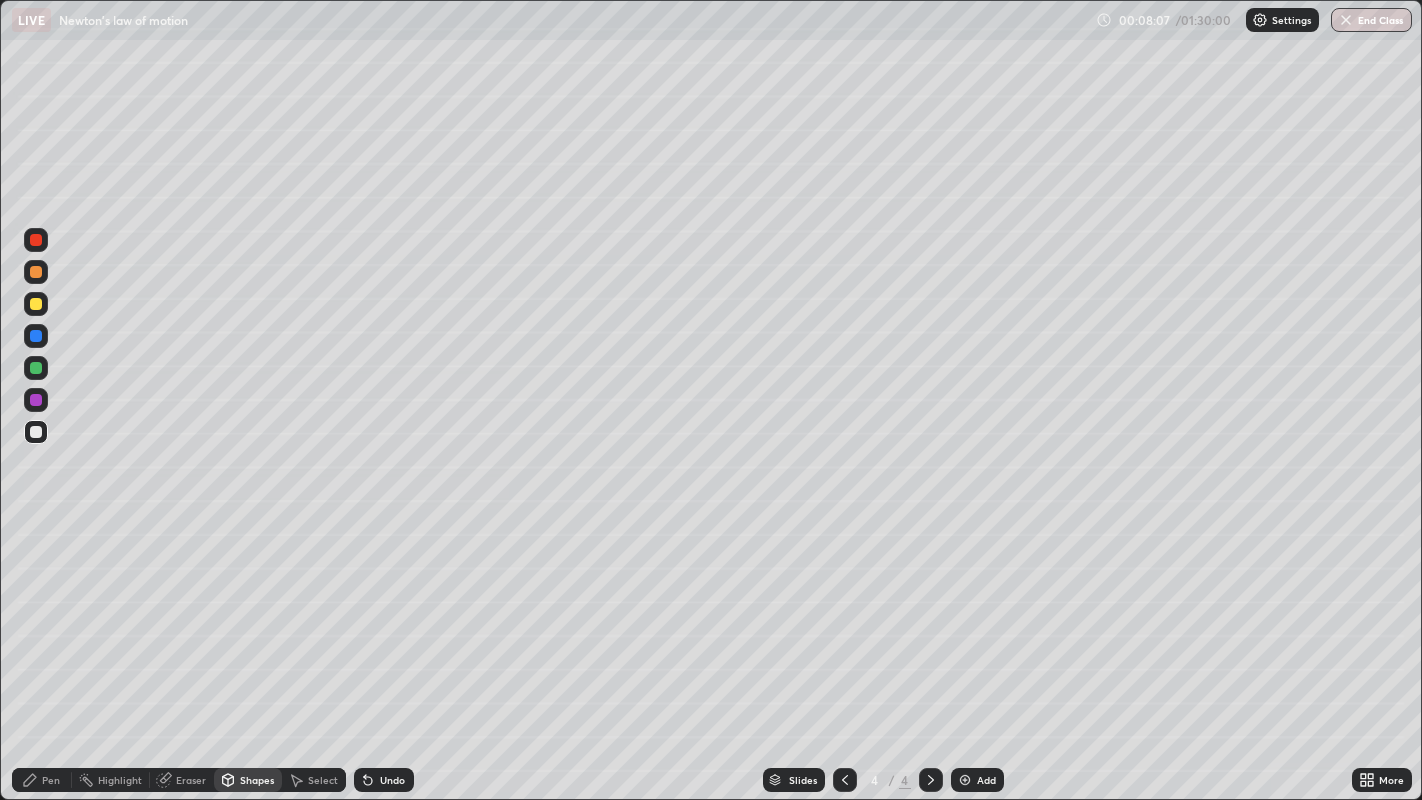 click at bounding box center (36, 368) 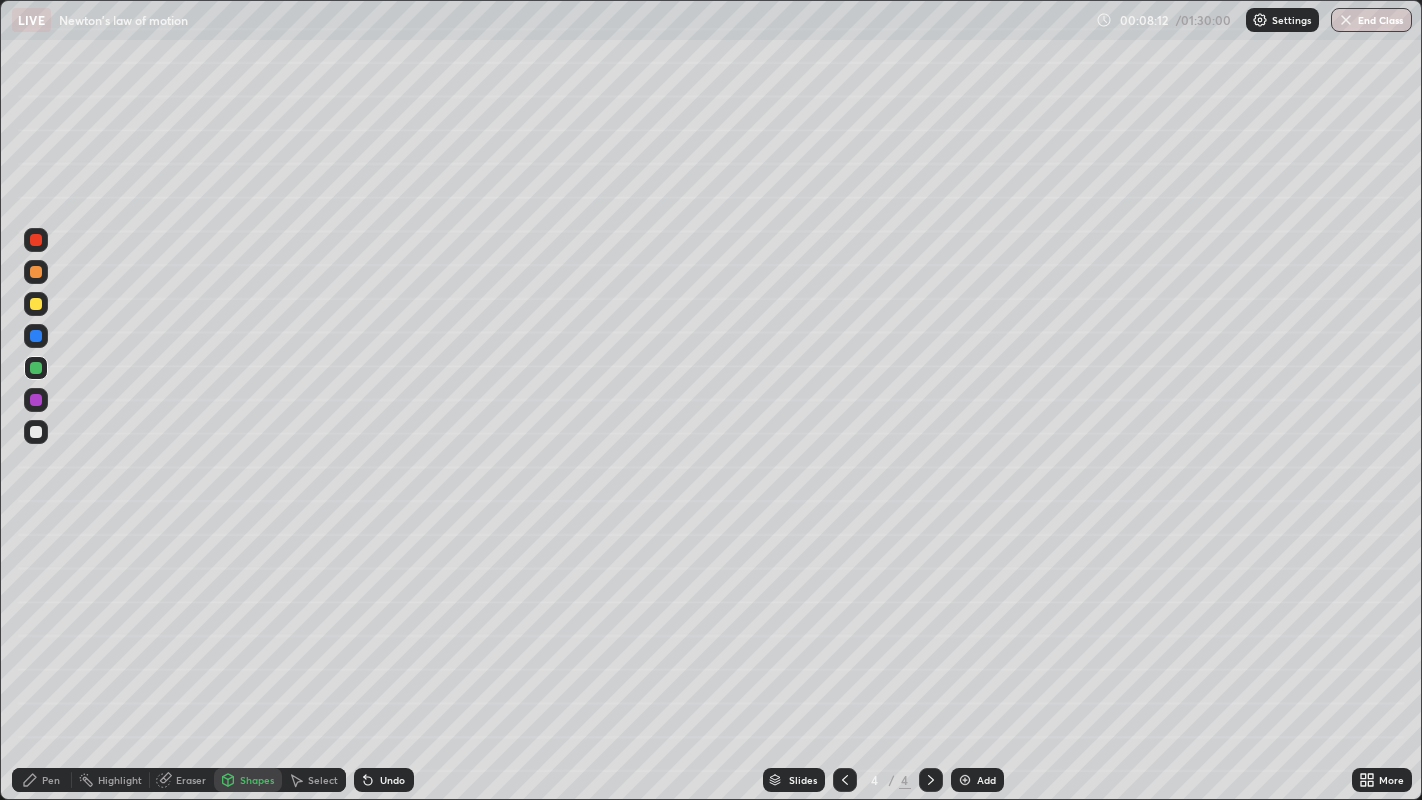 click 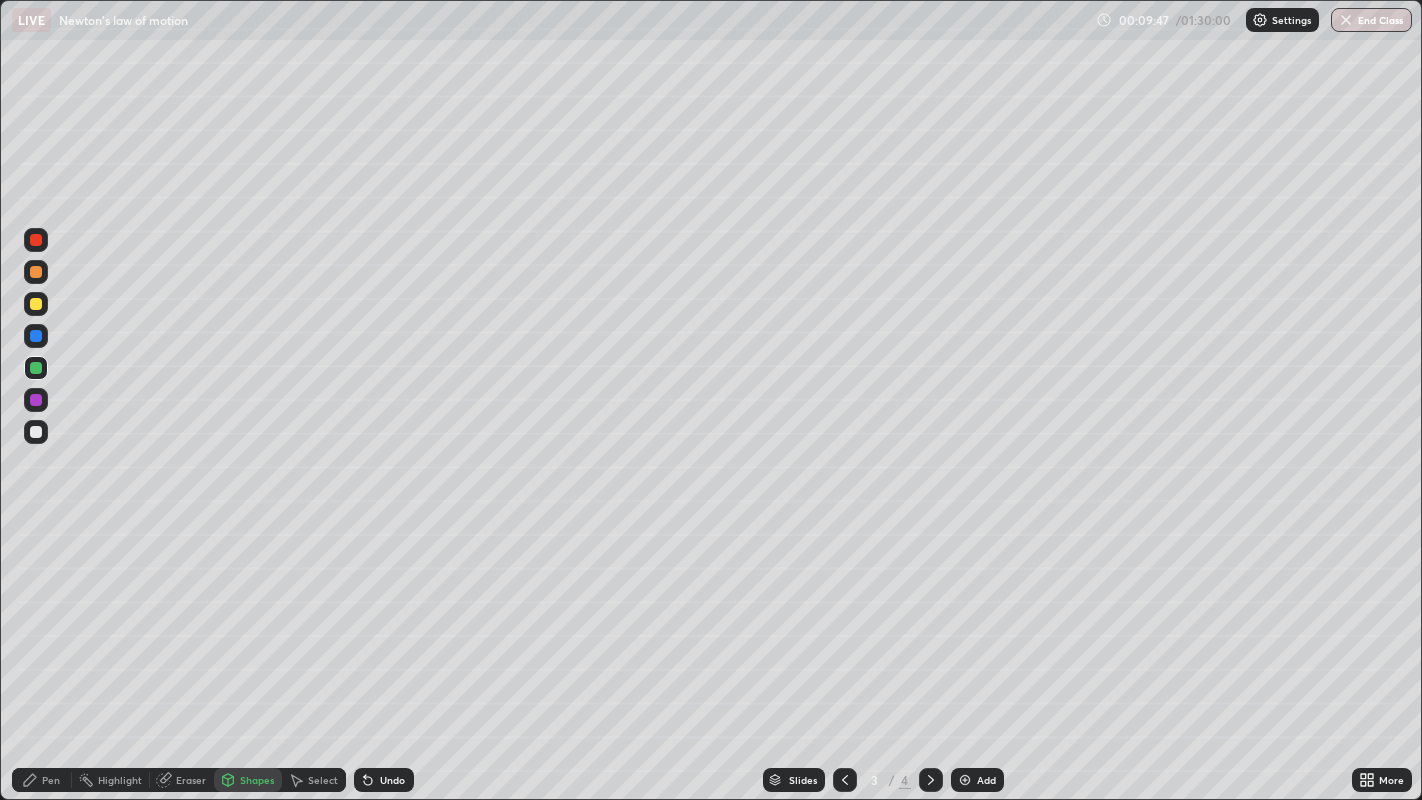 click on "Undo" at bounding box center (384, 780) 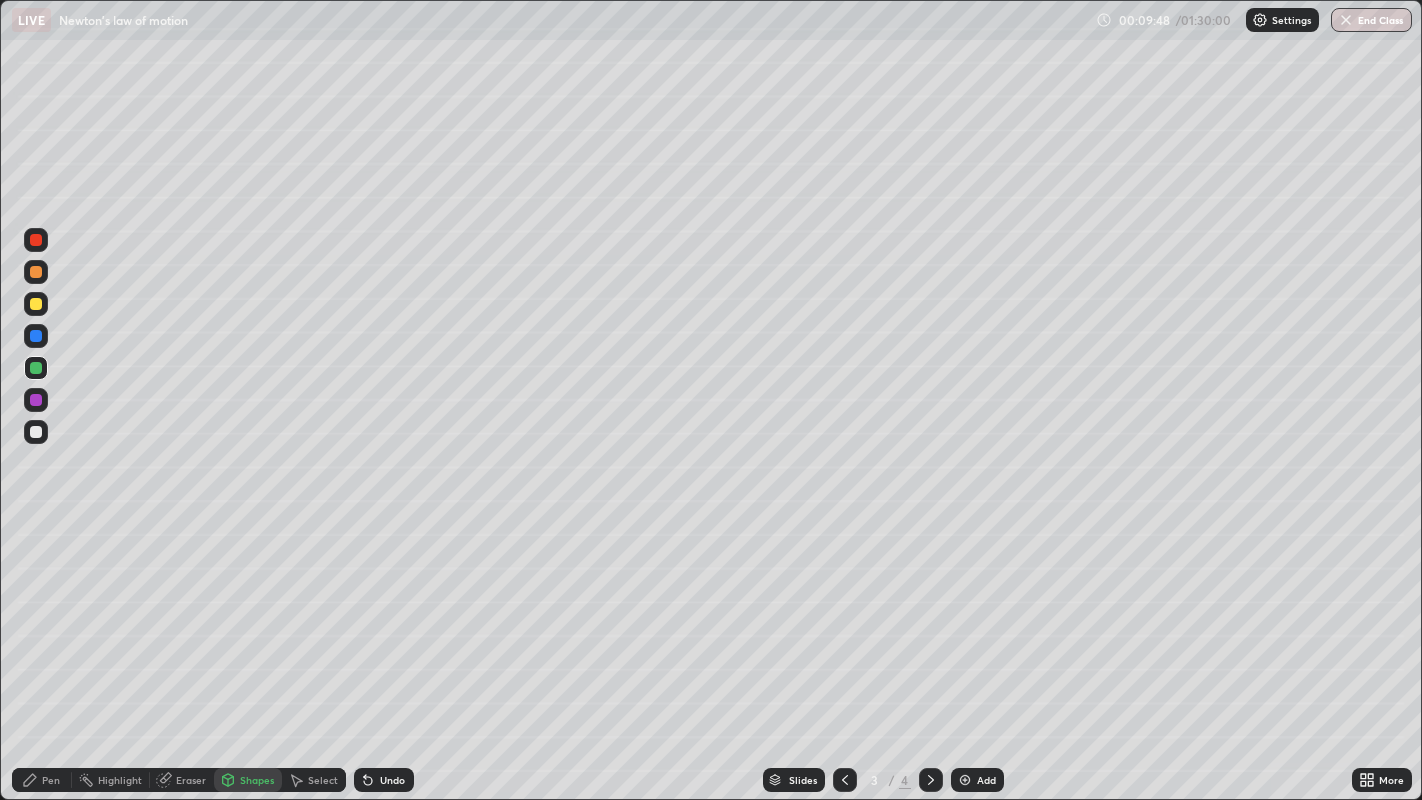 click on "Pen" at bounding box center (42, 780) 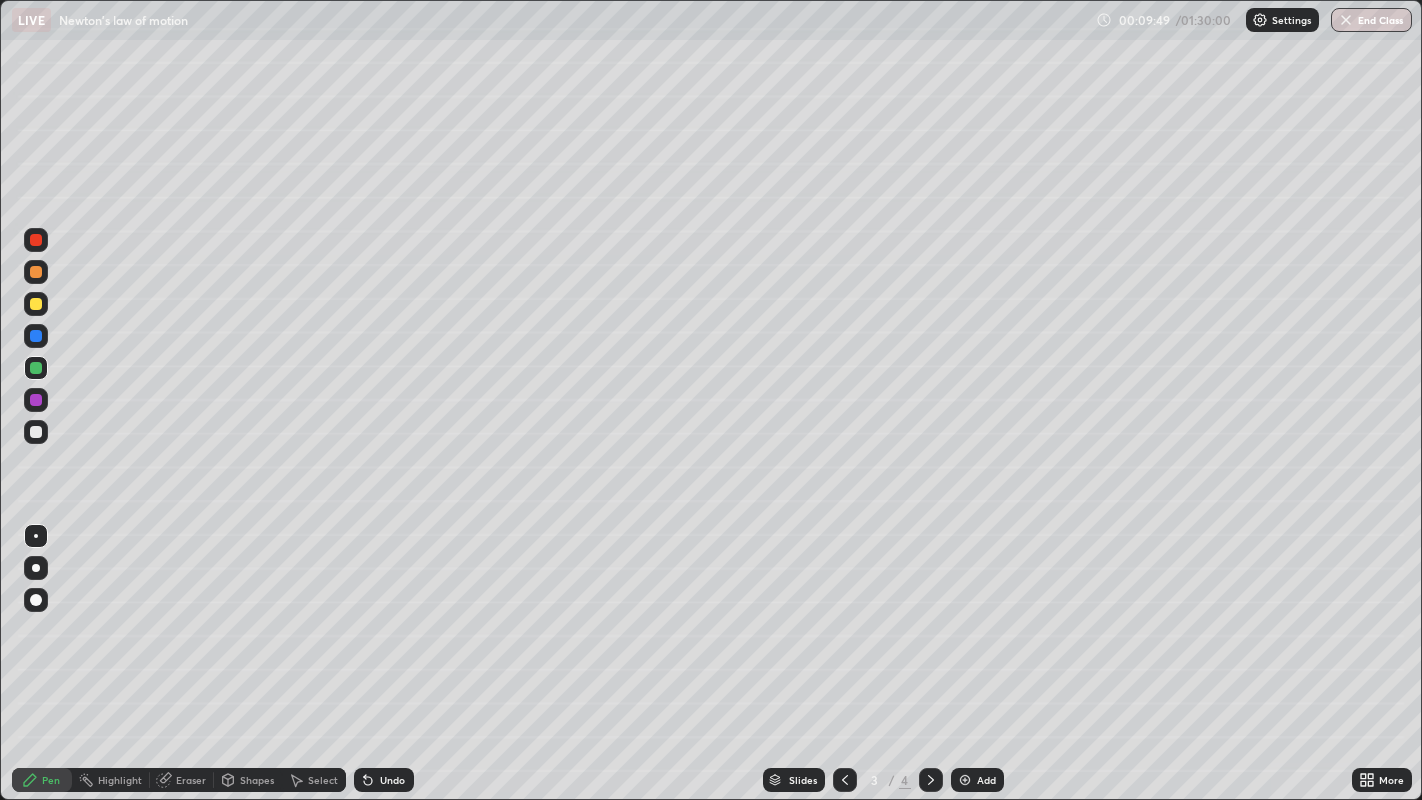 click at bounding box center [36, 272] 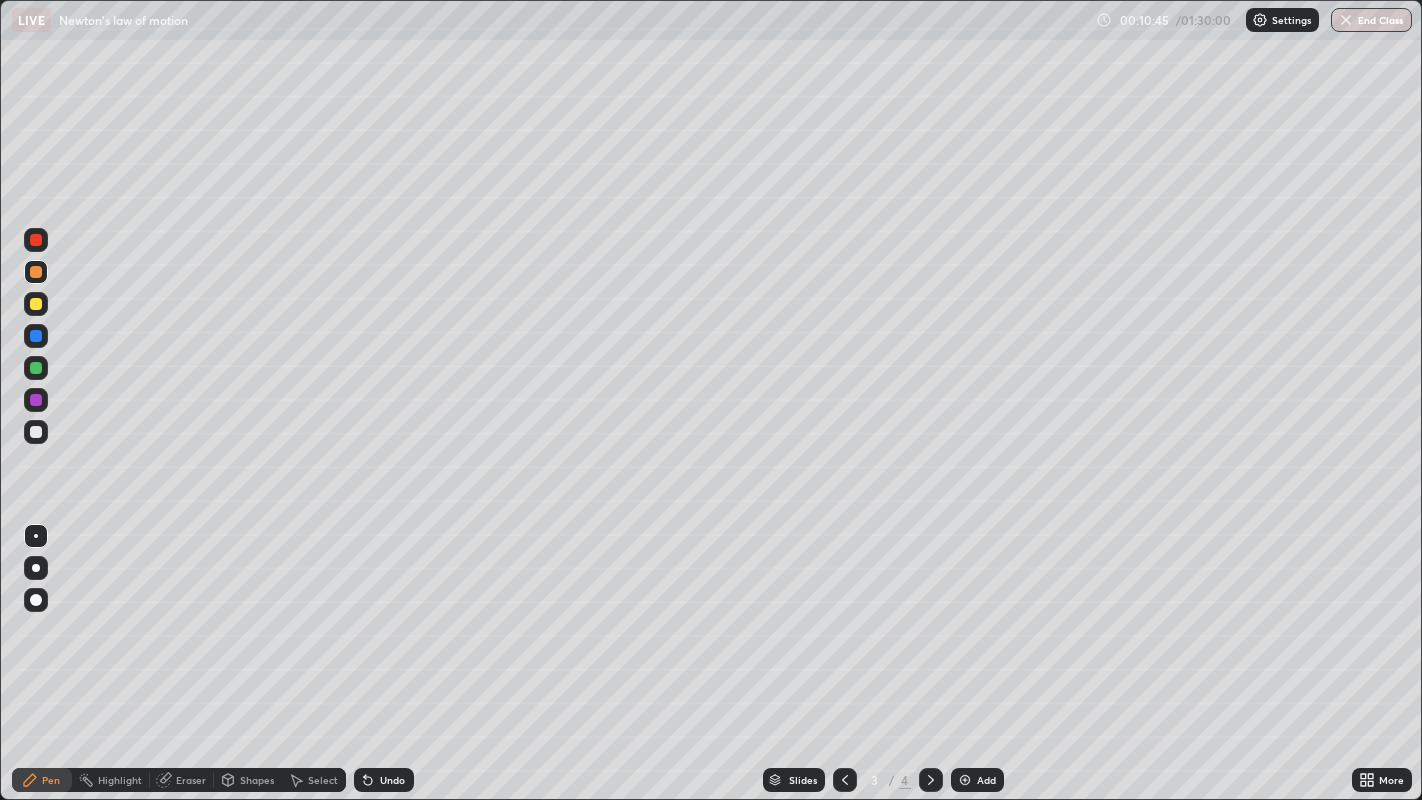 click at bounding box center [931, 780] 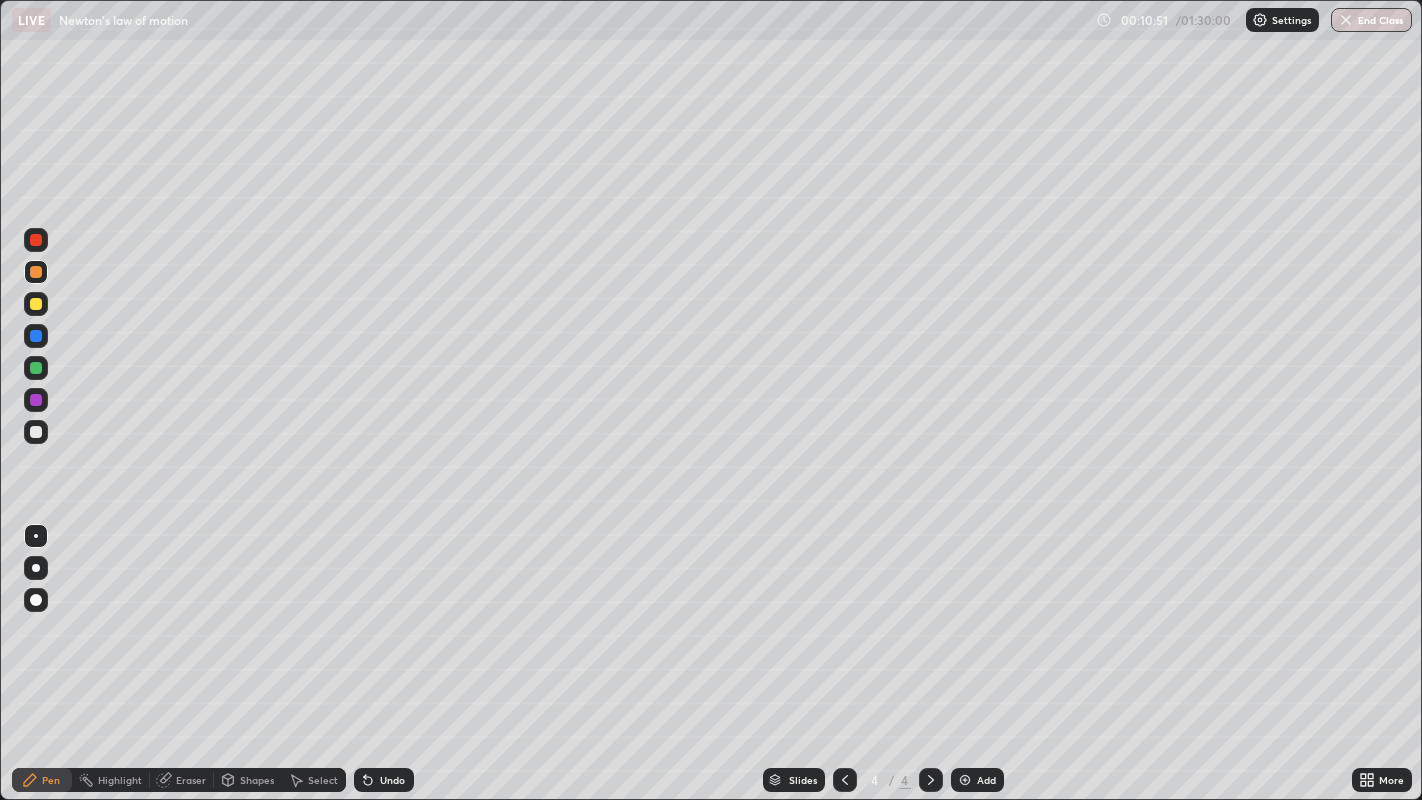 click at bounding box center [36, 368] 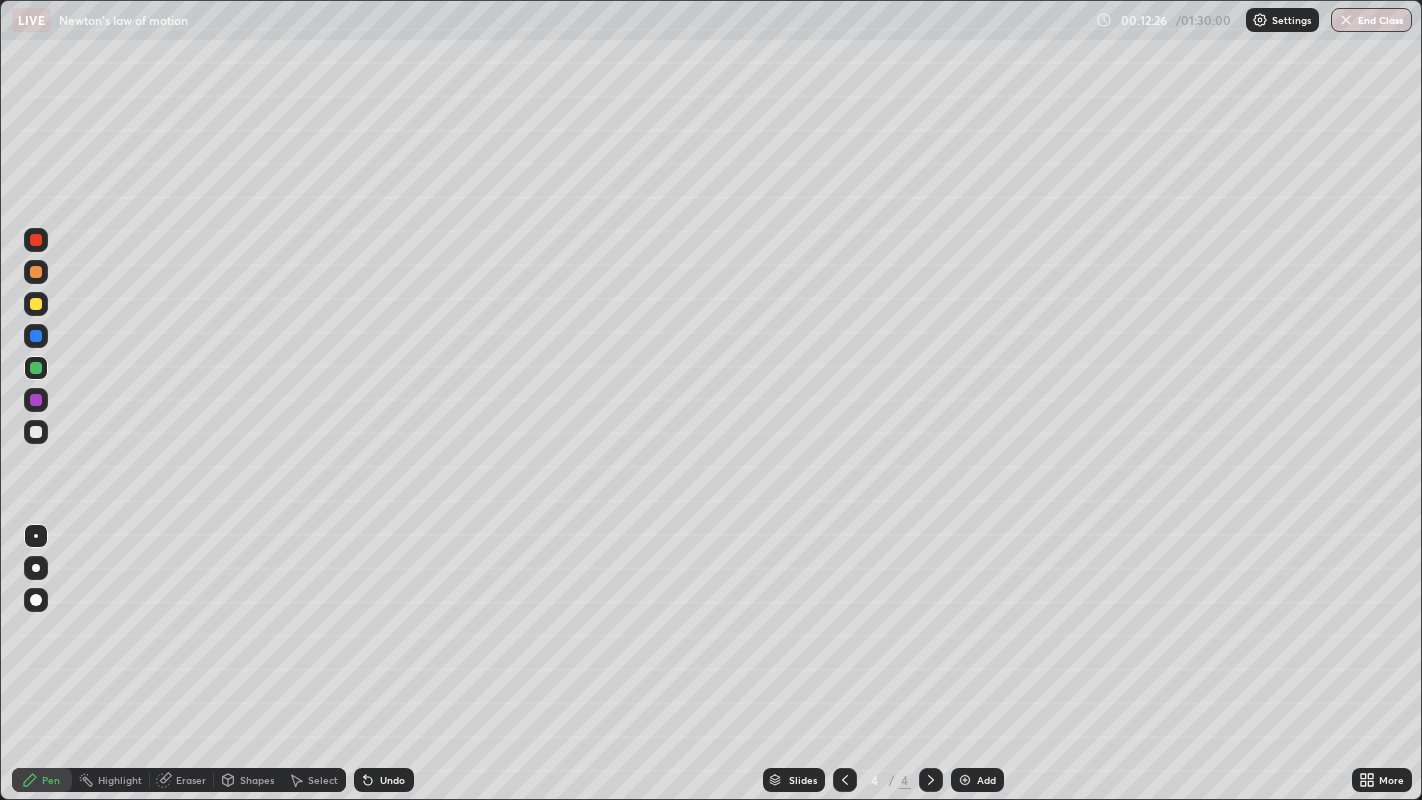 click 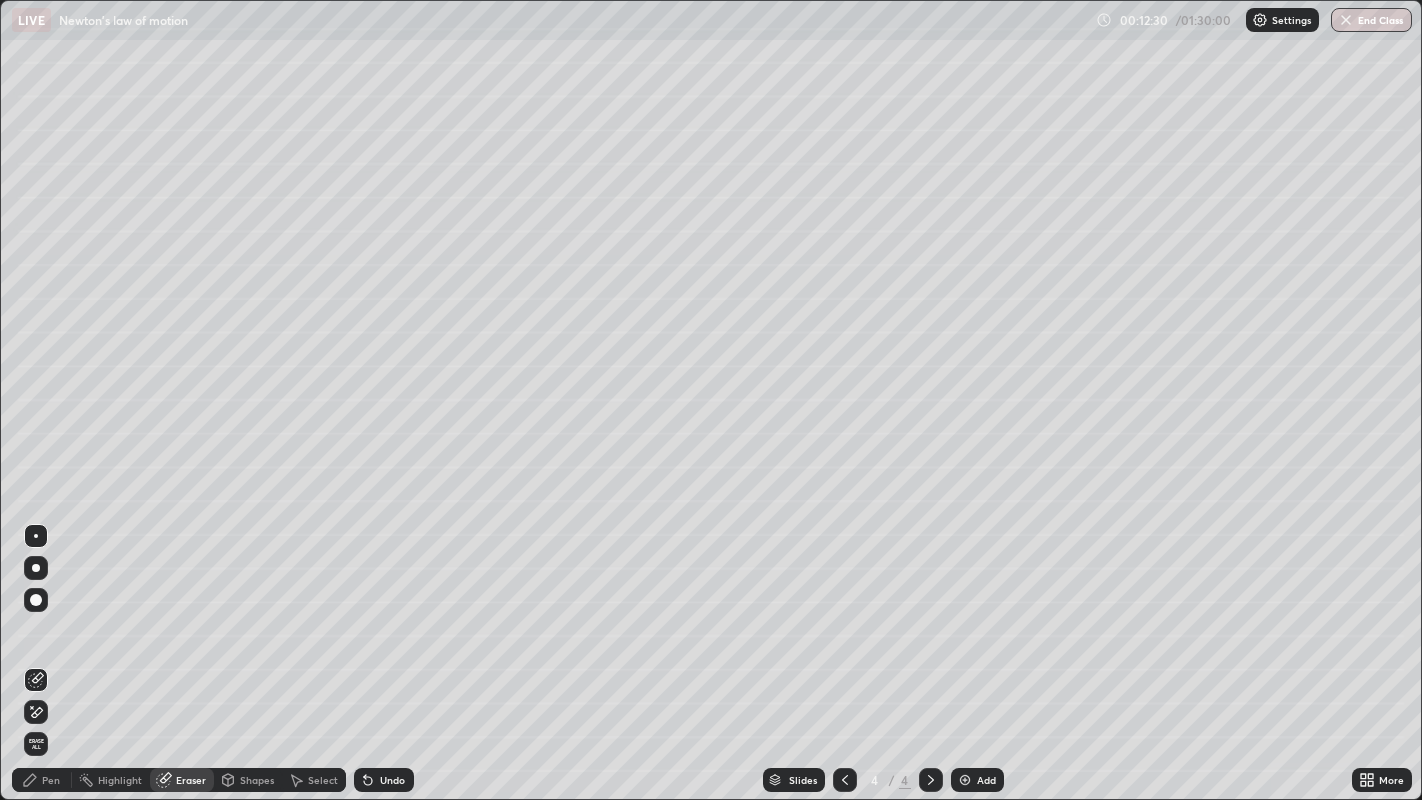 click 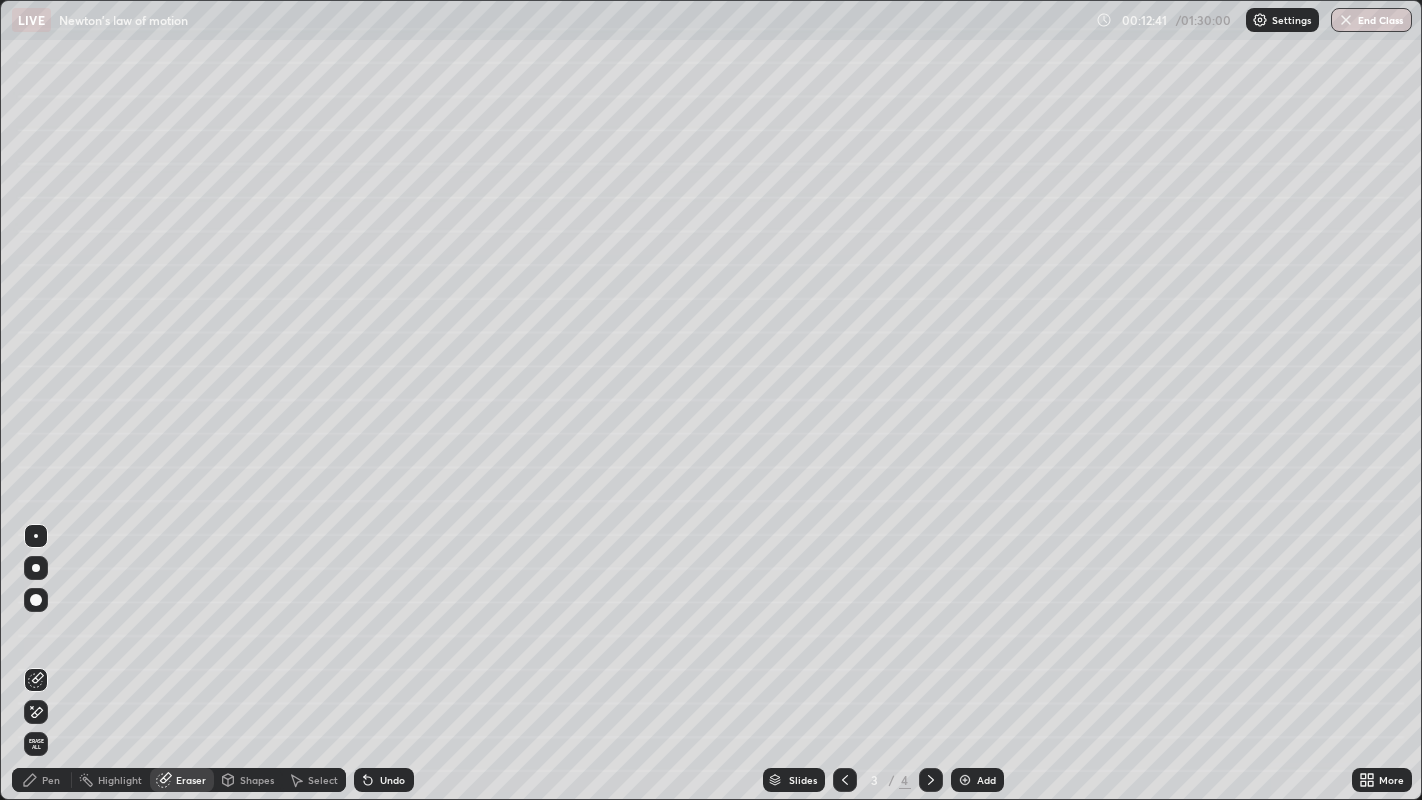 click 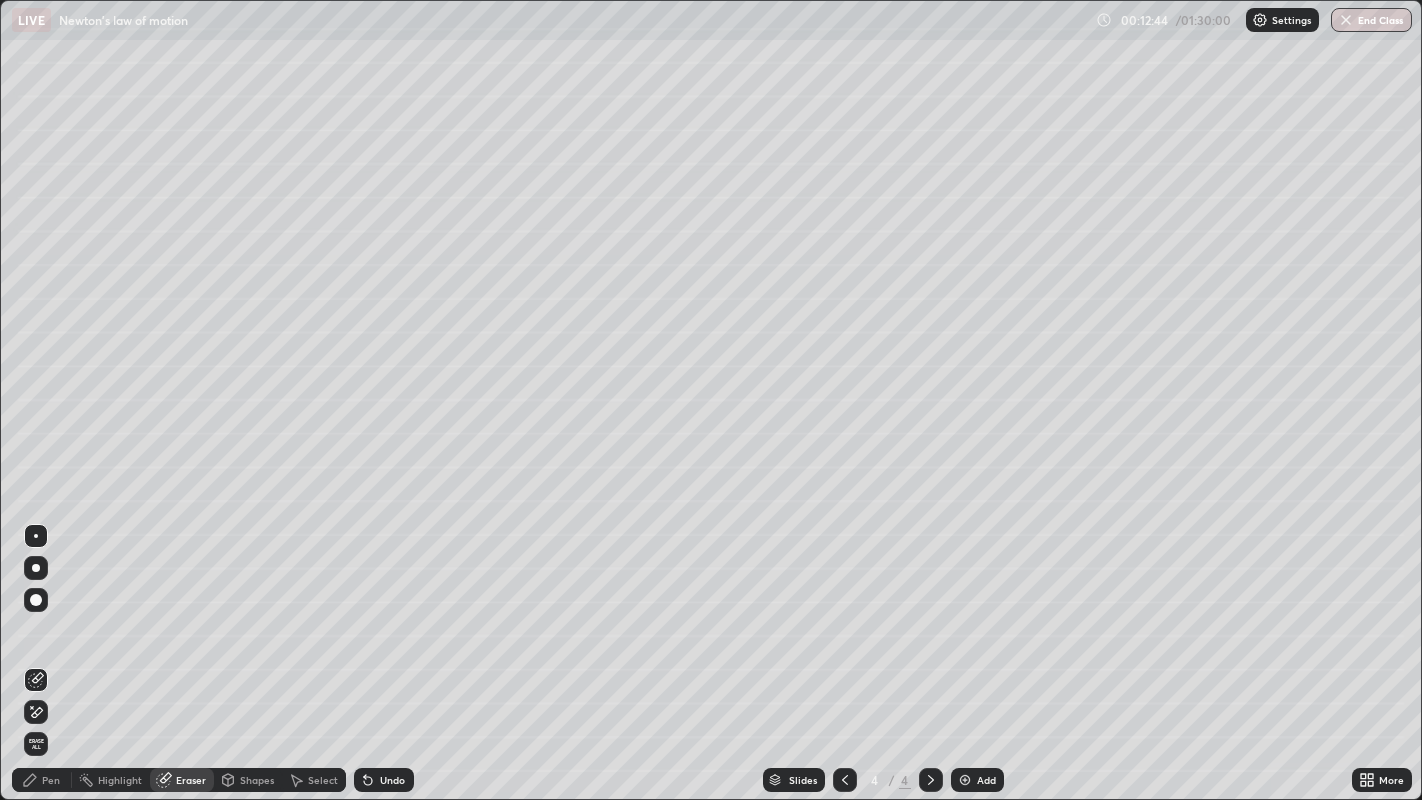 click on "Eraser" at bounding box center [182, 780] 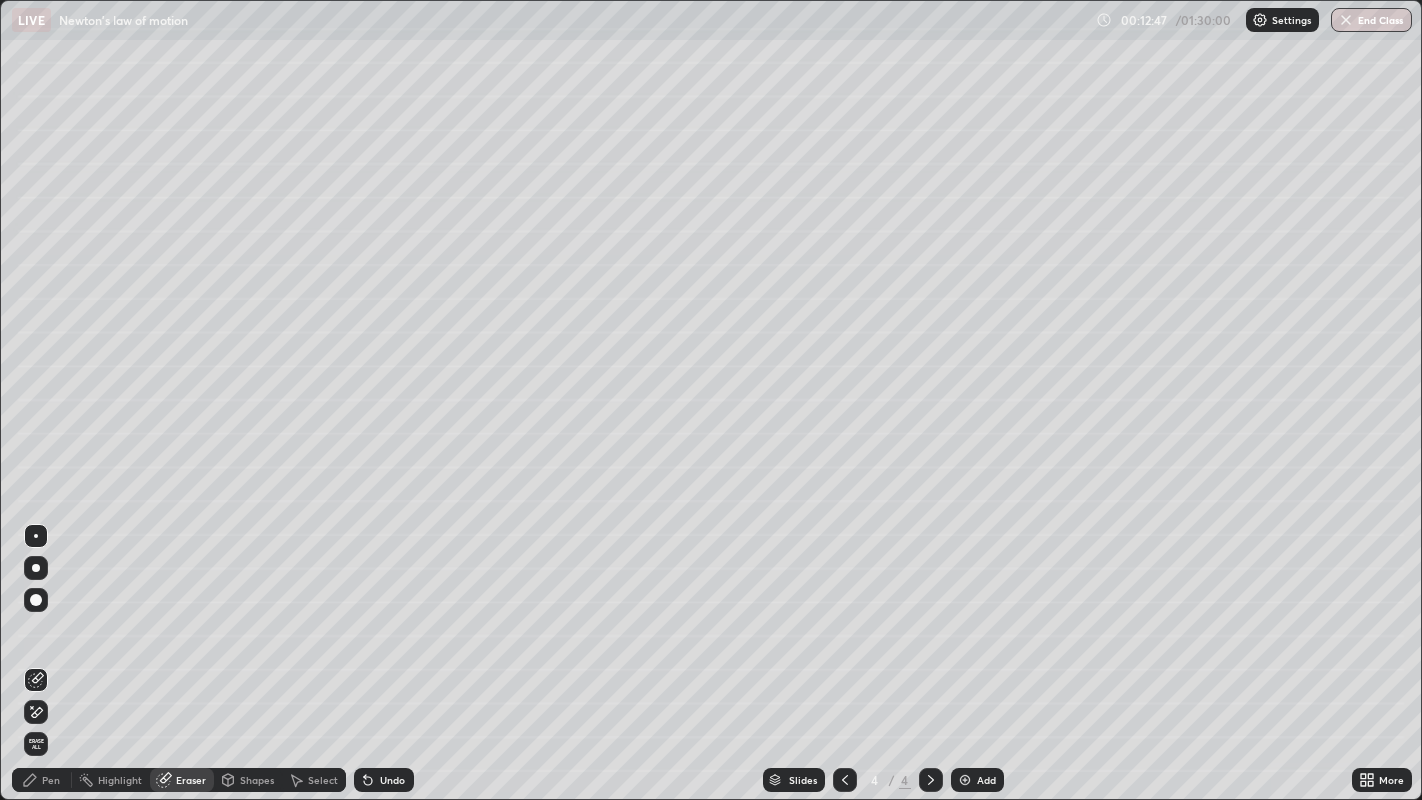 click on "Pen" at bounding box center (51, 780) 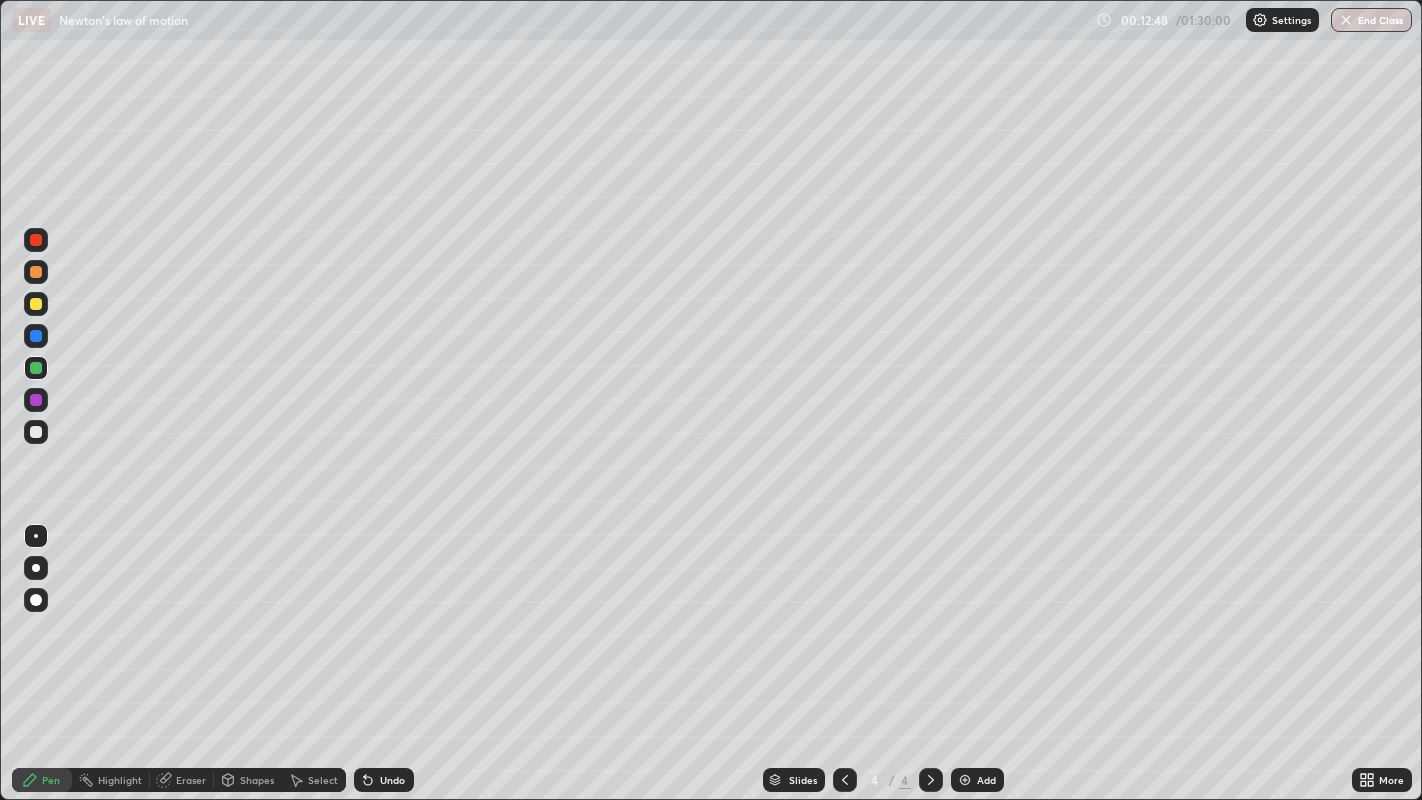 click at bounding box center (36, 272) 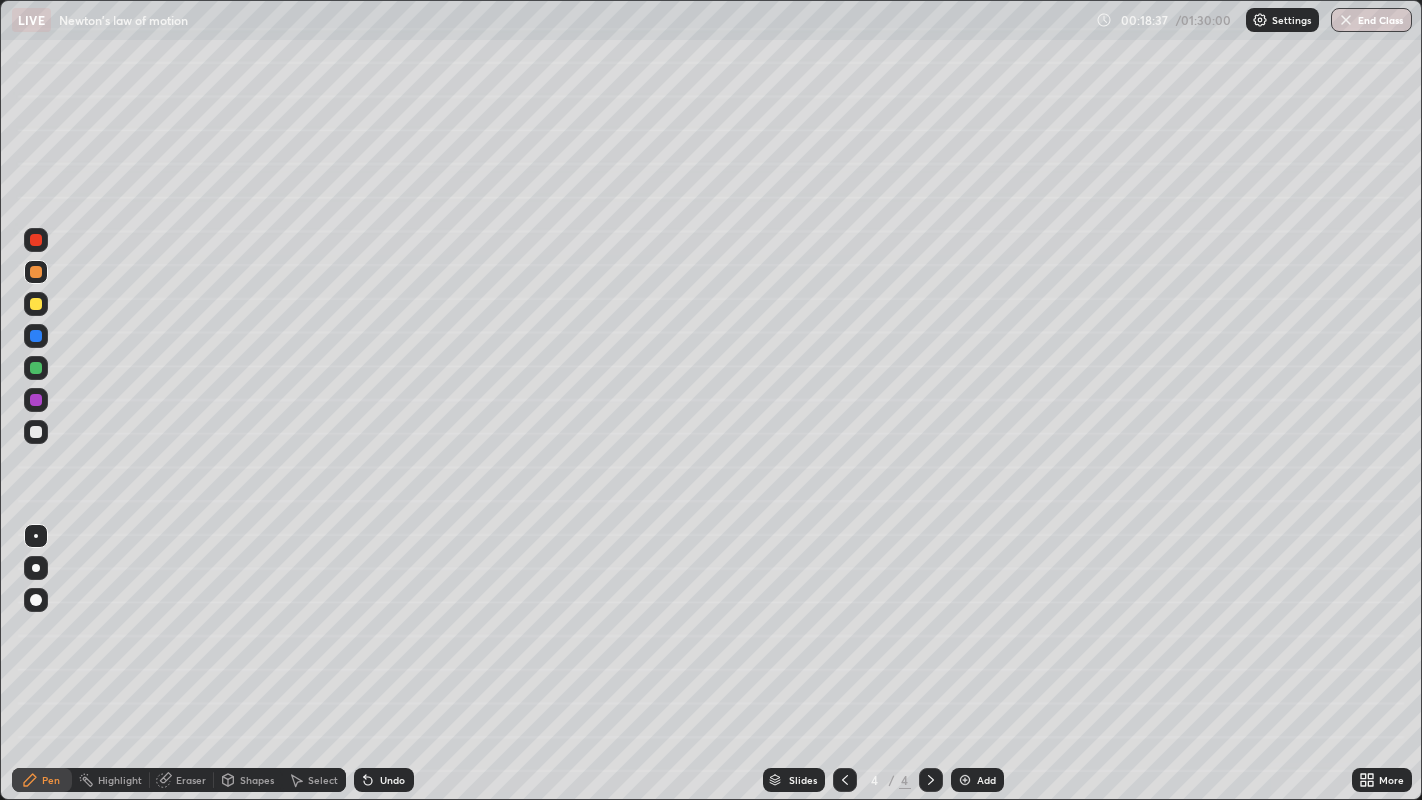click 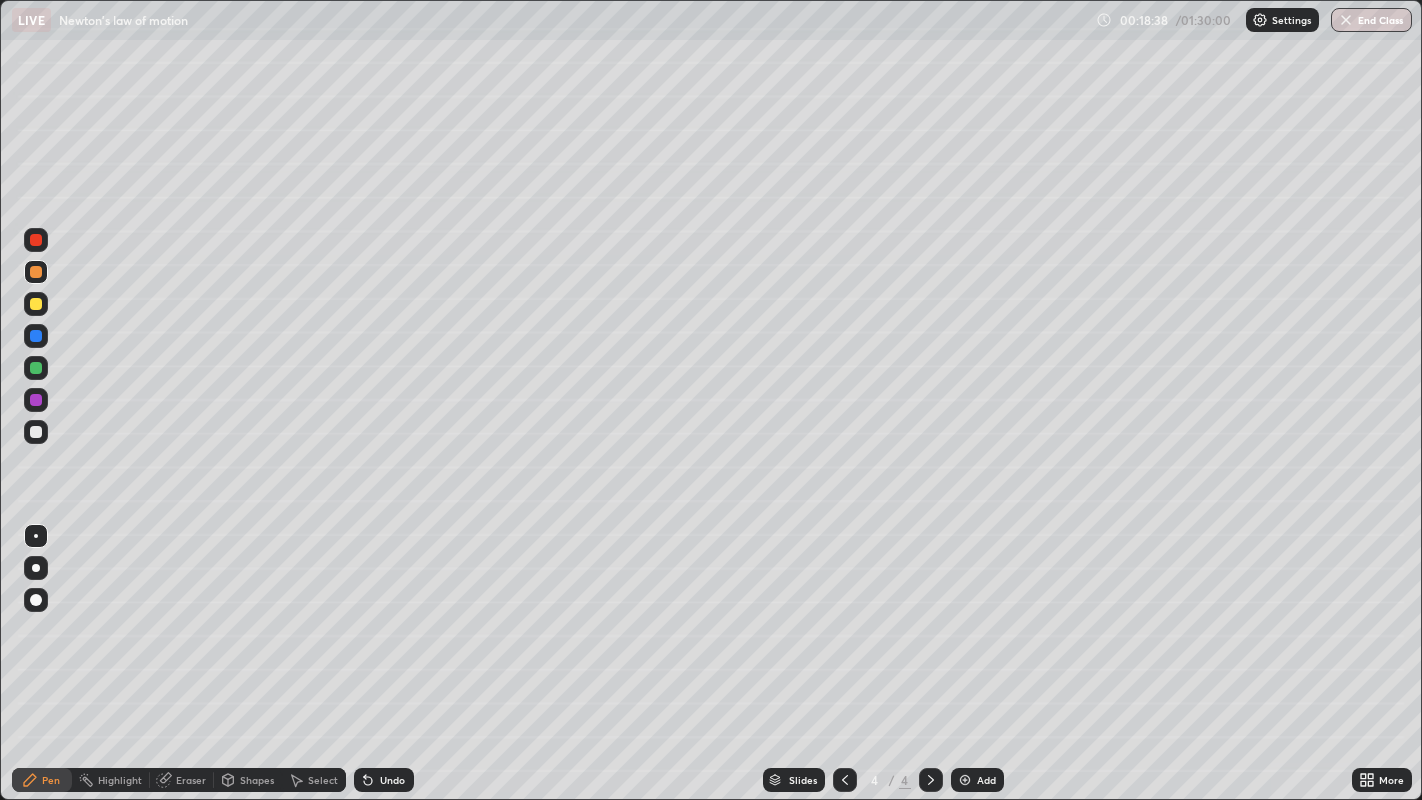 click on "Add" at bounding box center (977, 780) 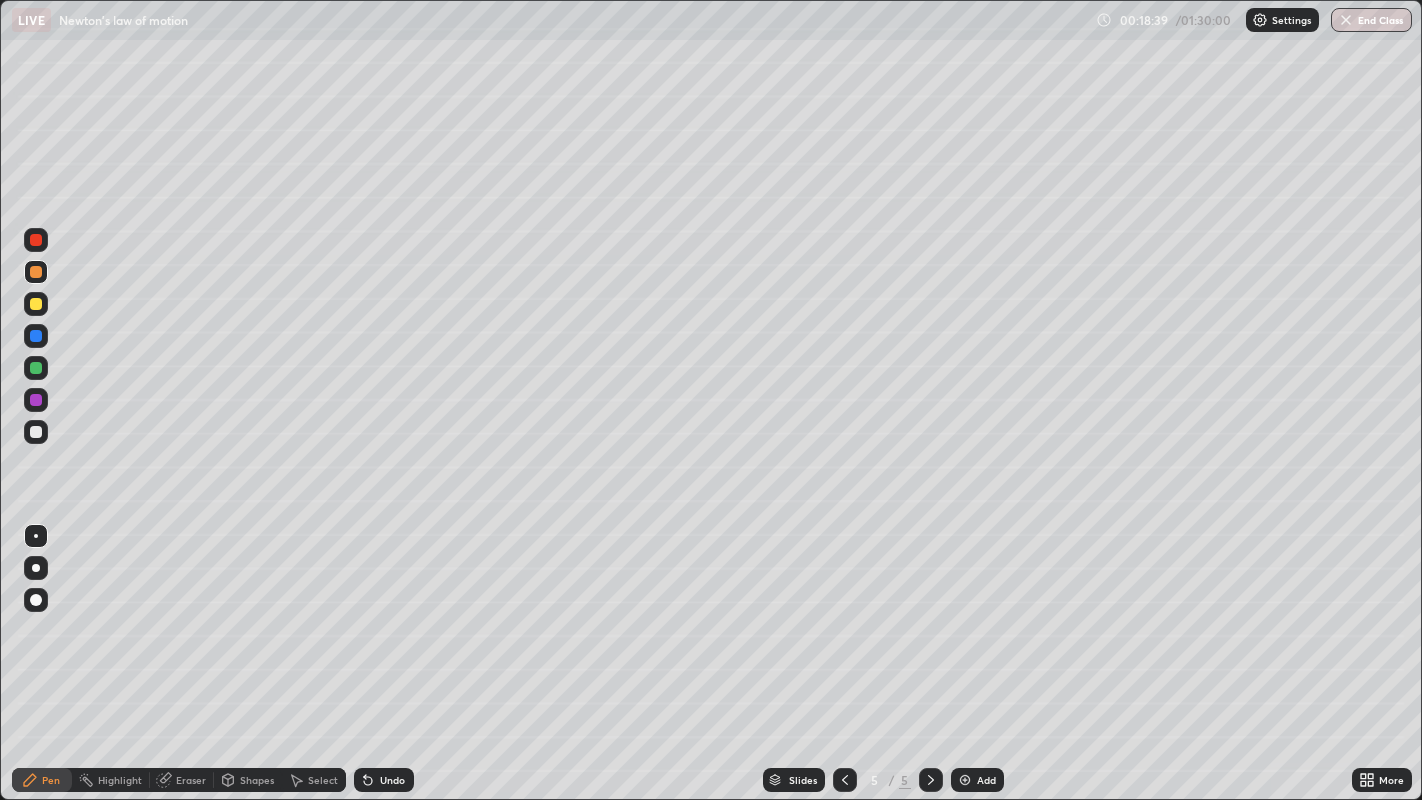 click at bounding box center [36, 304] 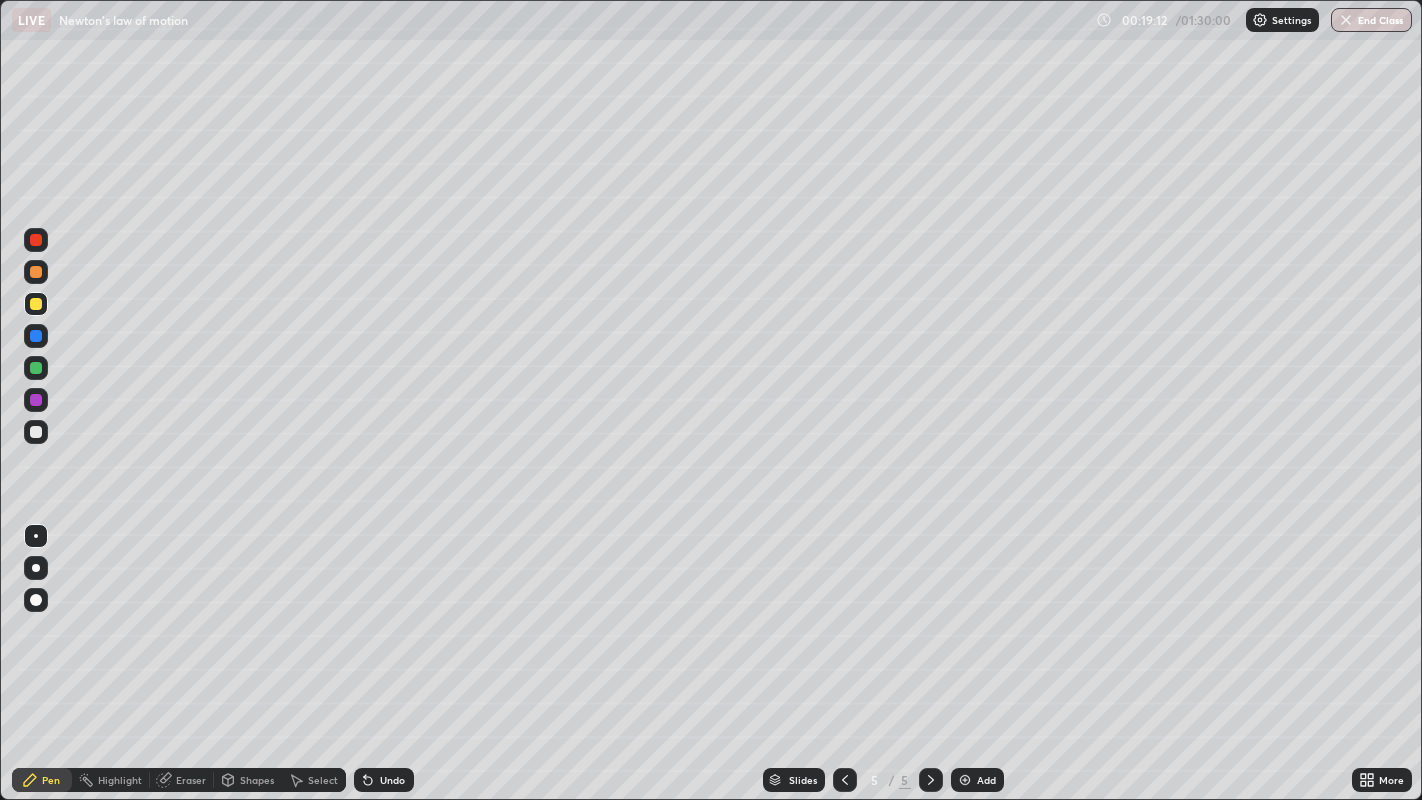 click on "Shapes" at bounding box center (248, 780) 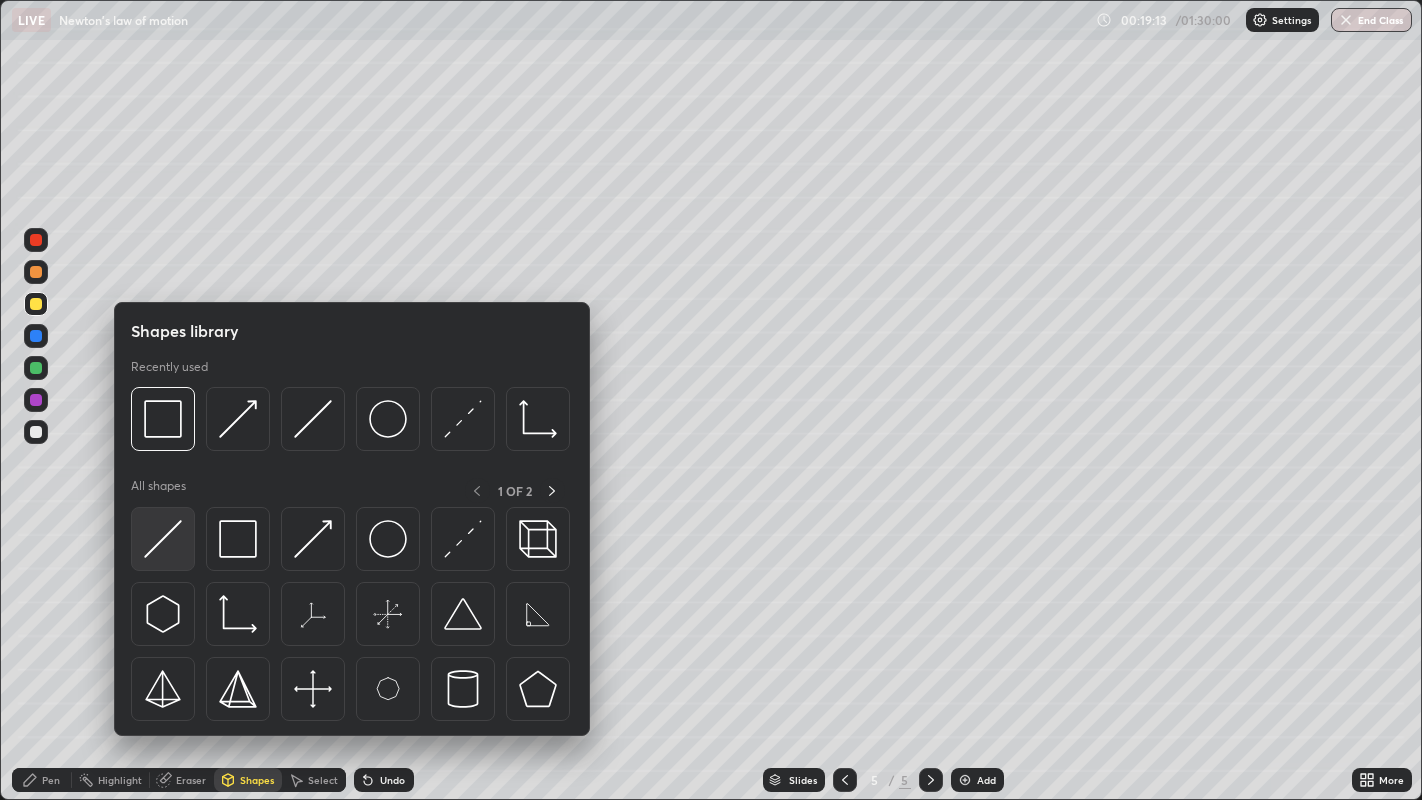 click at bounding box center [163, 539] 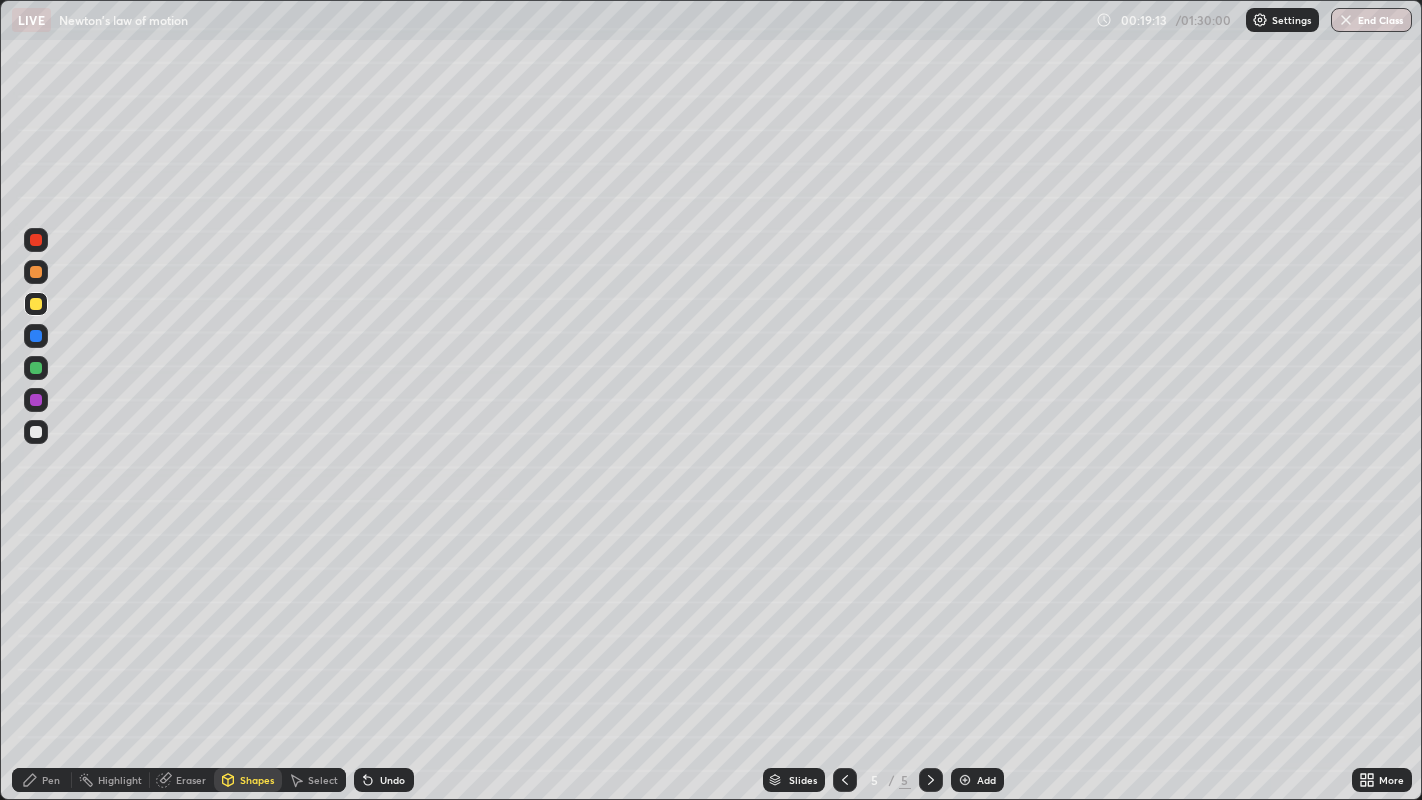 click at bounding box center [36, 432] 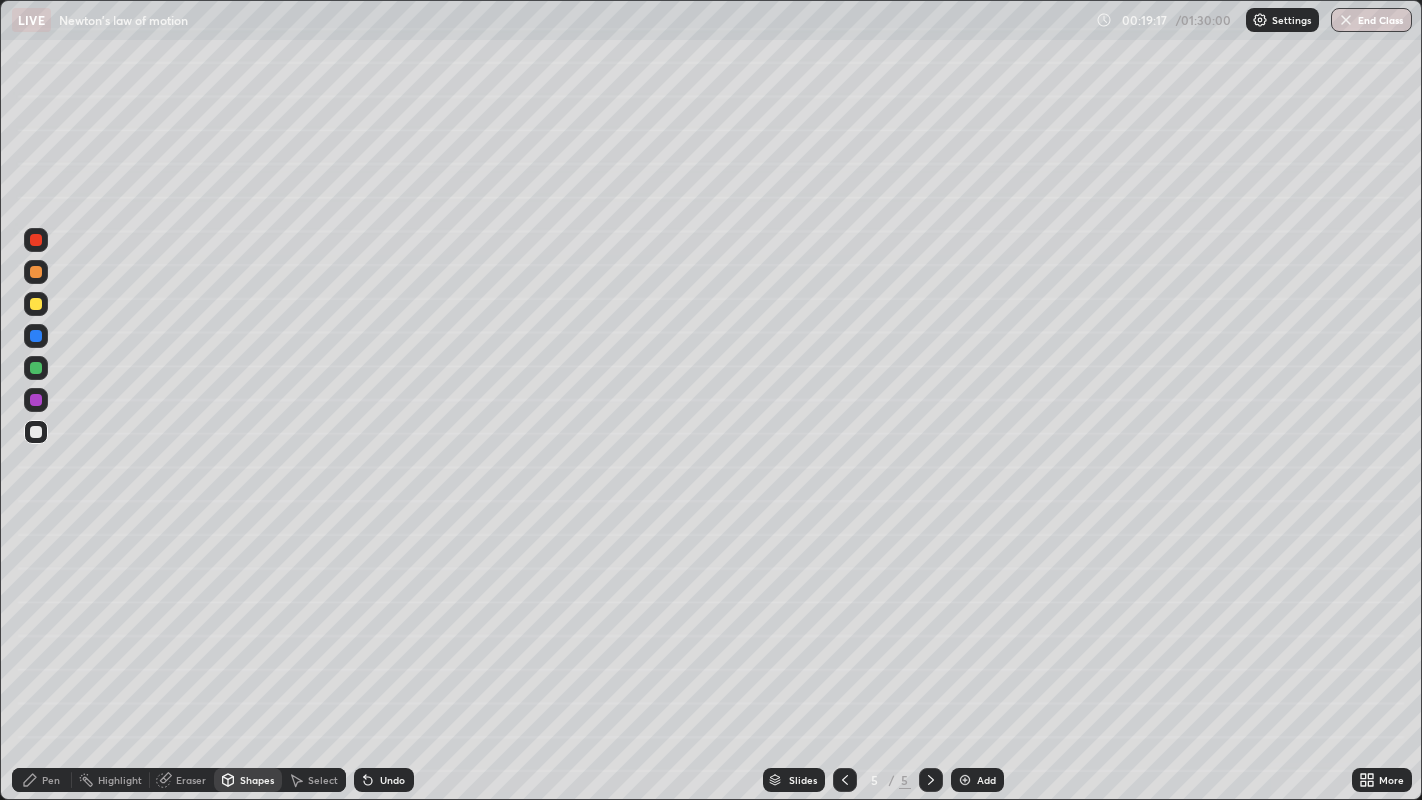 click 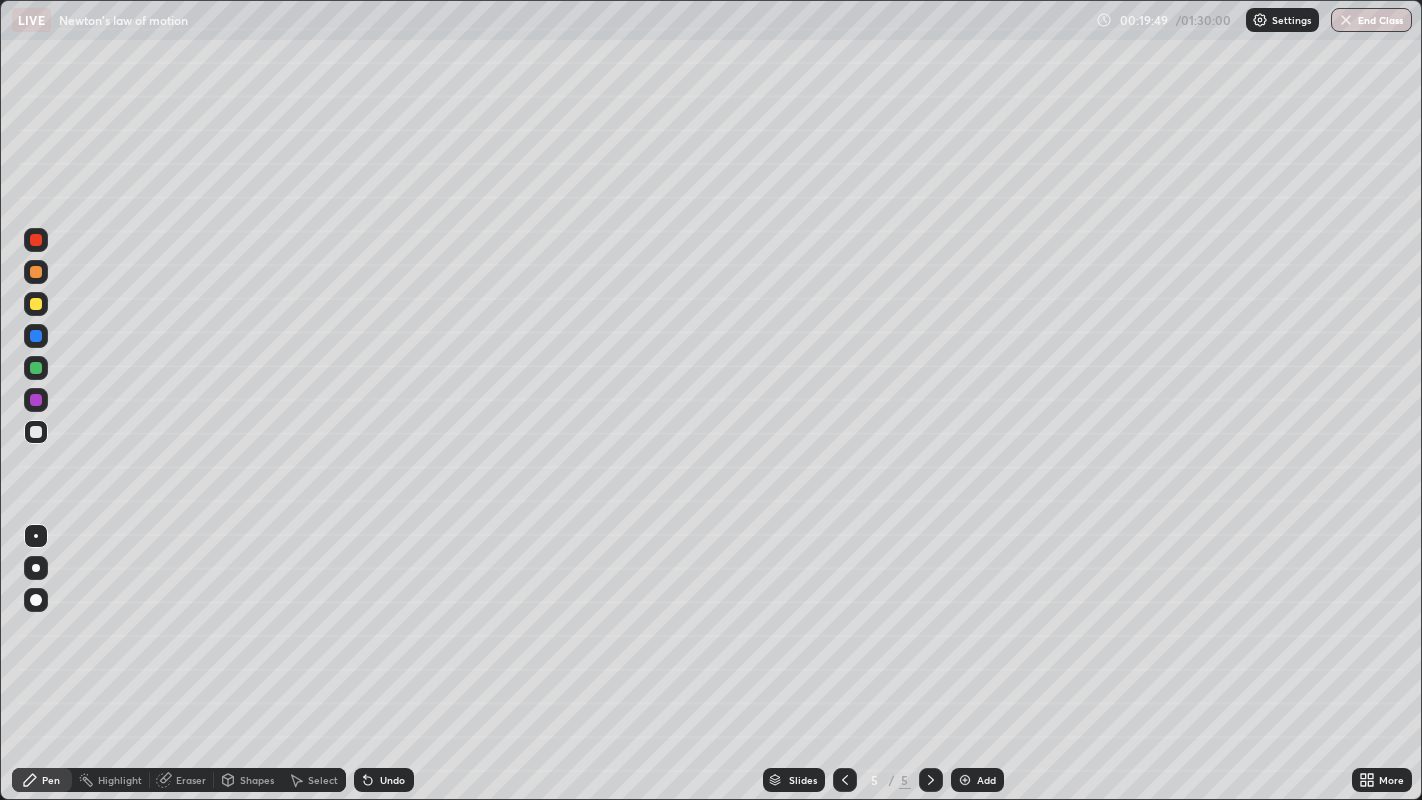 click at bounding box center (36, 368) 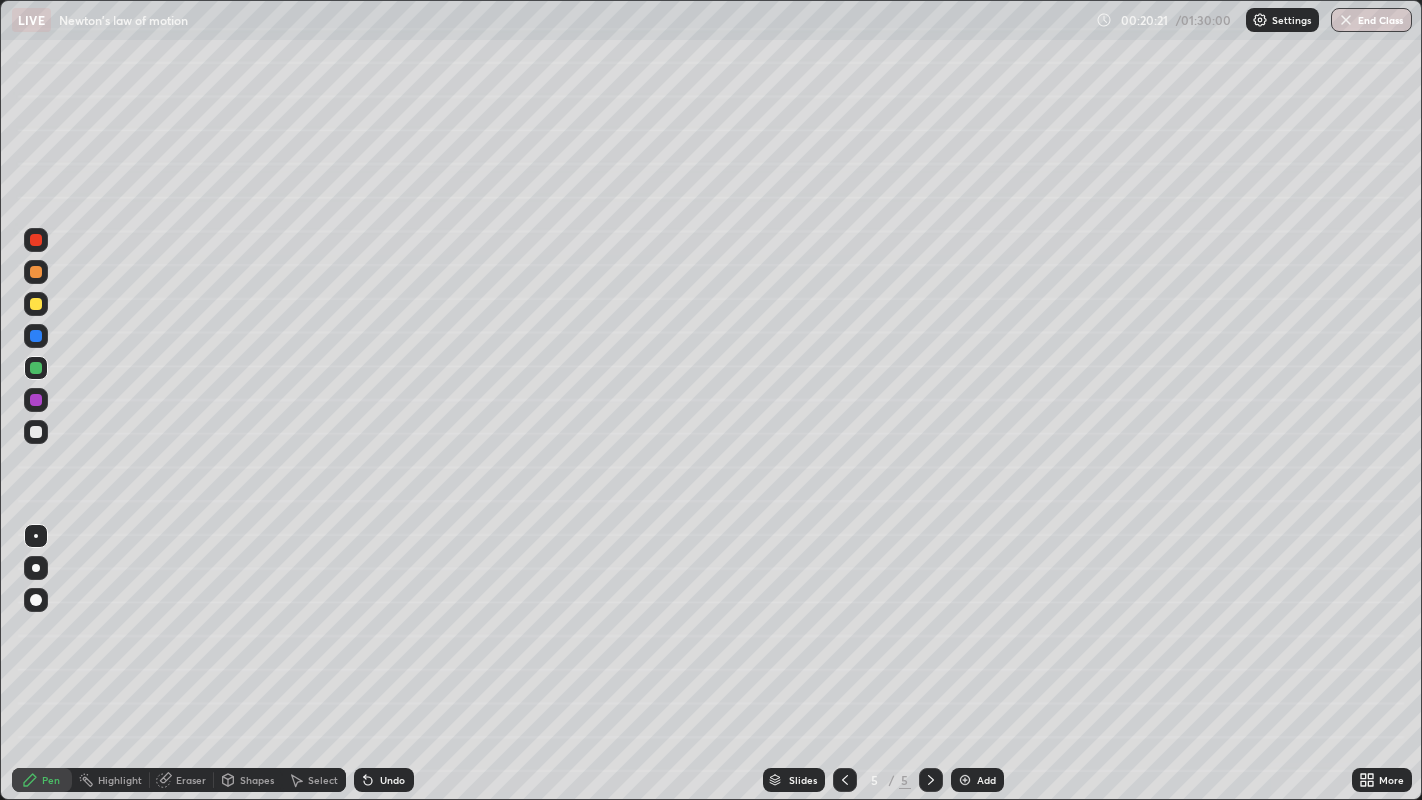 click 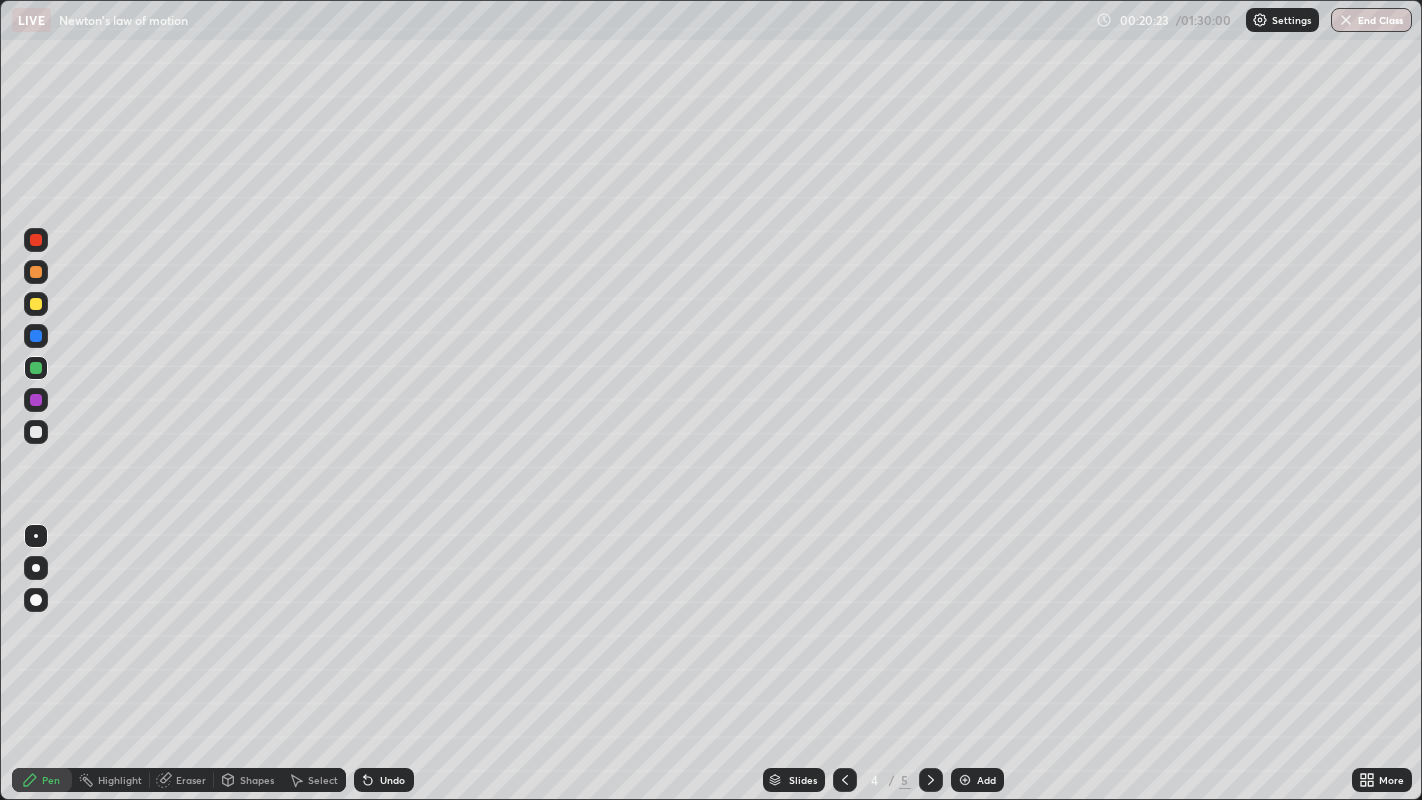 click 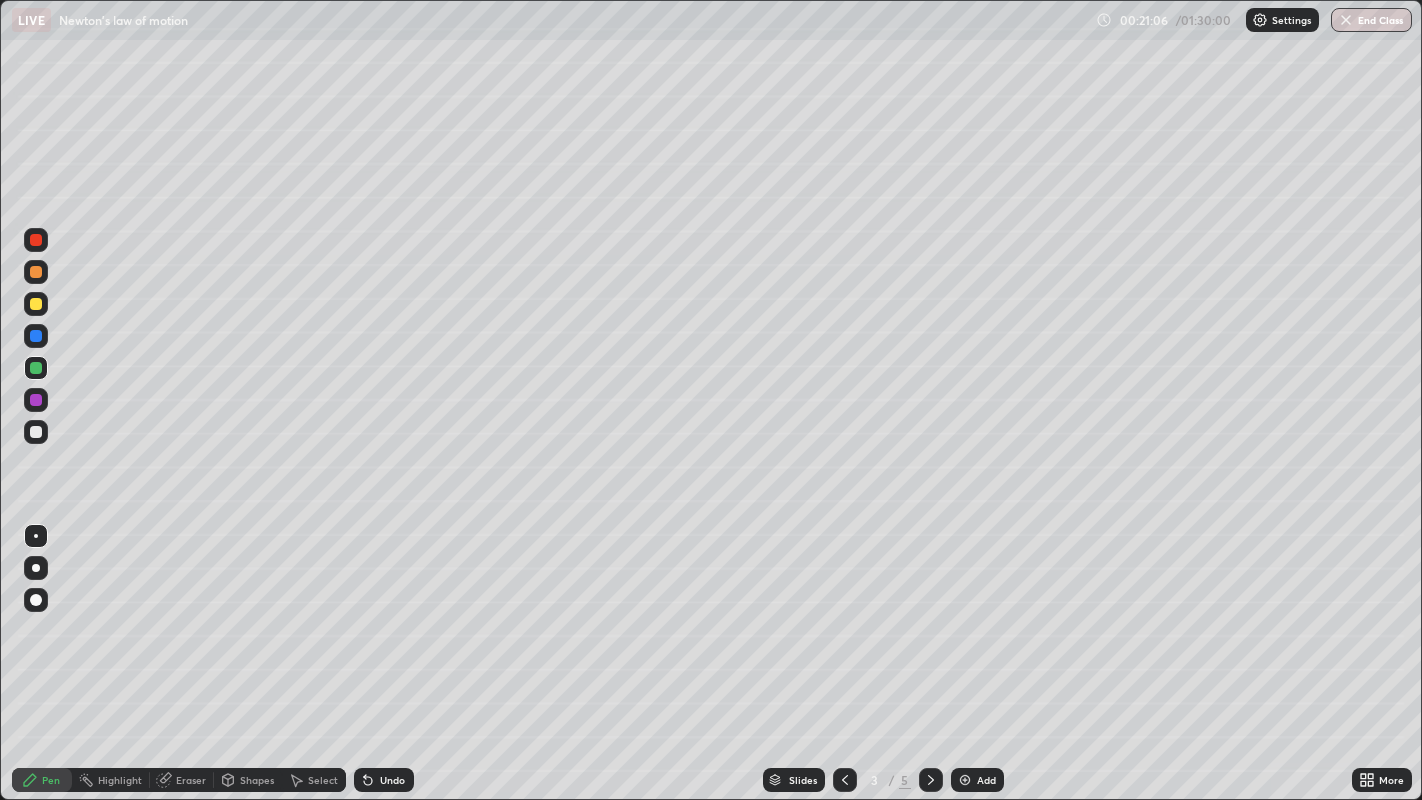 click 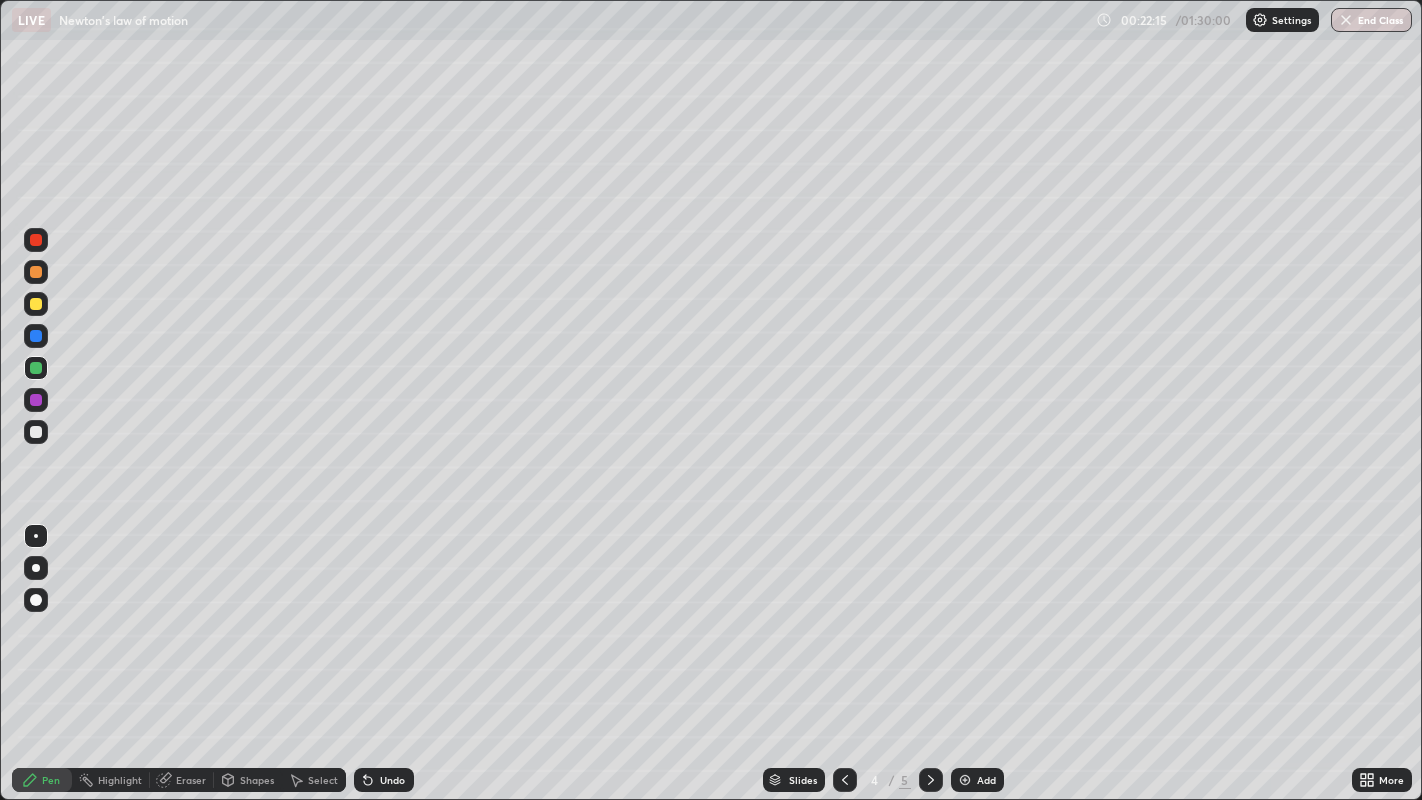 click 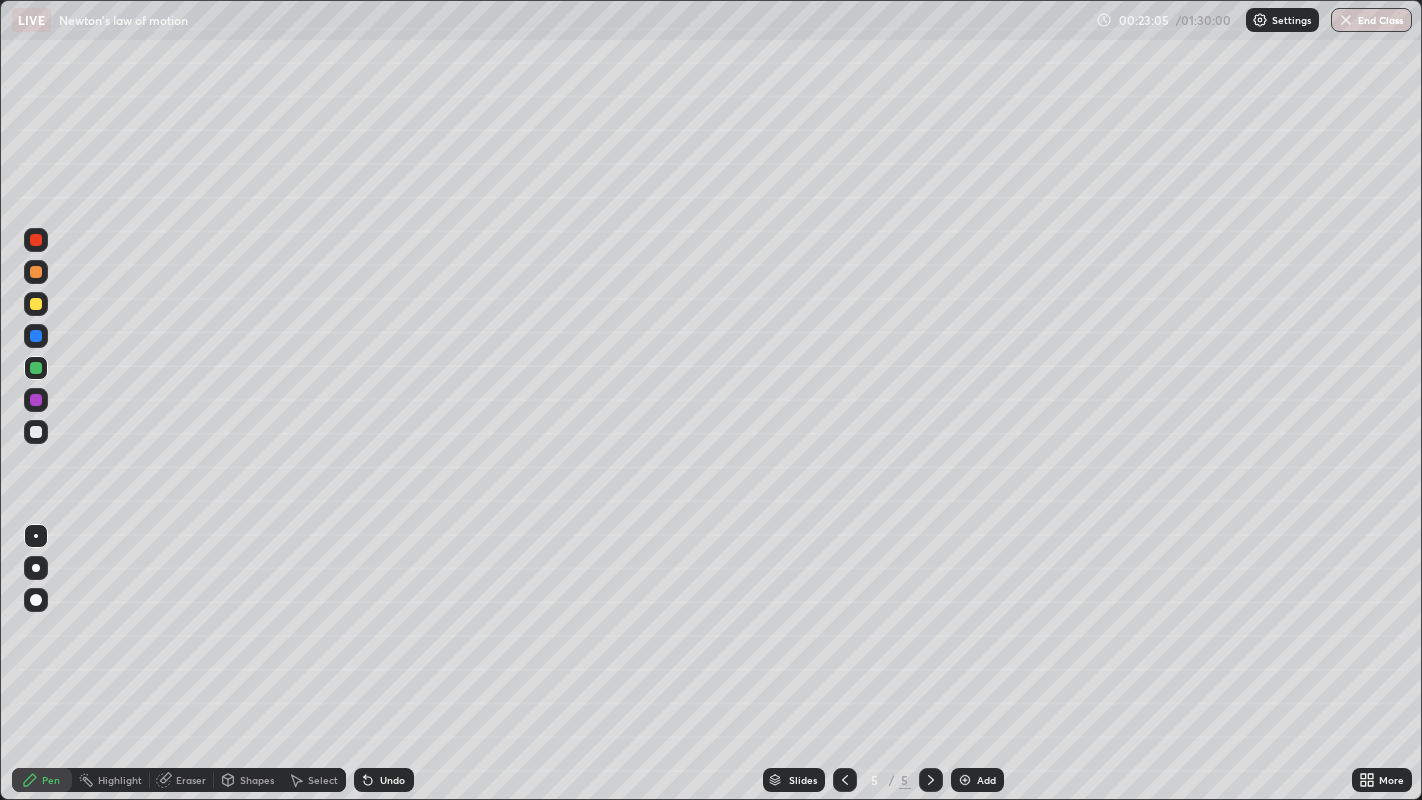 click at bounding box center [931, 780] 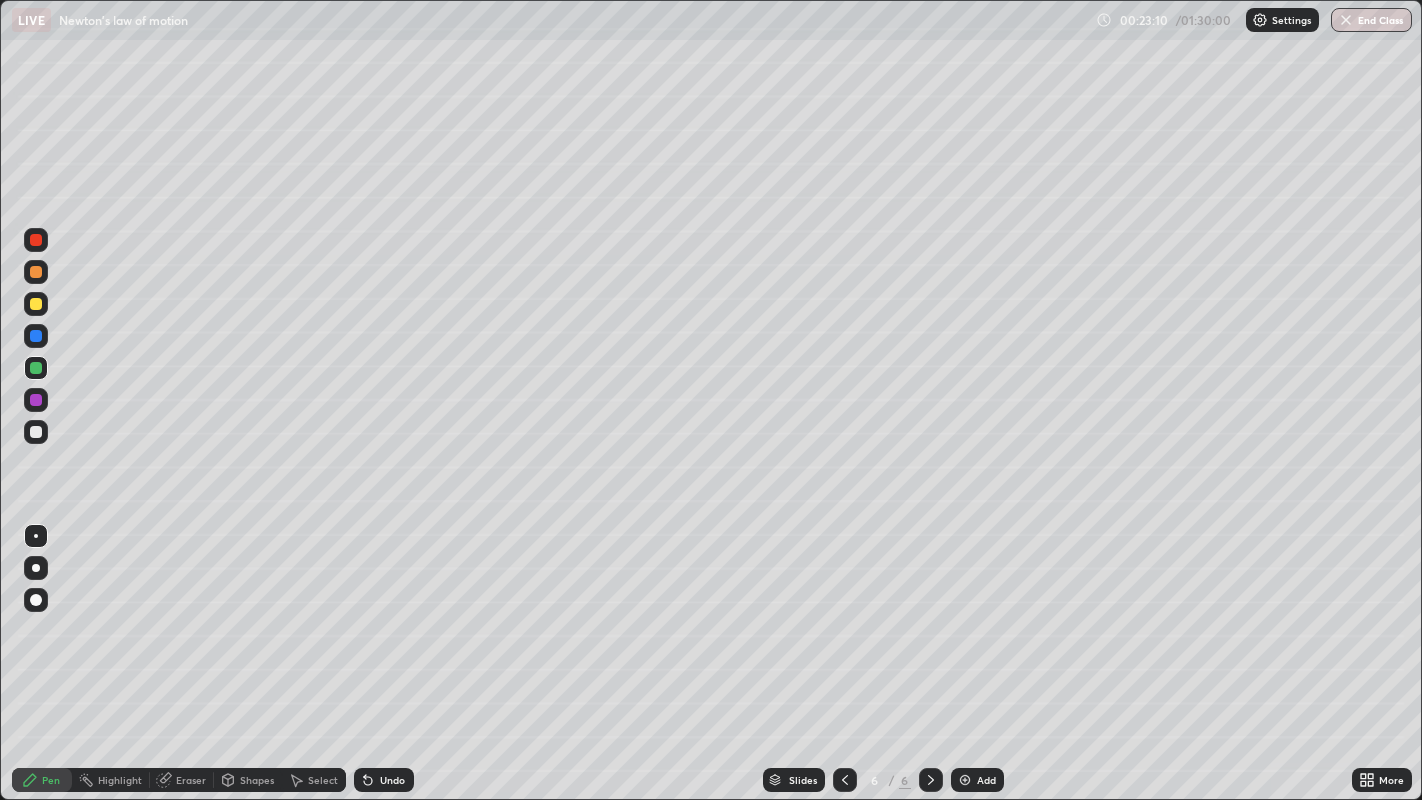 click at bounding box center (845, 780) 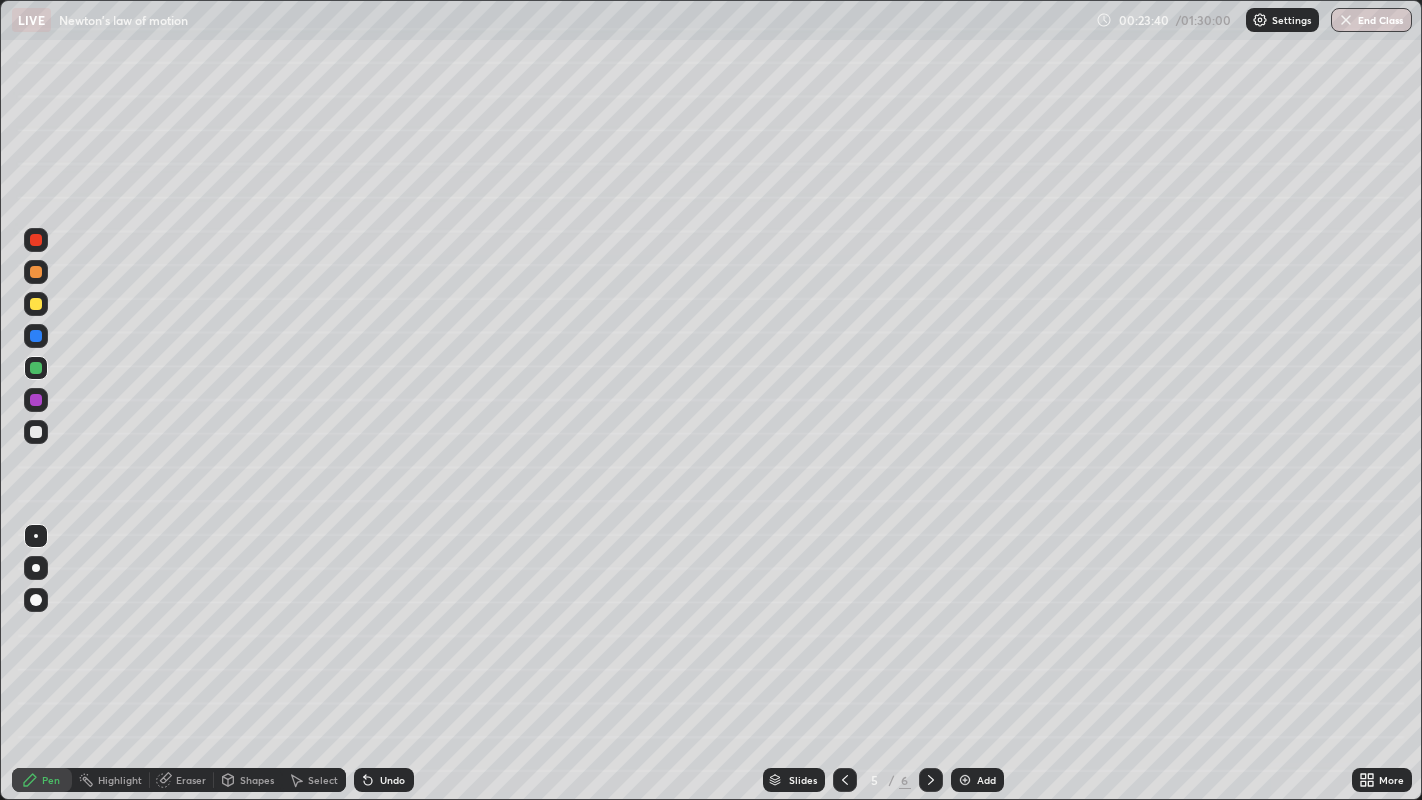 click at bounding box center [36, 272] 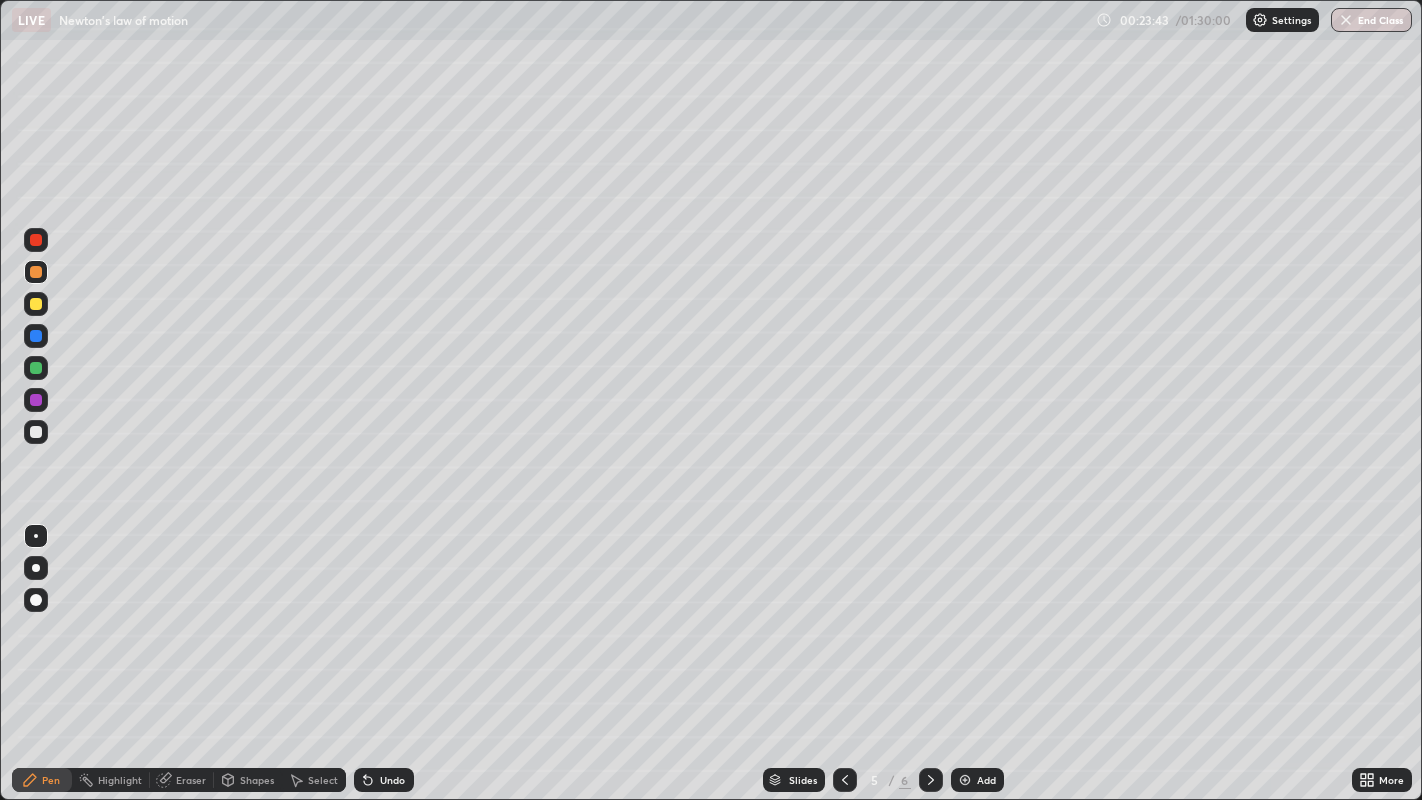 click 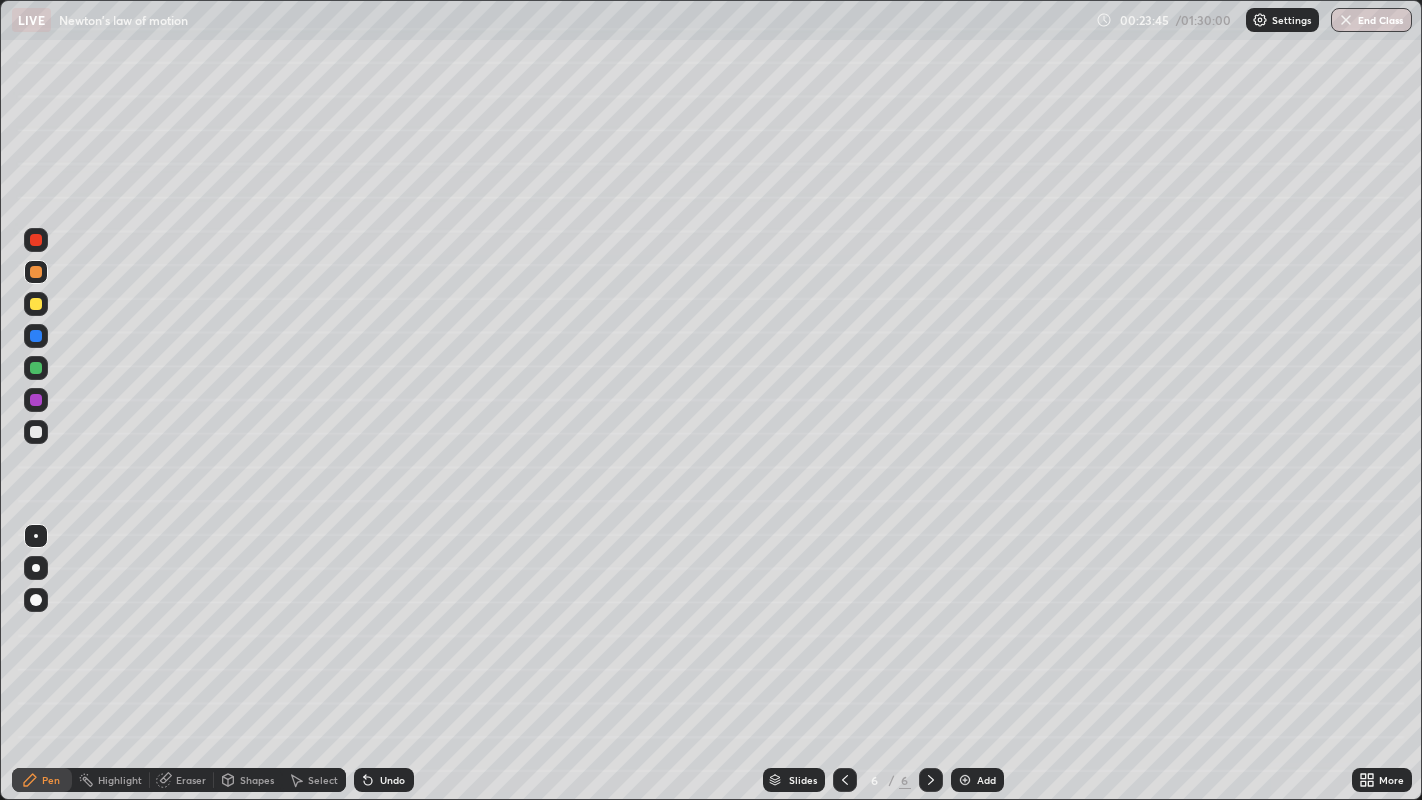 click on "Shapes" at bounding box center (257, 780) 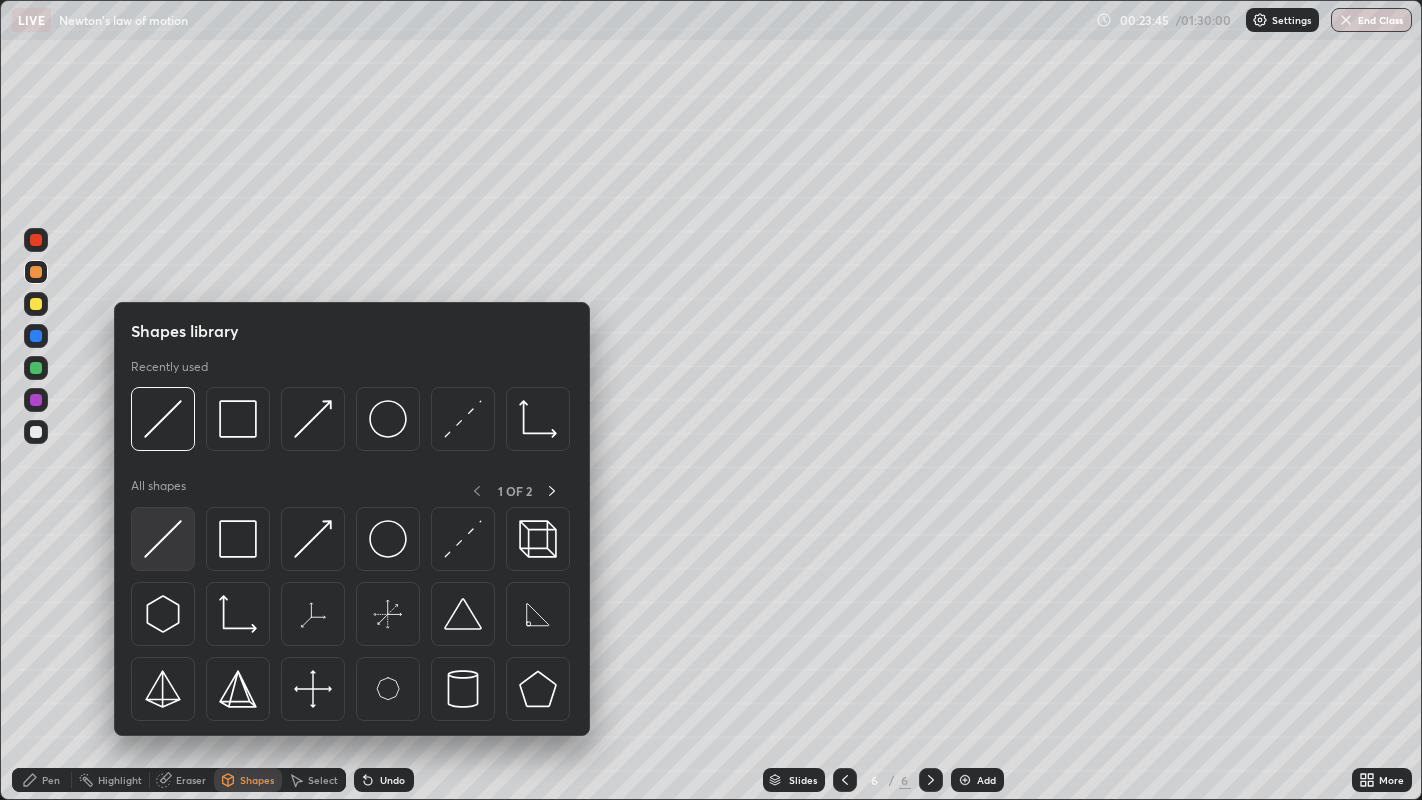 click at bounding box center (163, 539) 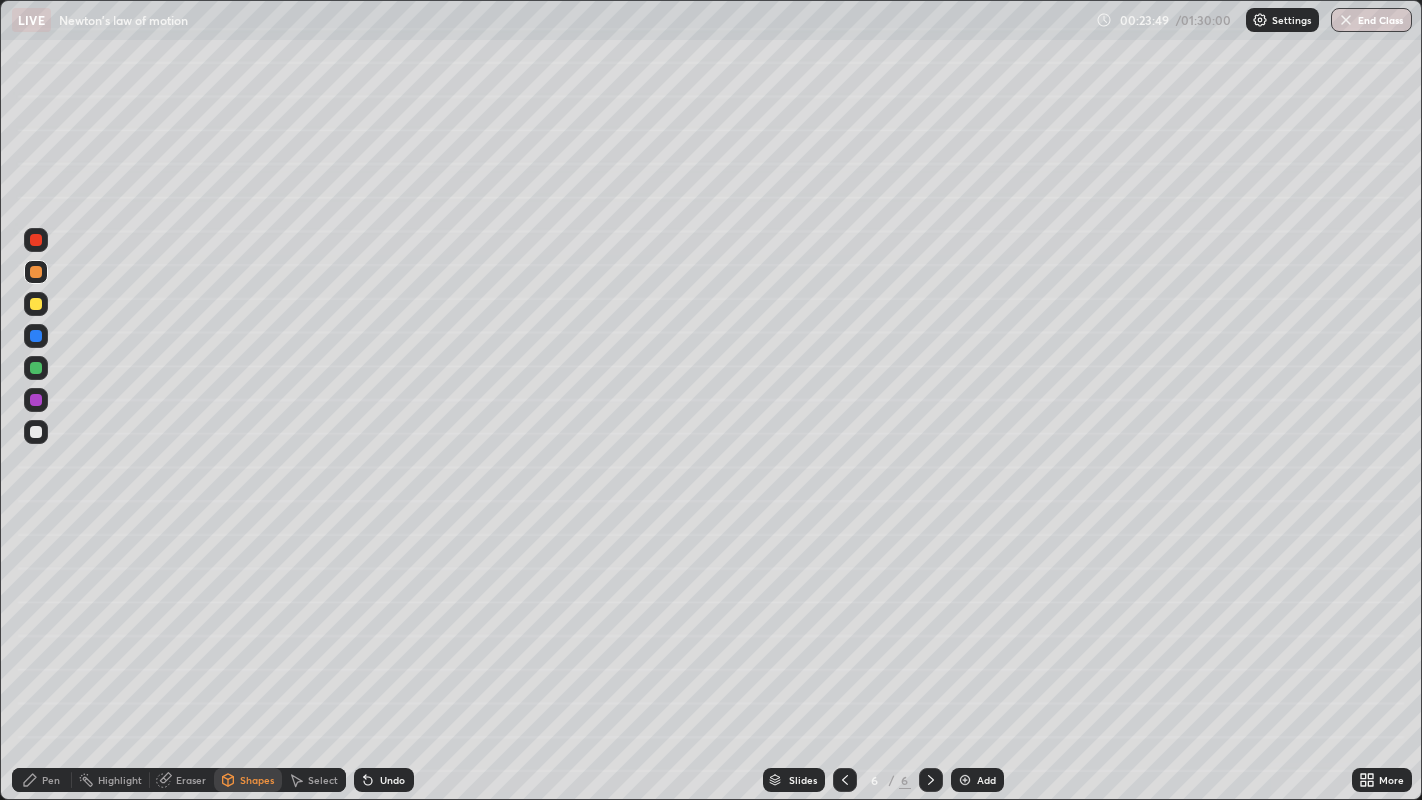 click at bounding box center (36, 304) 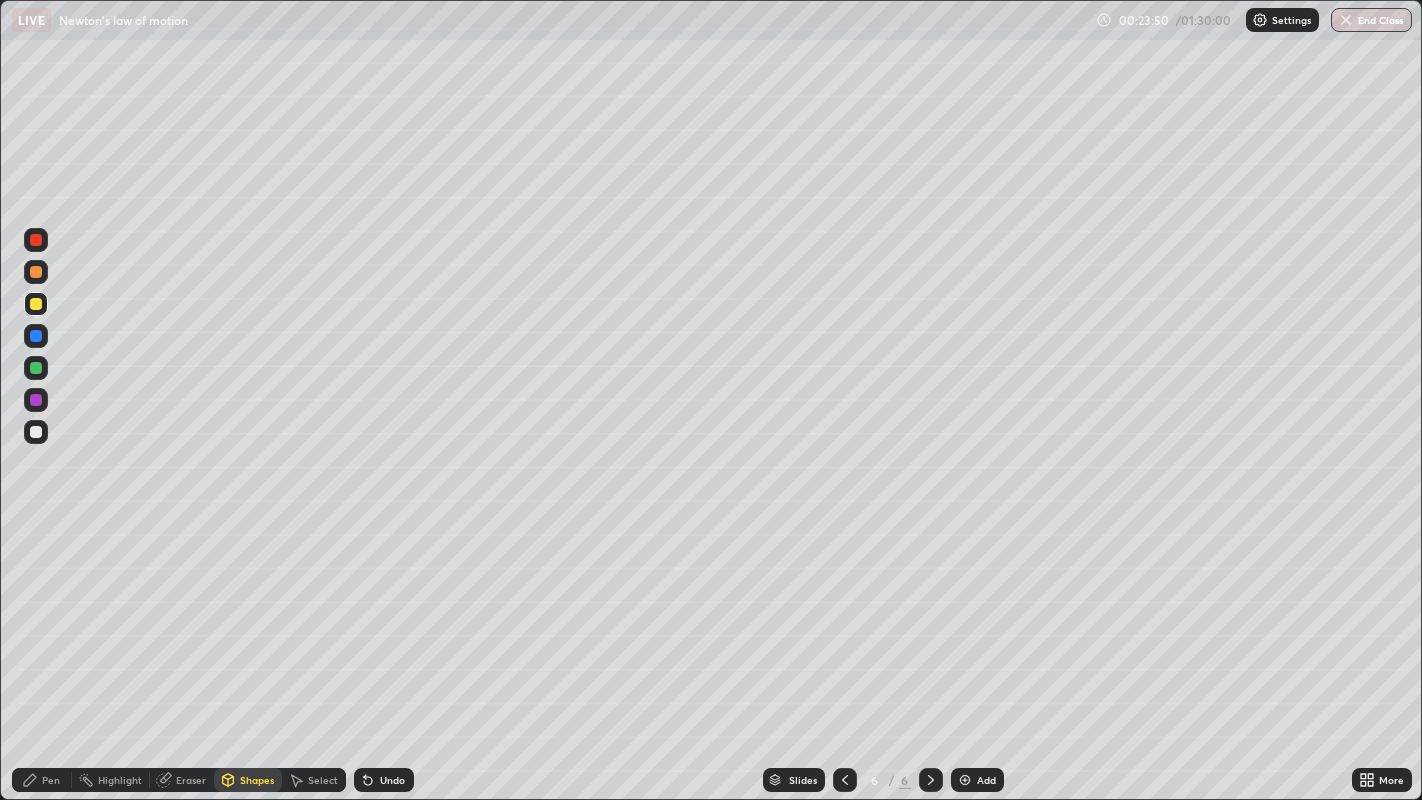 click on "Pen" at bounding box center [42, 780] 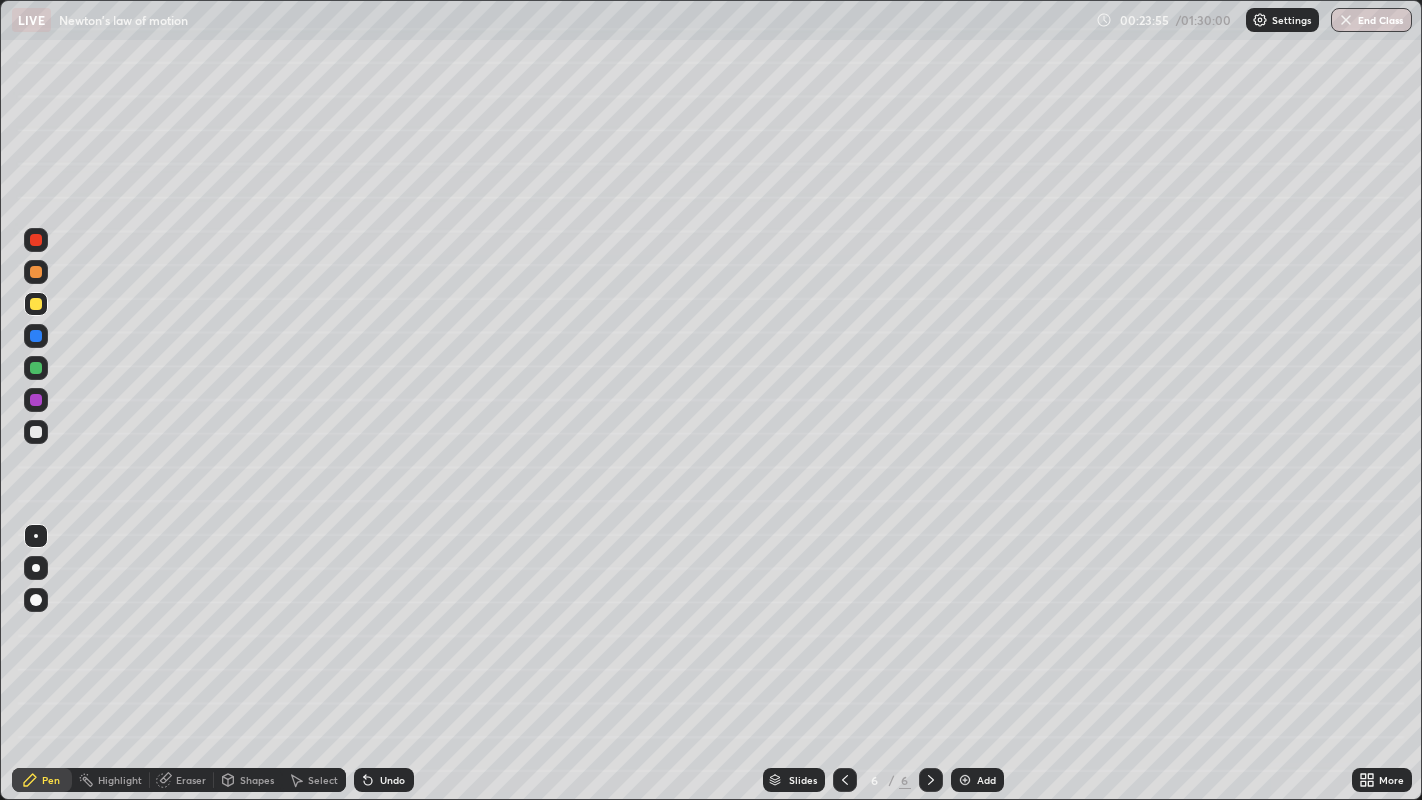click on "Shapes" at bounding box center [248, 780] 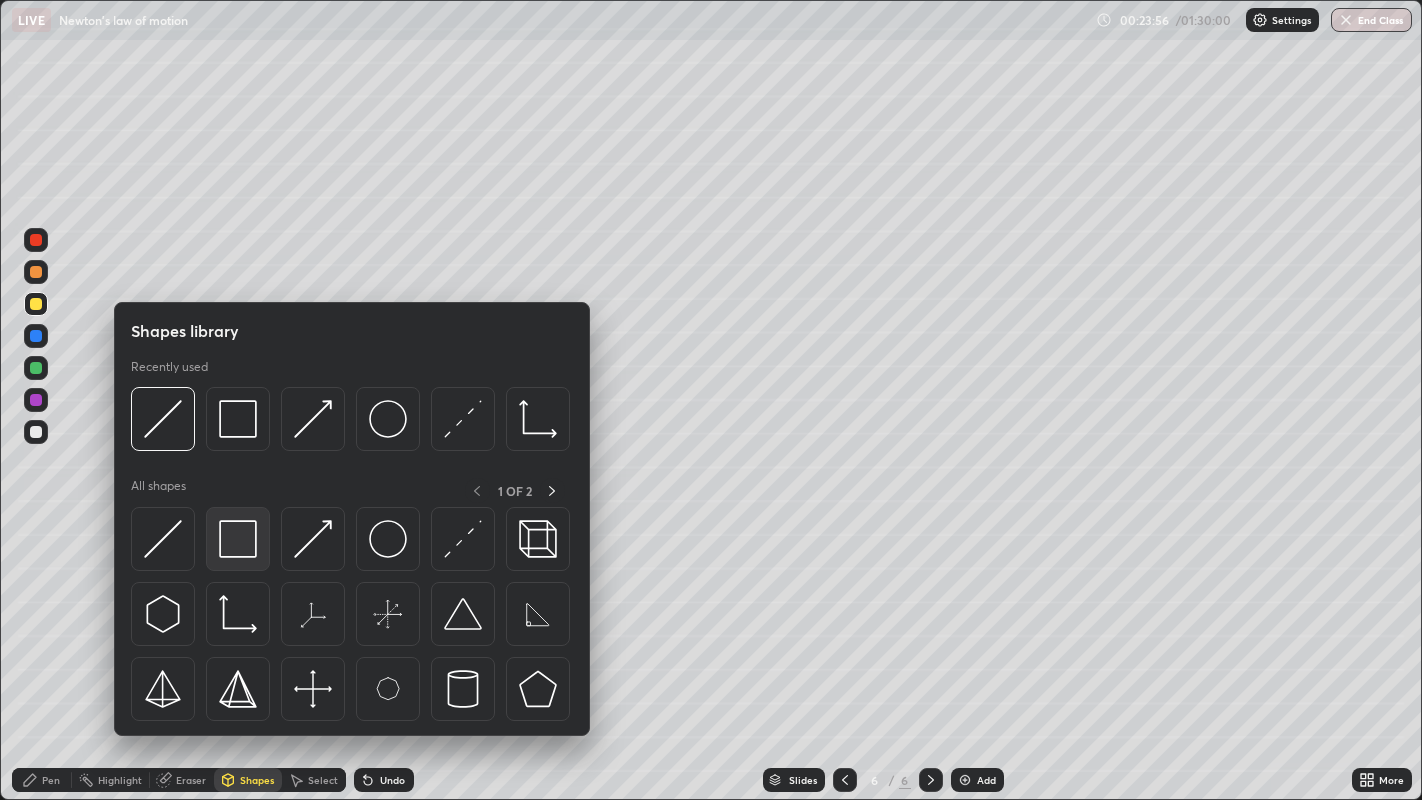 click at bounding box center [238, 539] 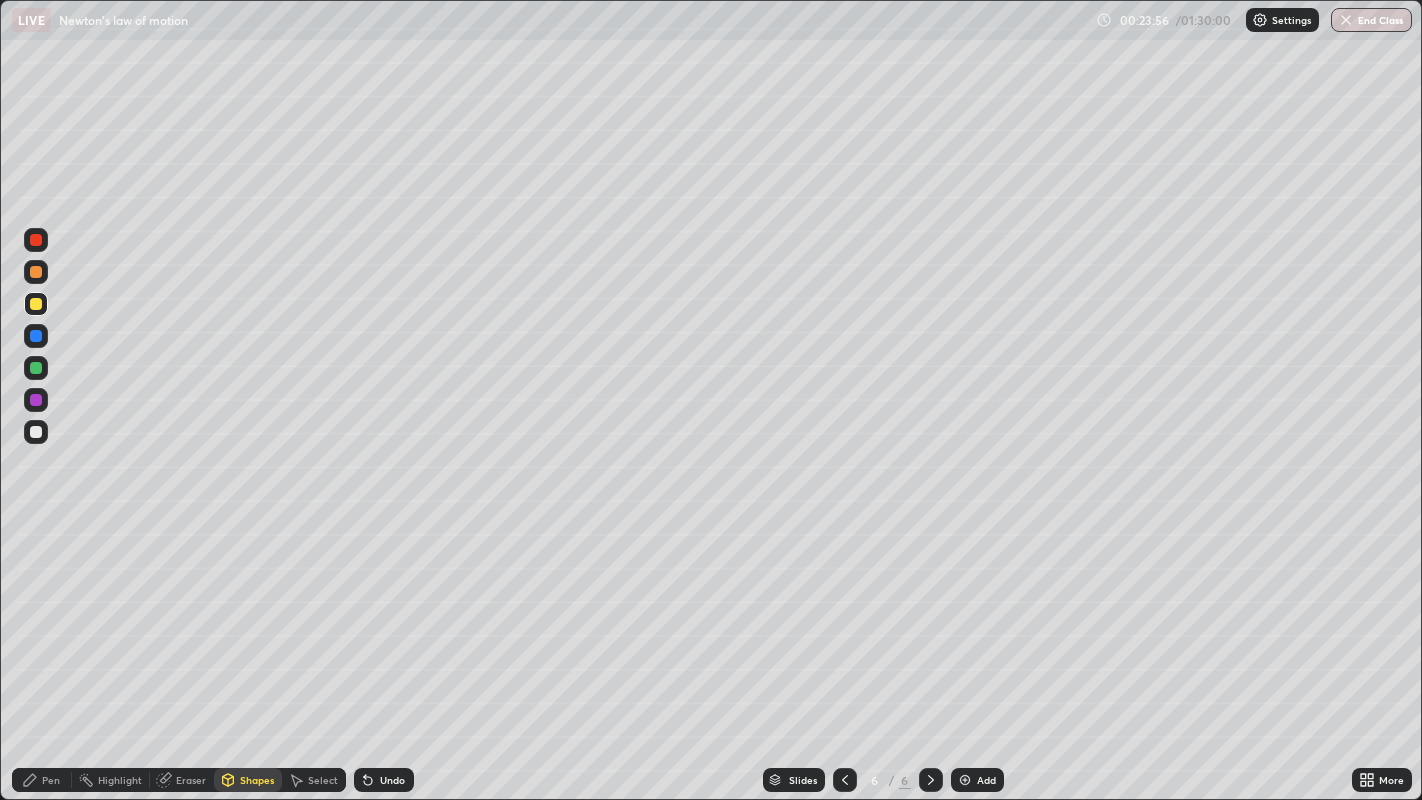 click at bounding box center (36, 368) 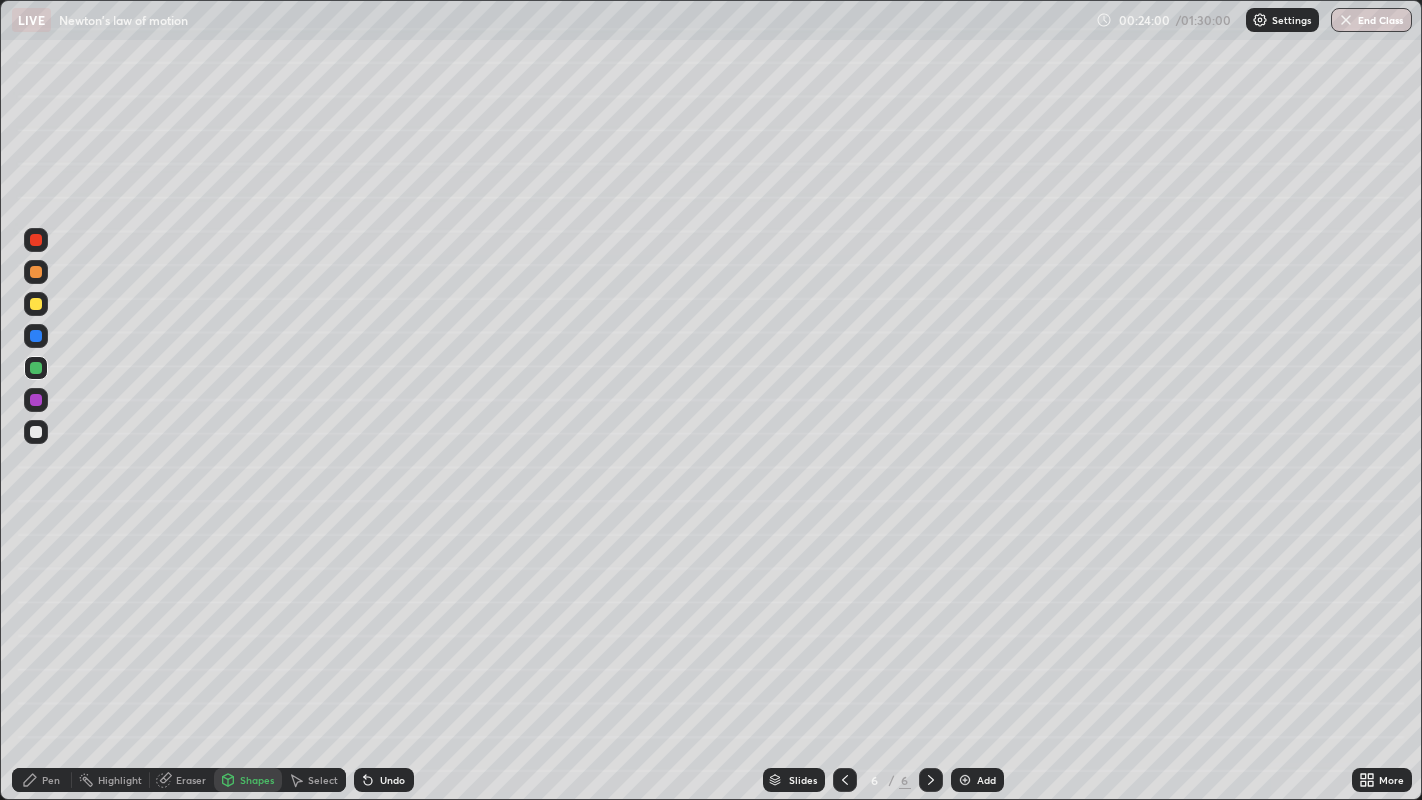click on "Shapes" at bounding box center [257, 780] 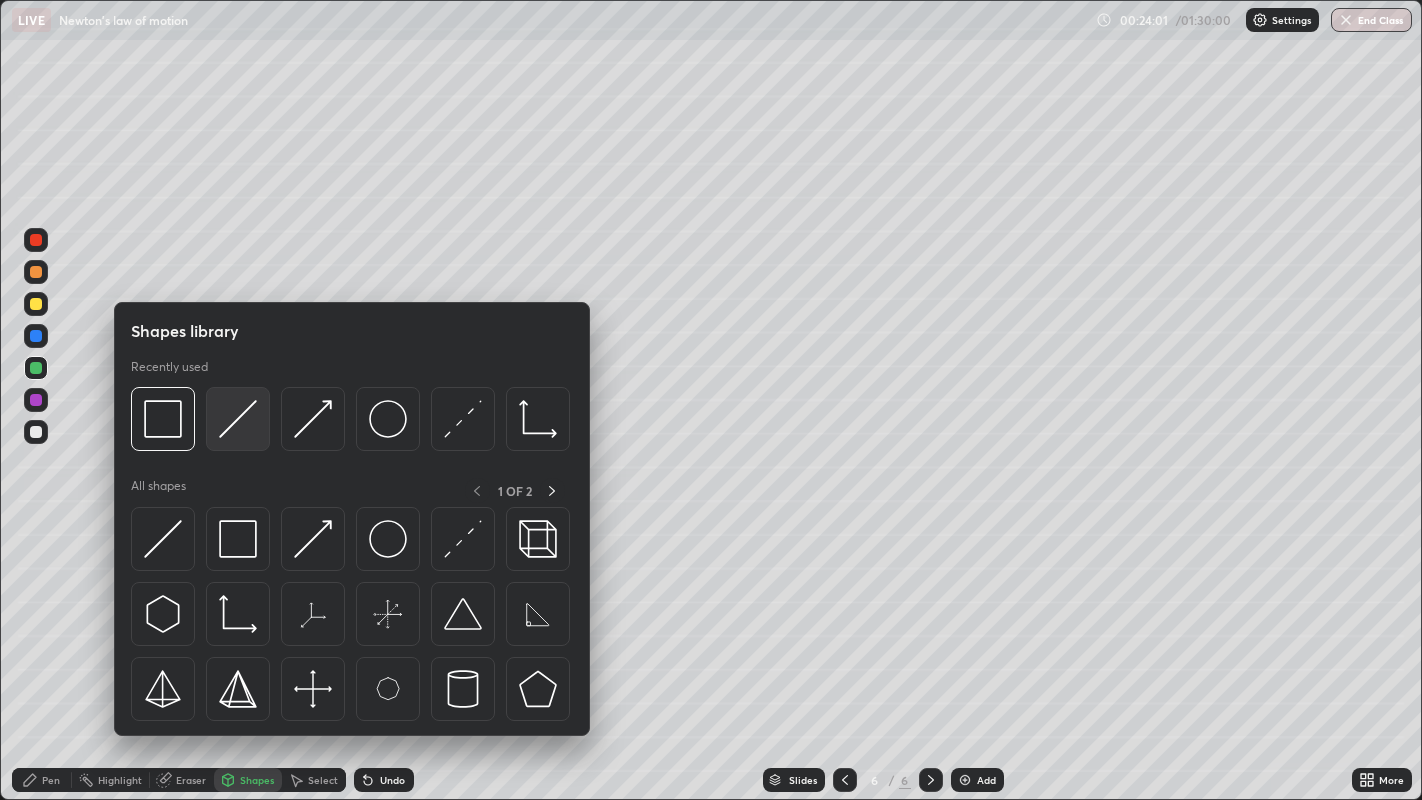 click at bounding box center (238, 419) 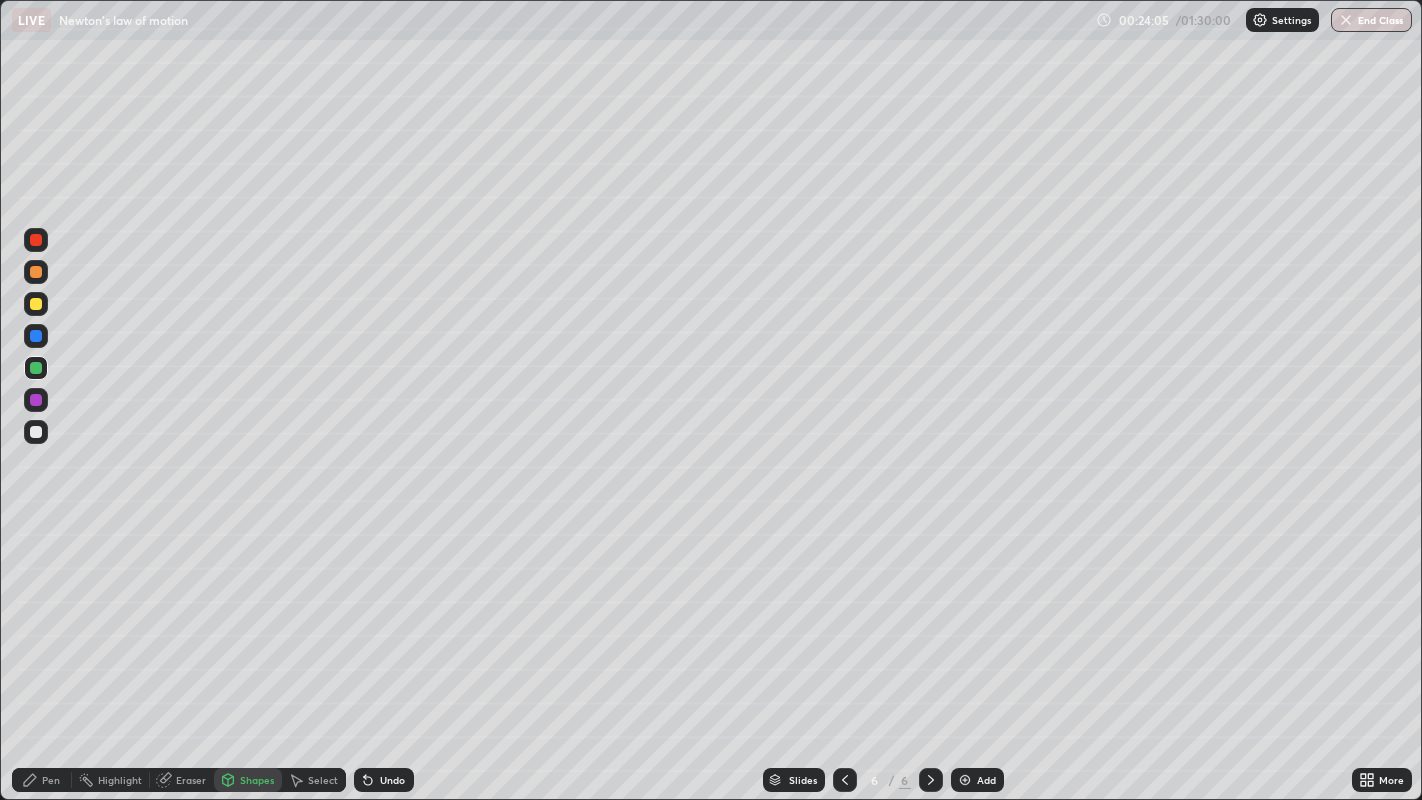 click on "Shapes" at bounding box center (257, 780) 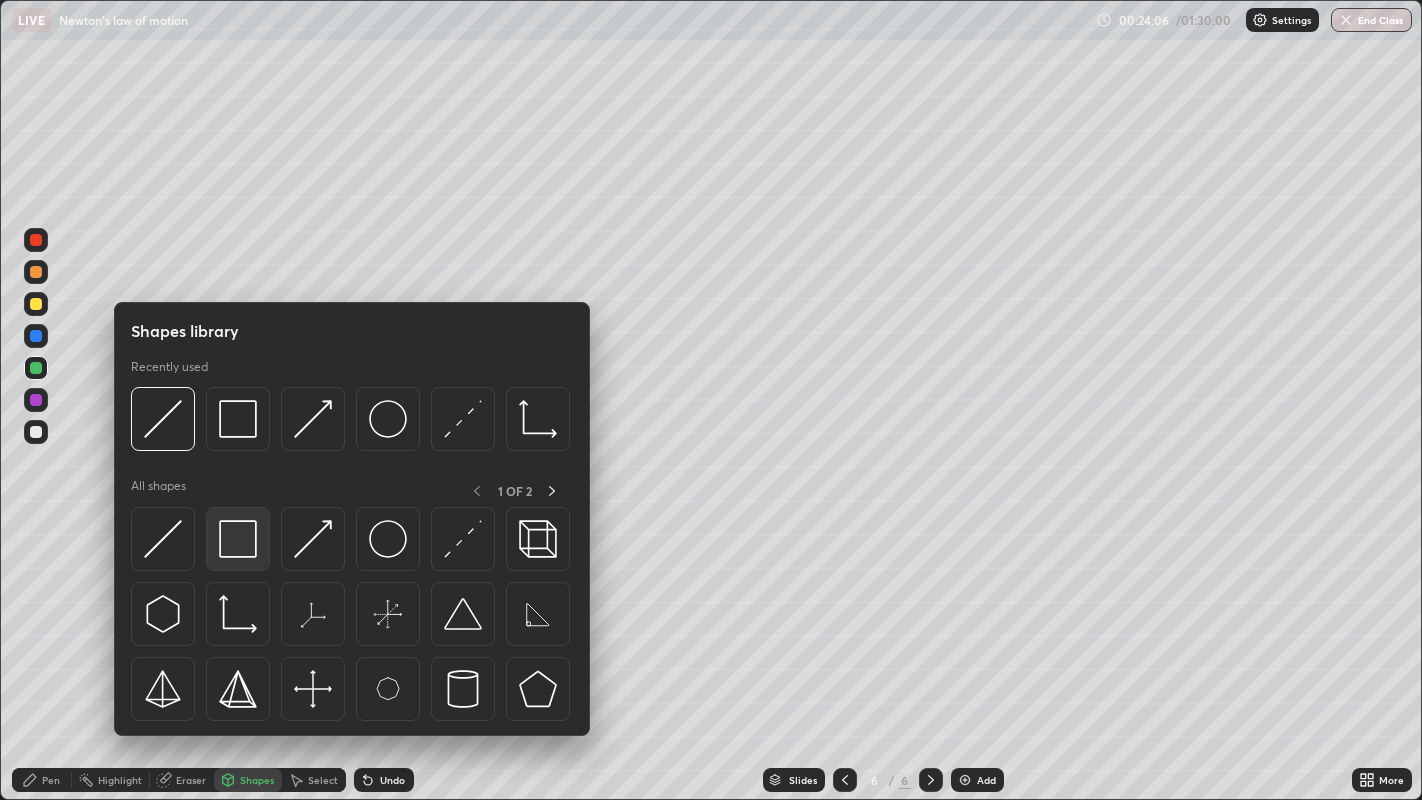 click at bounding box center (238, 539) 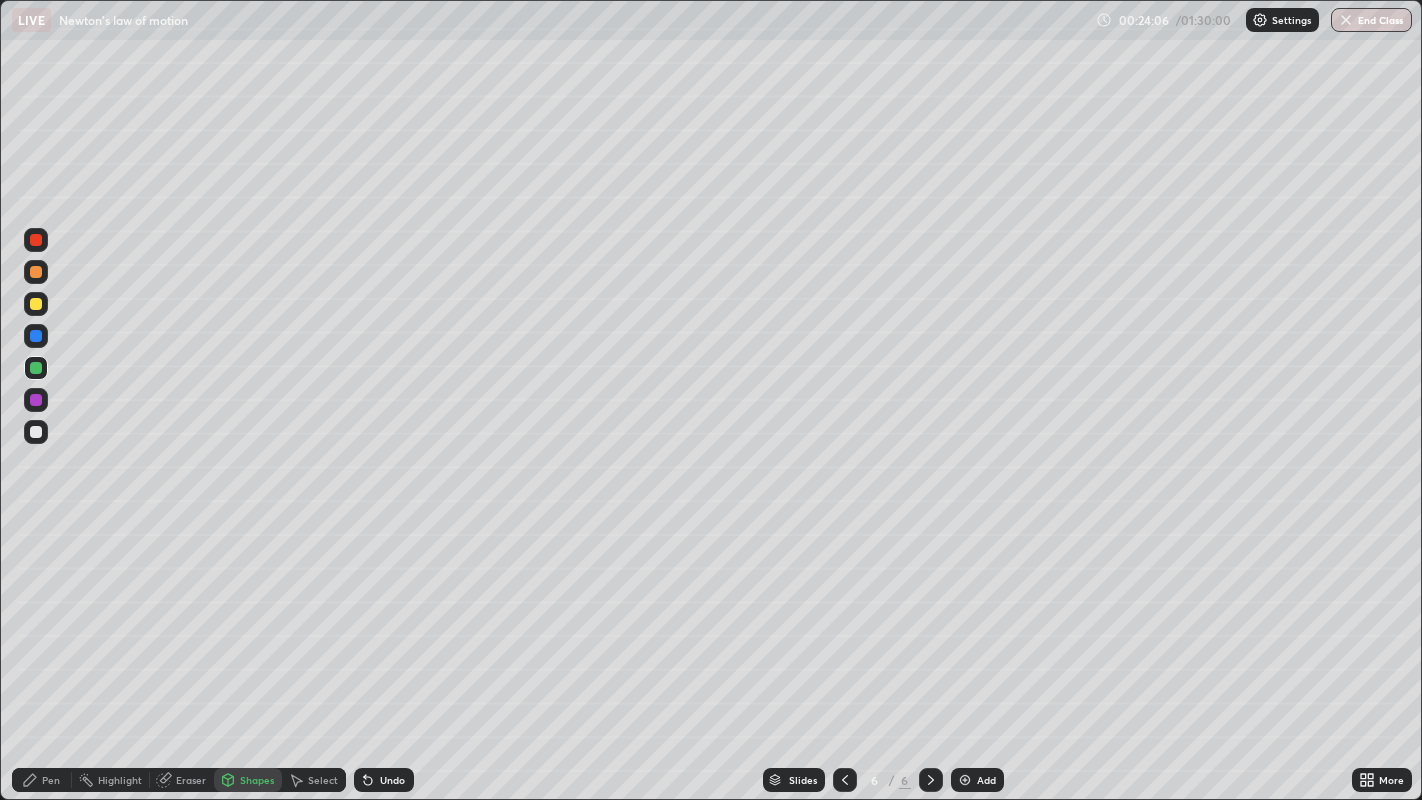 click 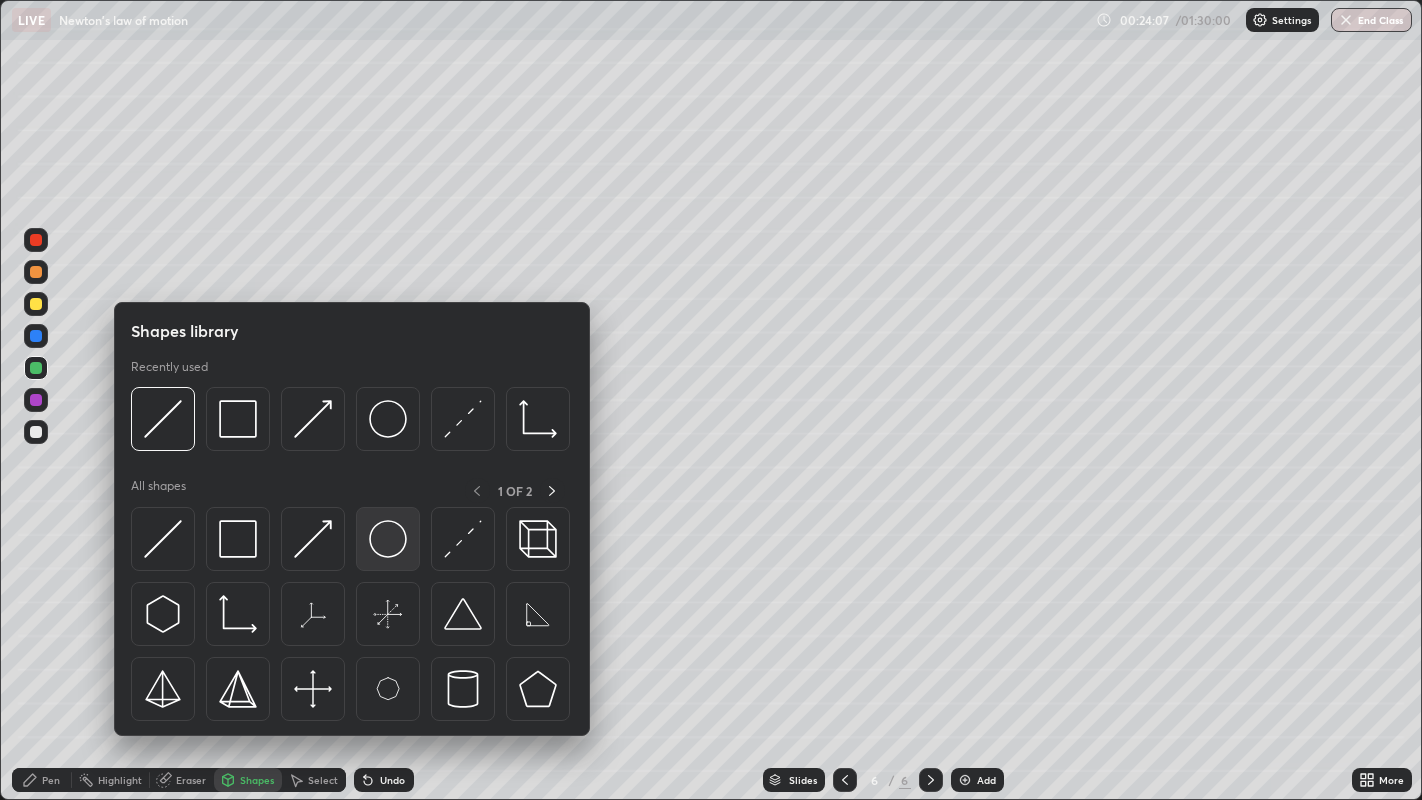 click at bounding box center [388, 539] 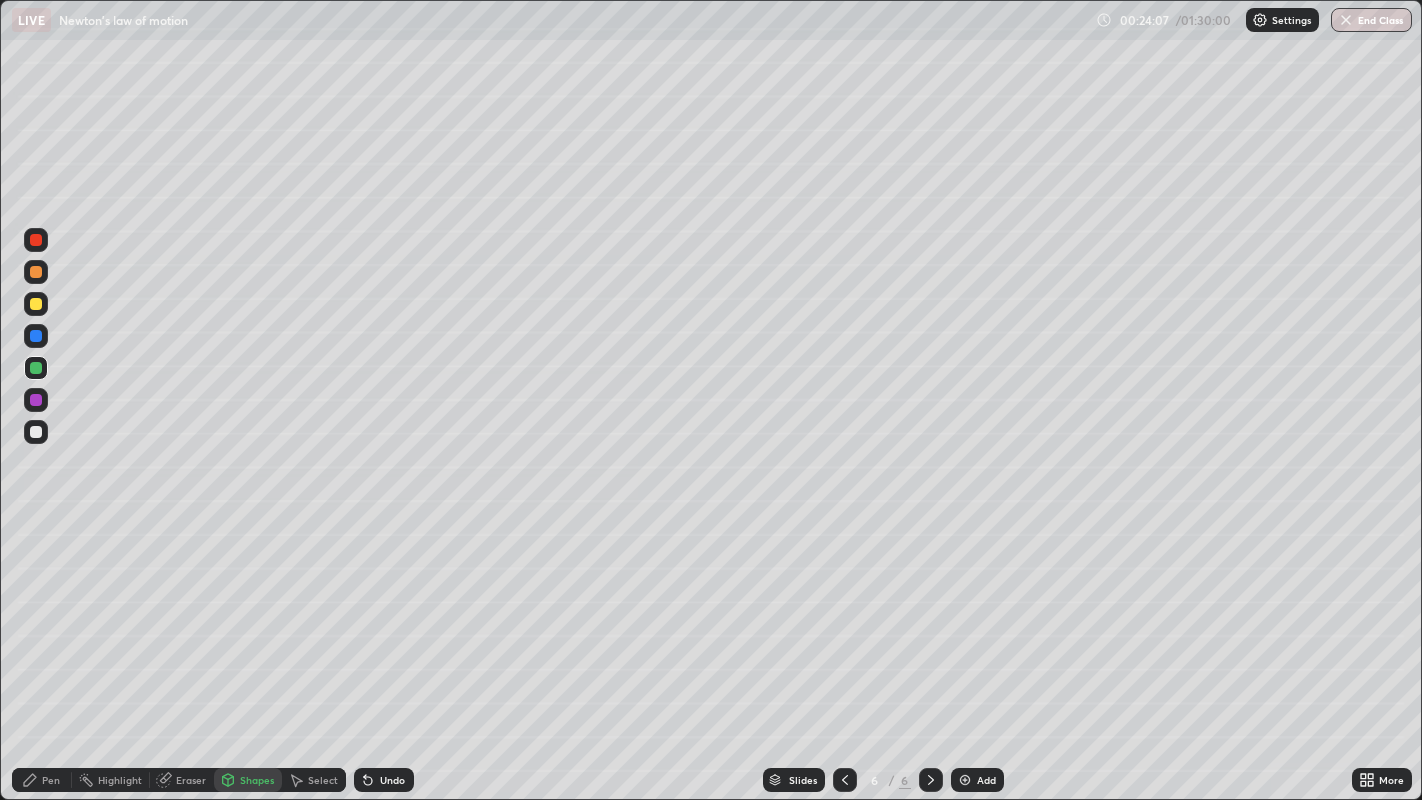 click at bounding box center (36, 272) 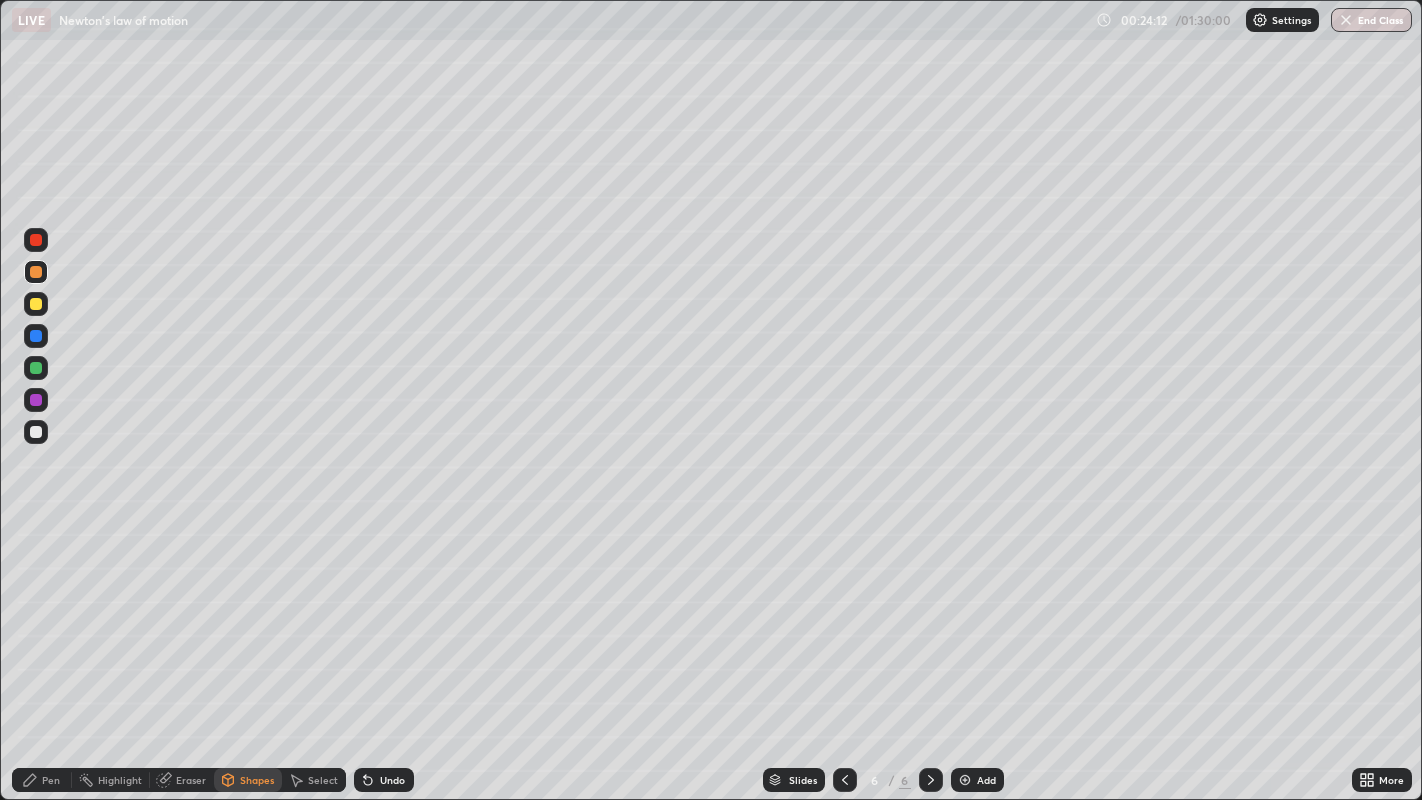 click on "Shapes" at bounding box center [248, 780] 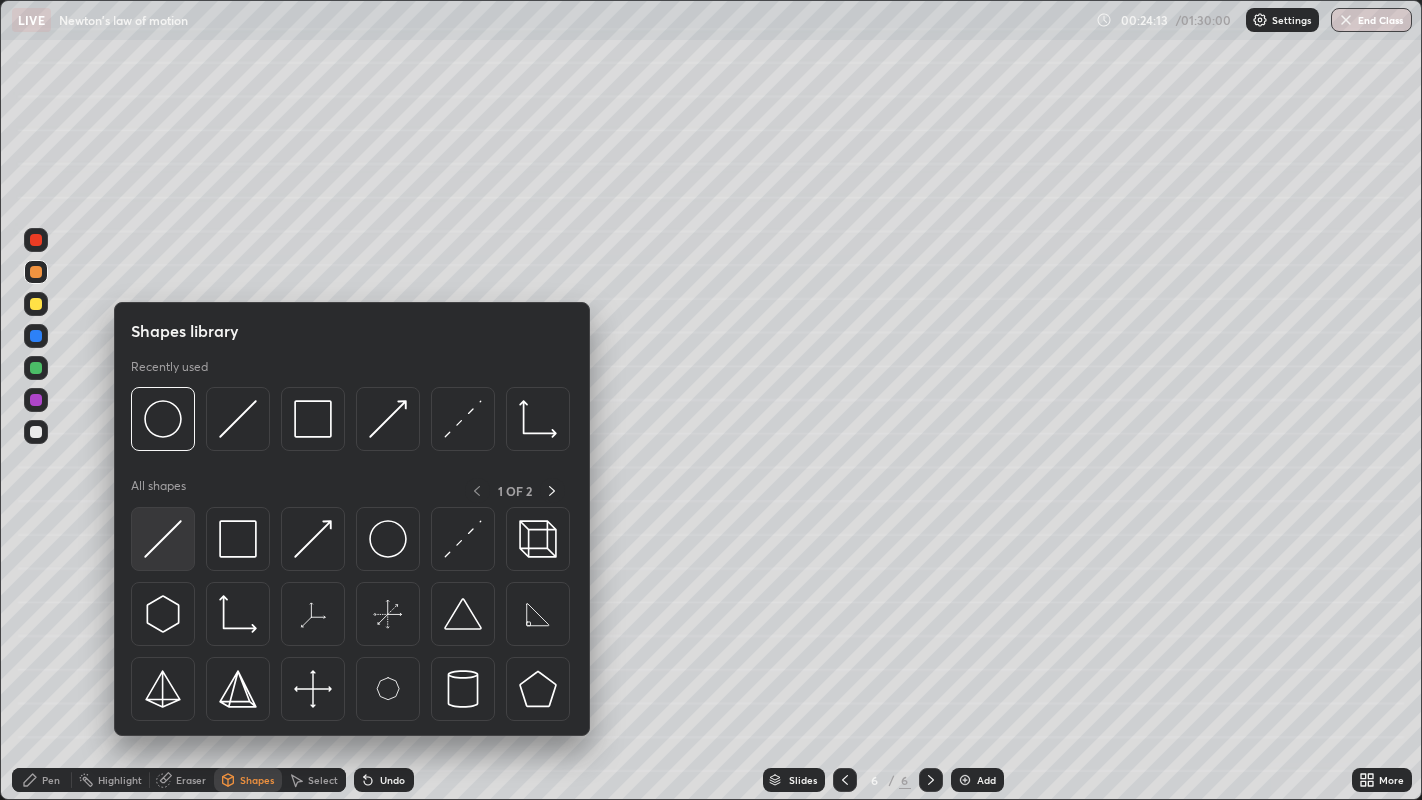 click at bounding box center (163, 539) 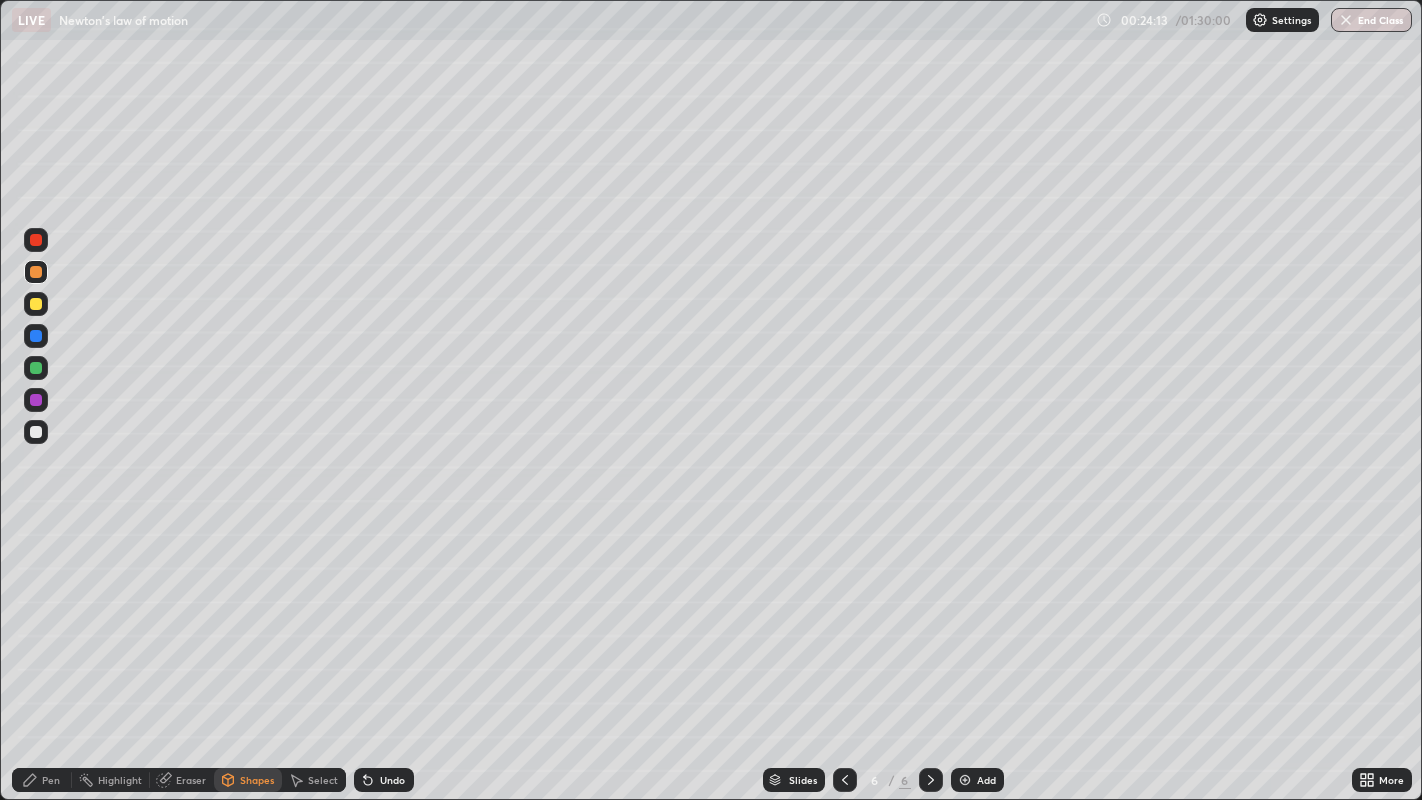 click at bounding box center [36, 368] 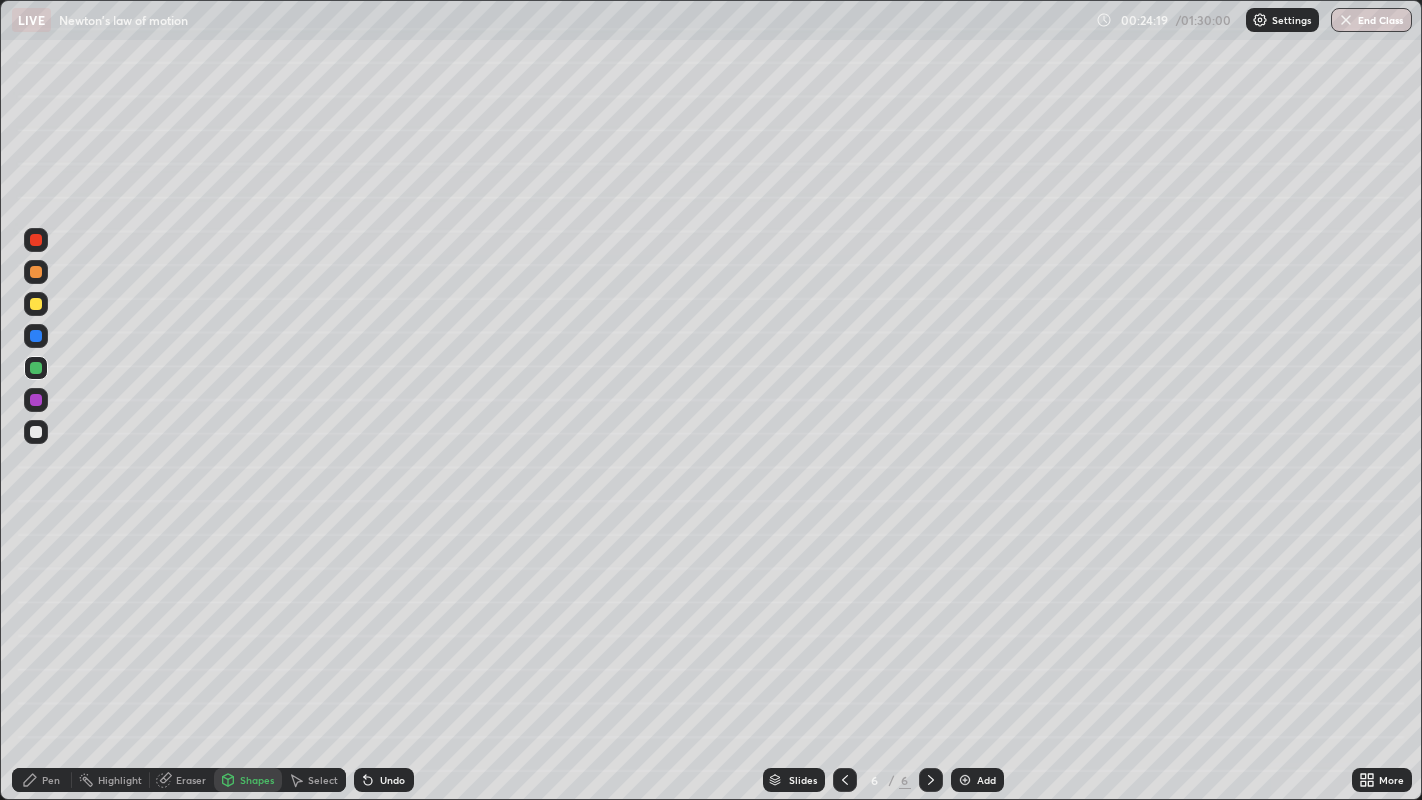 click on "Shapes" at bounding box center [257, 780] 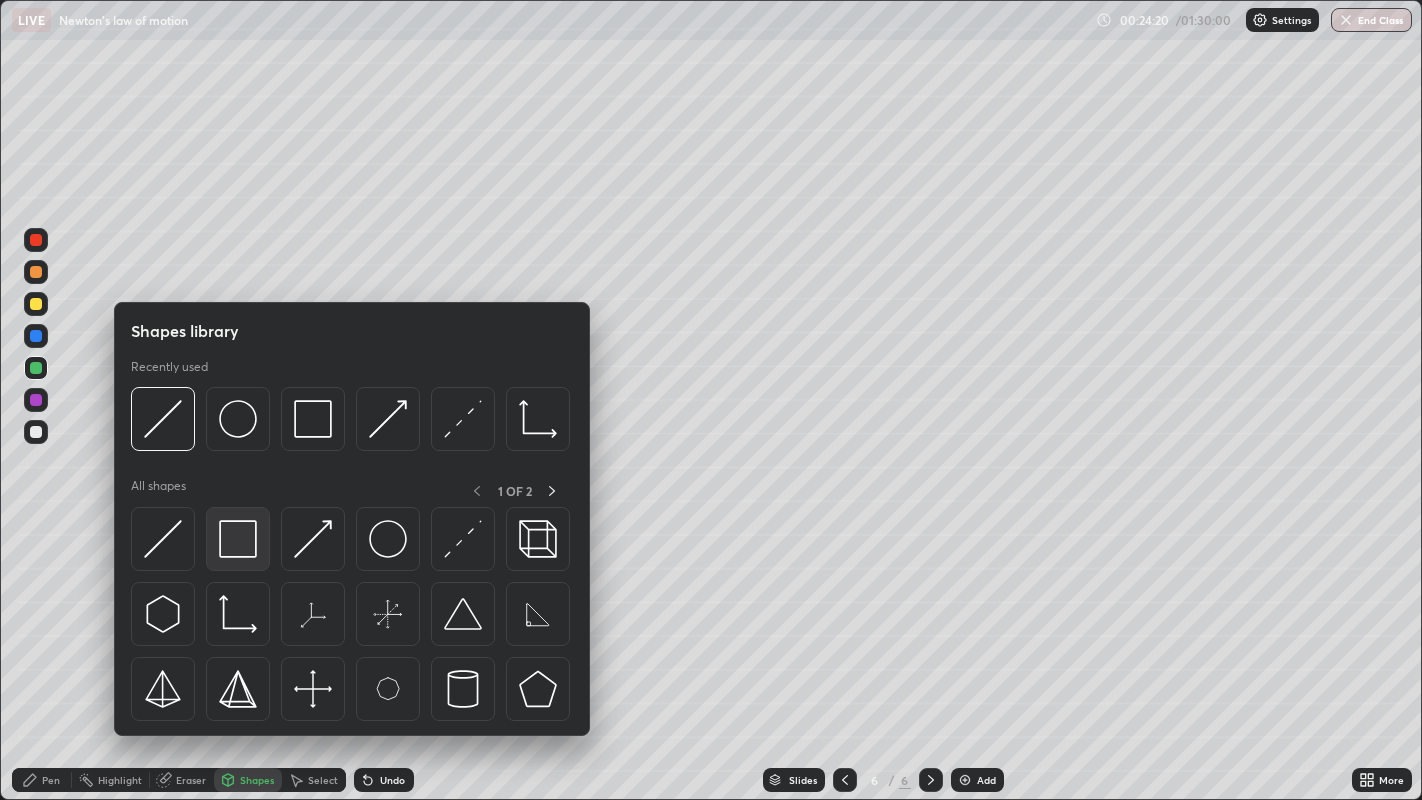 click at bounding box center (238, 539) 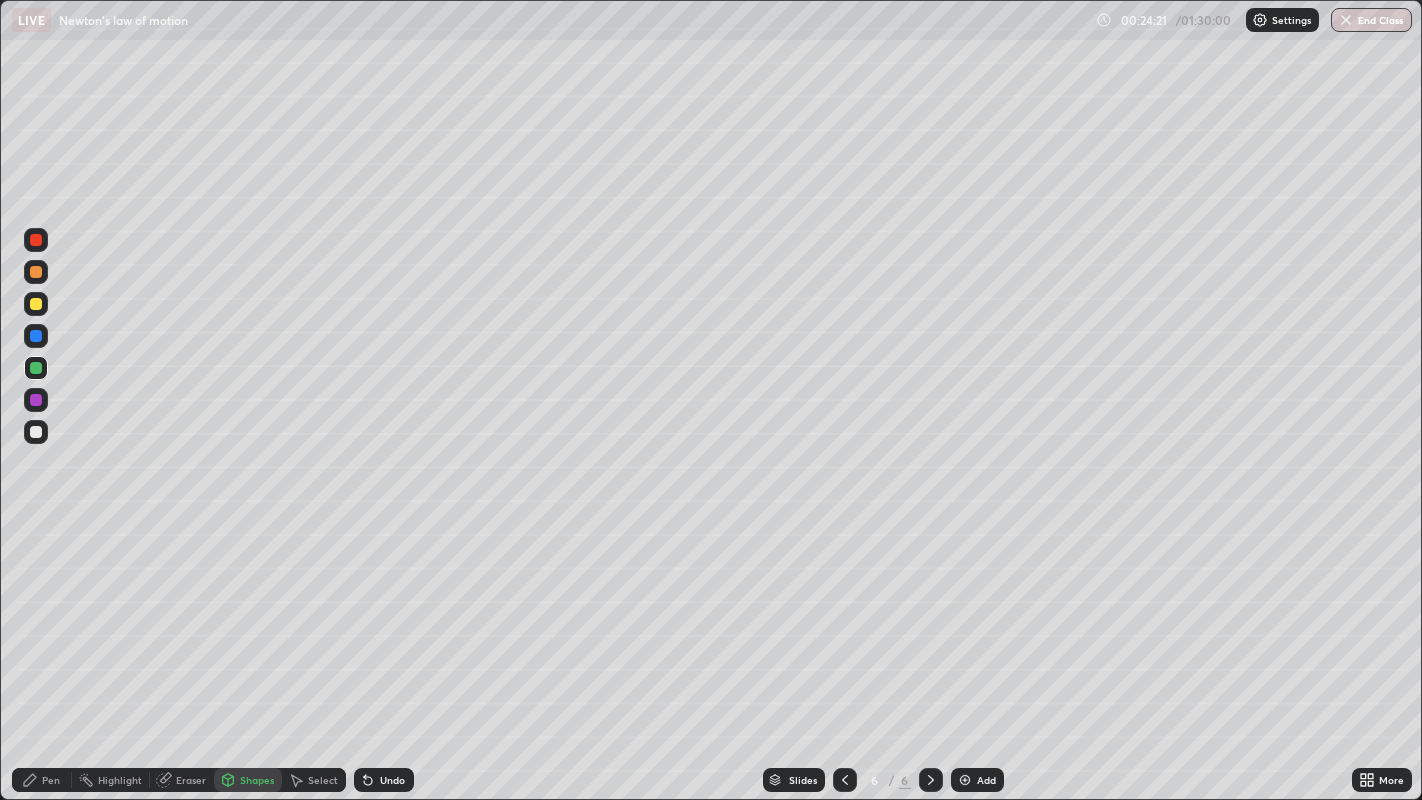 click at bounding box center (36, 432) 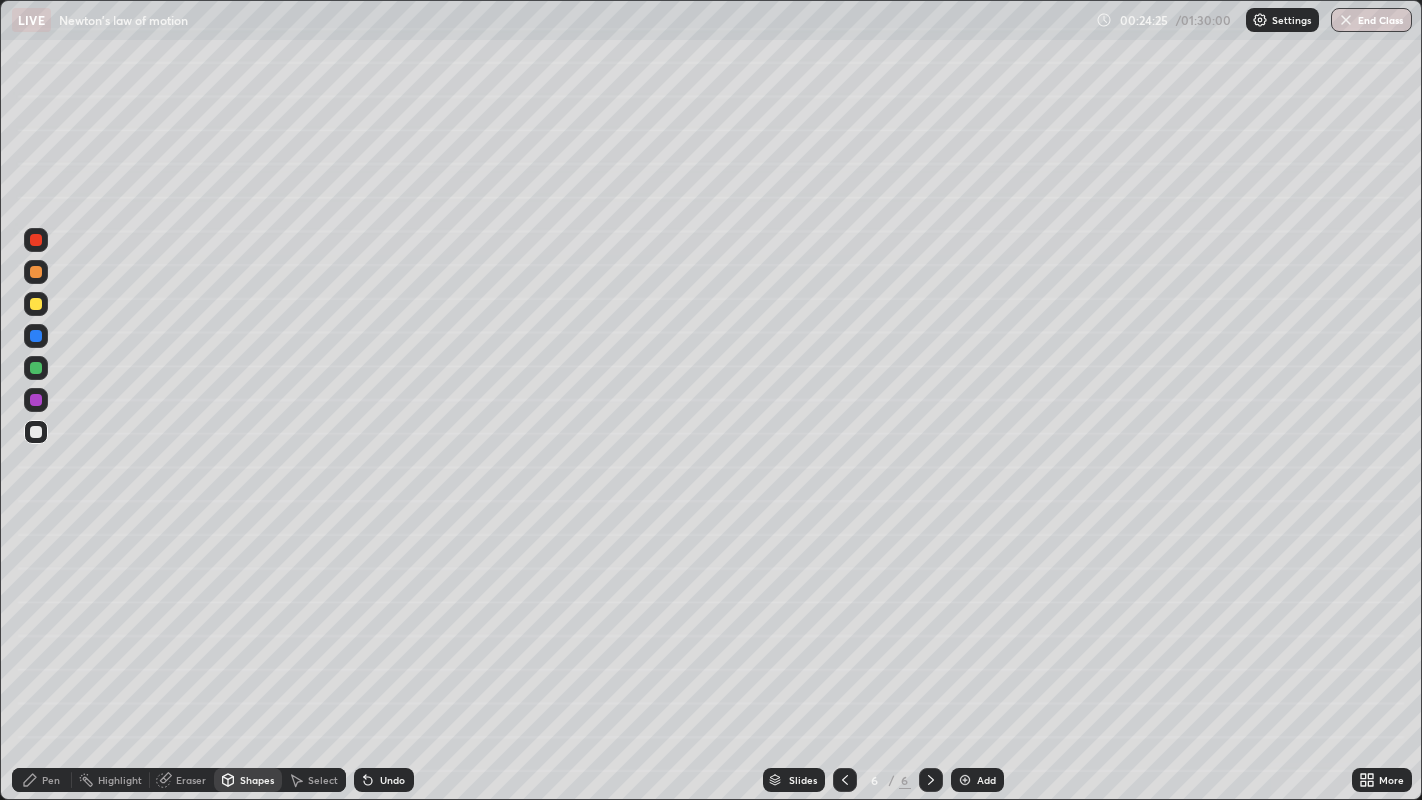 click 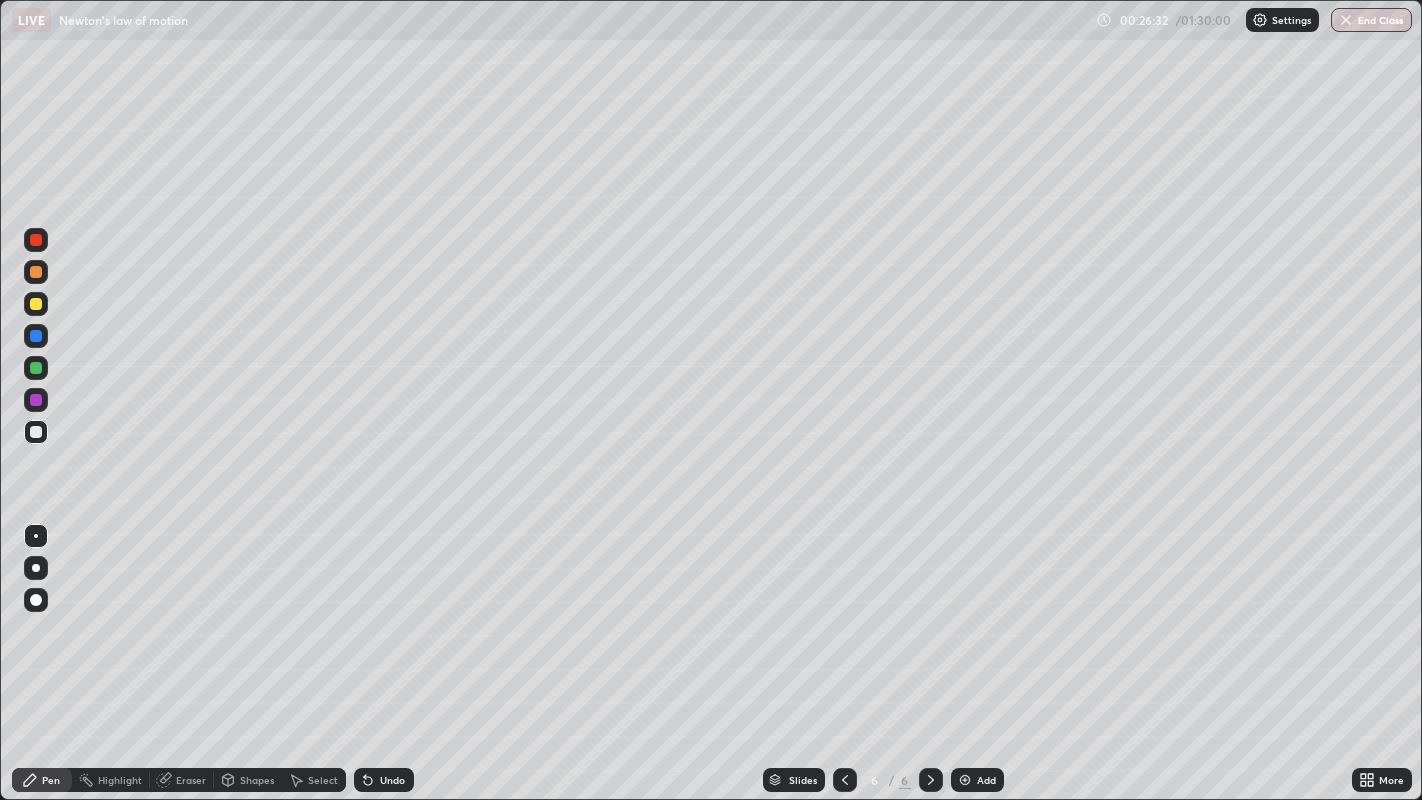 click 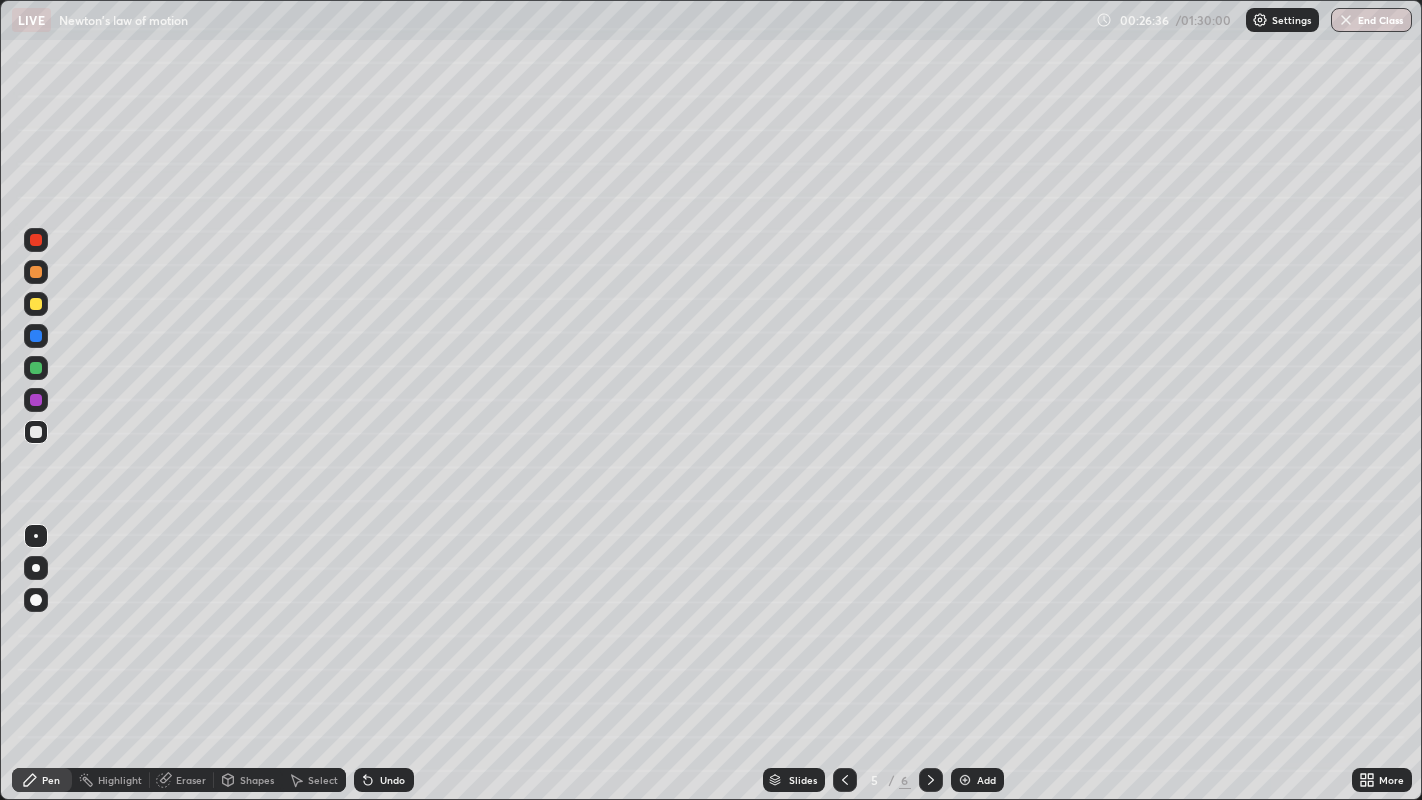 click 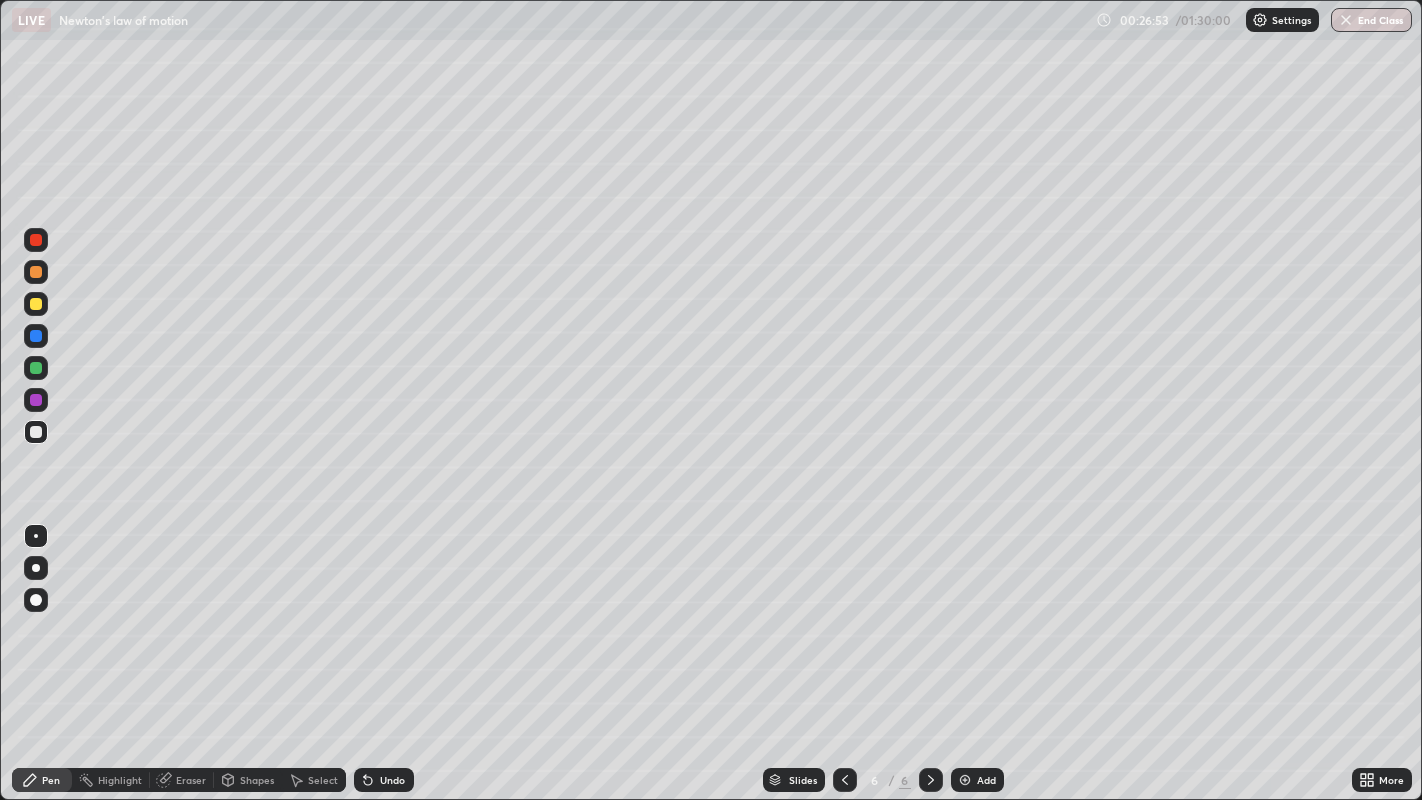 click on "Eraser" at bounding box center (191, 780) 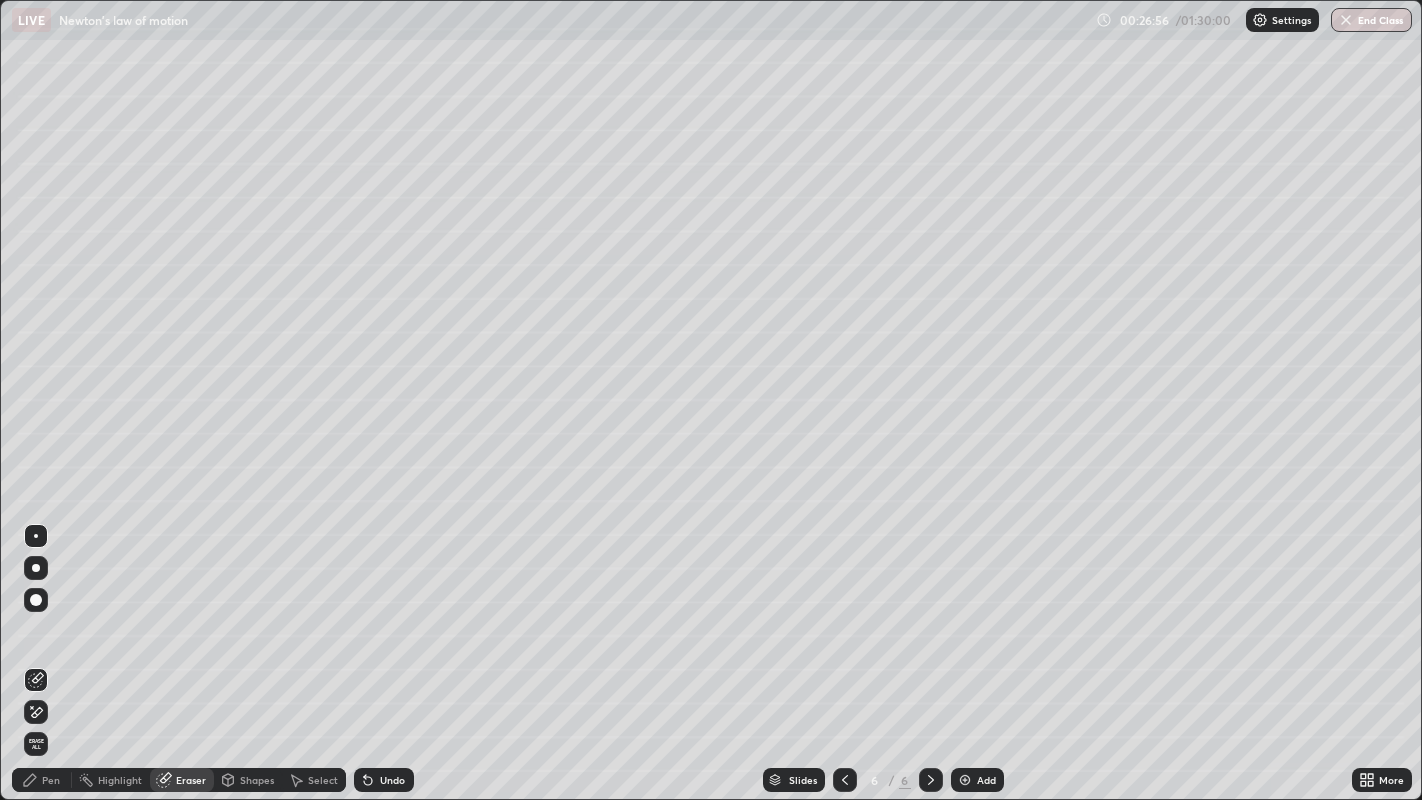 click on "Shapes" at bounding box center [257, 780] 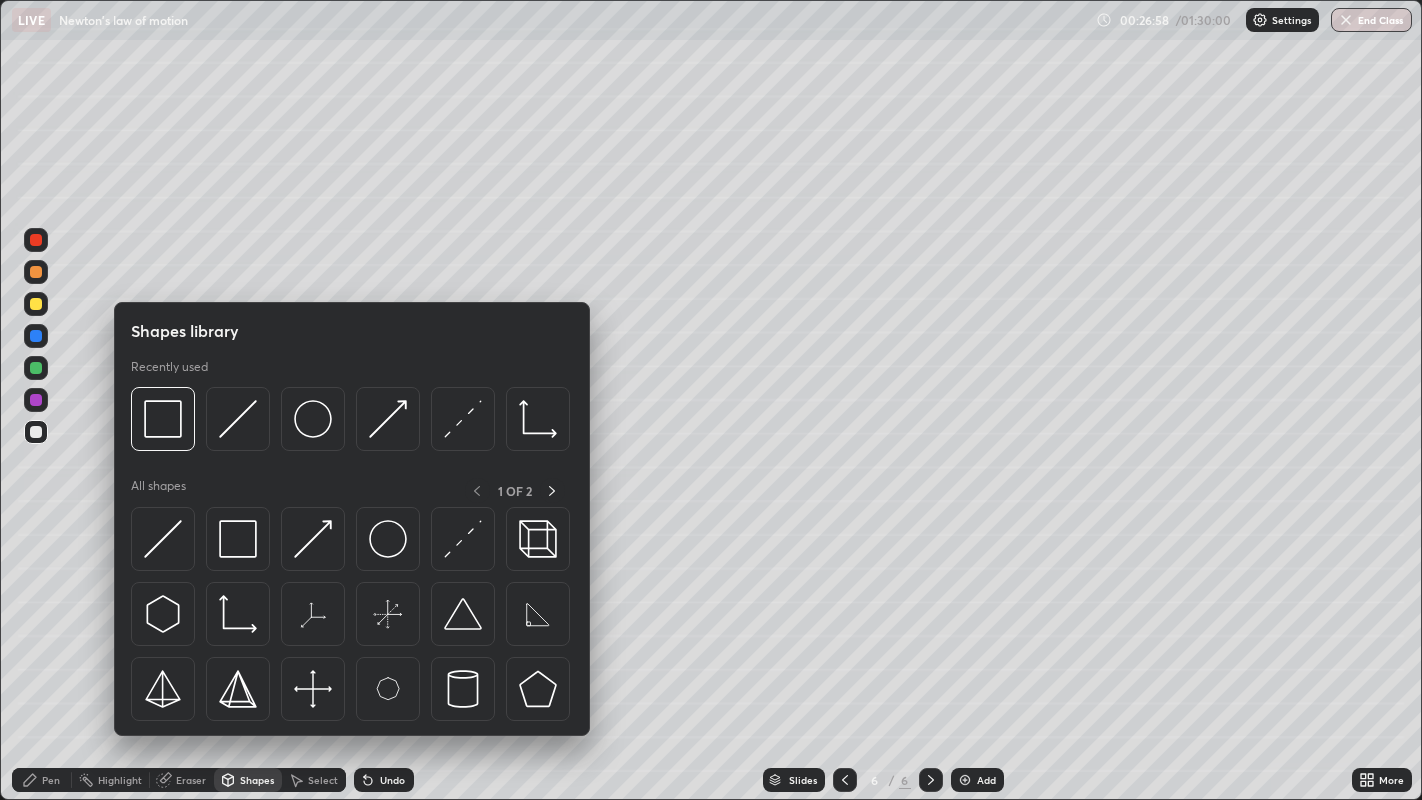 click at bounding box center [313, 539] 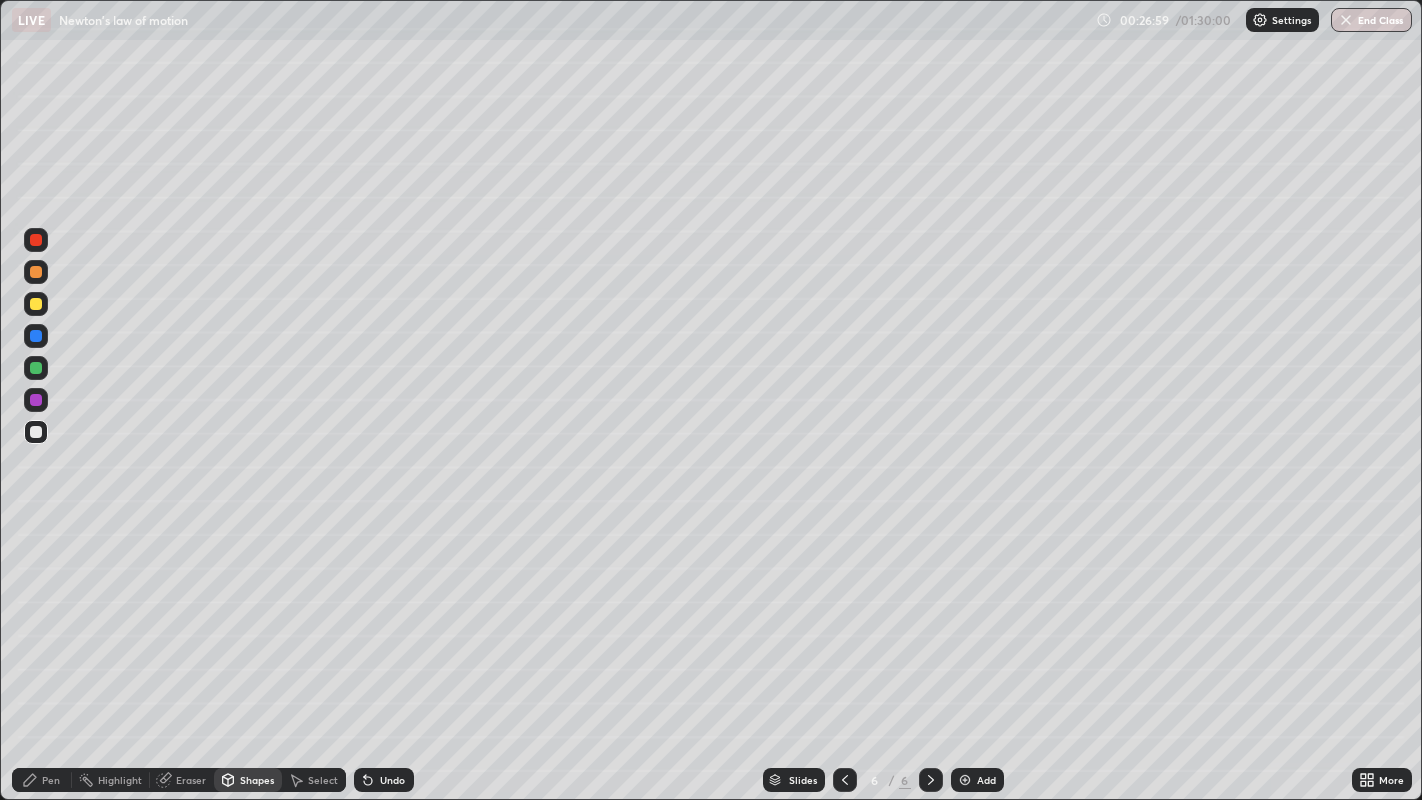 click at bounding box center (36, 304) 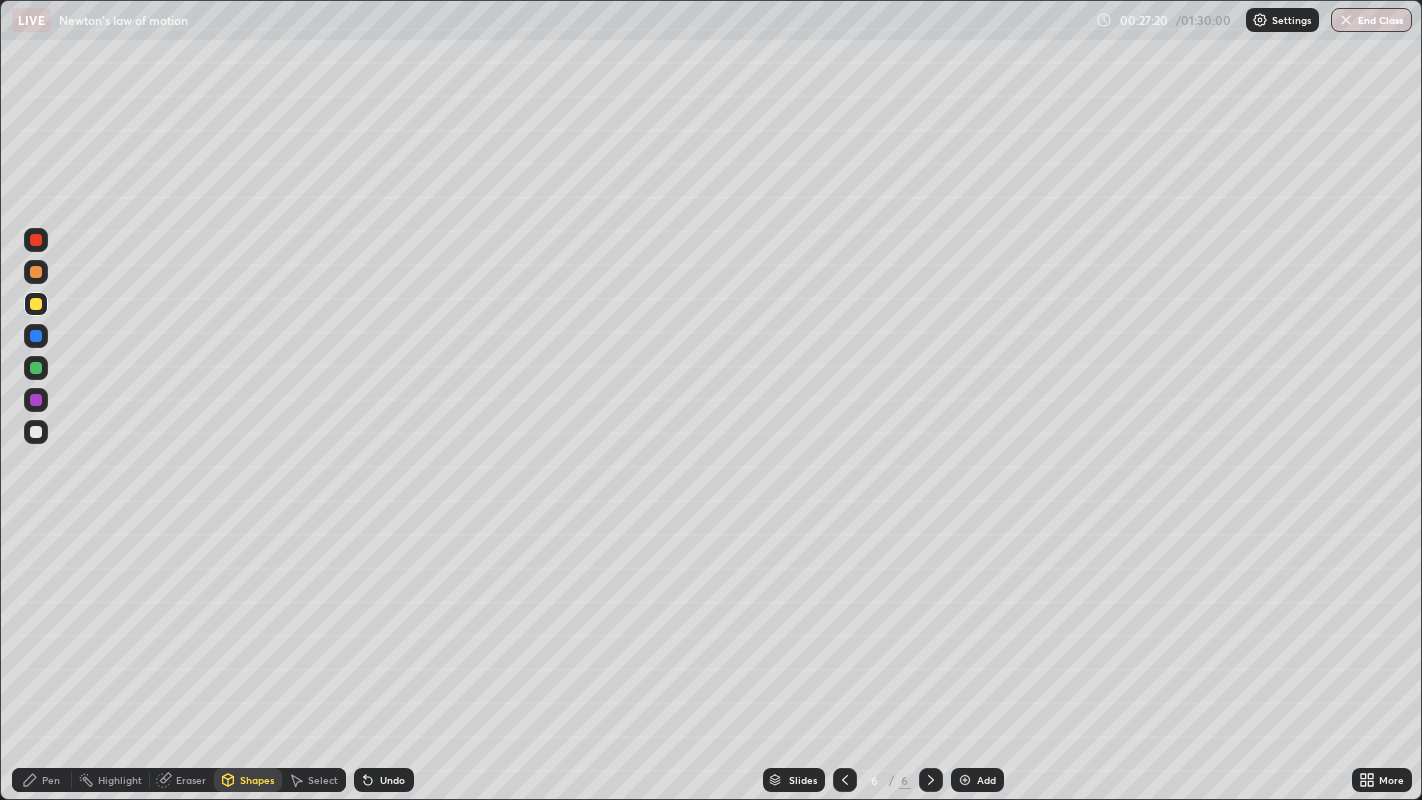 click on "Pen" at bounding box center (42, 780) 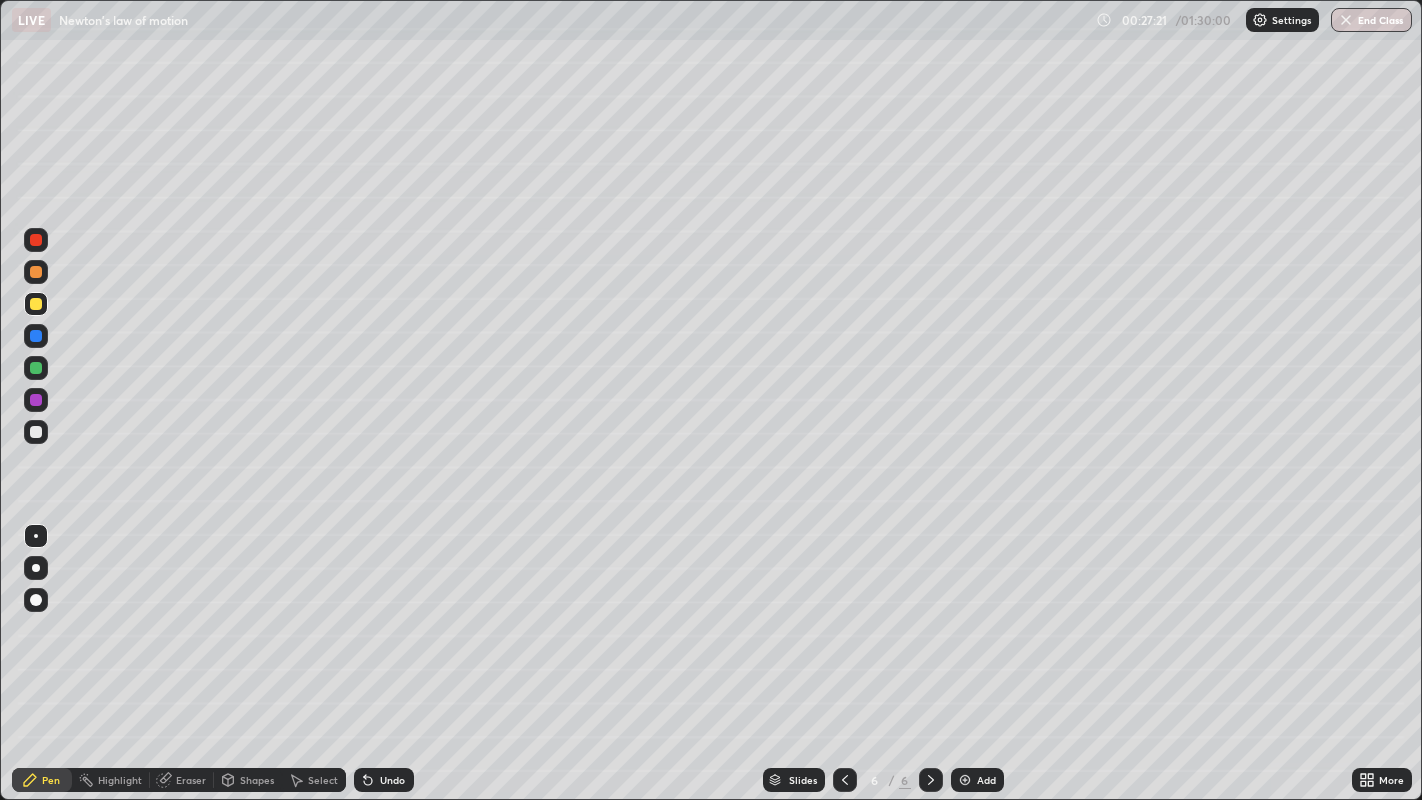 click at bounding box center [36, 368] 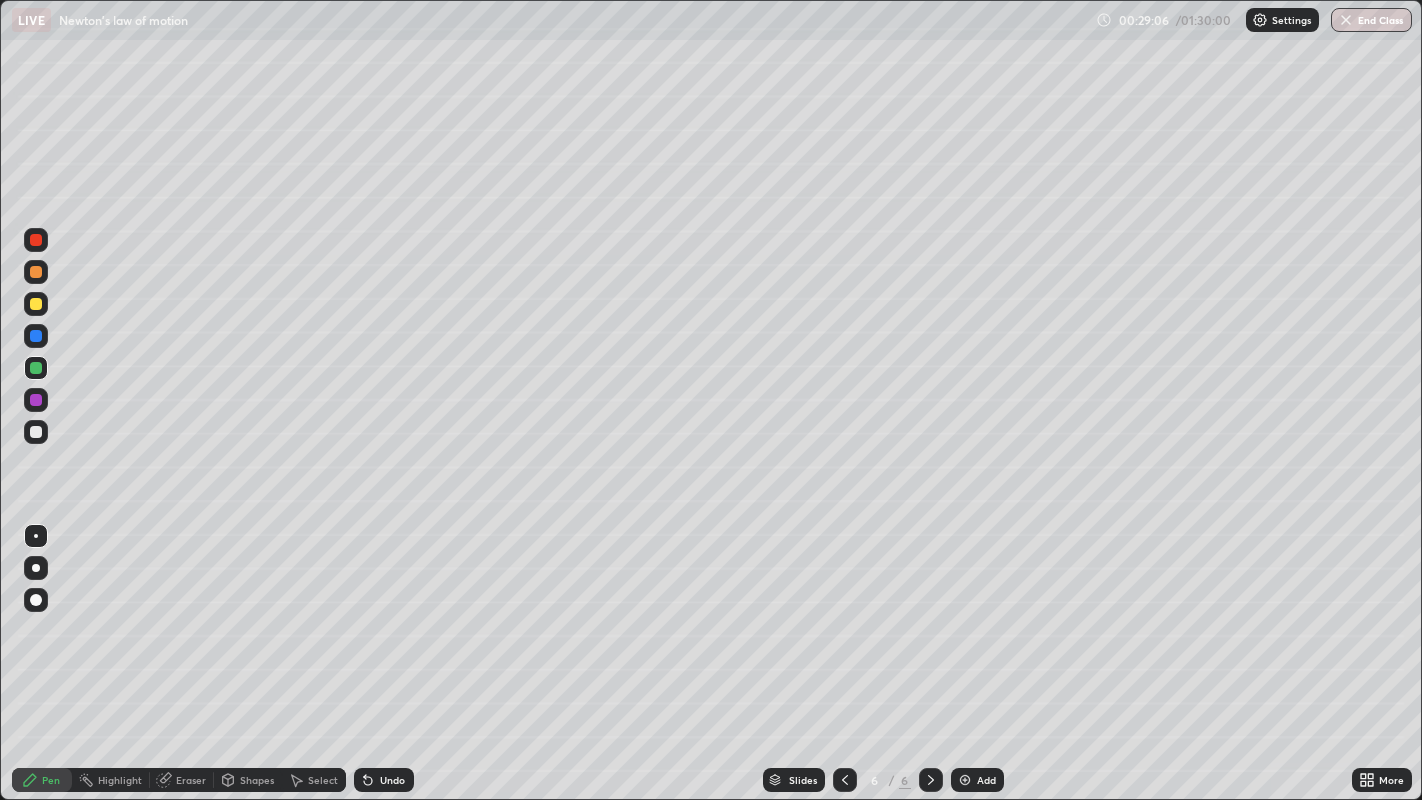 click on "Shapes" at bounding box center (248, 780) 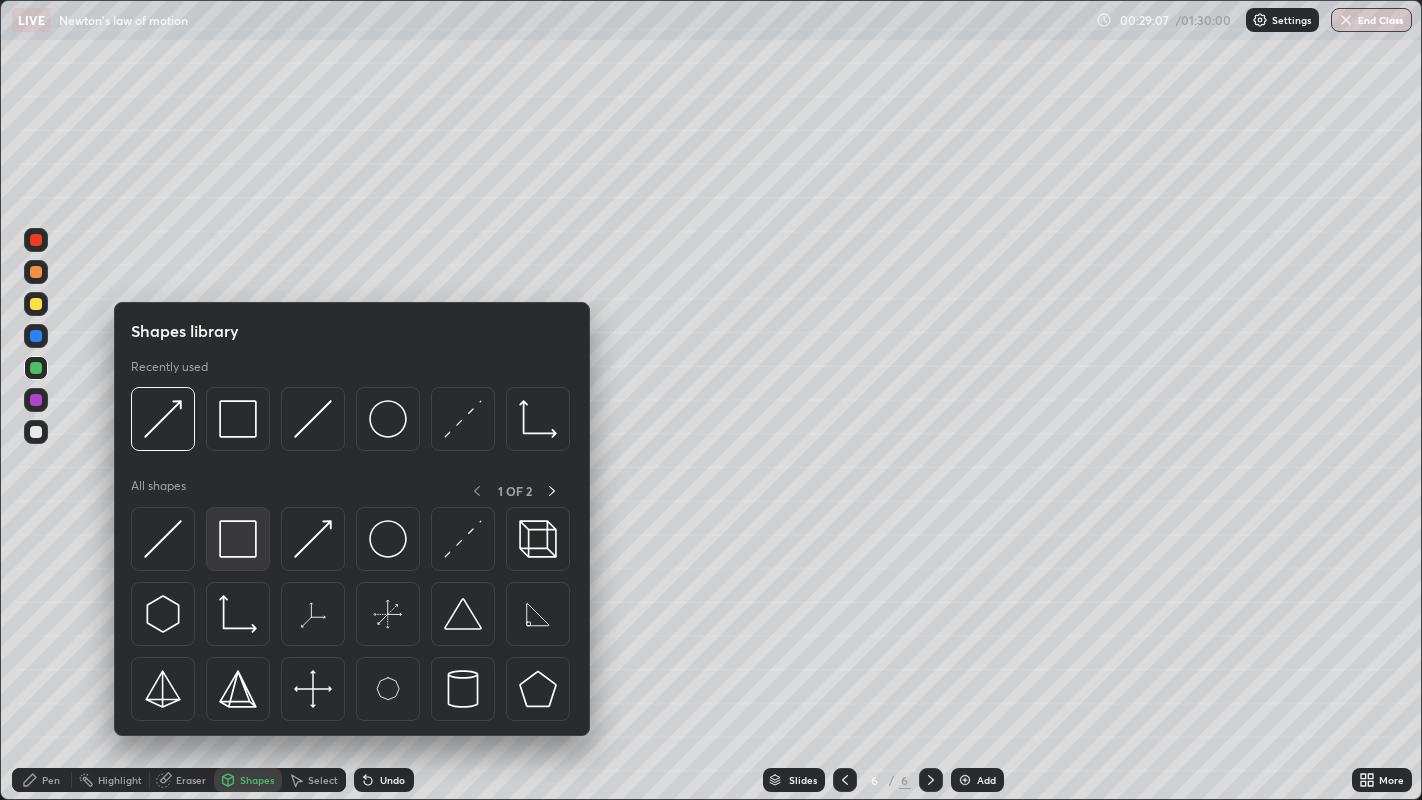 click at bounding box center (238, 539) 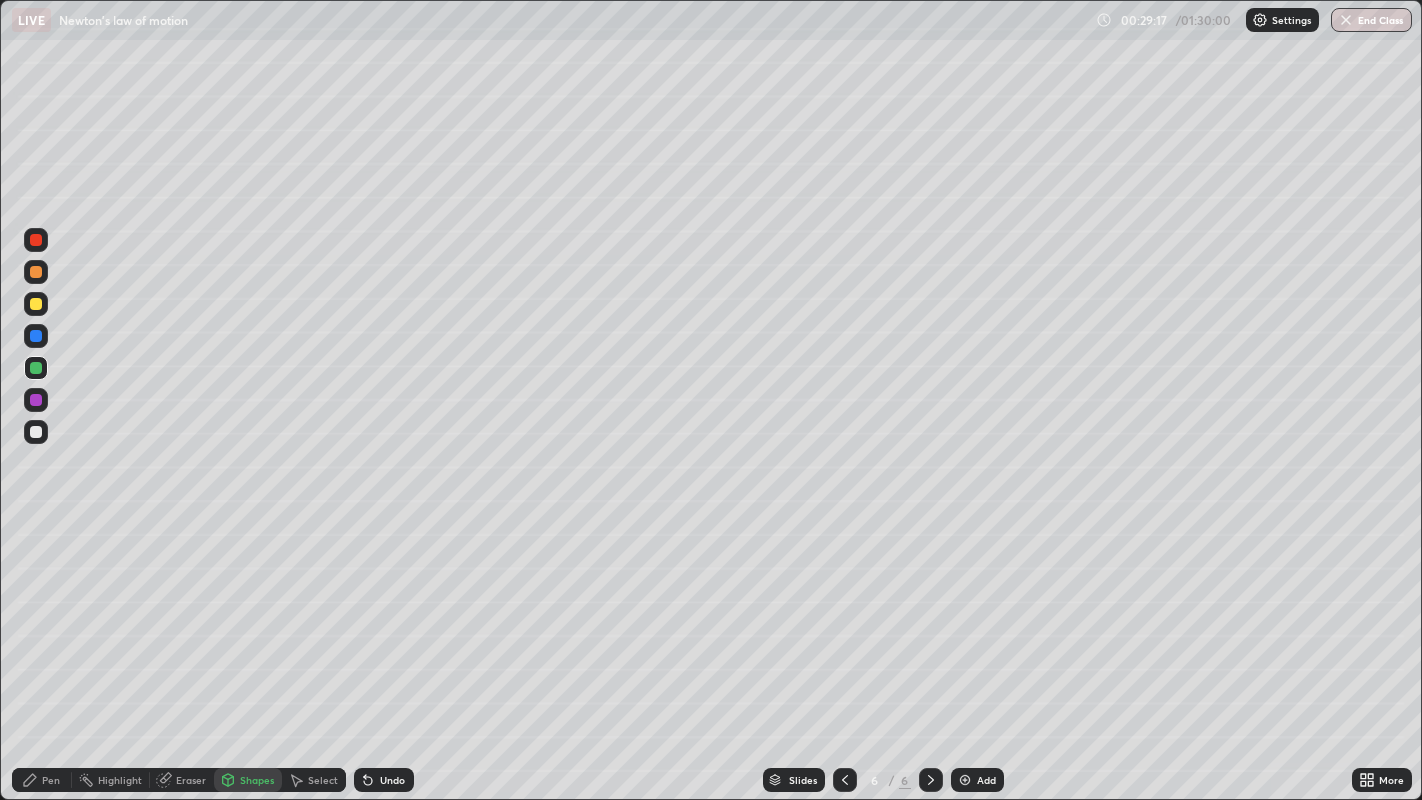 click on "Shapes" at bounding box center (257, 780) 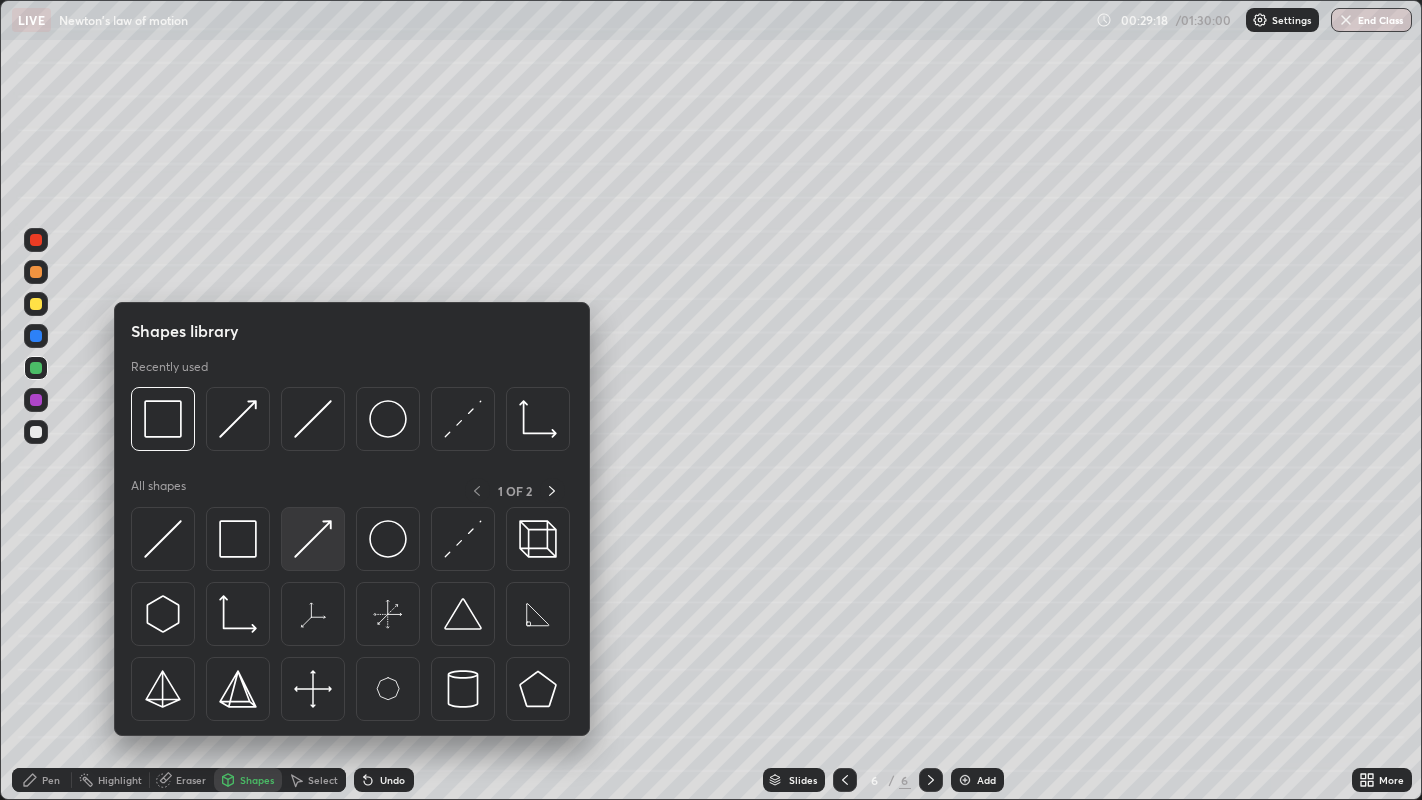 click at bounding box center (313, 539) 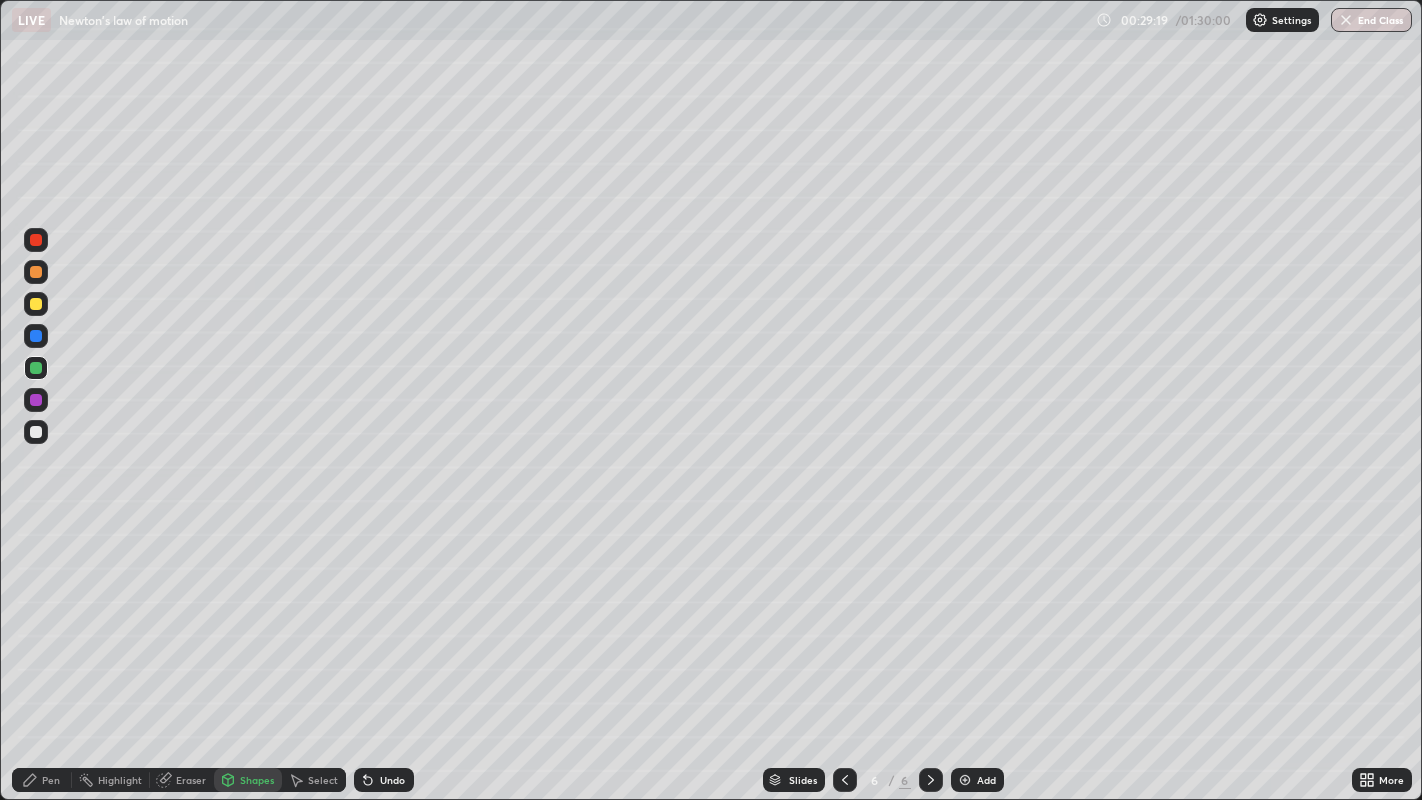 click at bounding box center [36, 272] 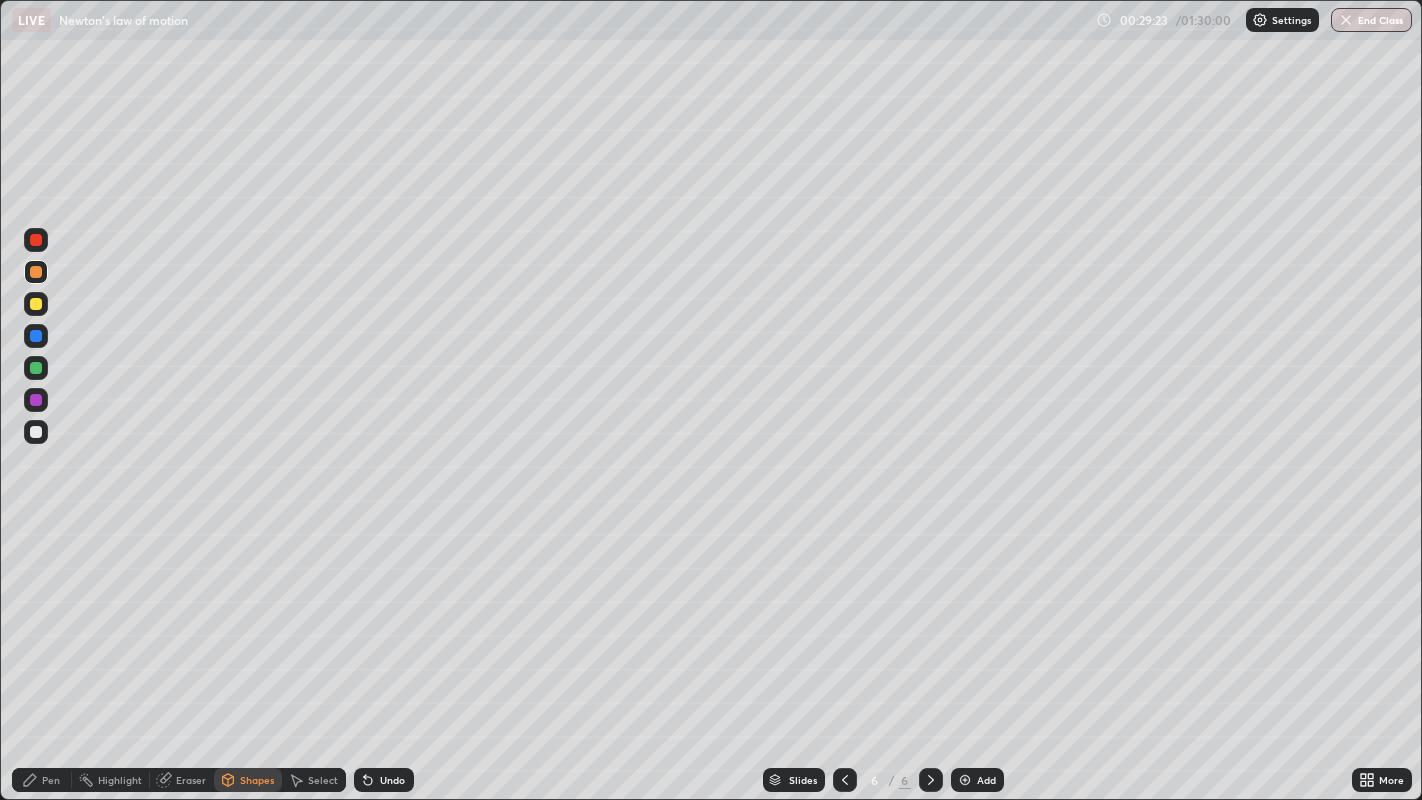 click on "Pen" at bounding box center (42, 780) 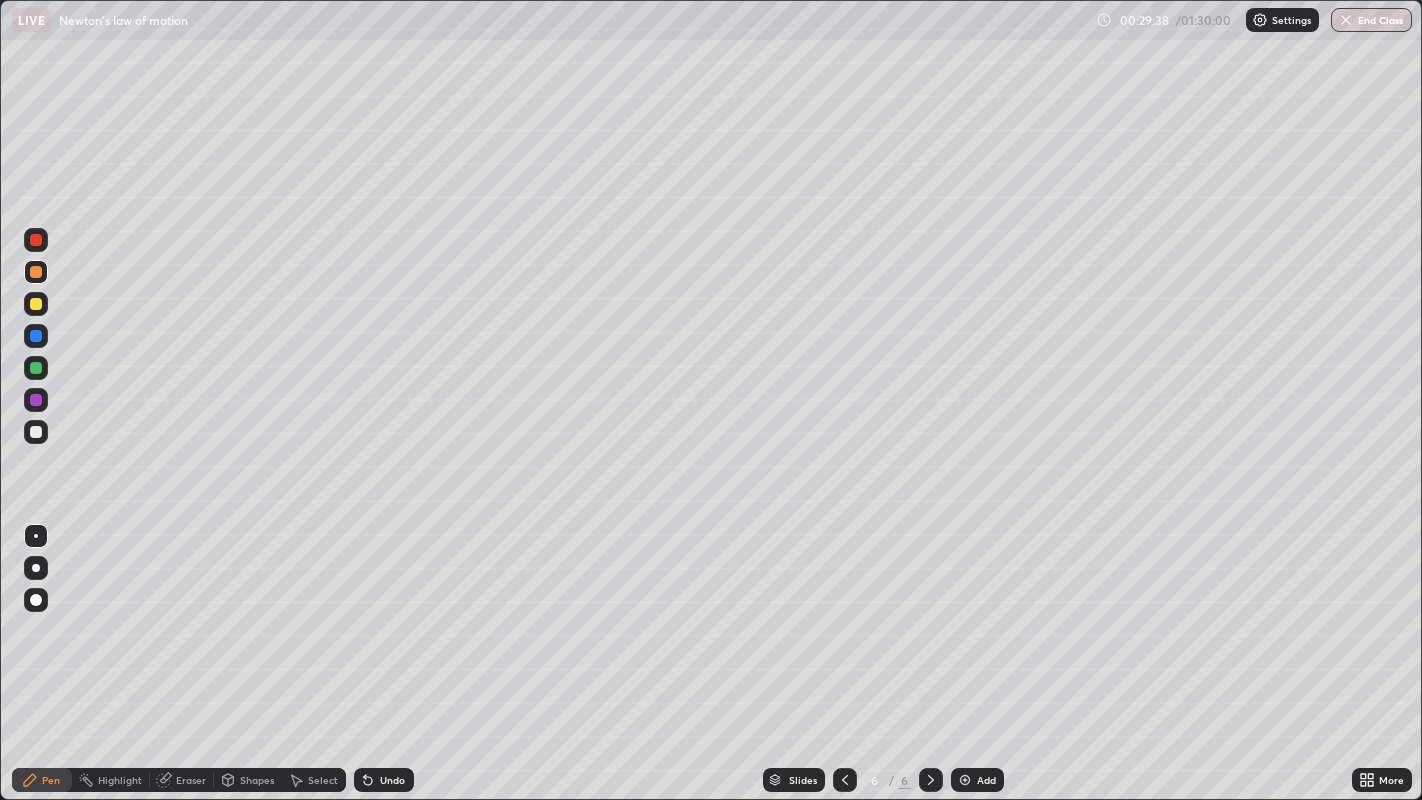 click on "Shapes" at bounding box center [248, 780] 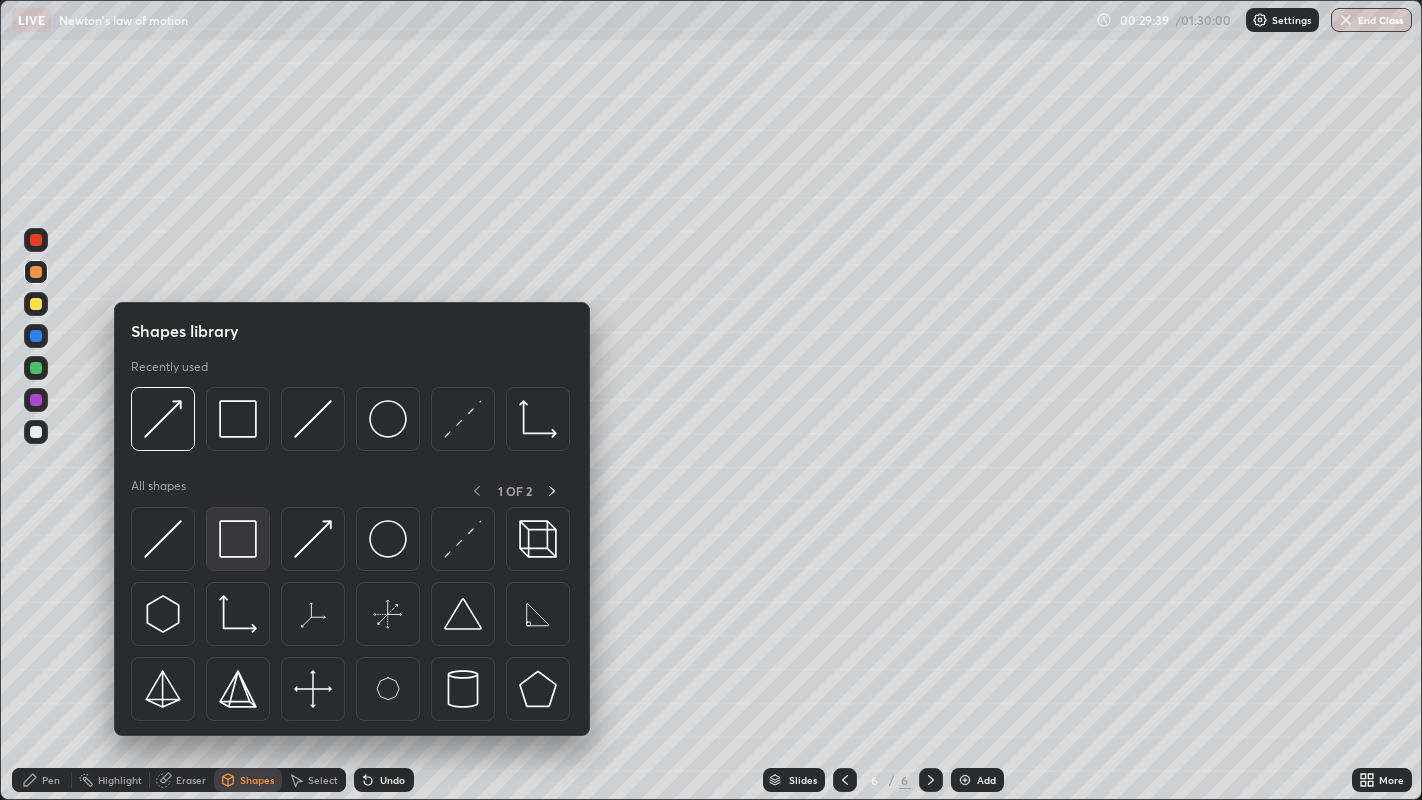 click at bounding box center (238, 539) 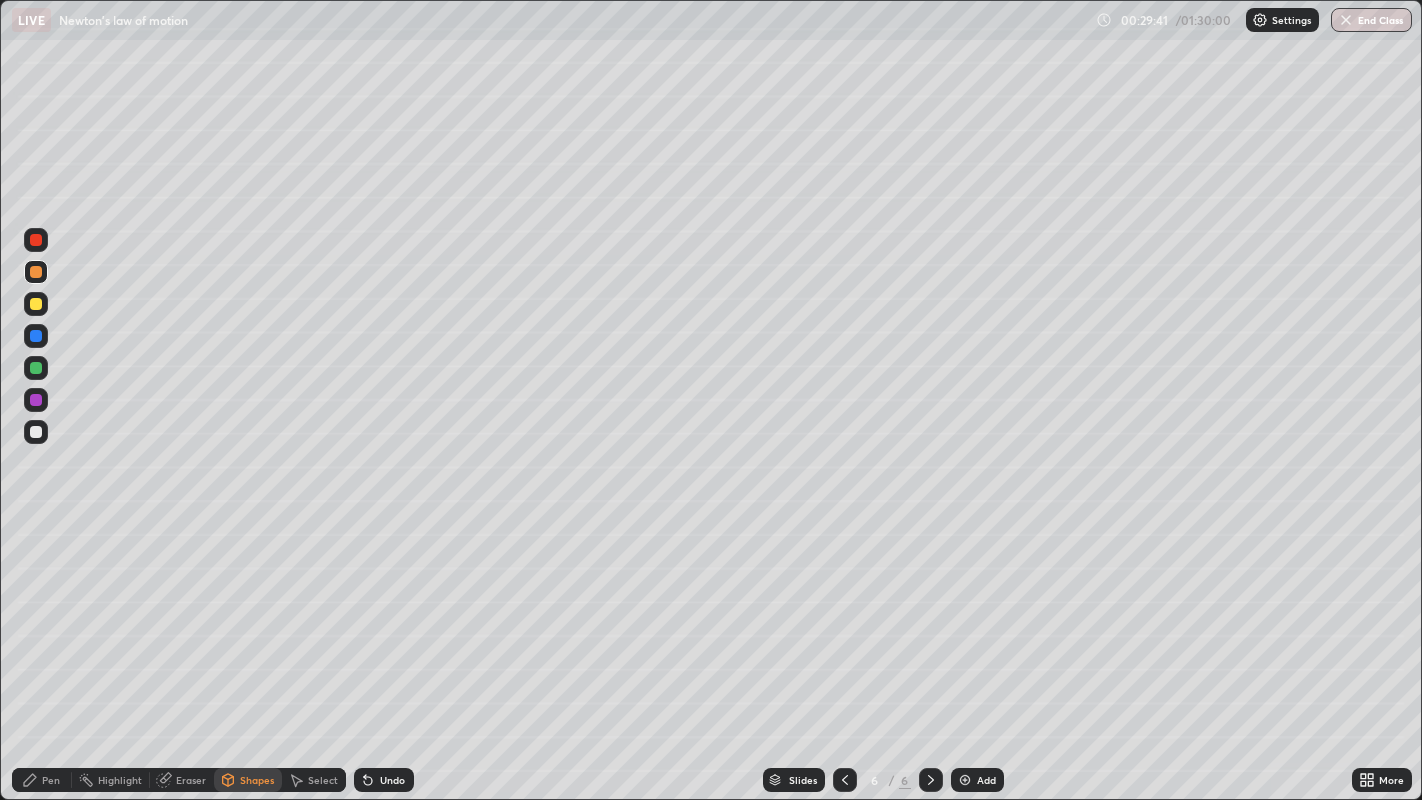 click on "Shapes" at bounding box center [248, 780] 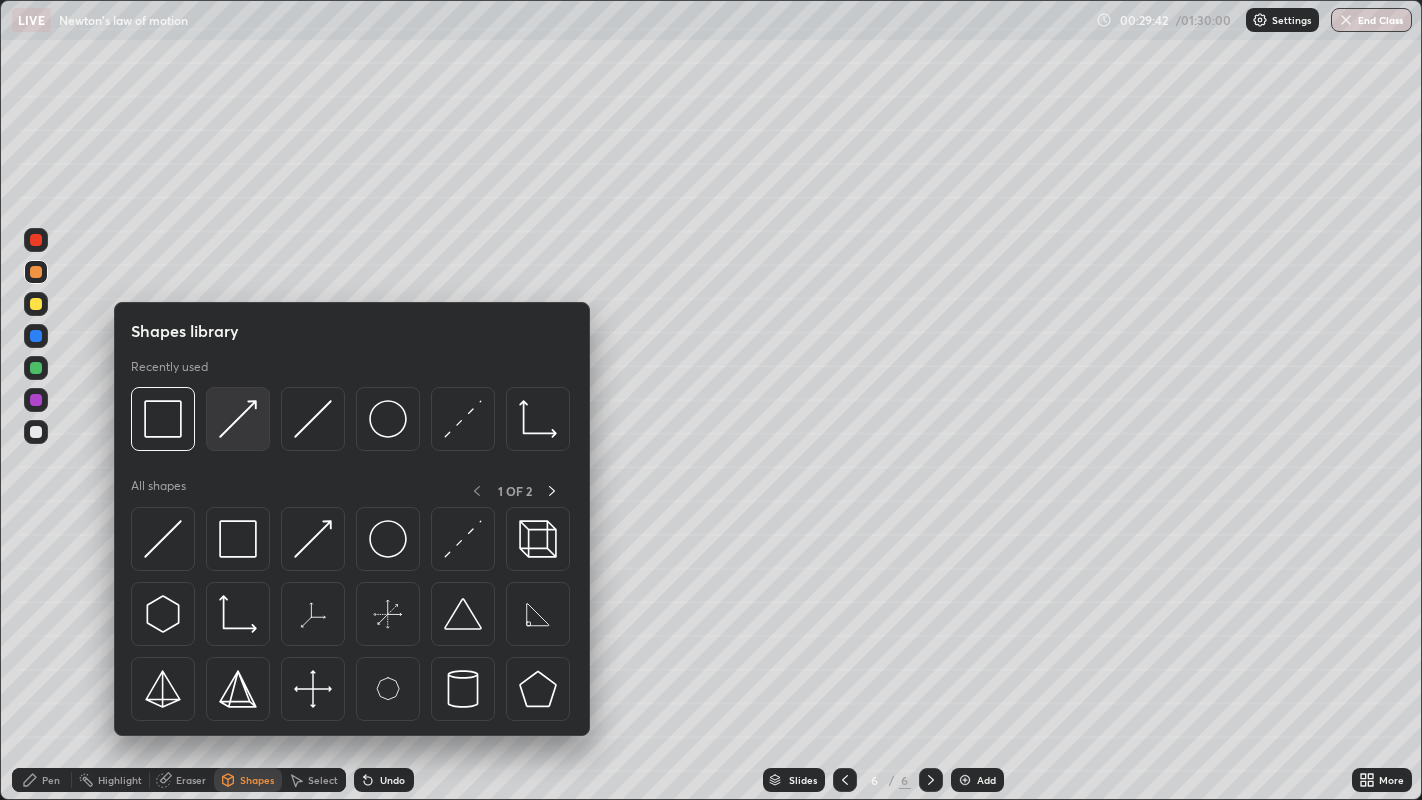 click at bounding box center (238, 419) 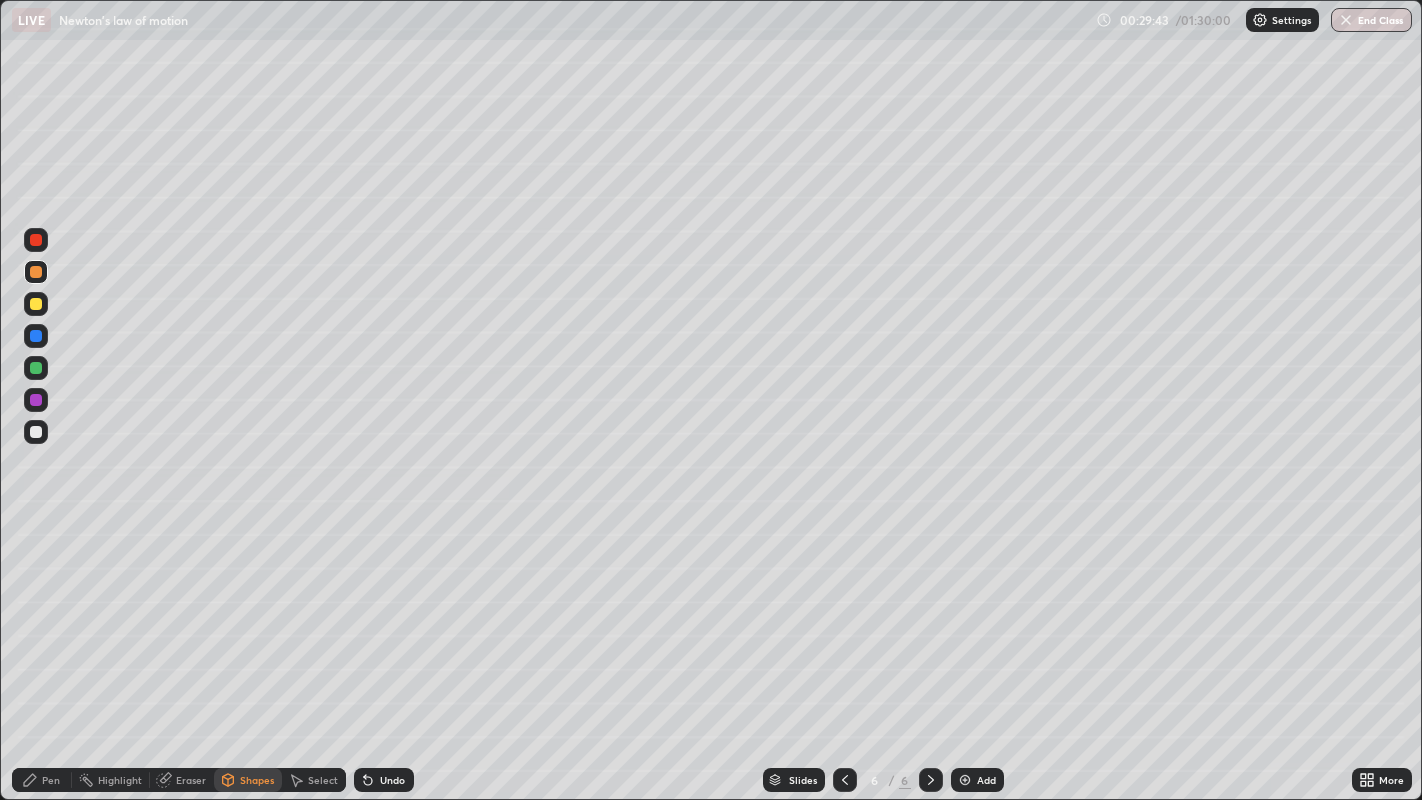 click at bounding box center (36, 368) 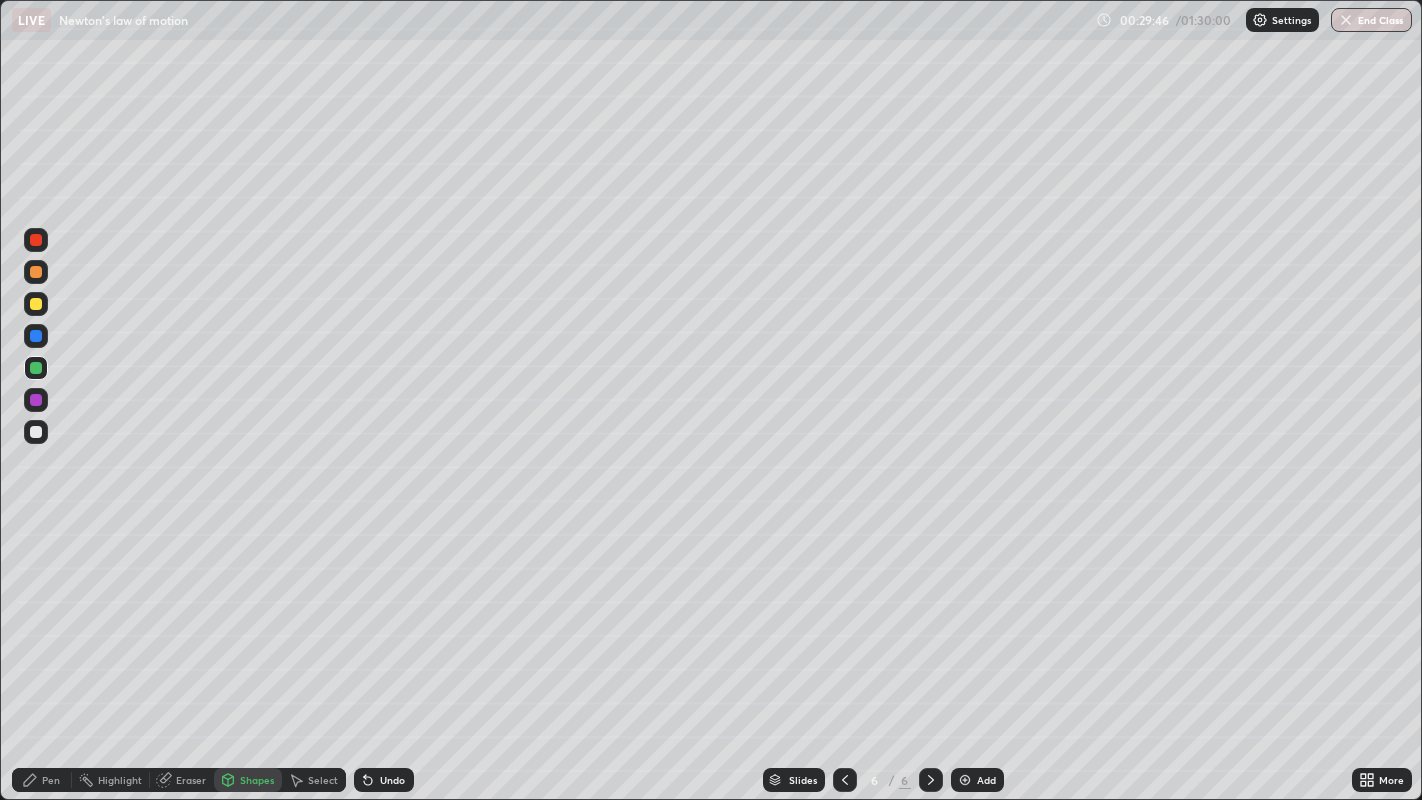 click 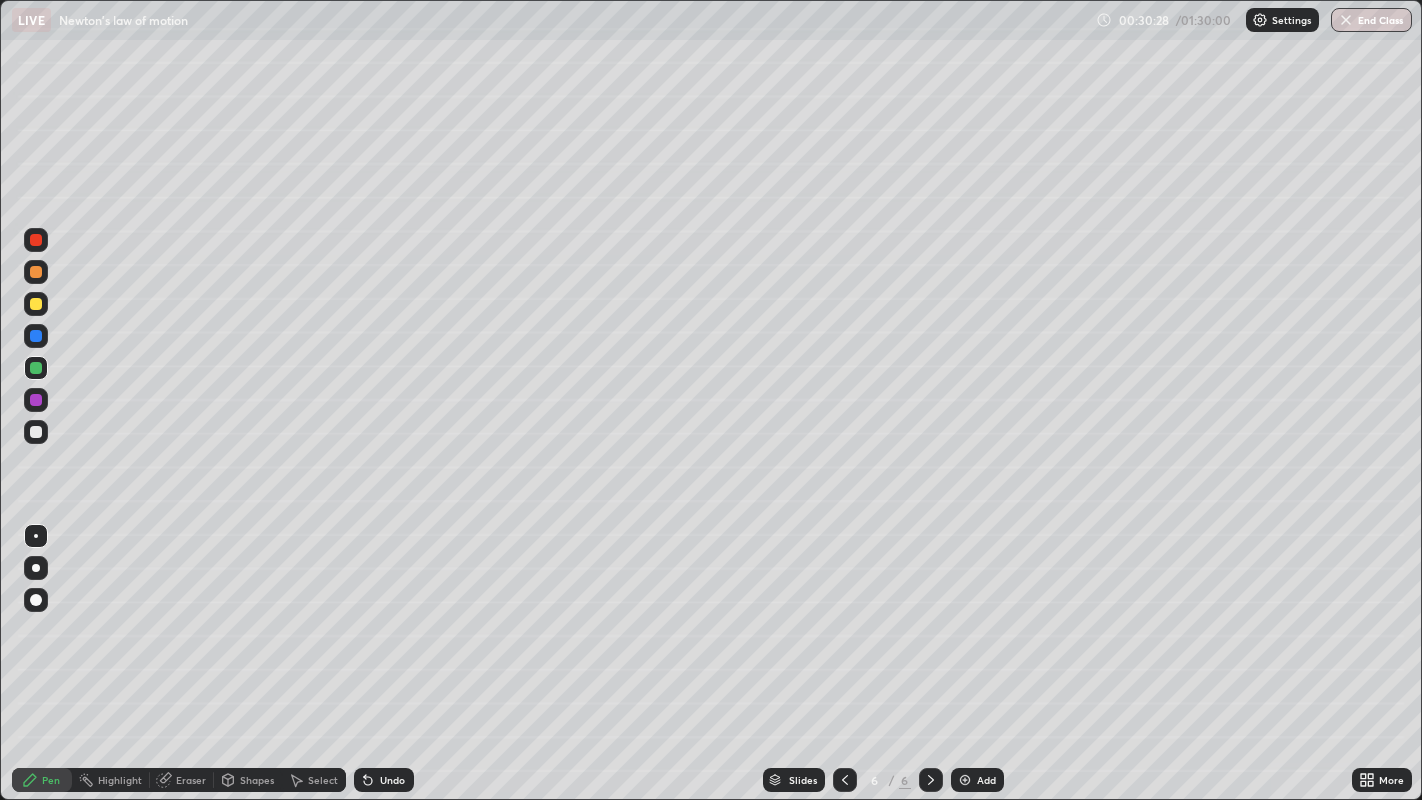 click 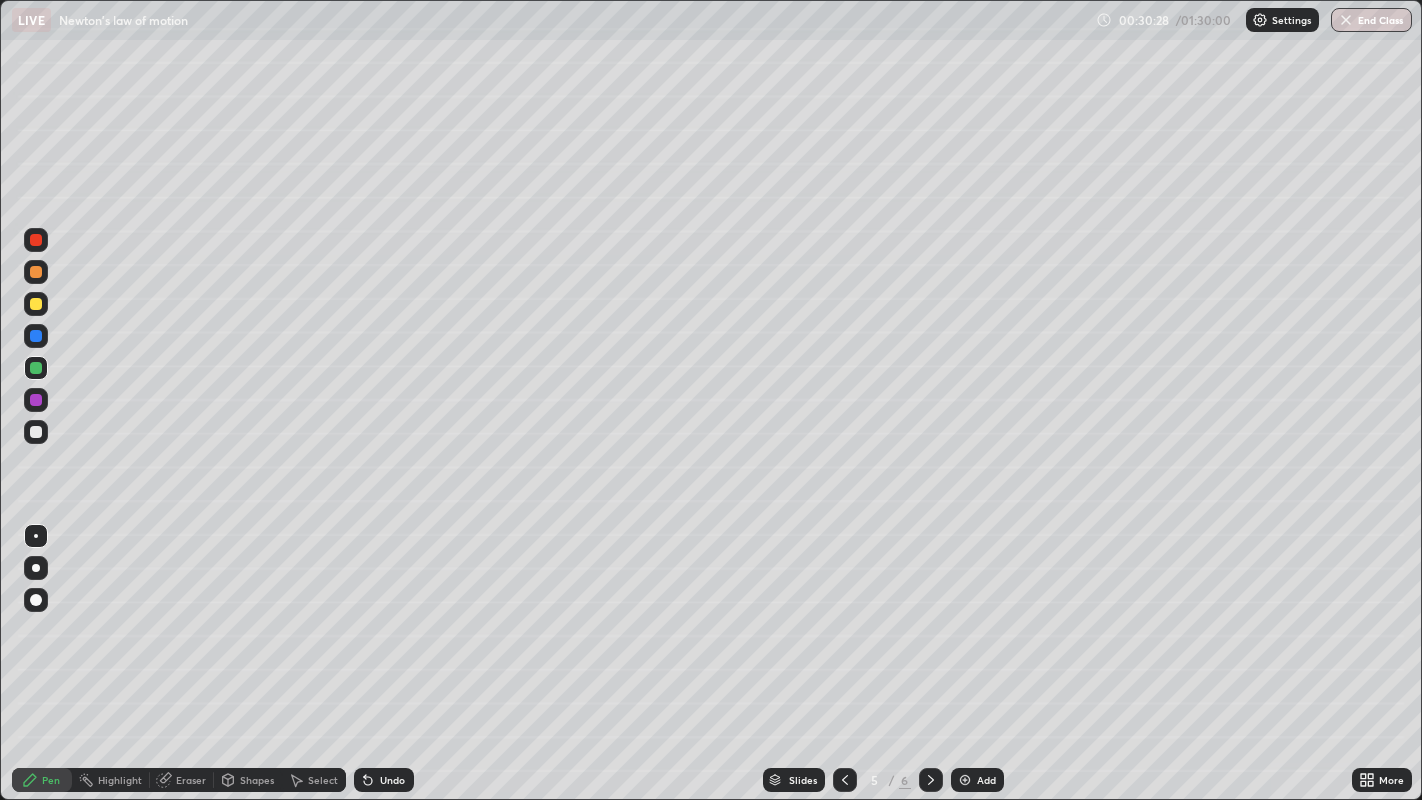 click 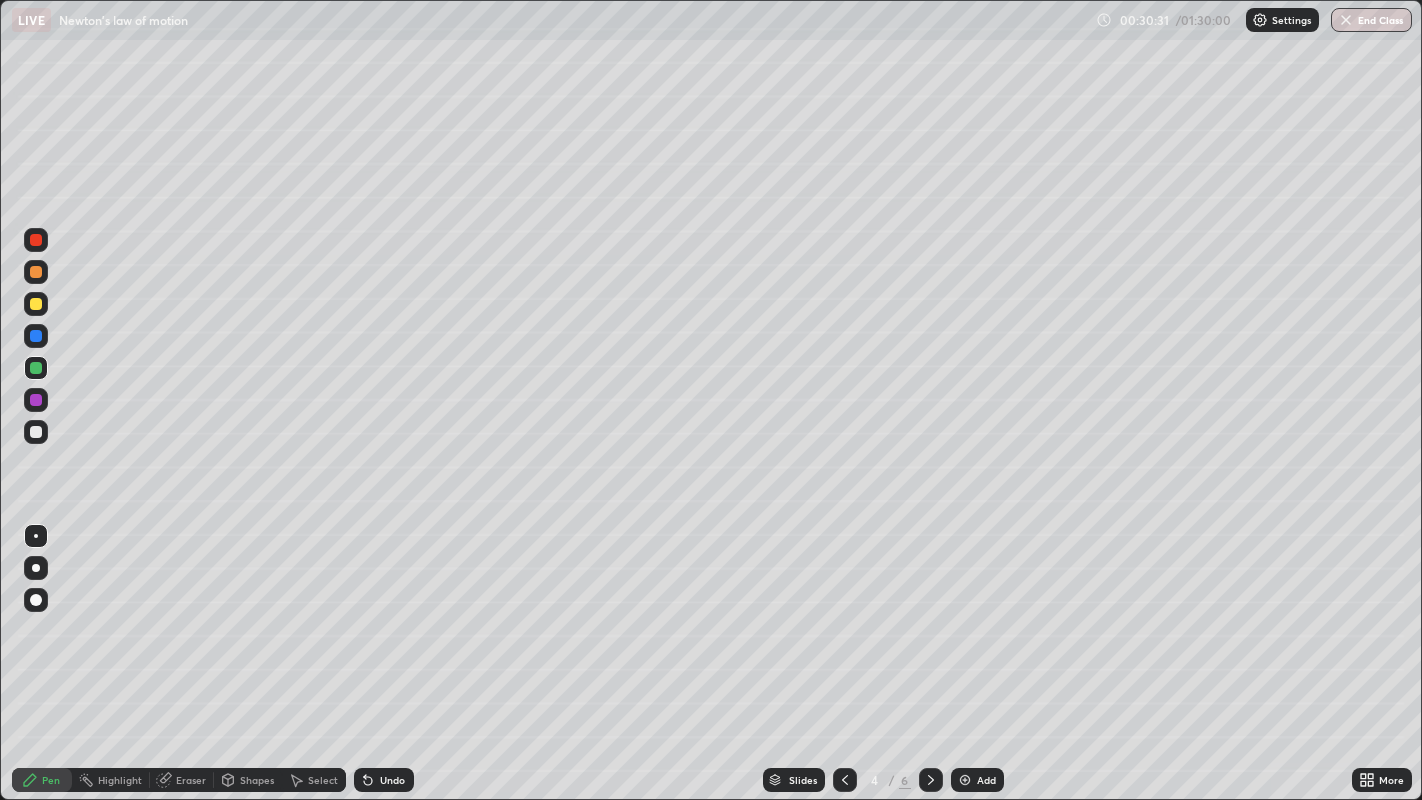 click at bounding box center (845, 780) 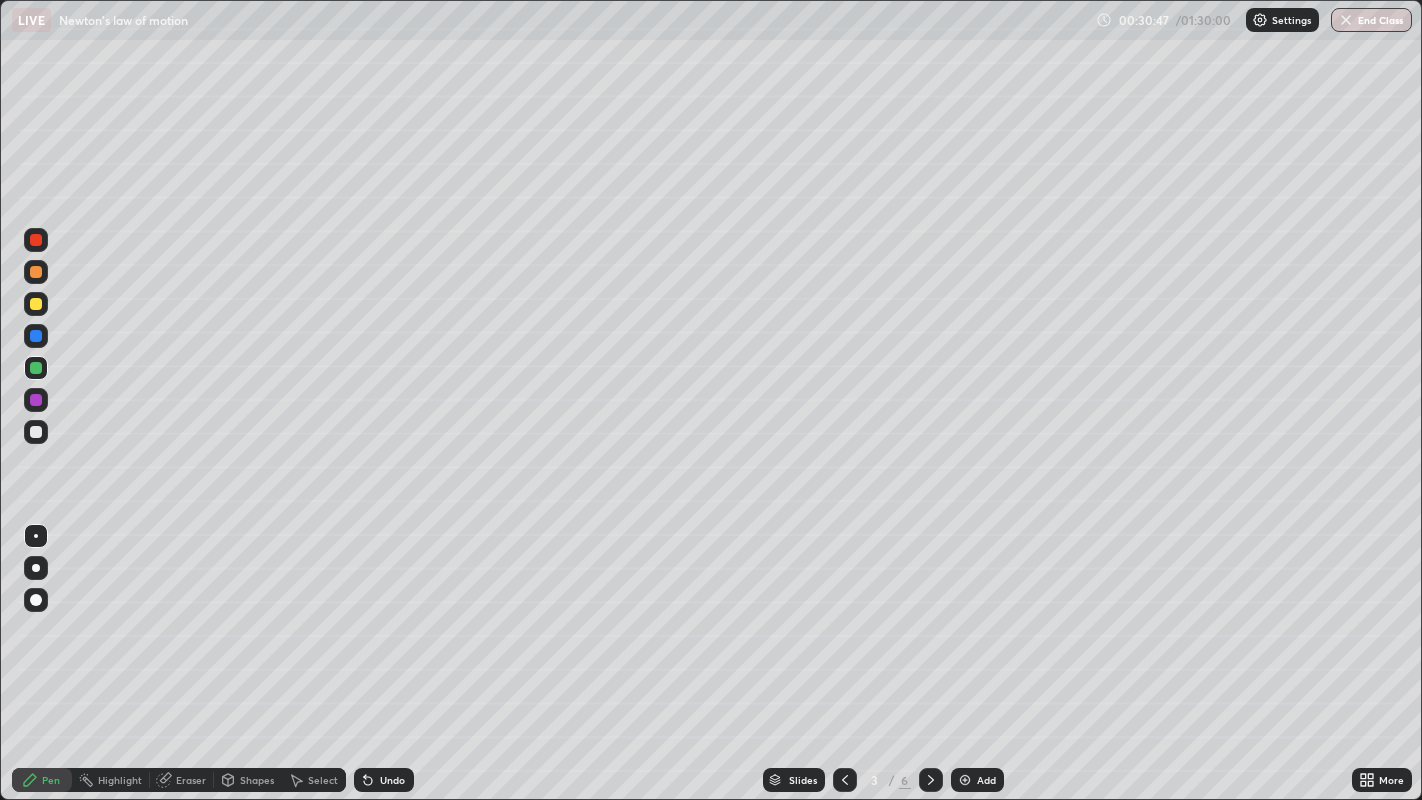 click 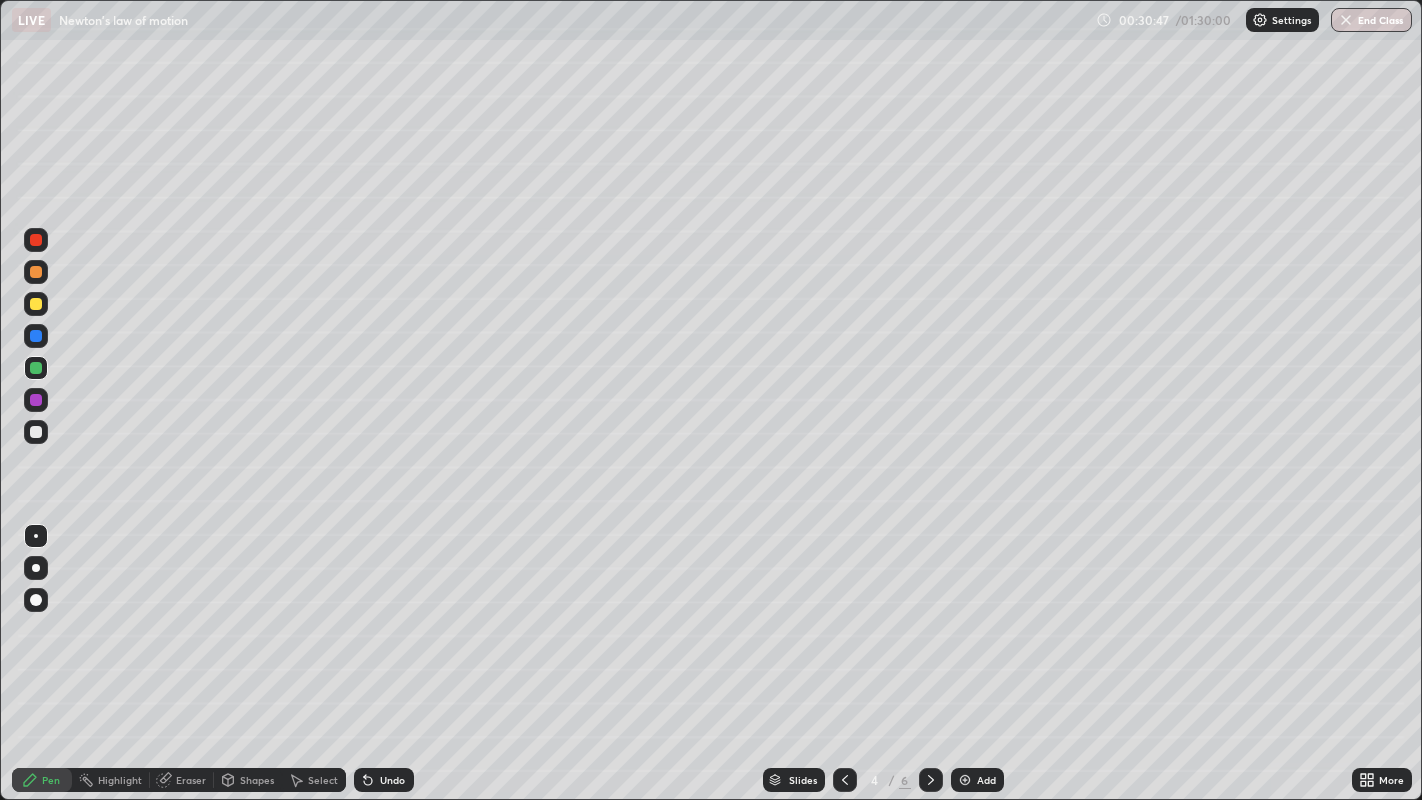 click 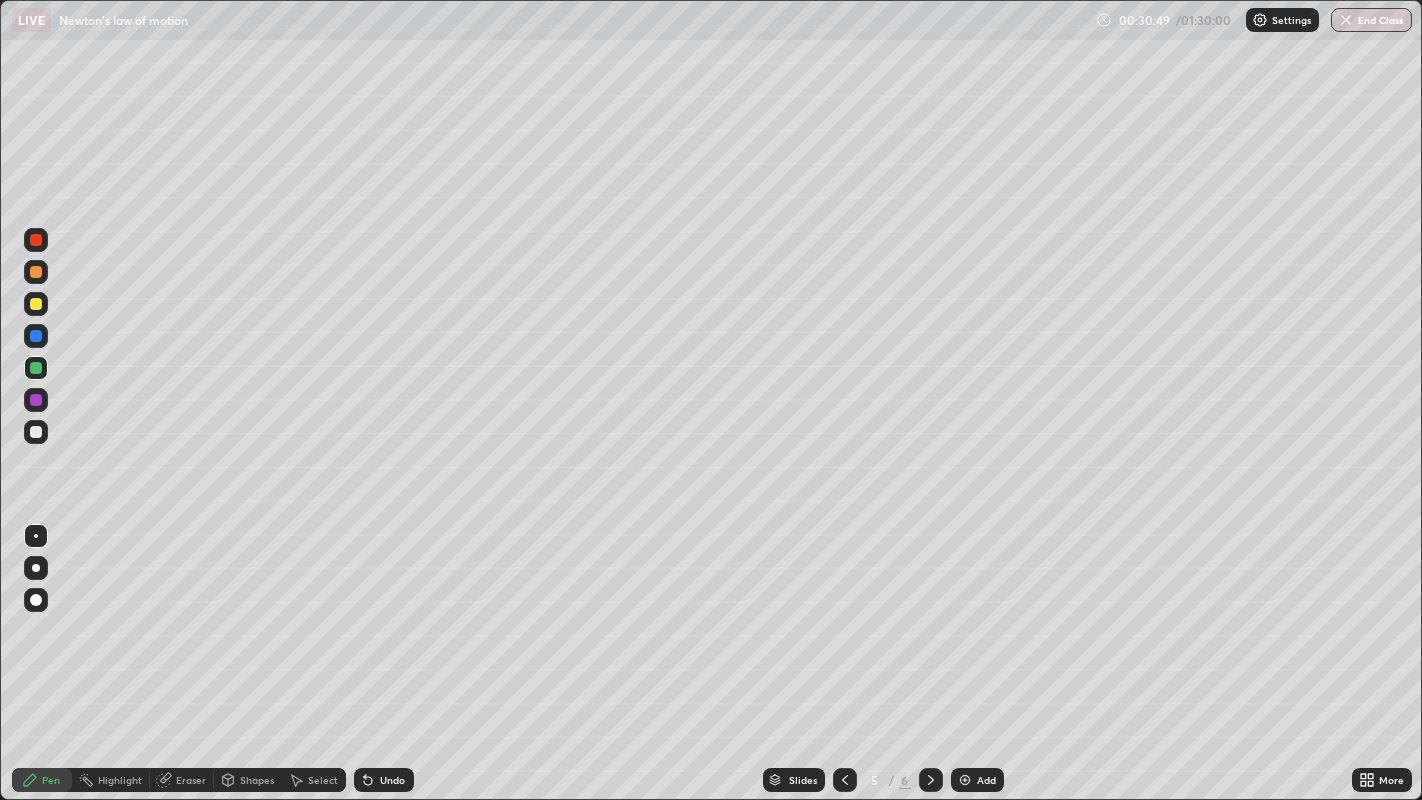 click 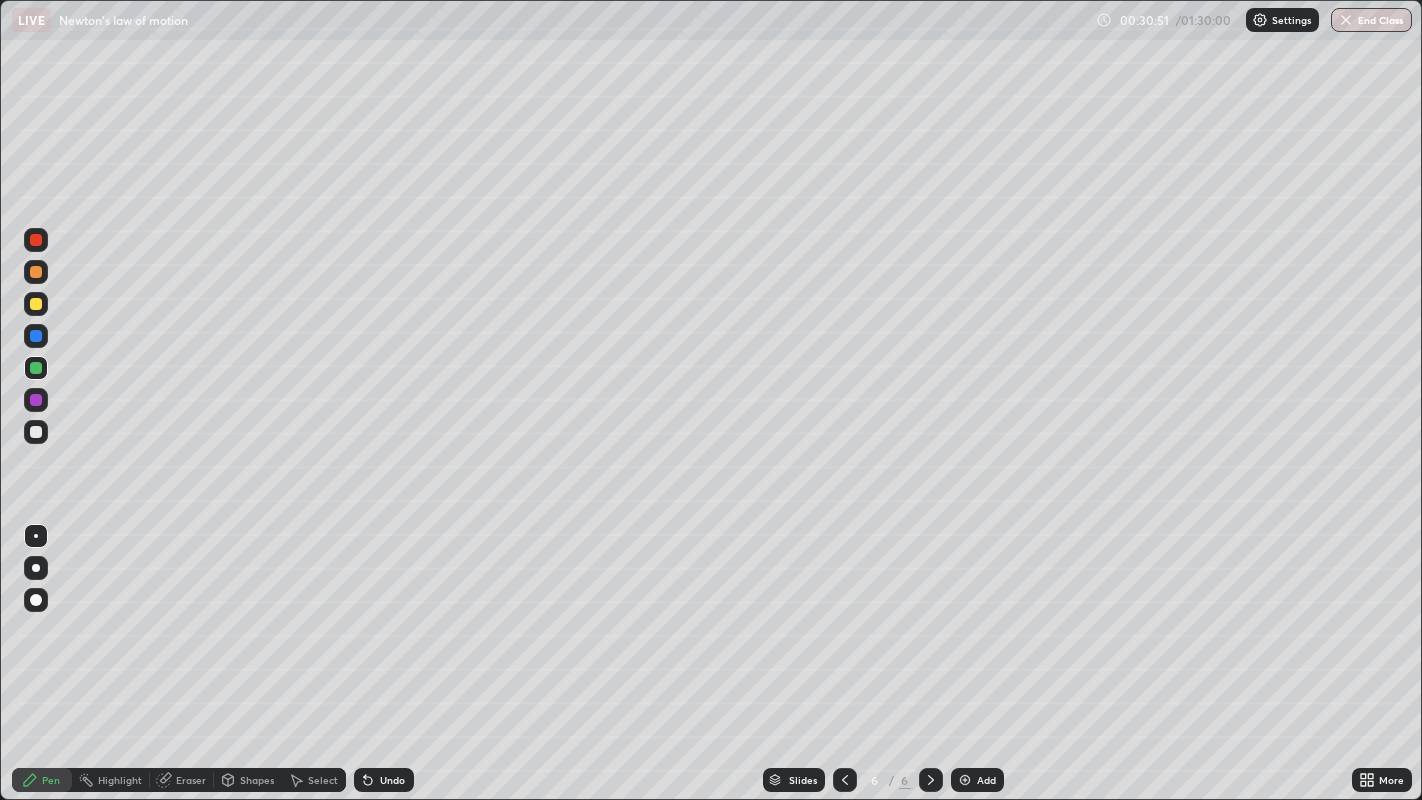click 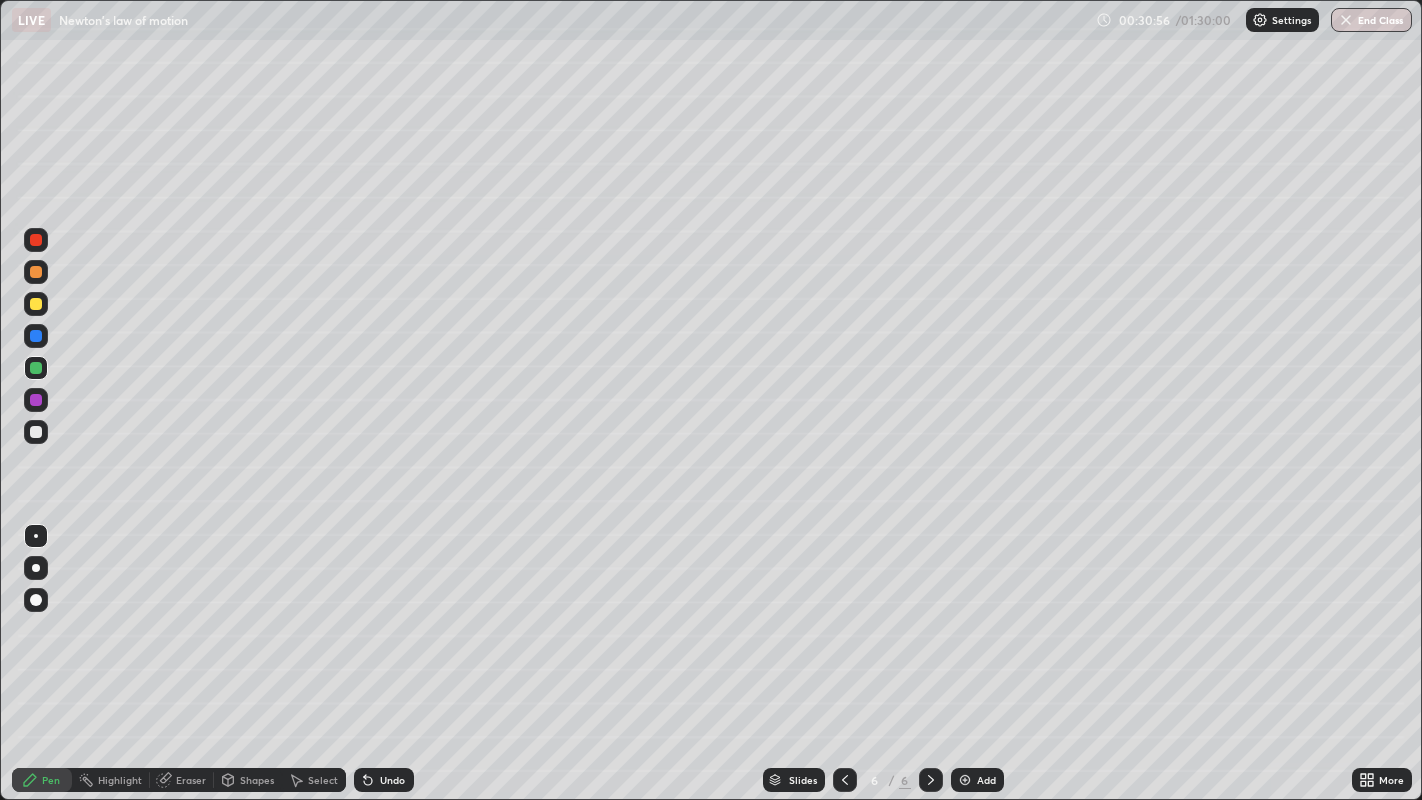 click at bounding box center (36, 272) 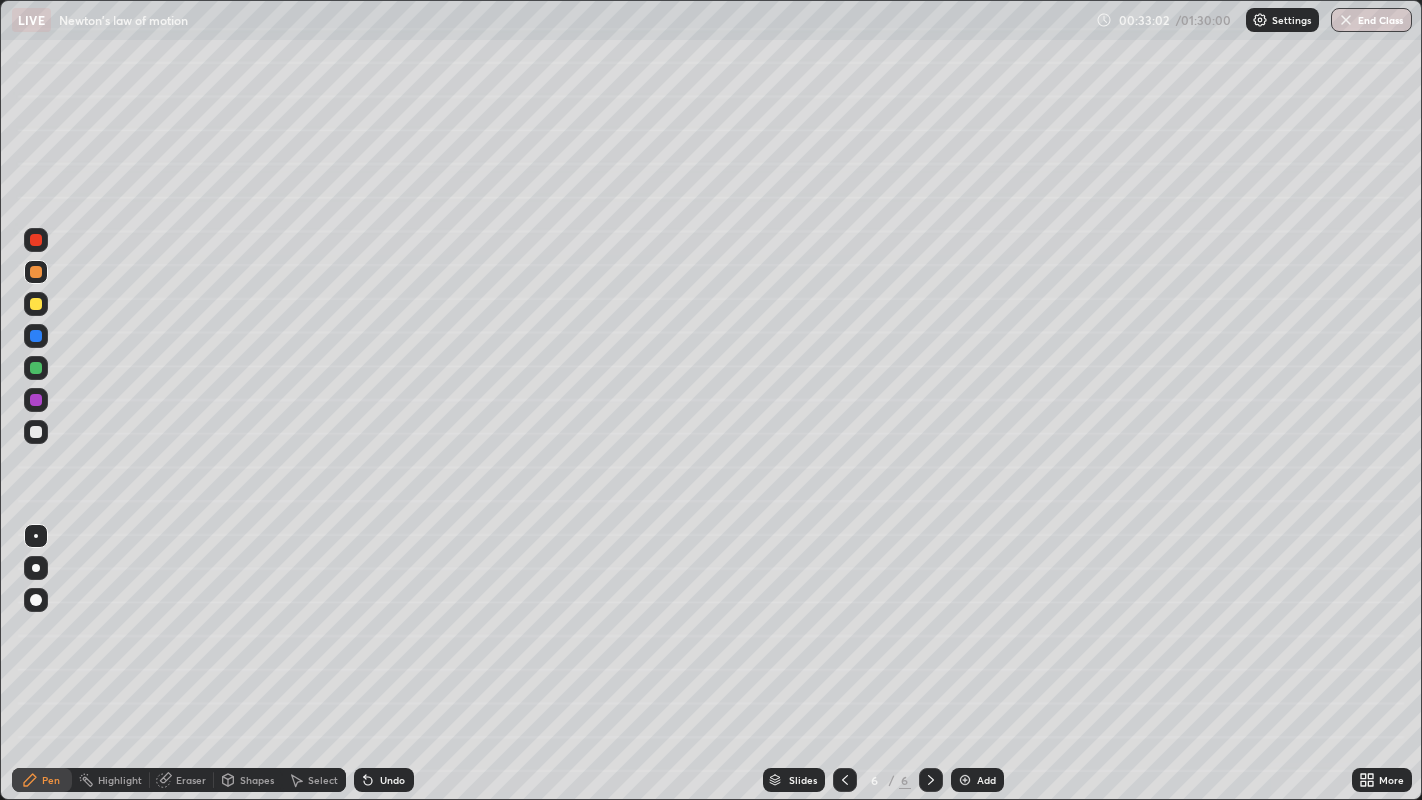 click at bounding box center [965, 780] 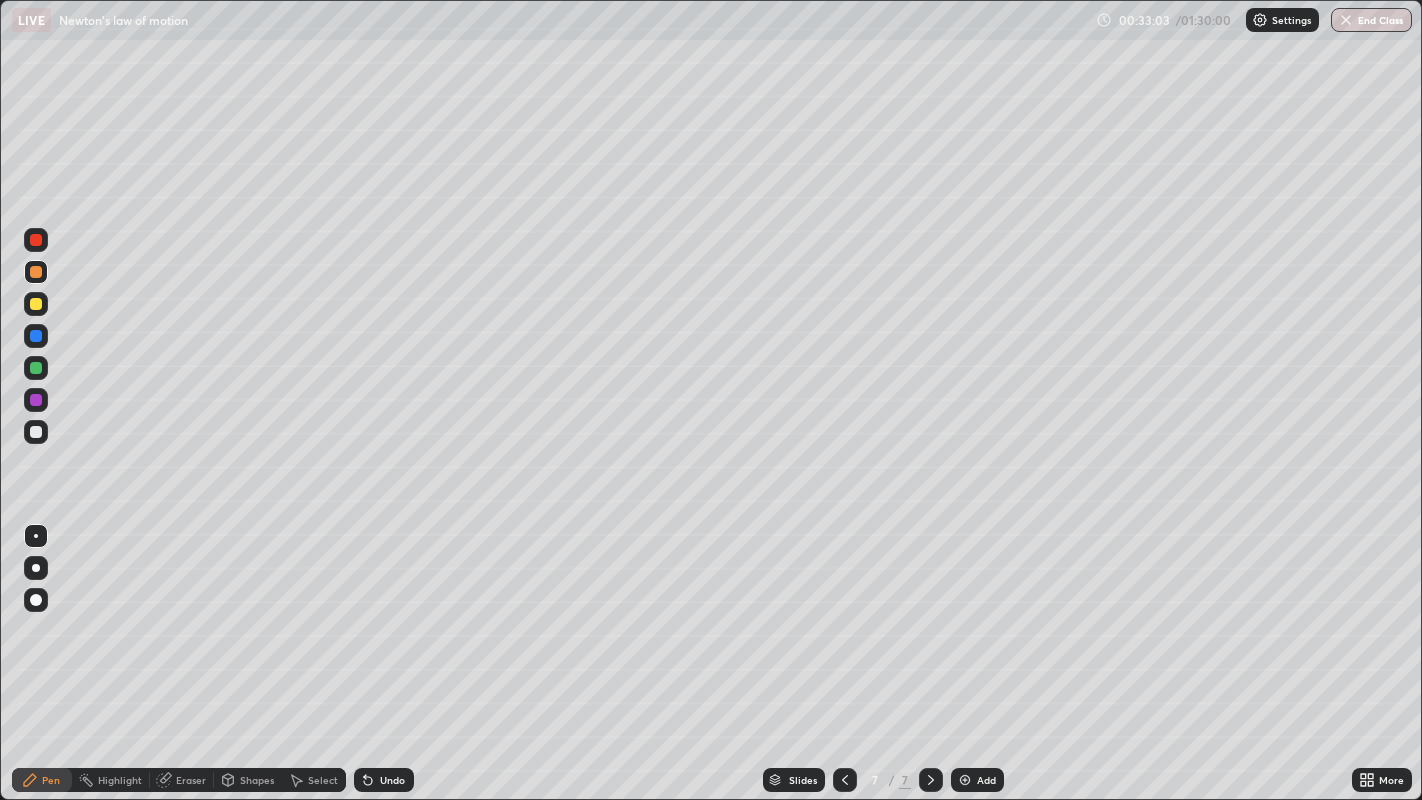click on "Shapes" at bounding box center [257, 780] 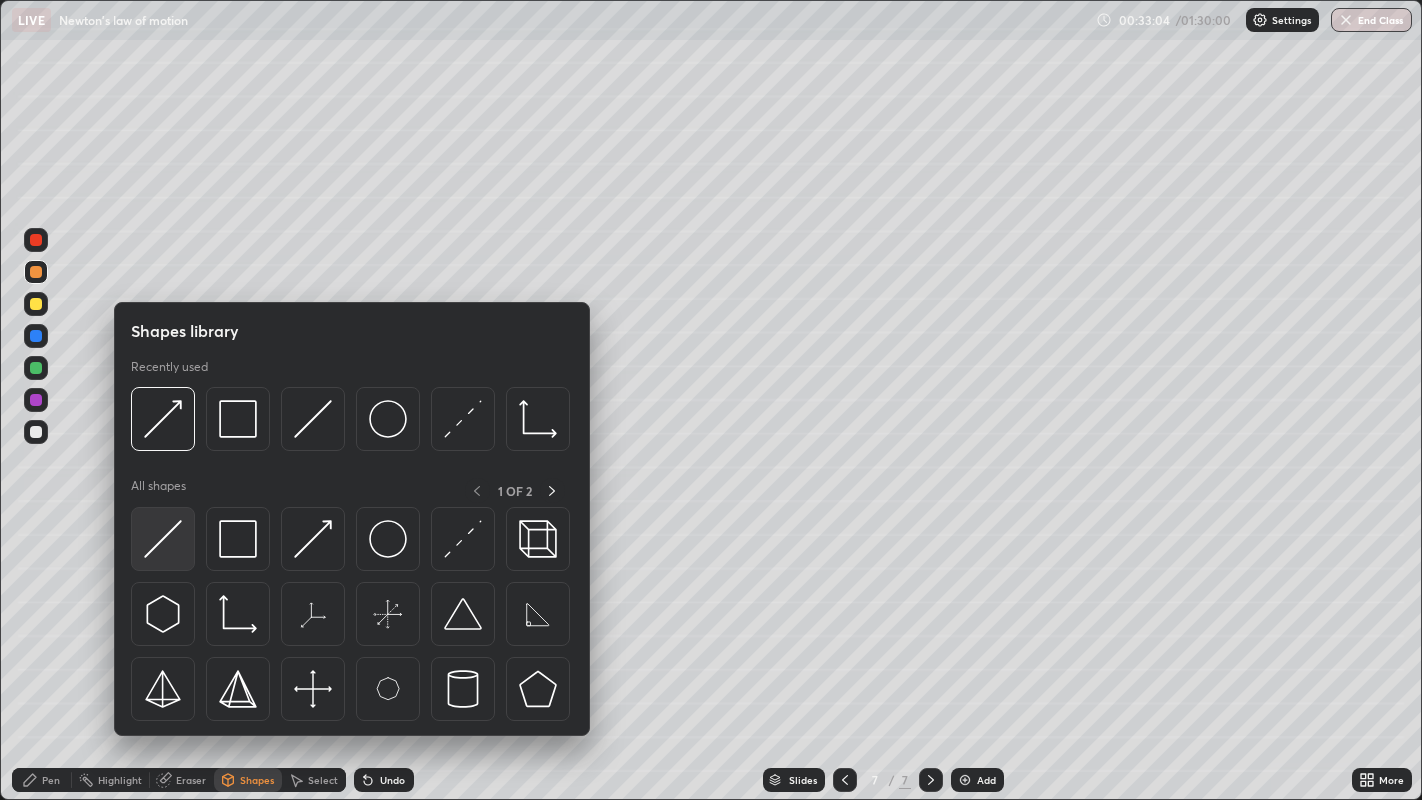 click at bounding box center [163, 539] 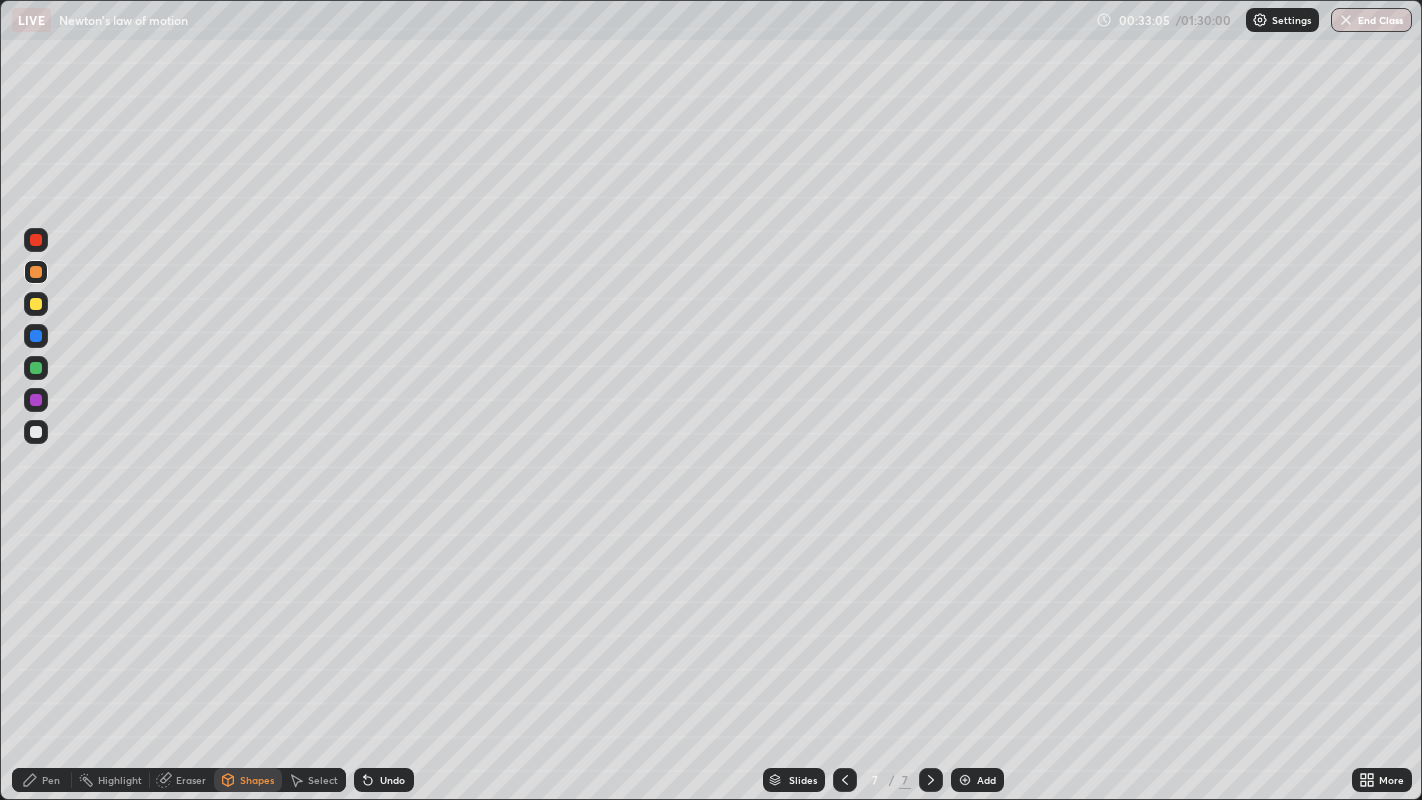 click at bounding box center [36, 368] 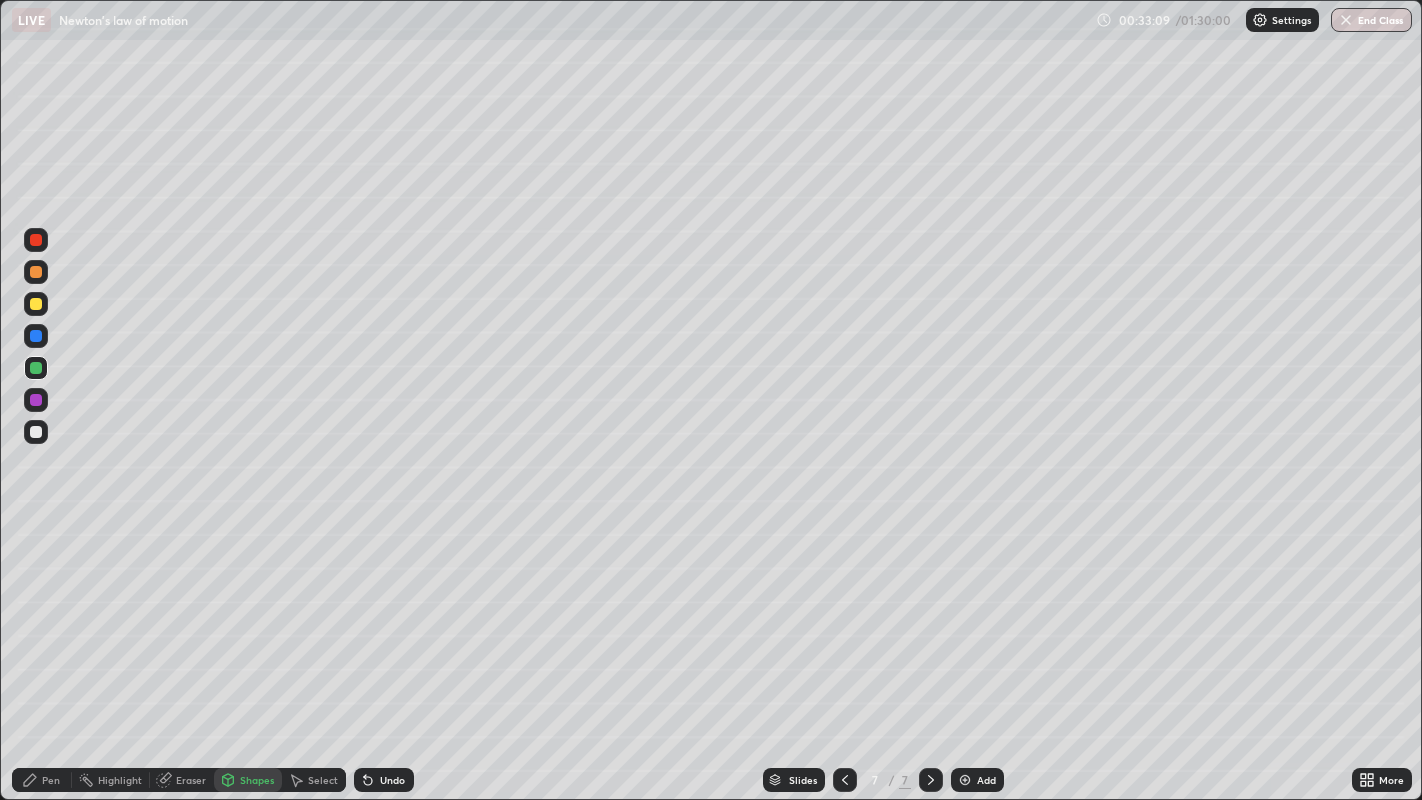 click on "Shapes" at bounding box center (257, 780) 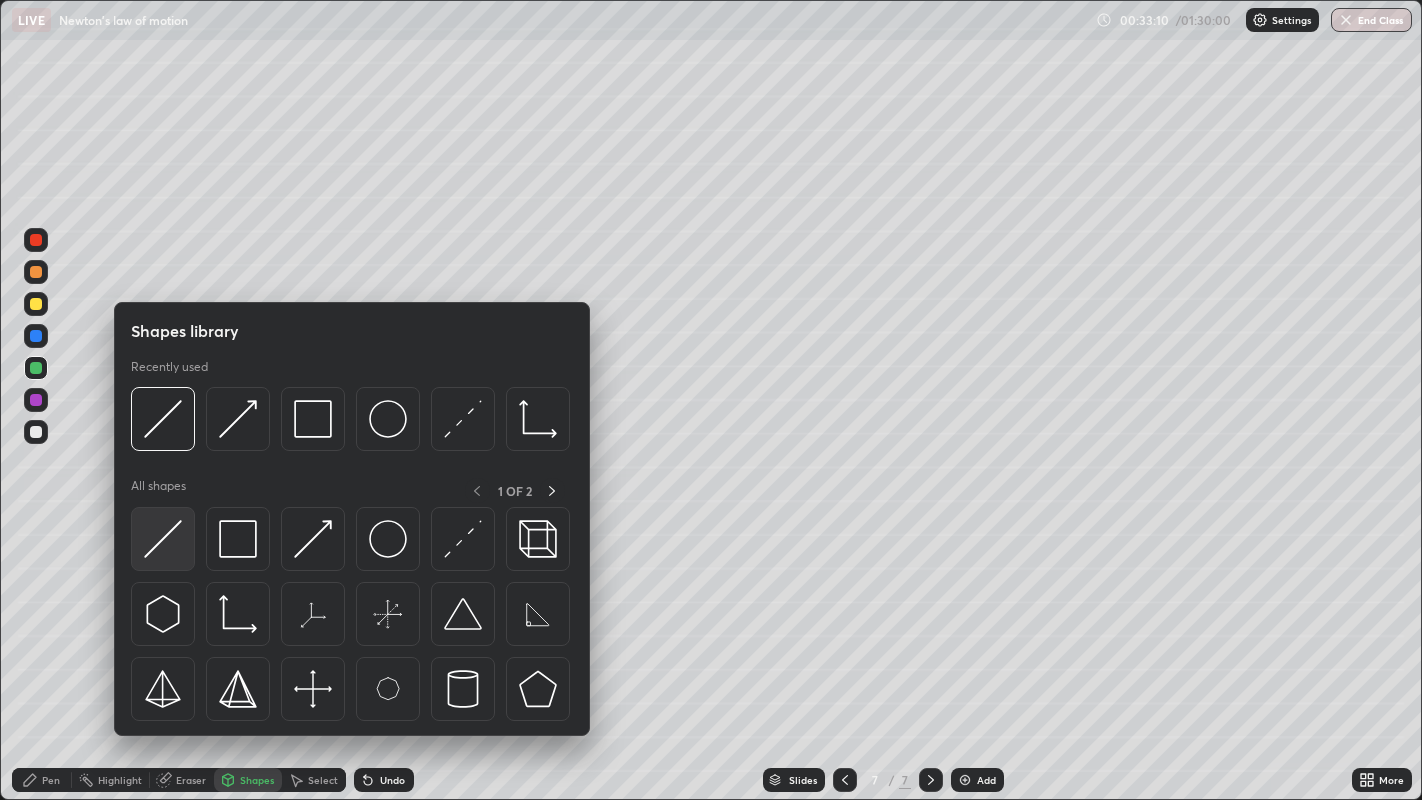 click at bounding box center (163, 539) 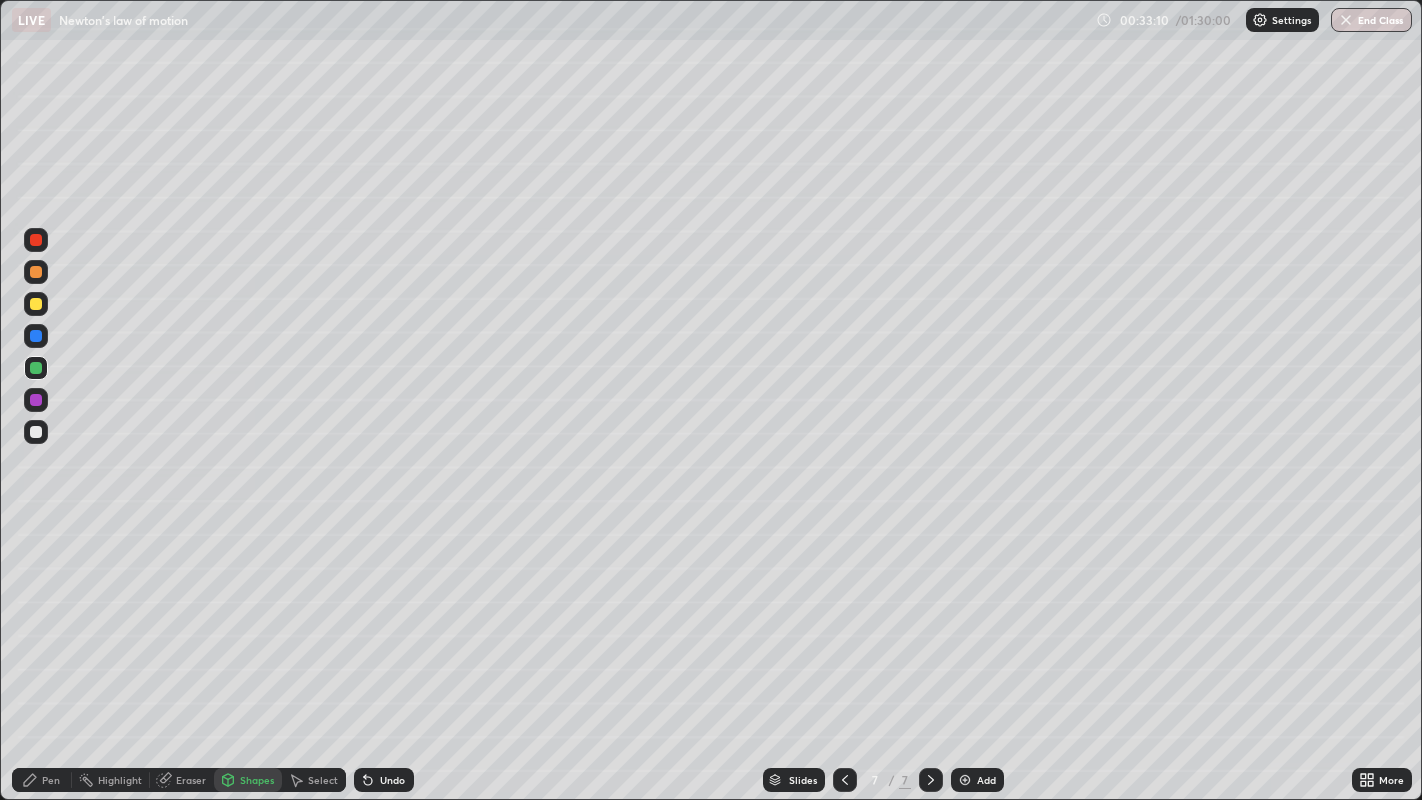 click at bounding box center (36, 432) 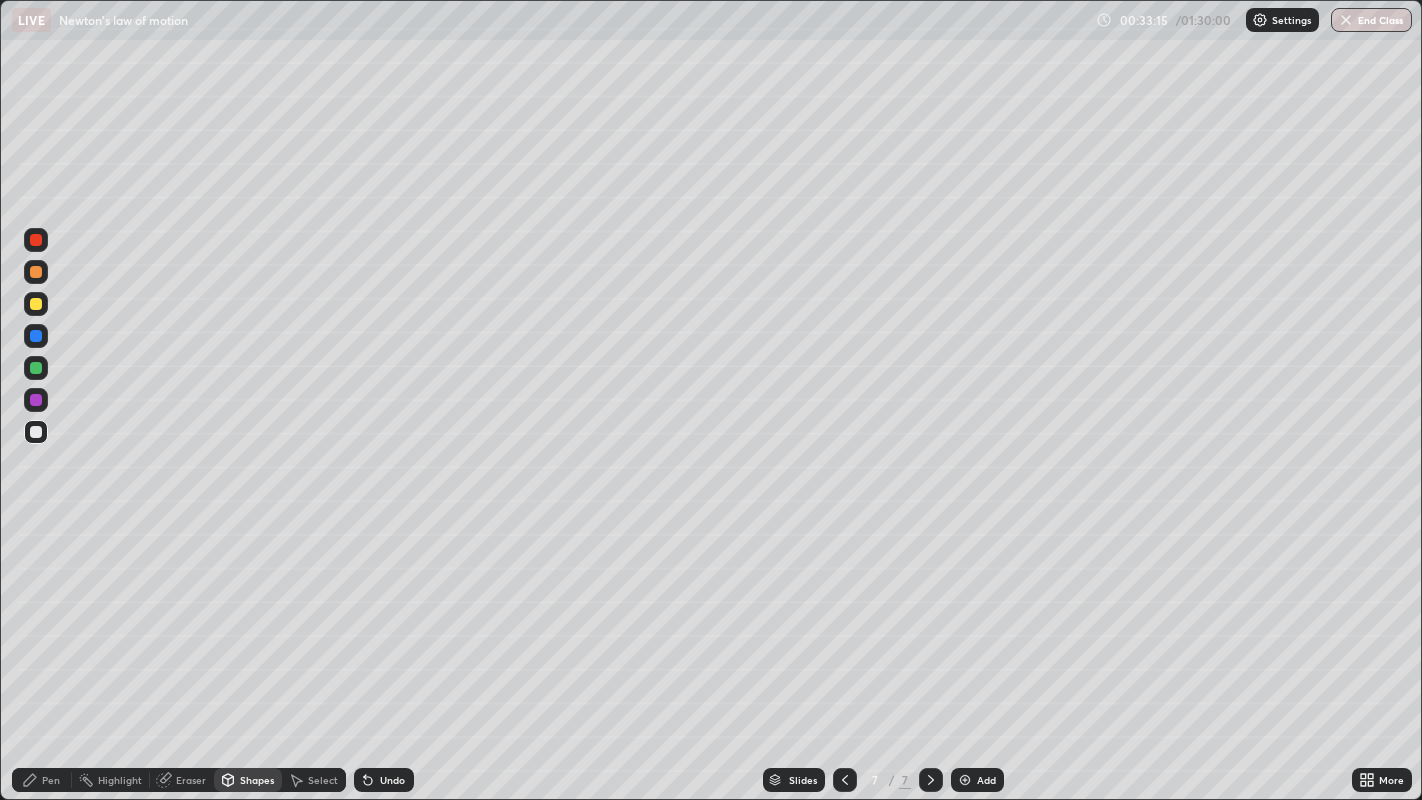 click on "Shapes" at bounding box center [248, 780] 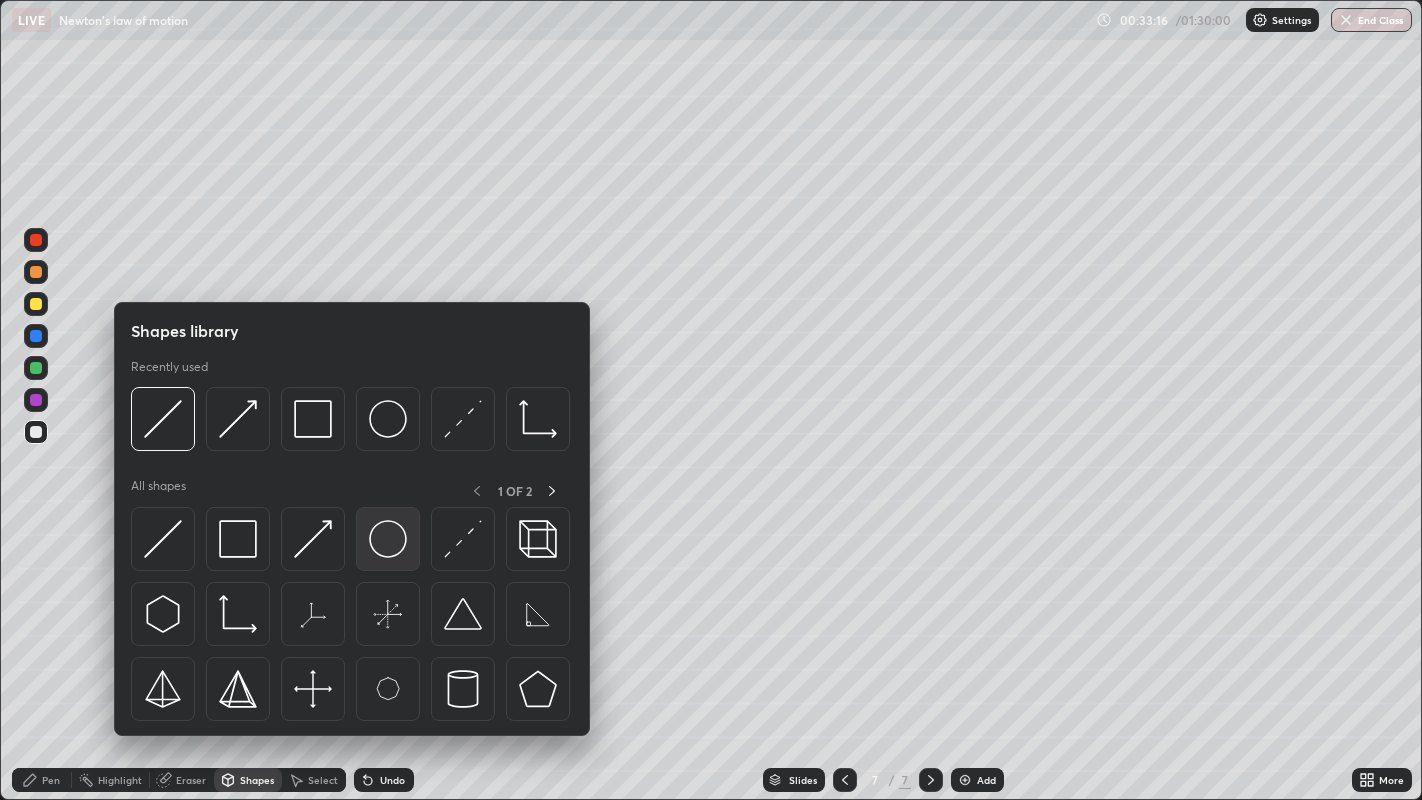 click at bounding box center (388, 539) 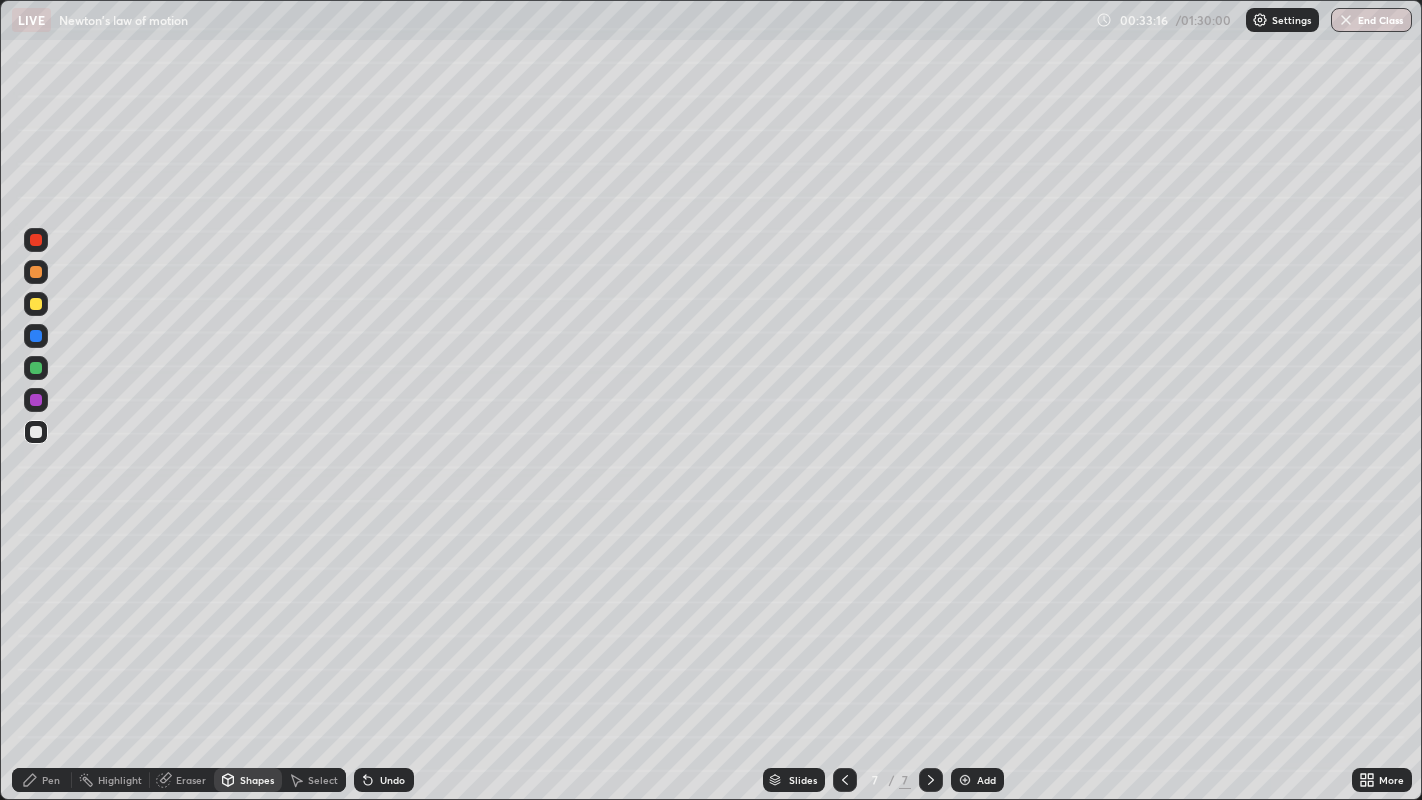 click at bounding box center (36, 272) 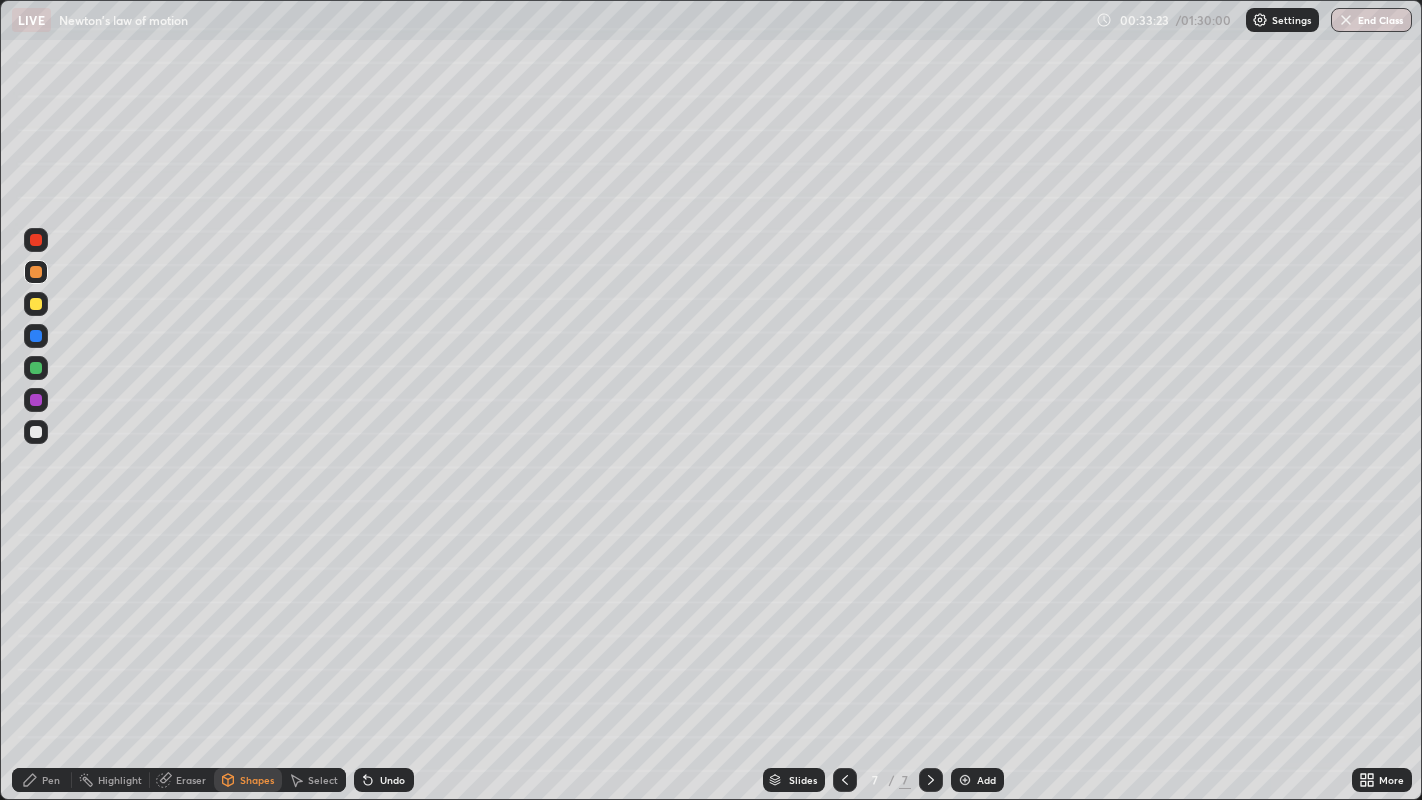click 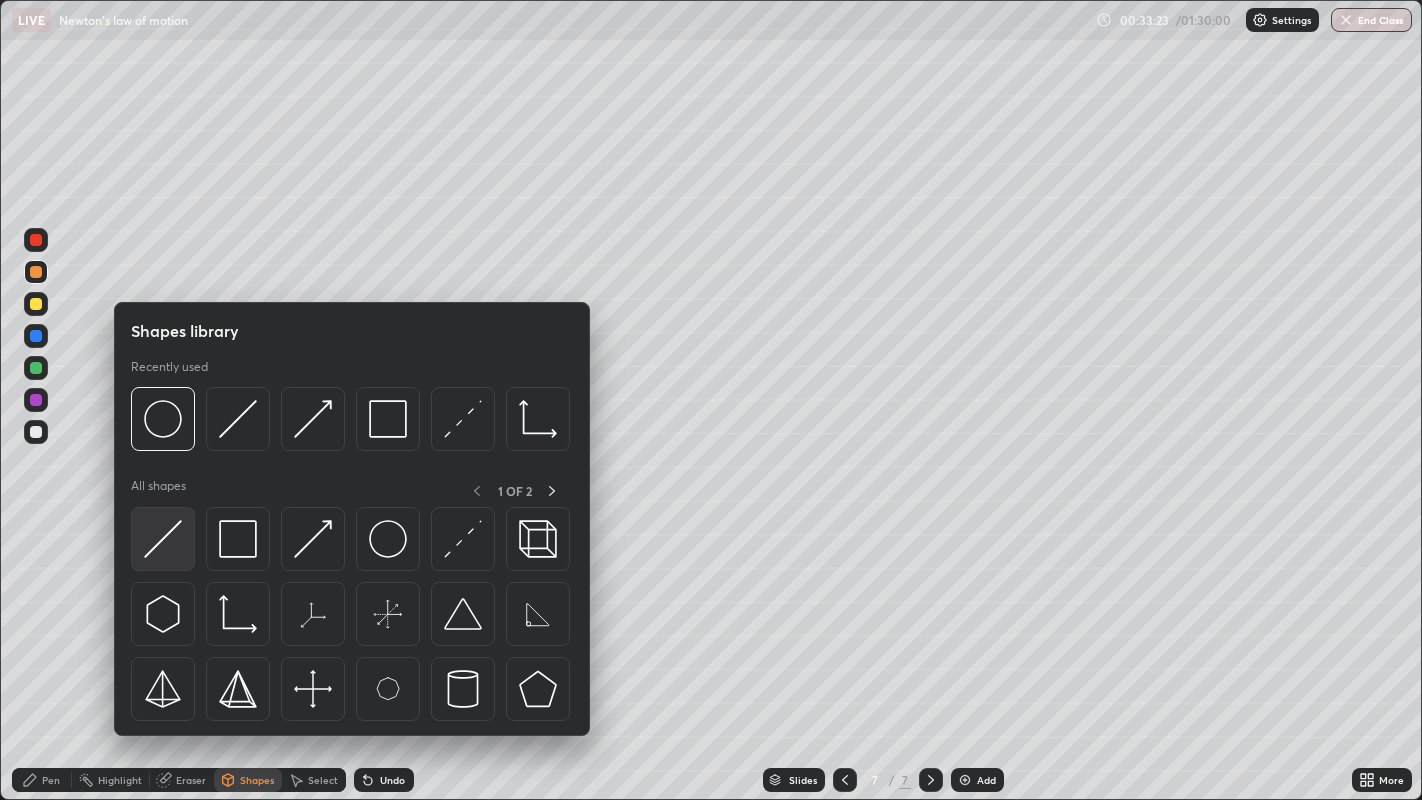 click at bounding box center [163, 539] 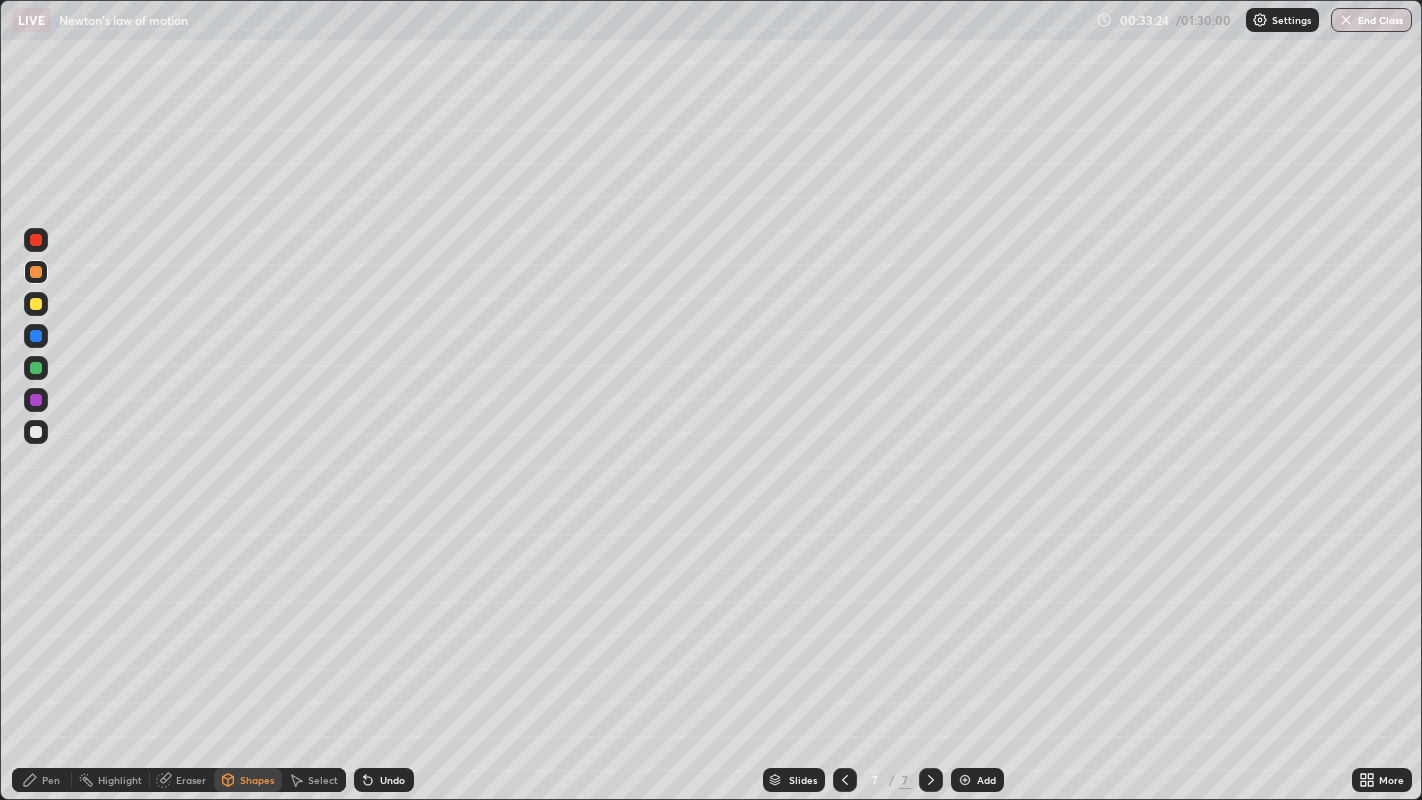click at bounding box center (36, 368) 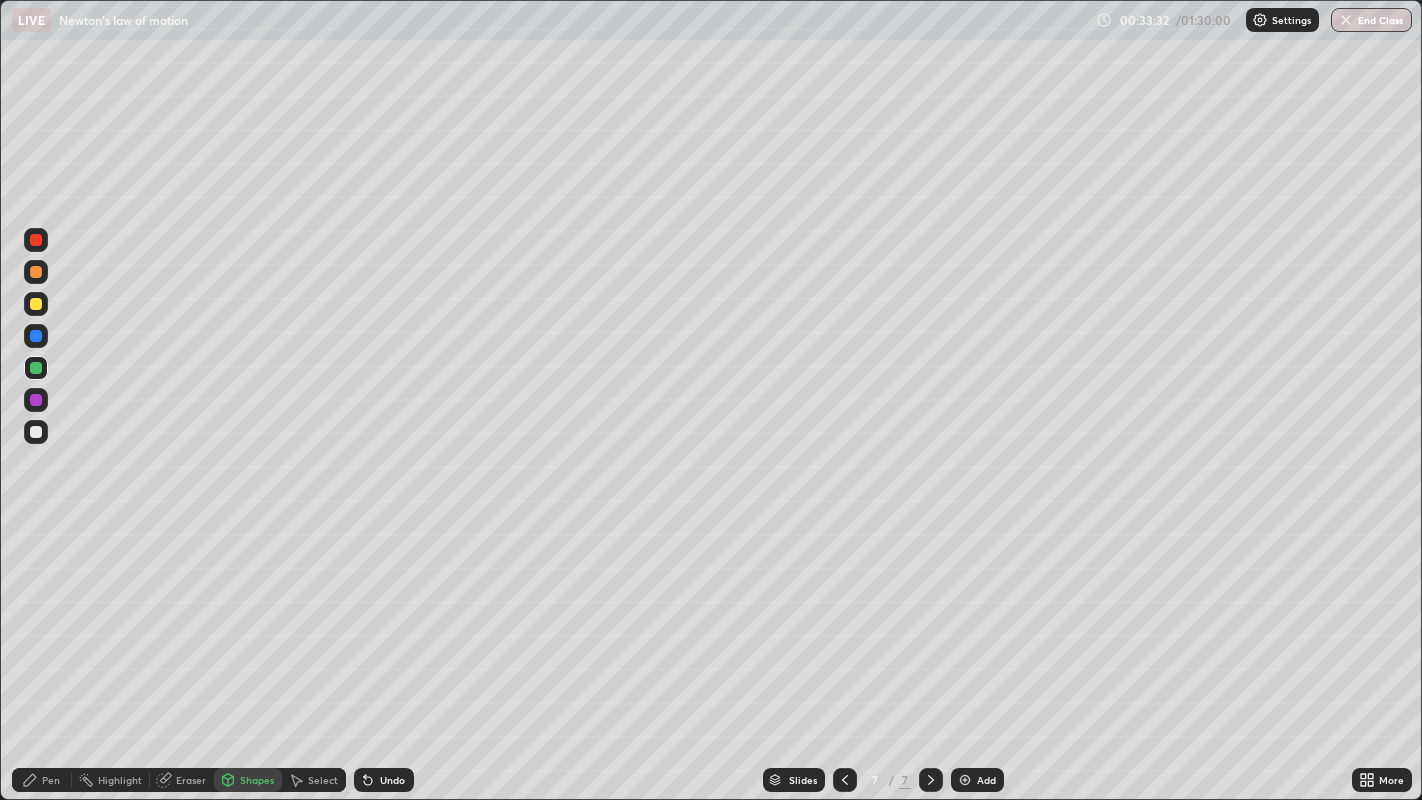 click 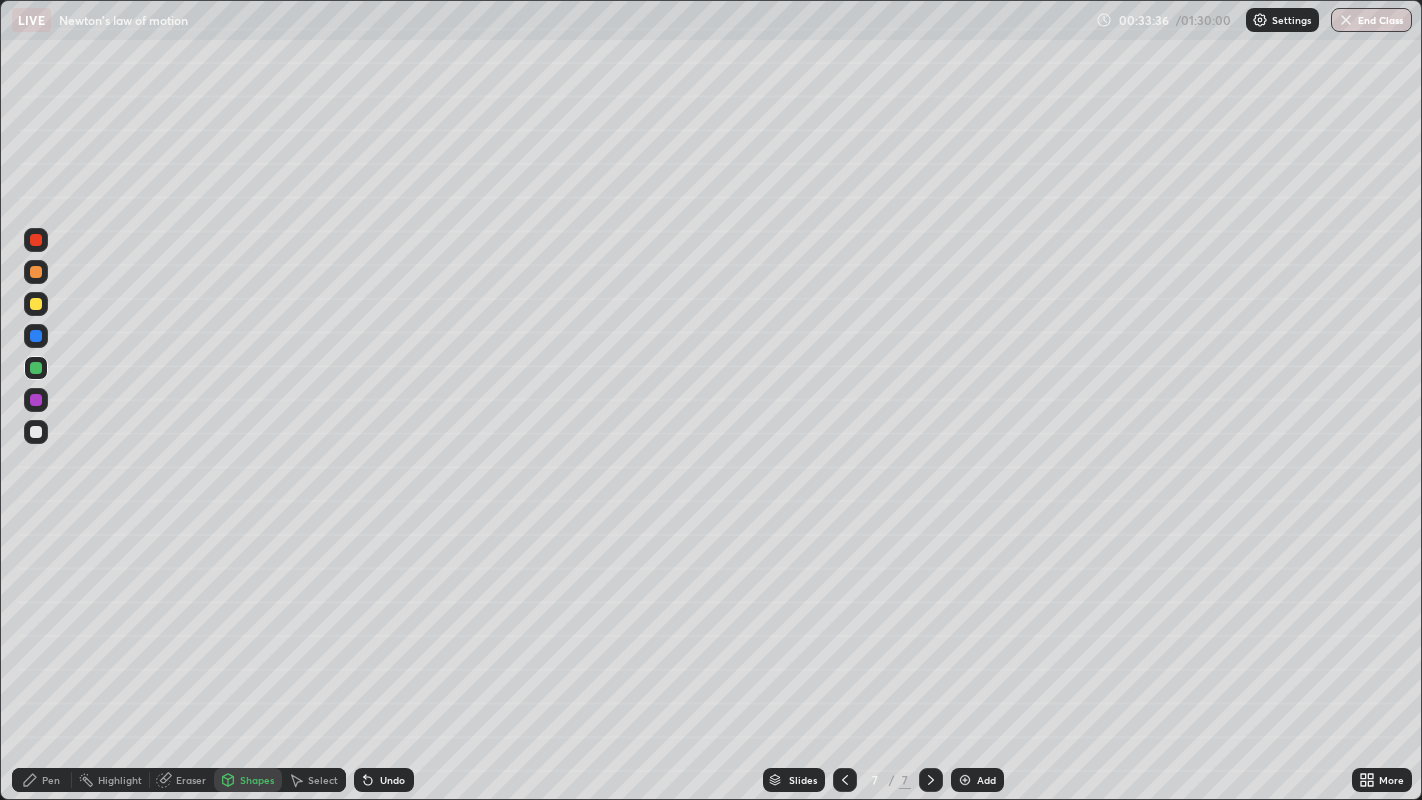 click on "Shapes" at bounding box center [257, 780] 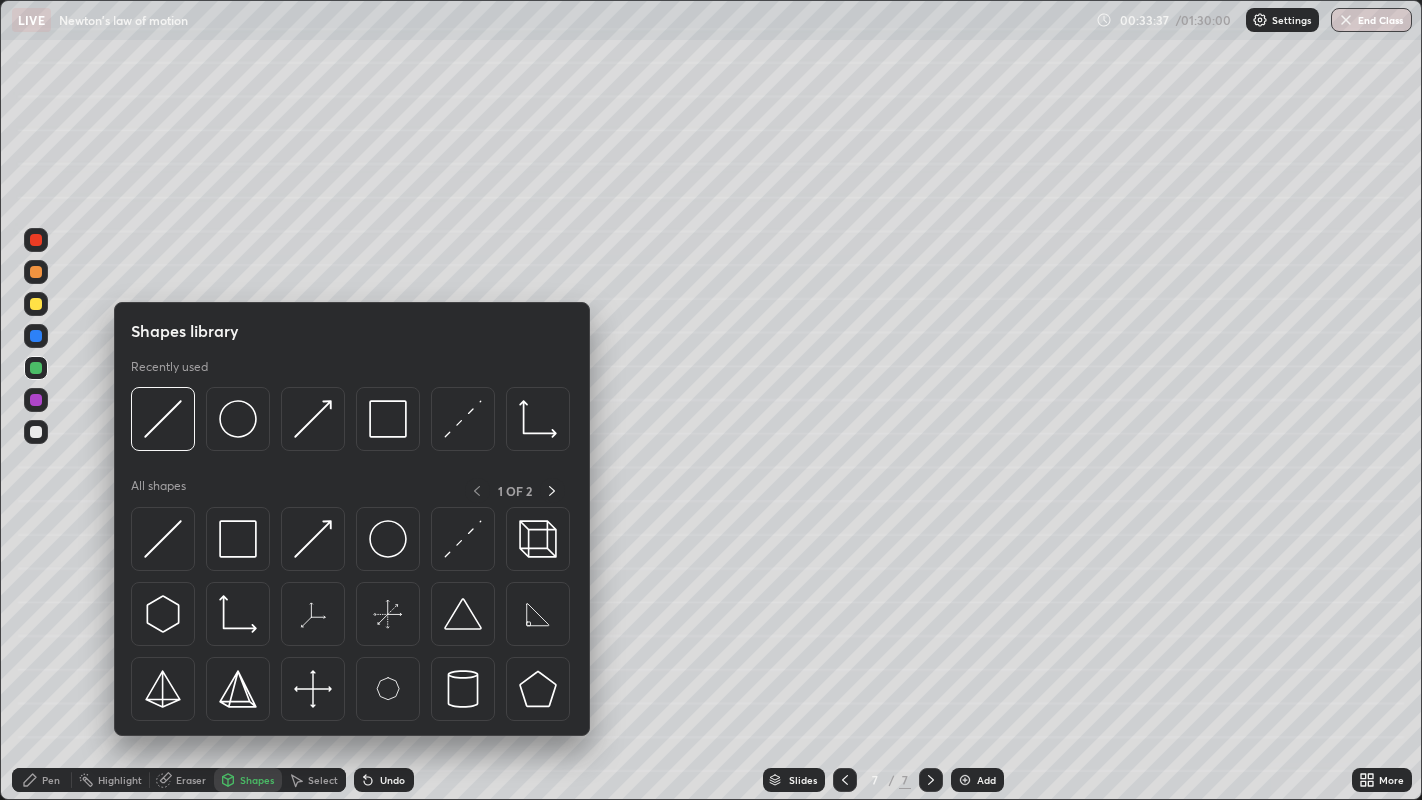 click at bounding box center (238, 539) 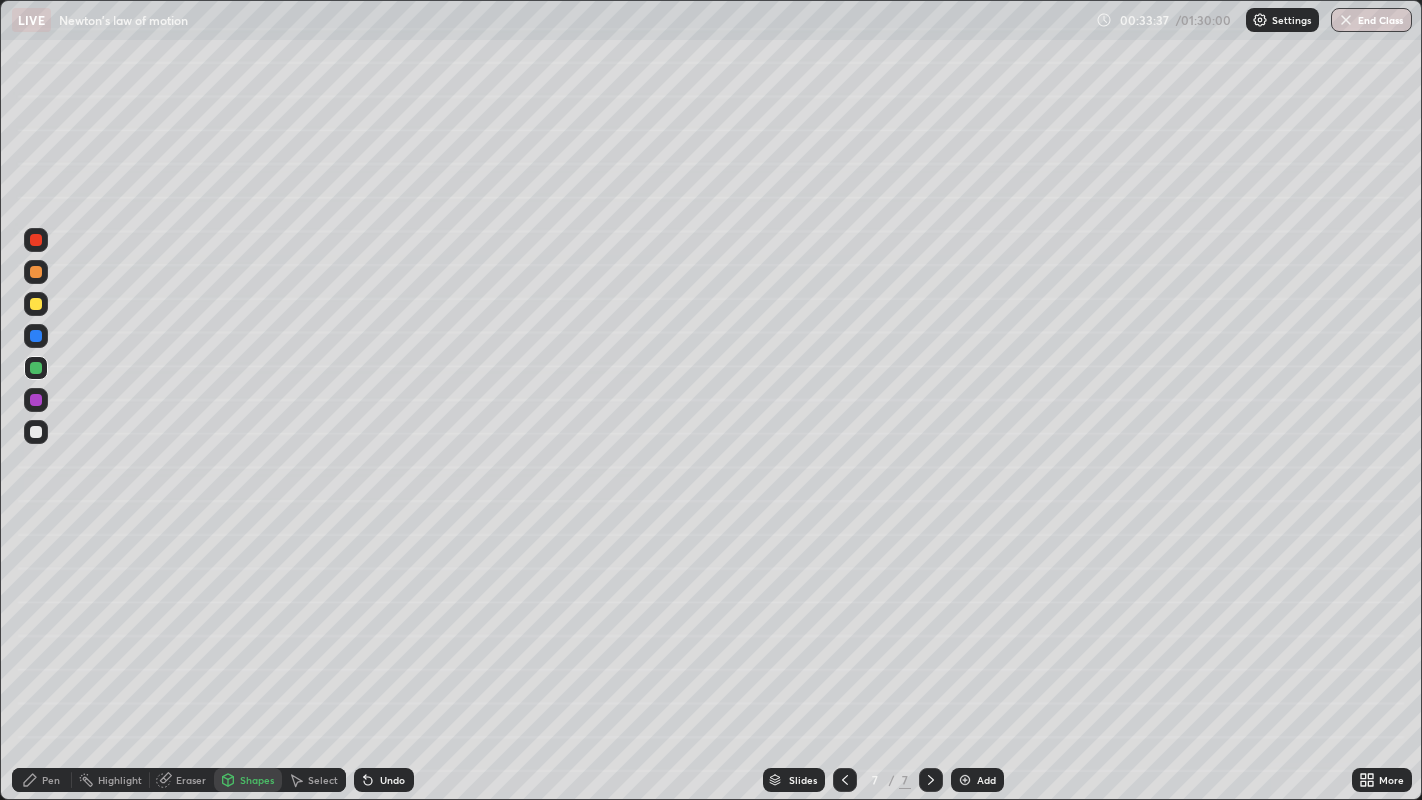 click at bounding box center [36, 432] 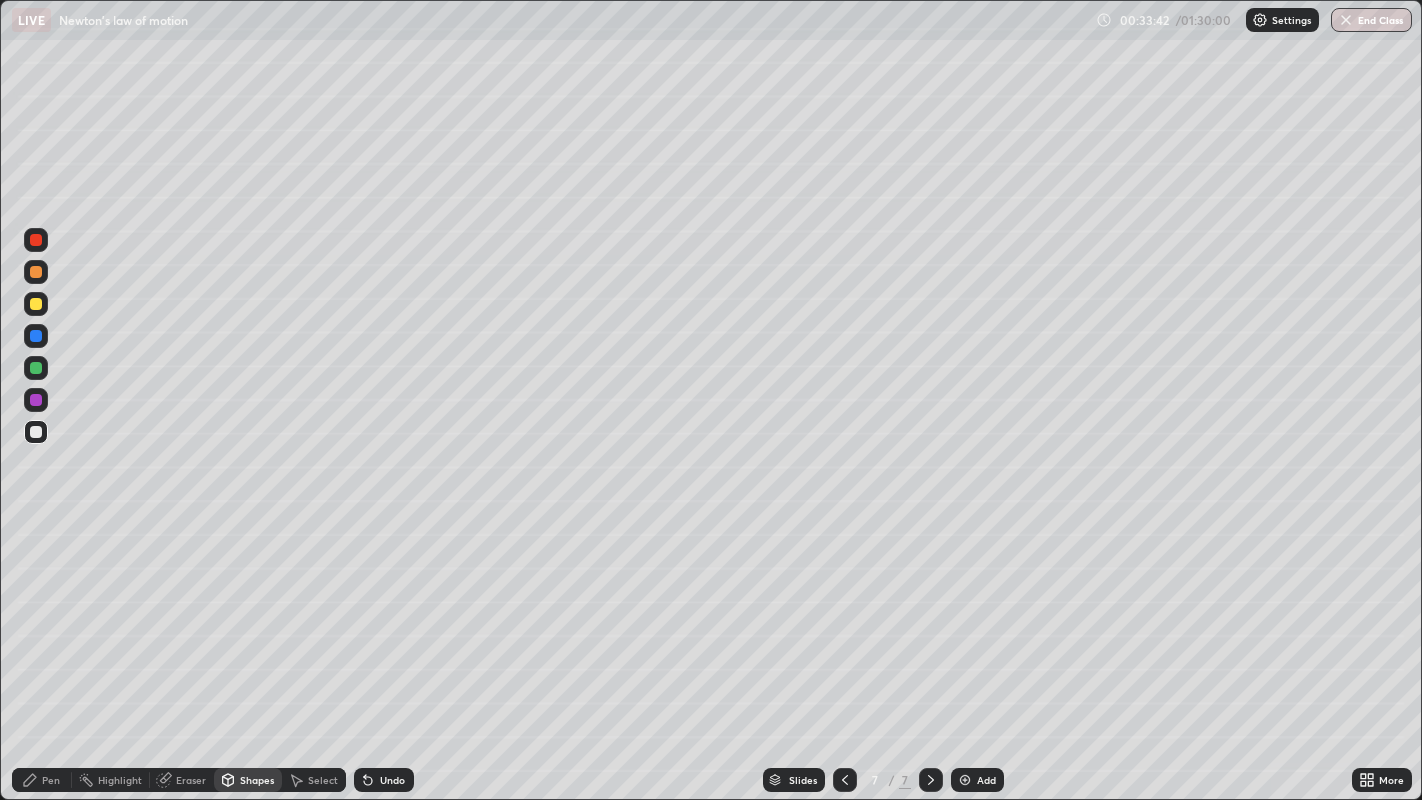 click on "Shapes" at bounding box center (257, 780) 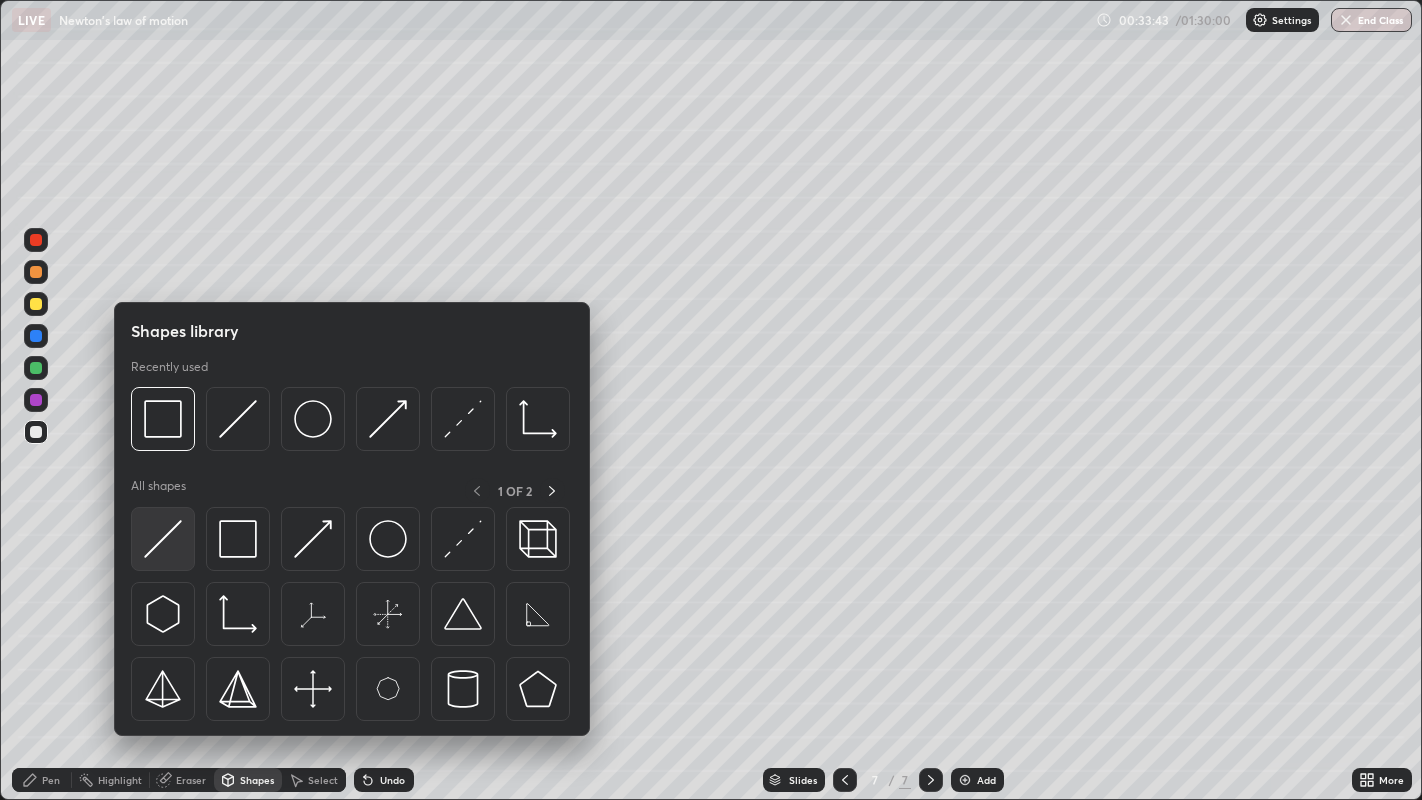 click at bounding box center (163, 539) 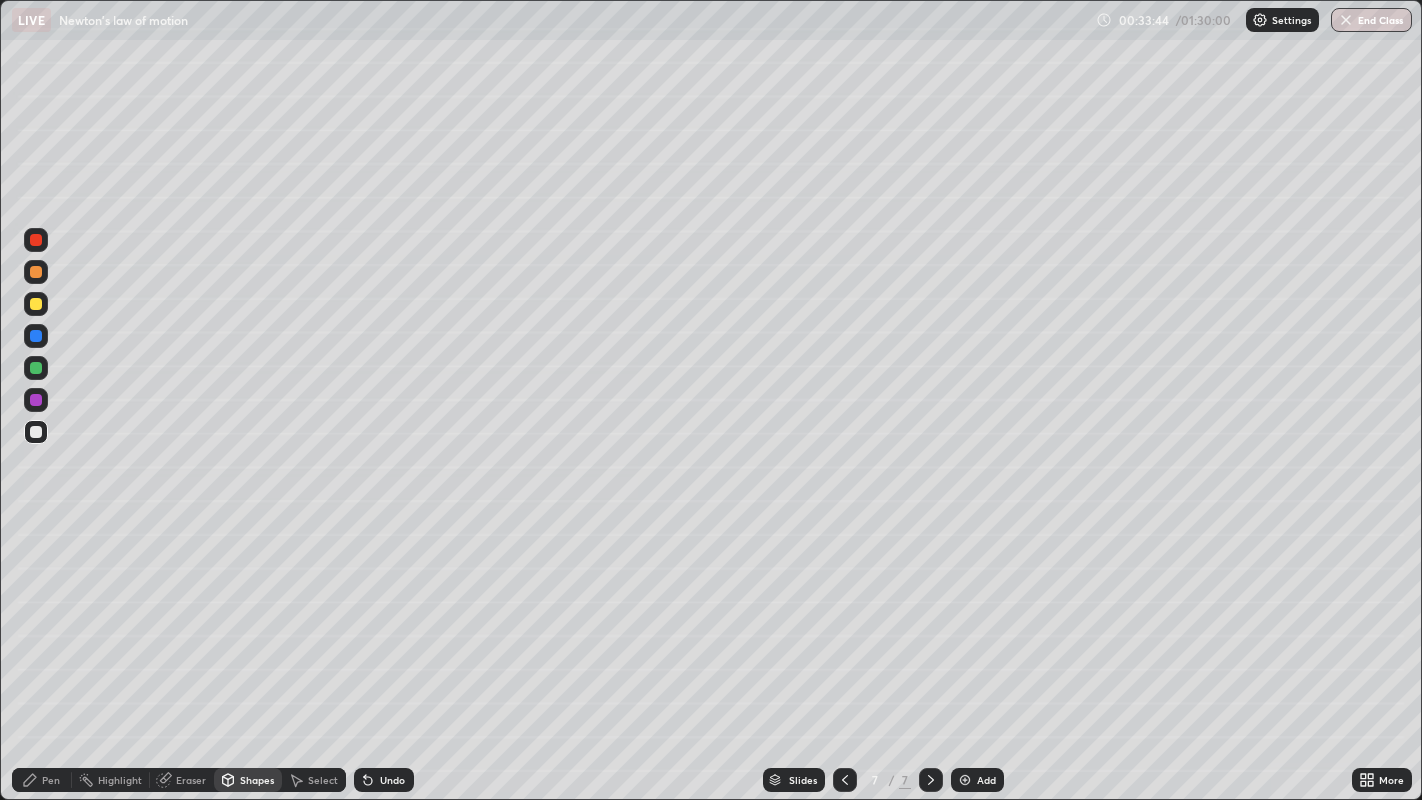 click at bounding box center (36, 368) 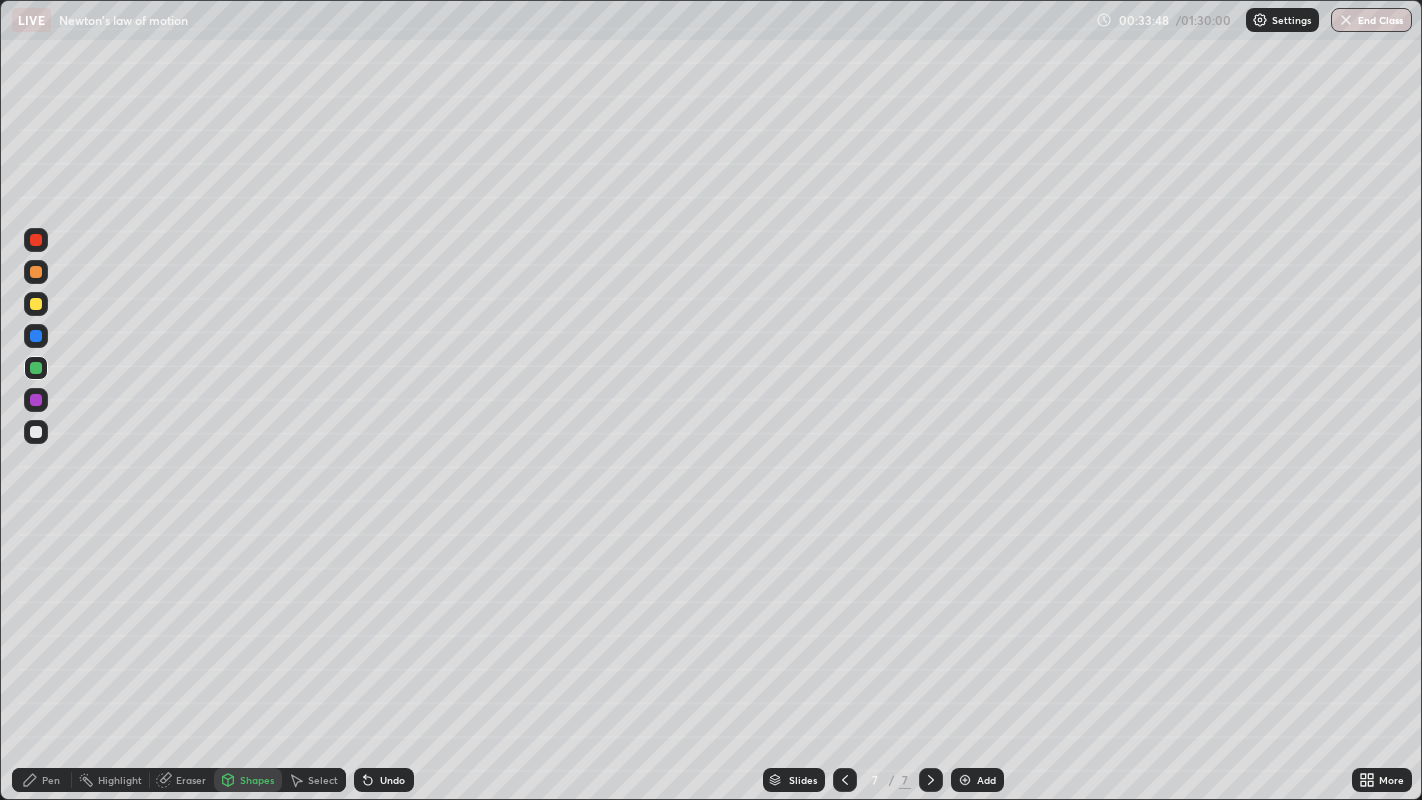 click on "Shapes" at bounding box center (257, 780) 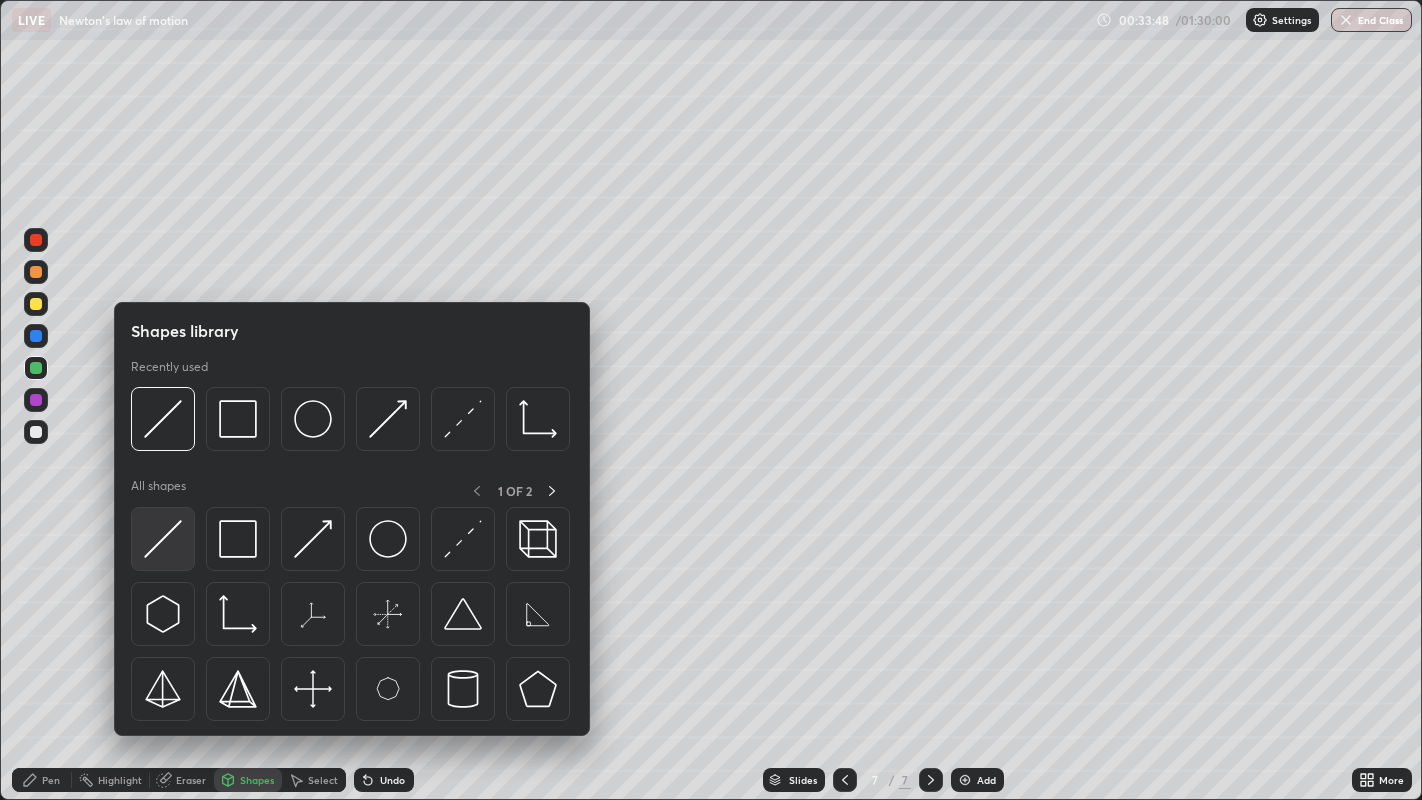 click at bounding box center [163, 539] 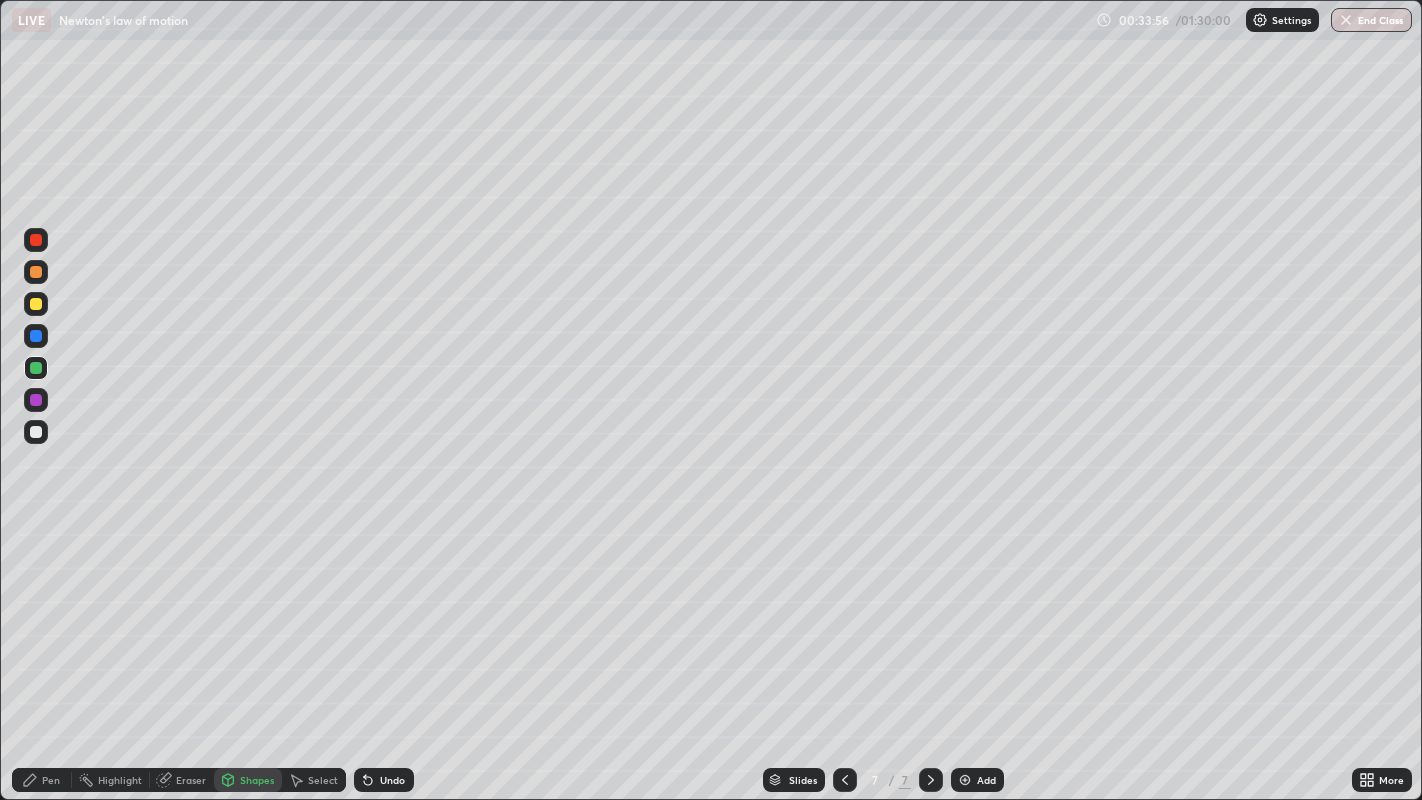 click on "Pen" at bounding box center (51, 780) 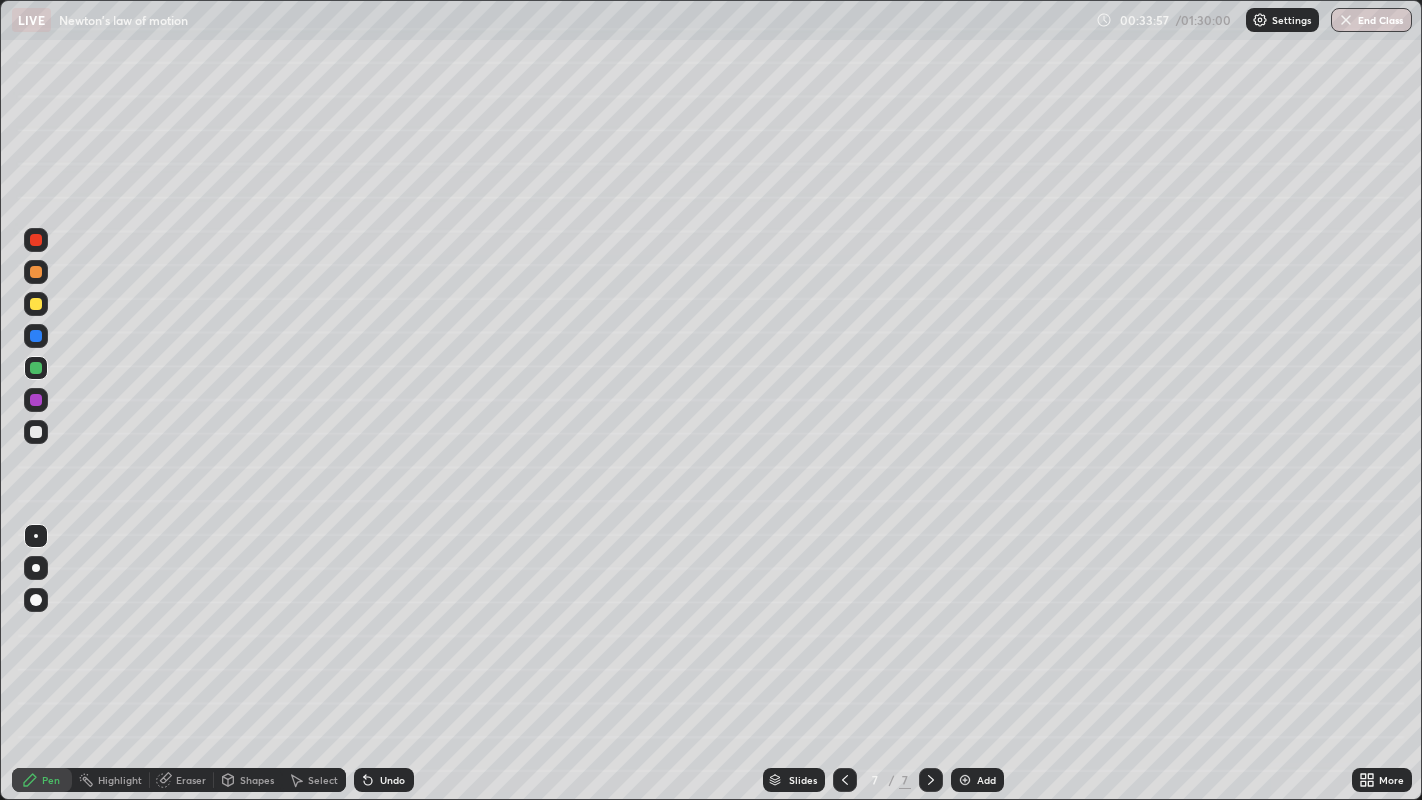 click at bounding box center [36, 400] 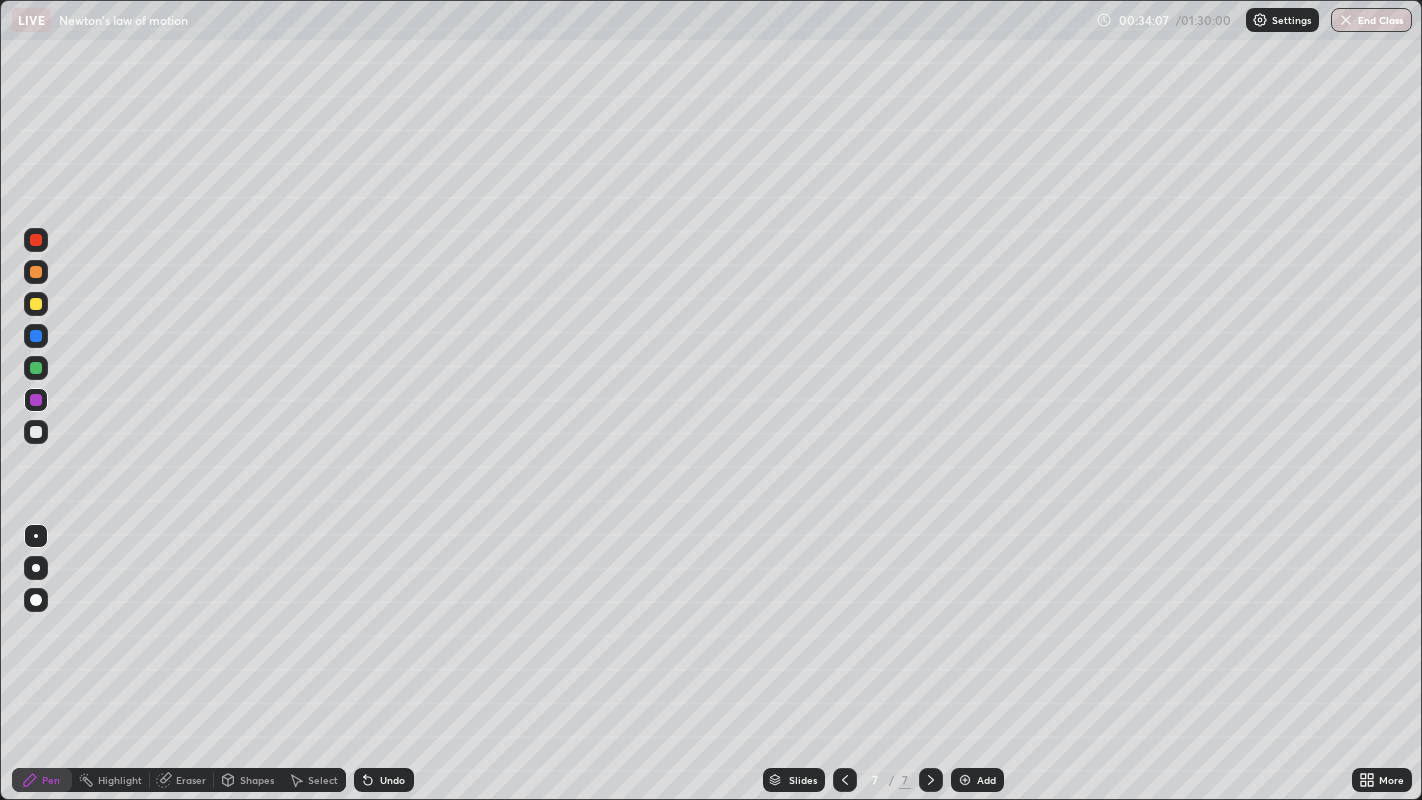 click on "Shapes" at bounding box center (248, 780) 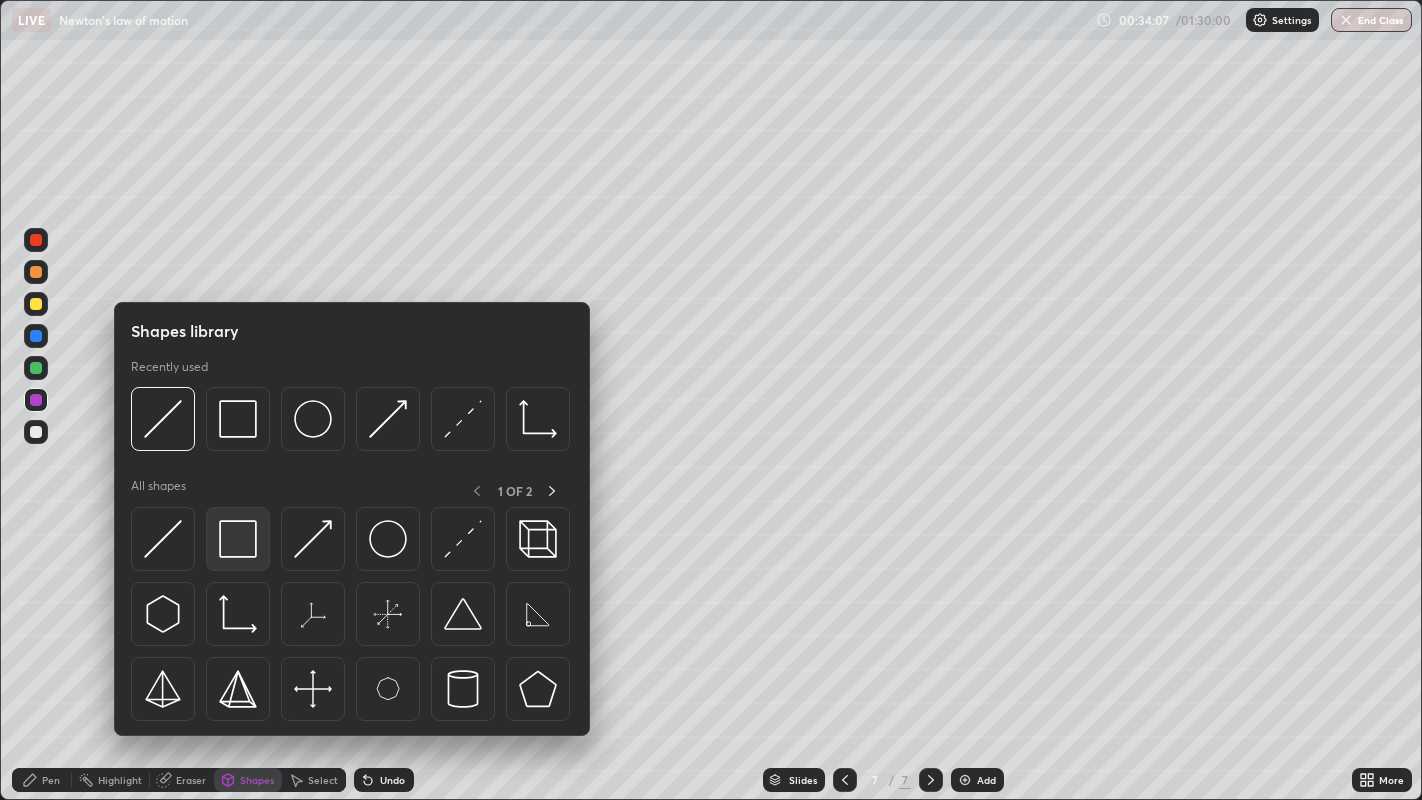 click at bounding box center [238, 539] 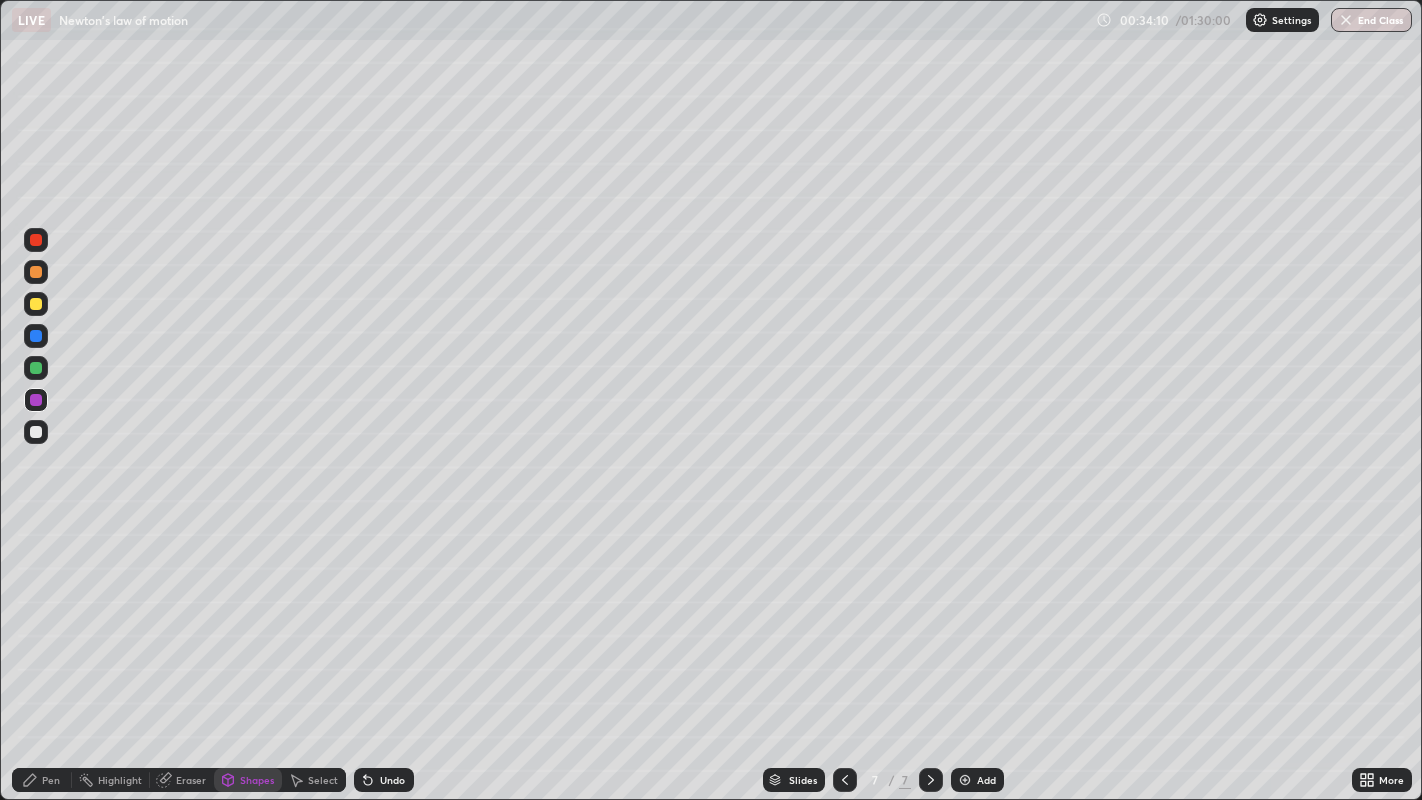 click on "Shapes" at bounding box center [248, 780] 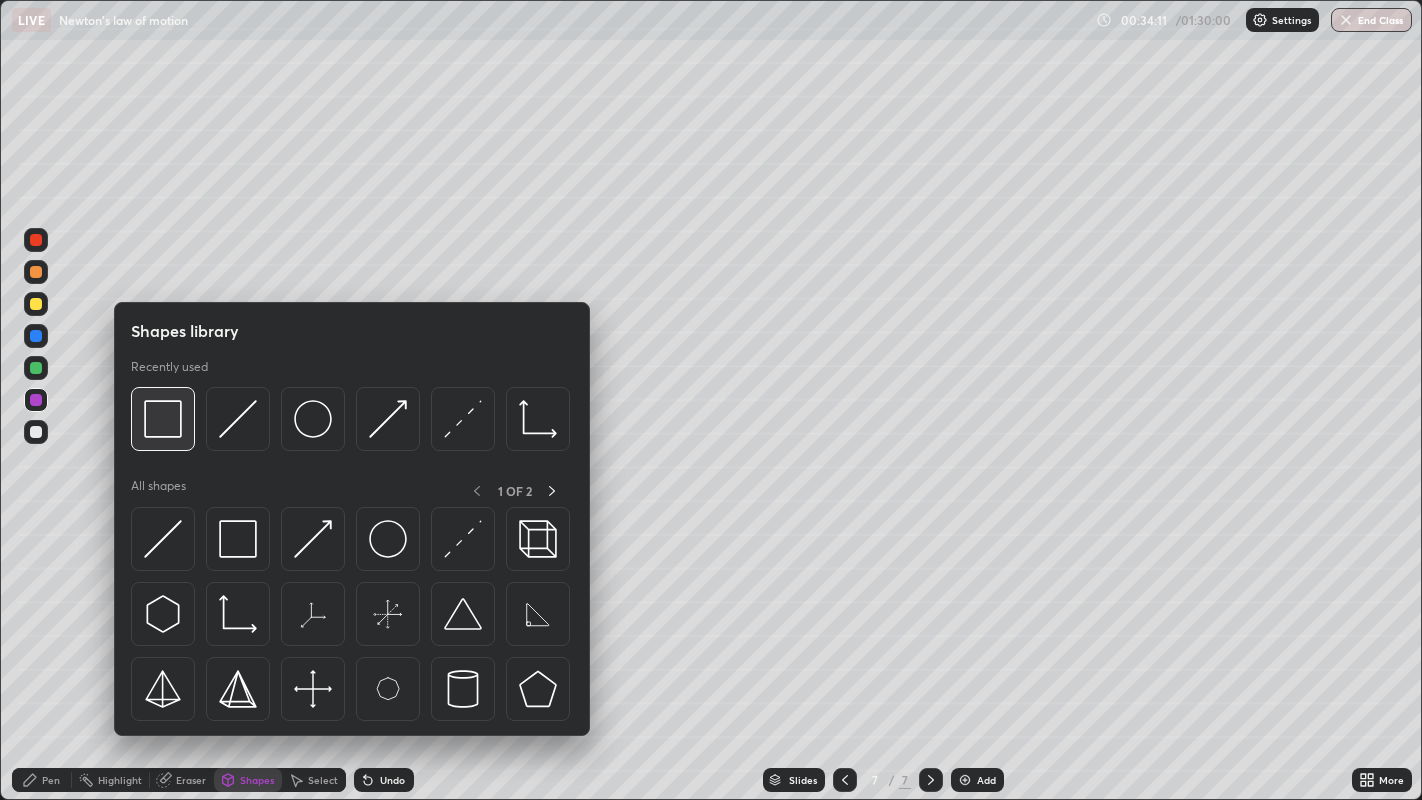 click at bounding box center [163, 419] 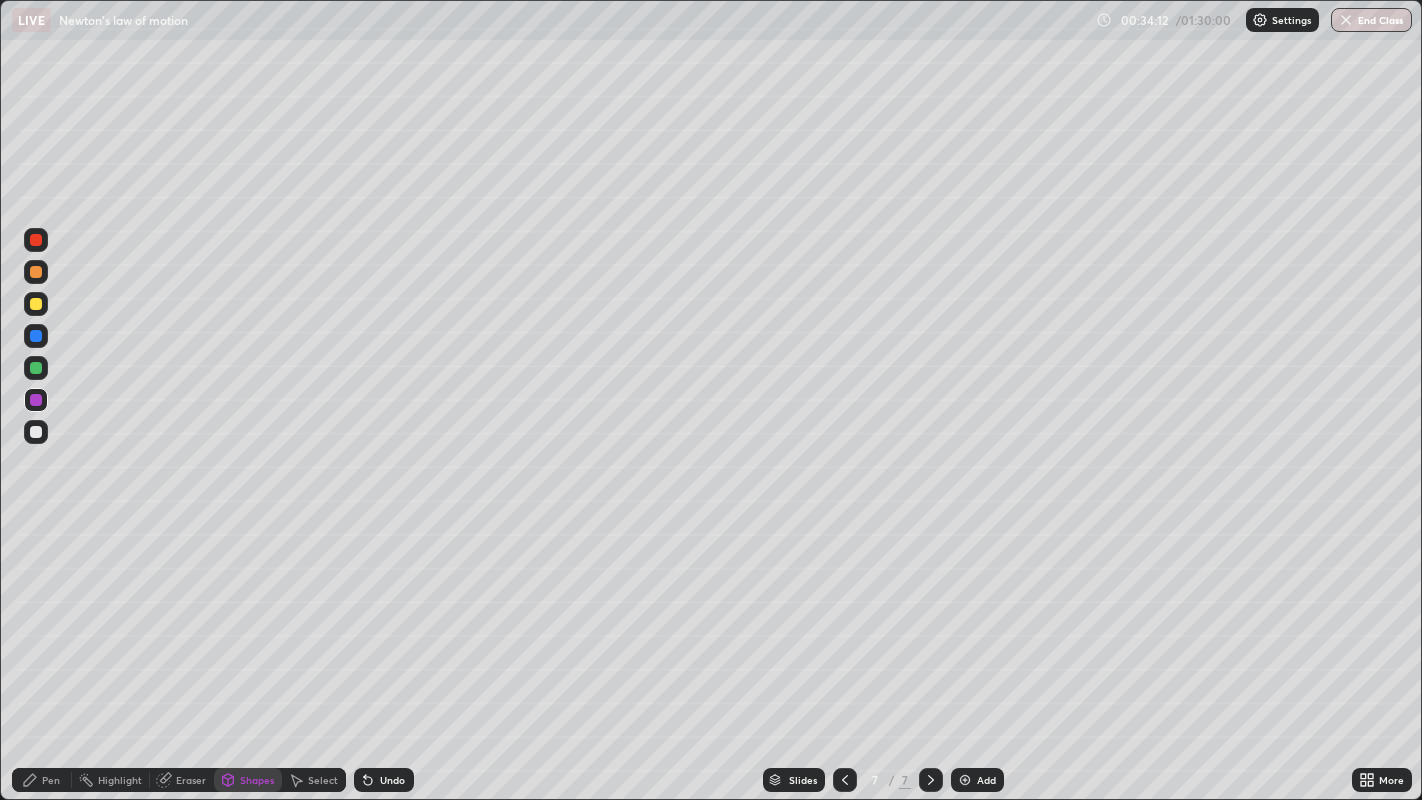click at bounding box center (36, 368) 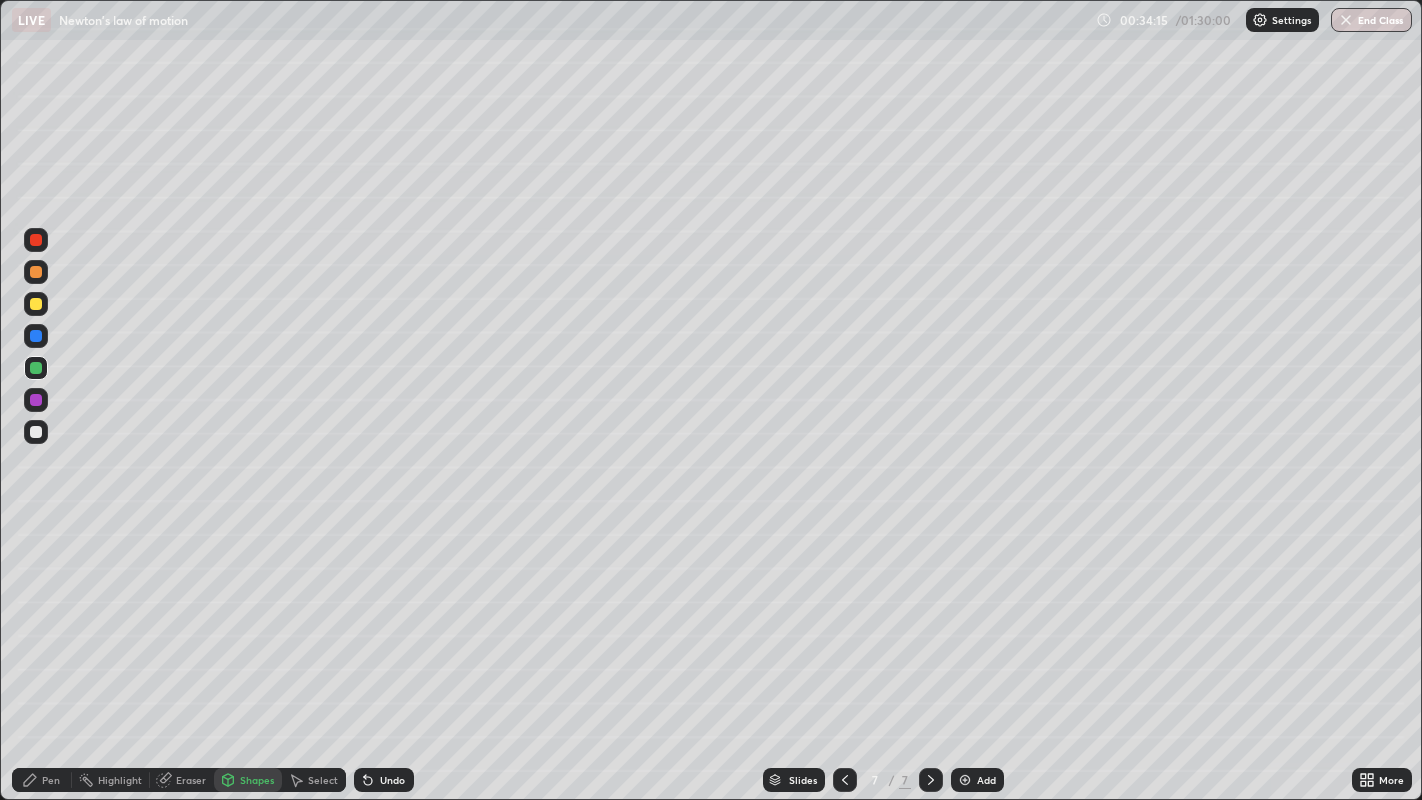 click 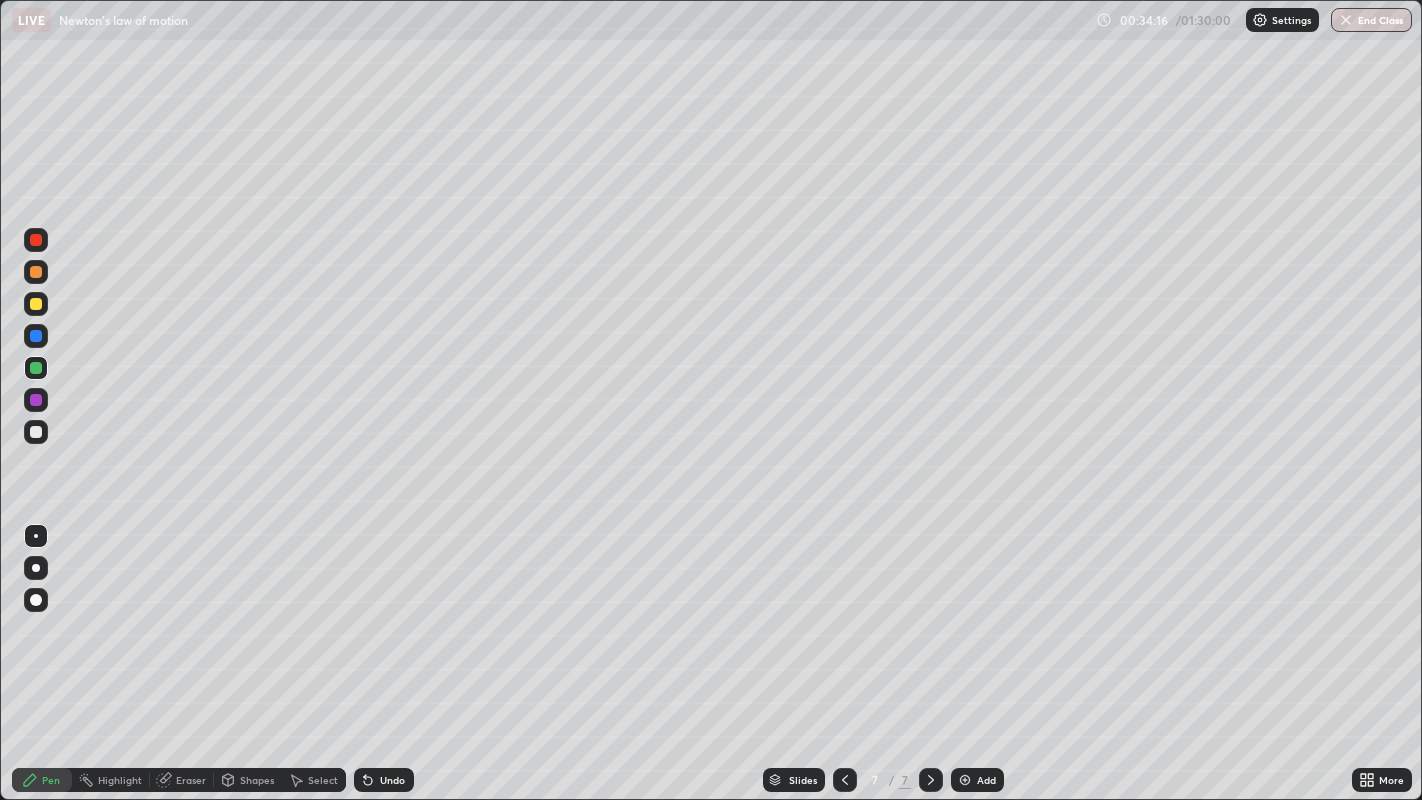 click at bounding box center (36, 432) 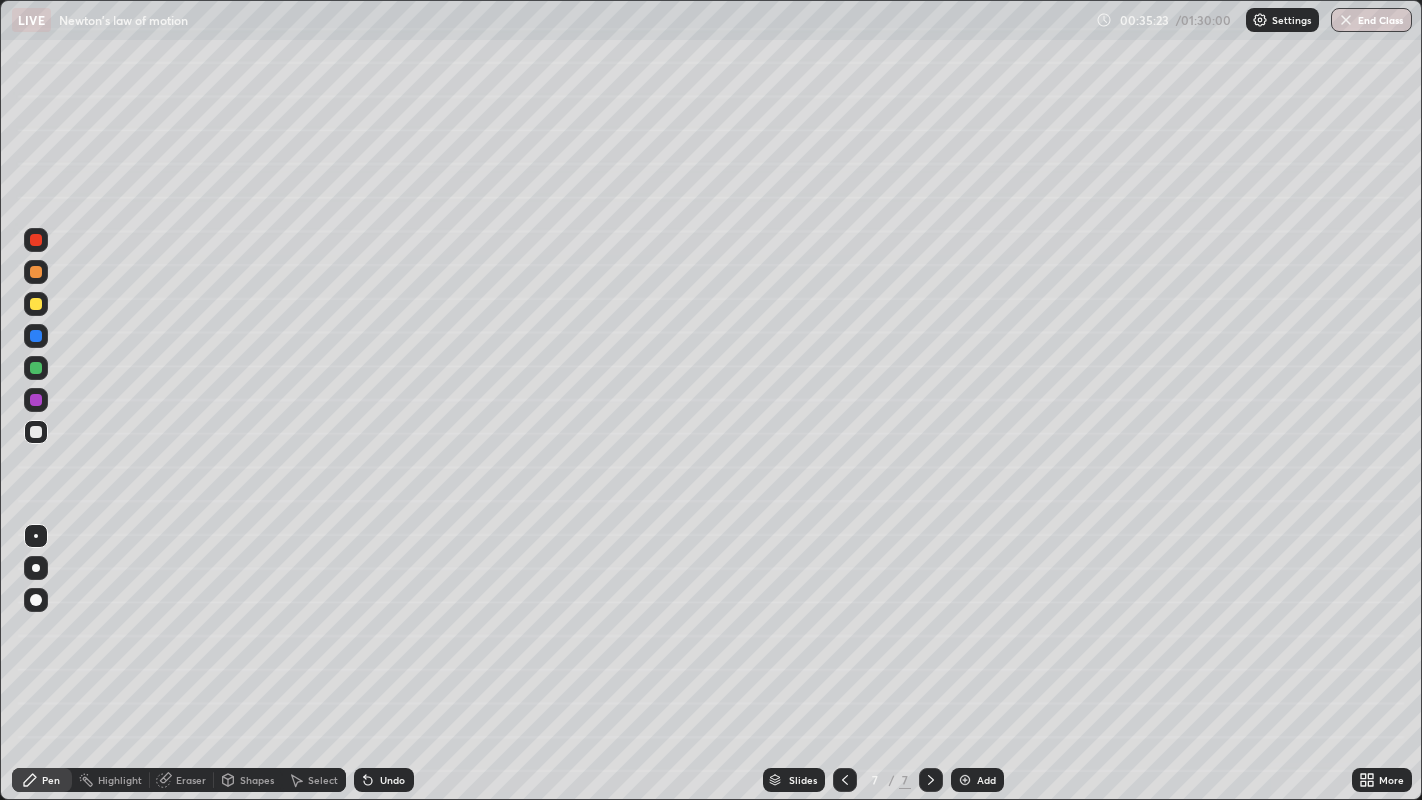 click 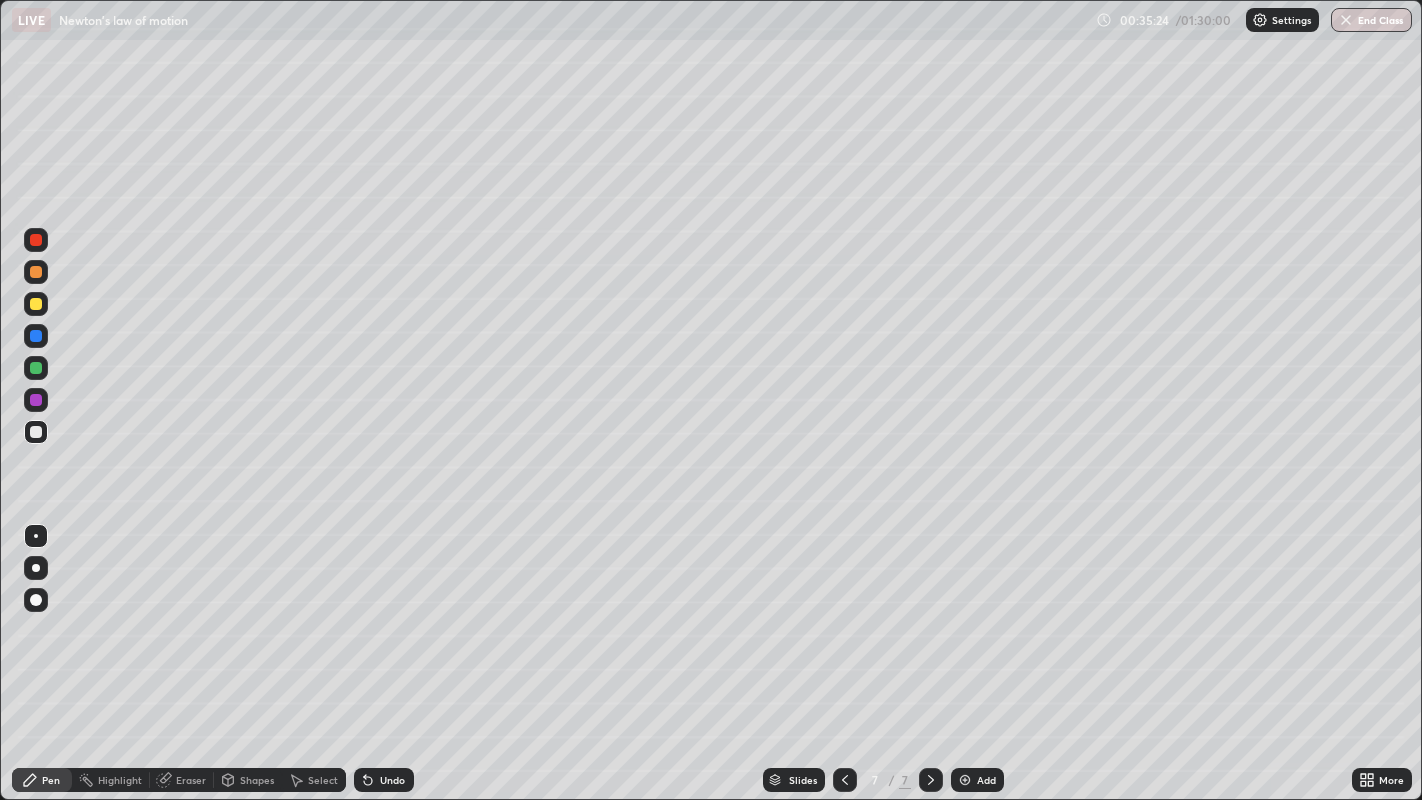 click at bounding box center [36, 272] 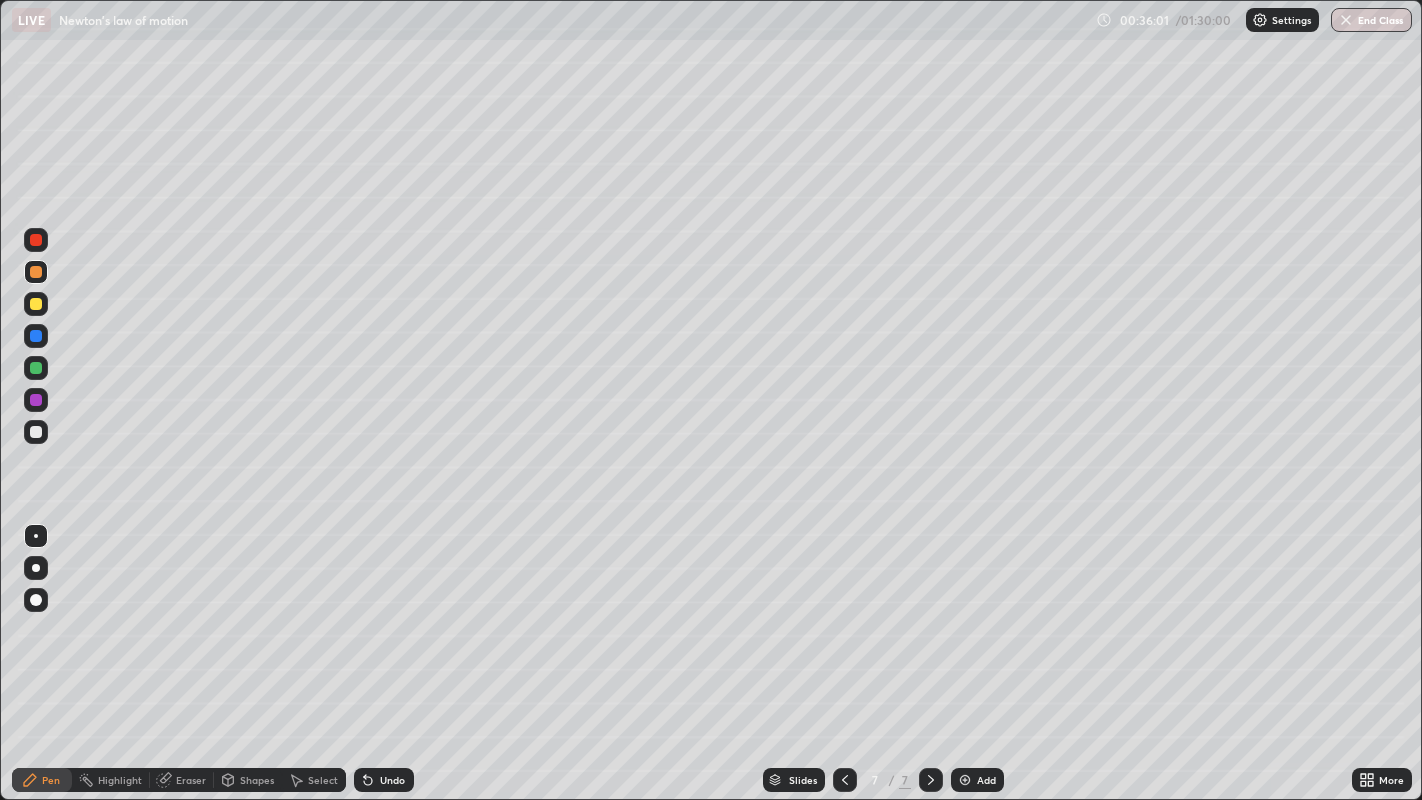 click on "Eraser" at bounding box center [191, 780] 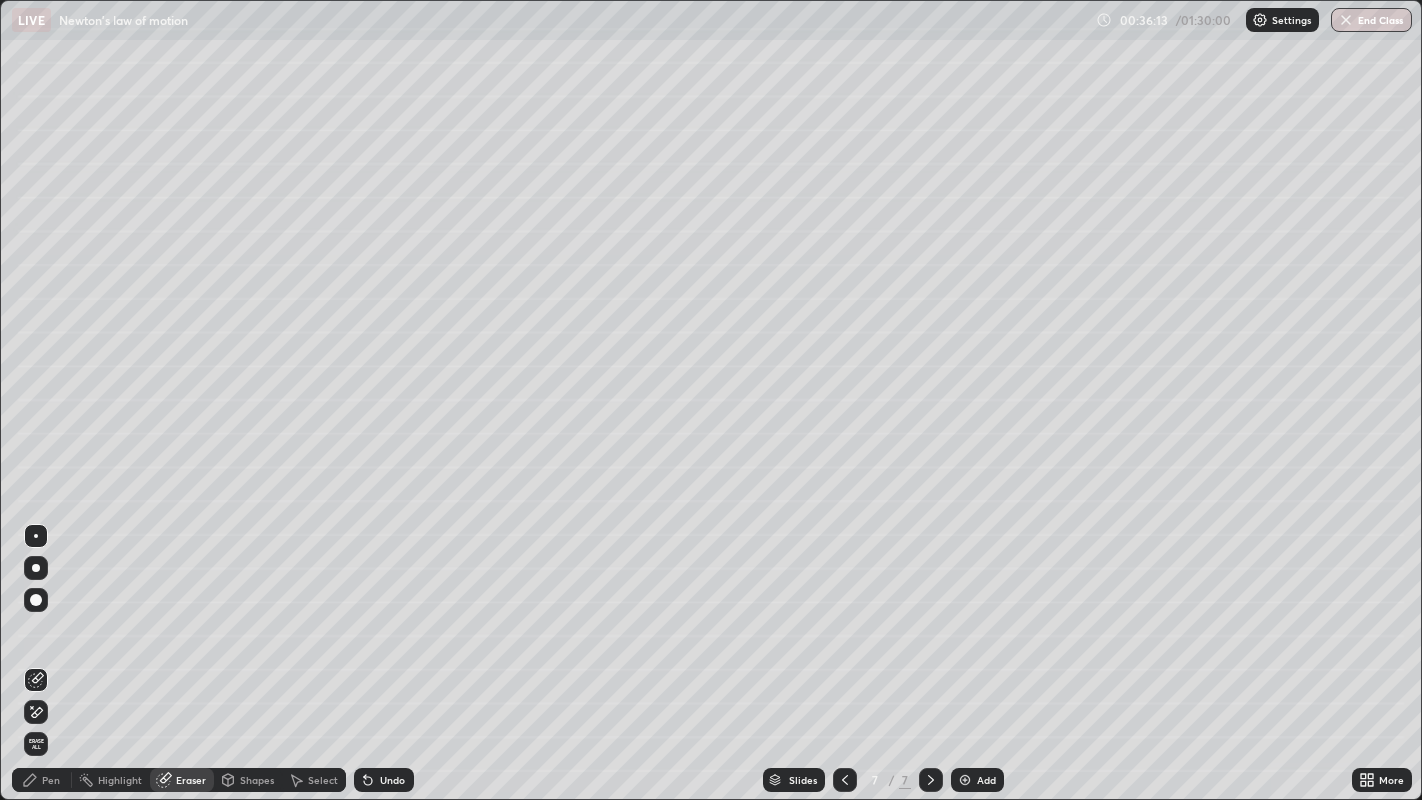click 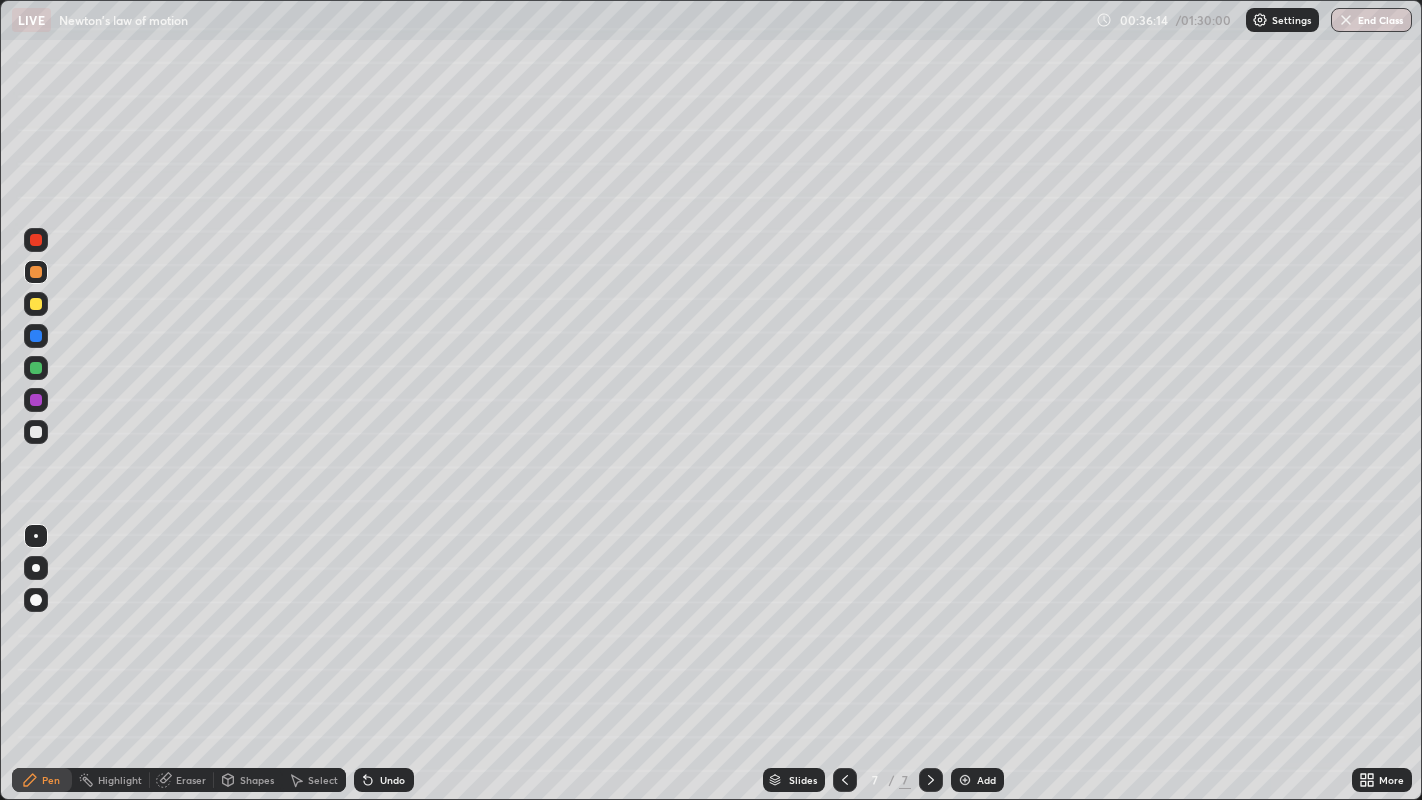 click at bounding box center [36, 304] 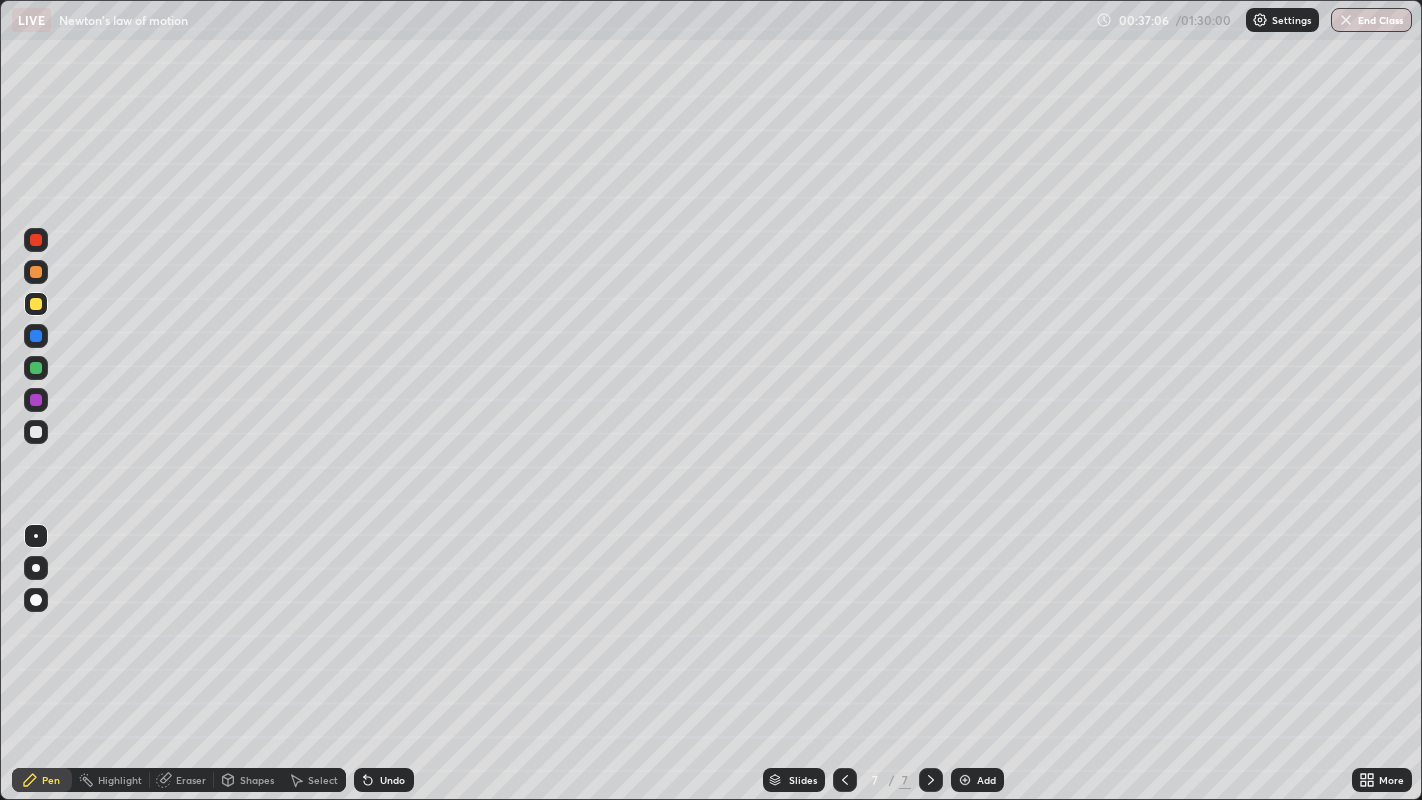 click on "Shapes" at bounding box center (248, 780) 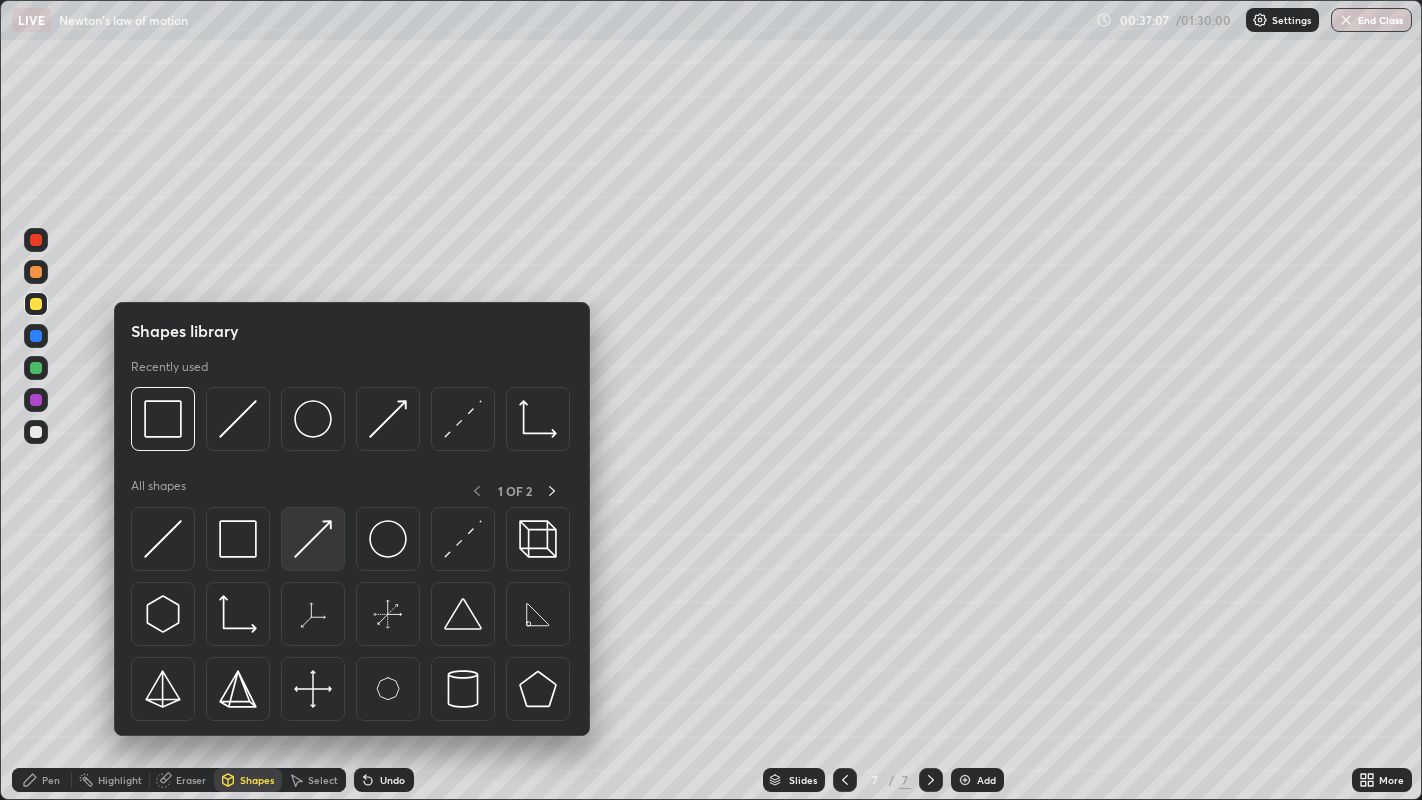 click at bounding box center (313, 539) 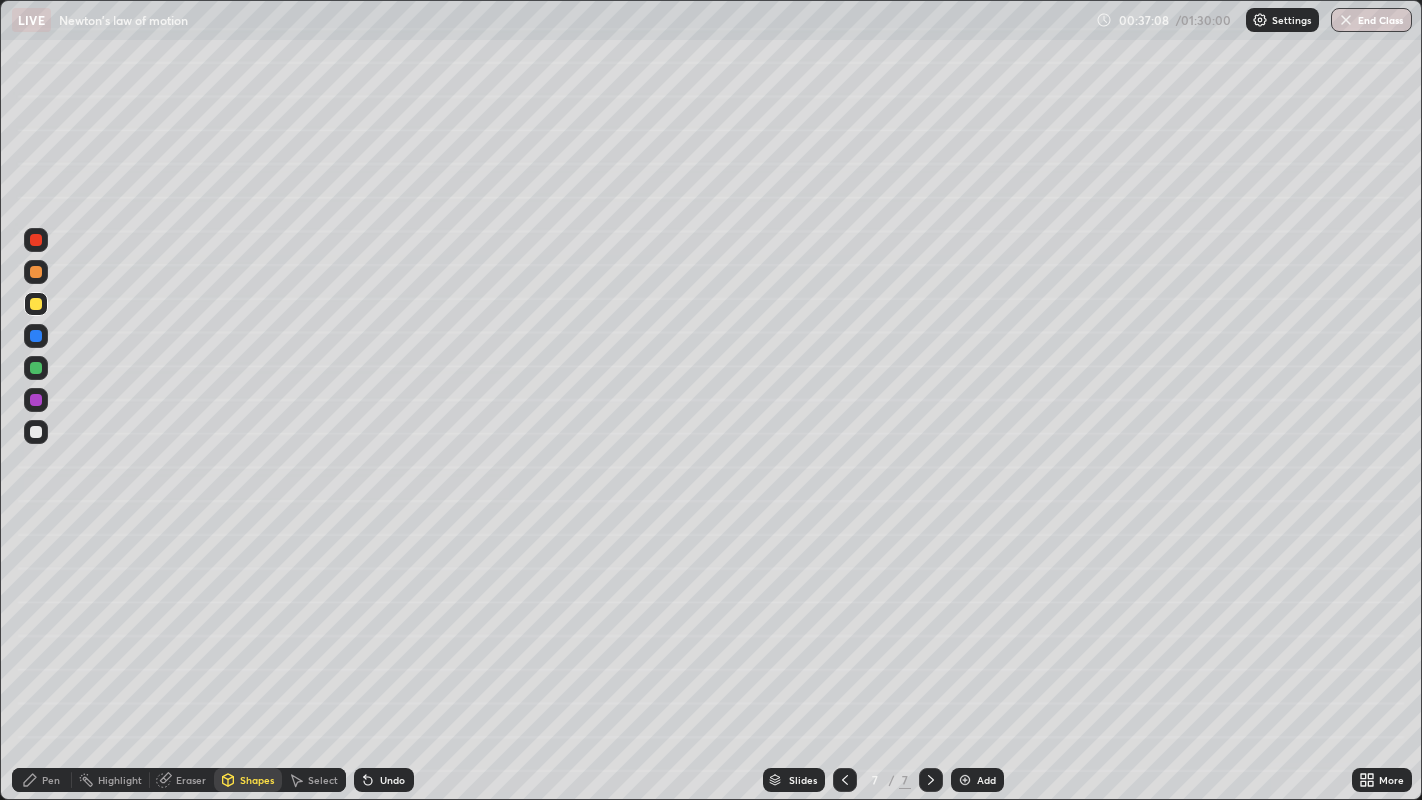 click at bounding box center (36, 368) 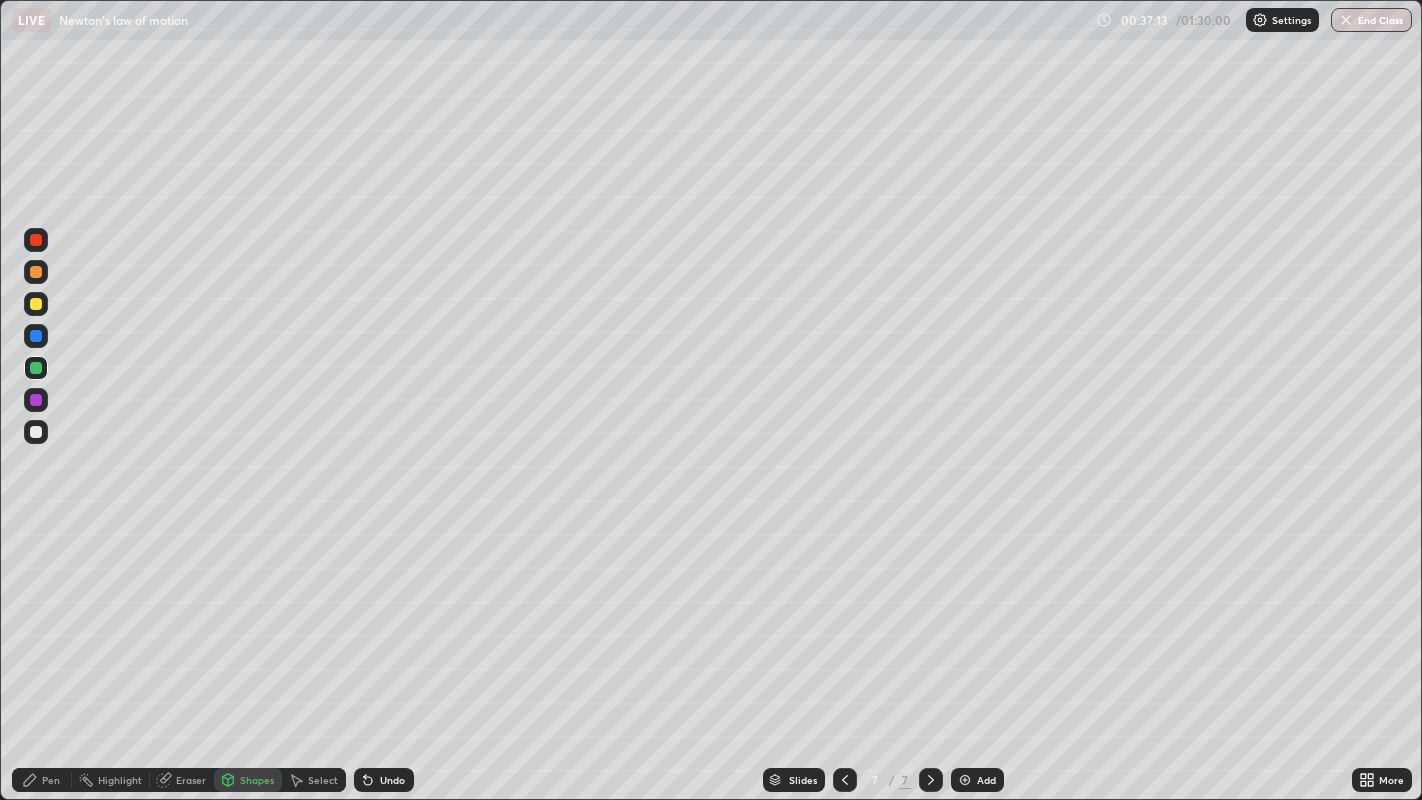 click on "Pen" at bounding box center (51, 780) 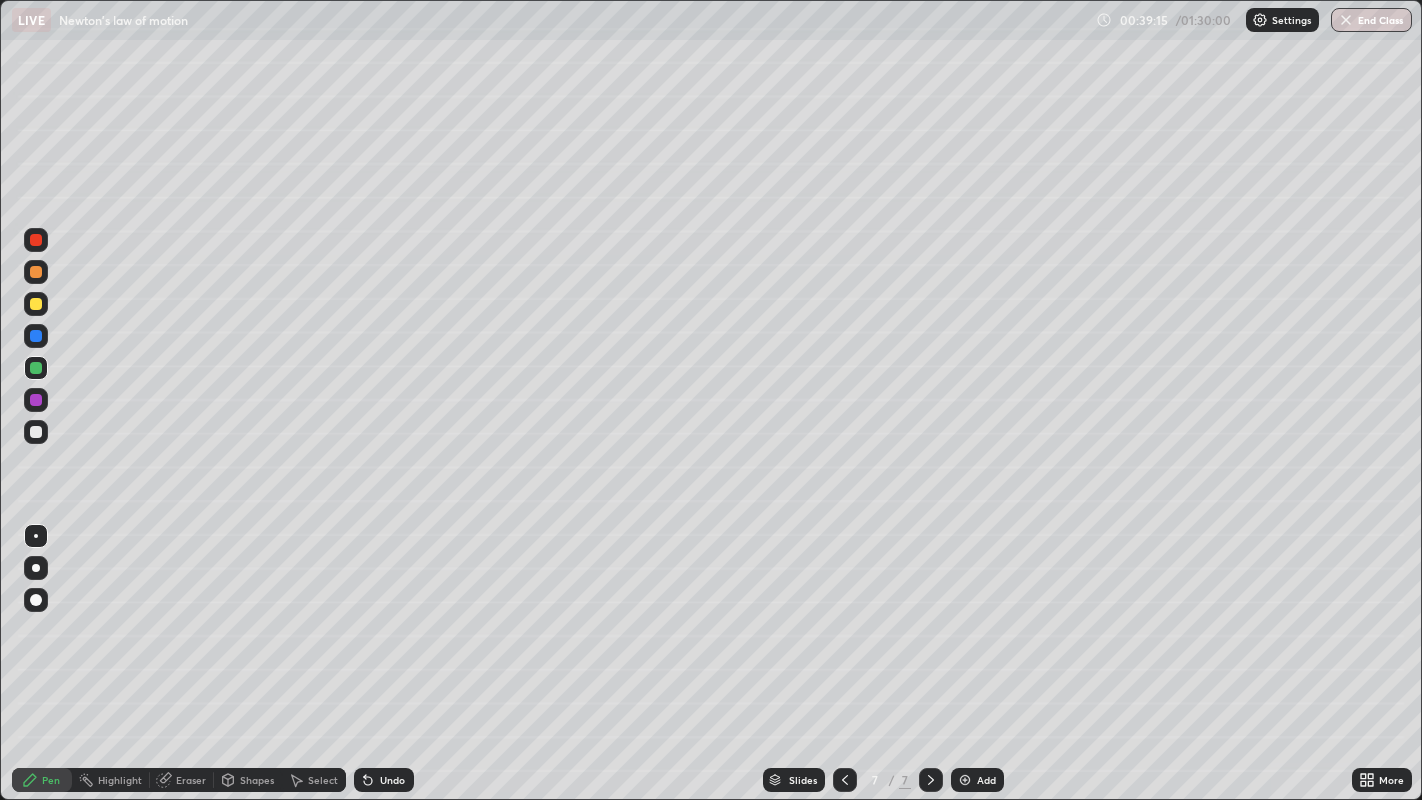 click on "Undo" at bounding box center [392, 780] 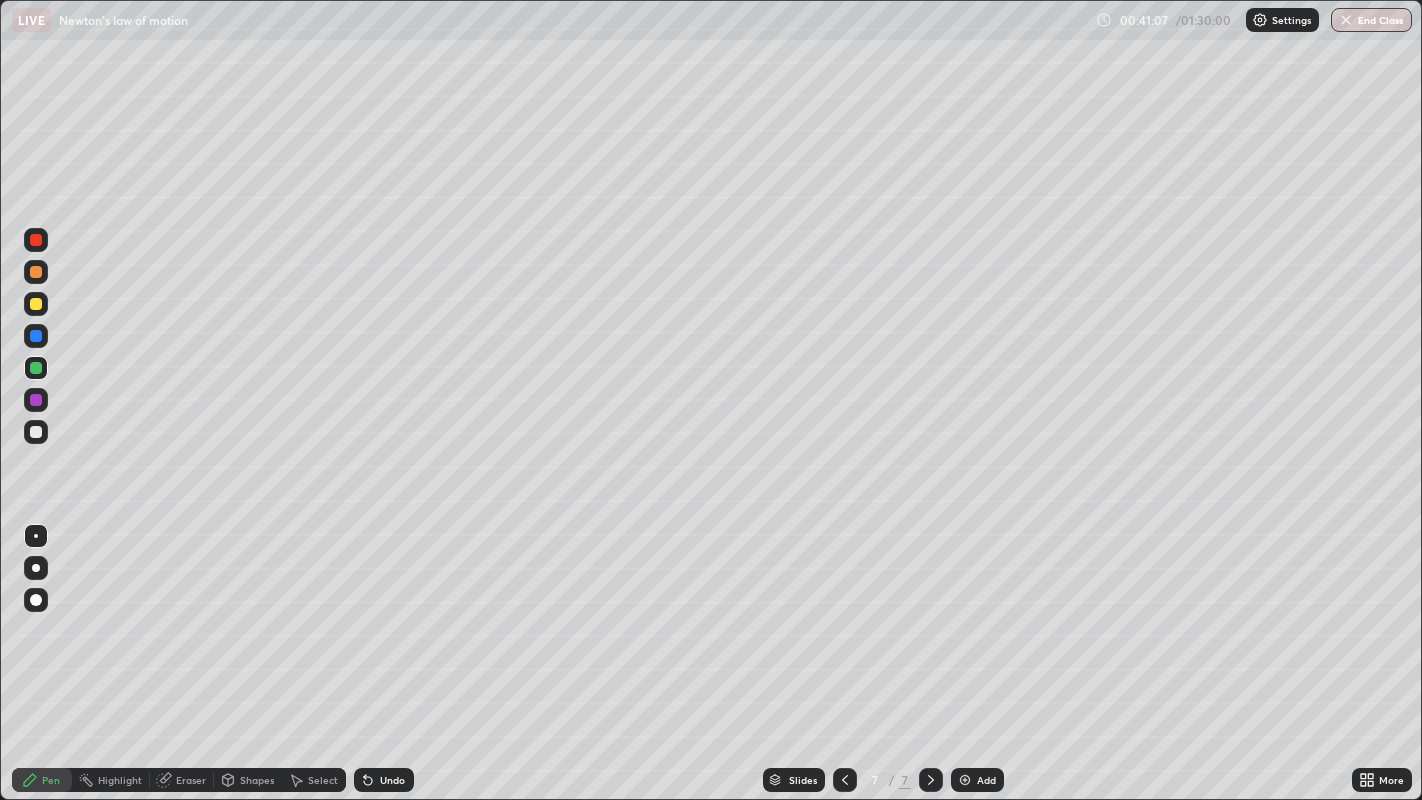 click at bounding box center [36, 400] 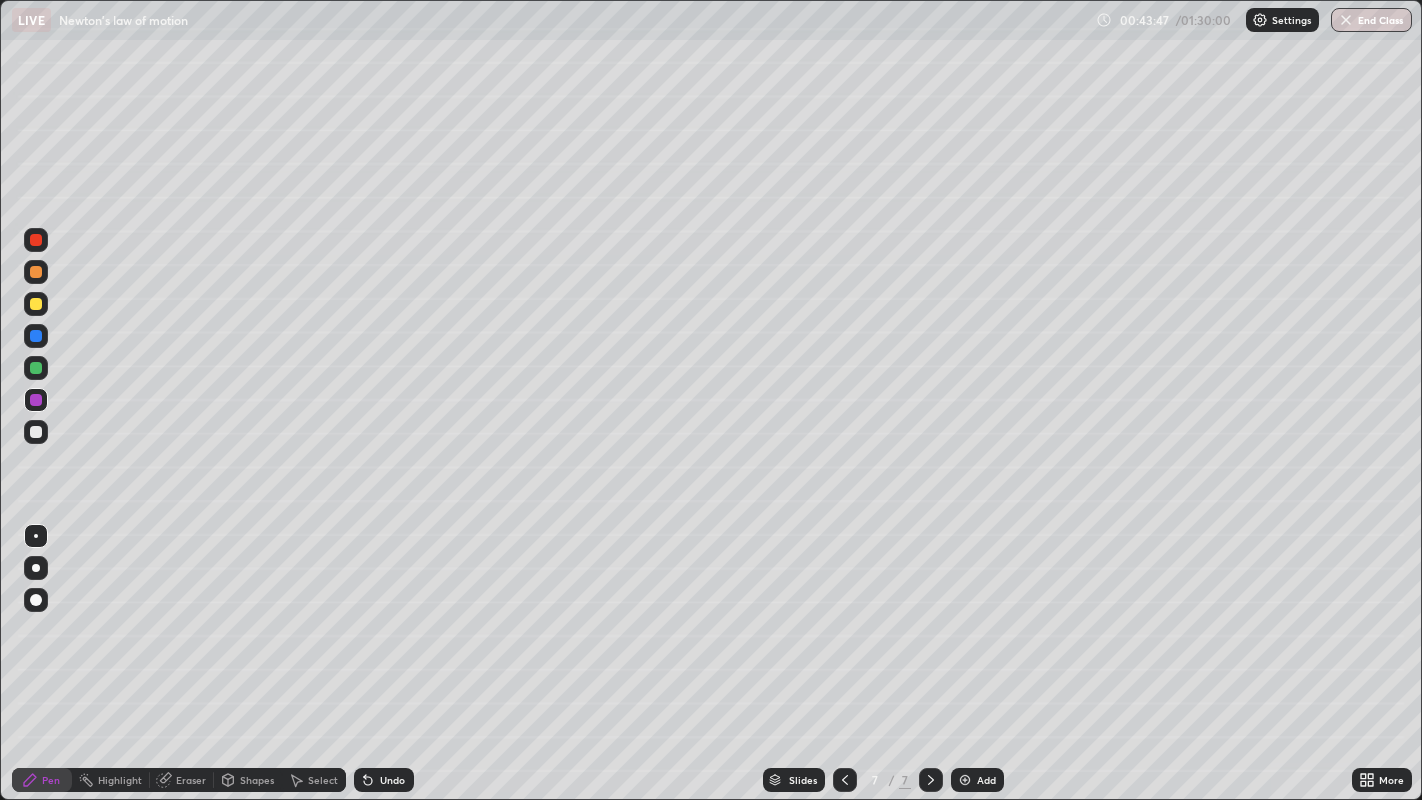 click on "Add" at bounding box center (986, 780) 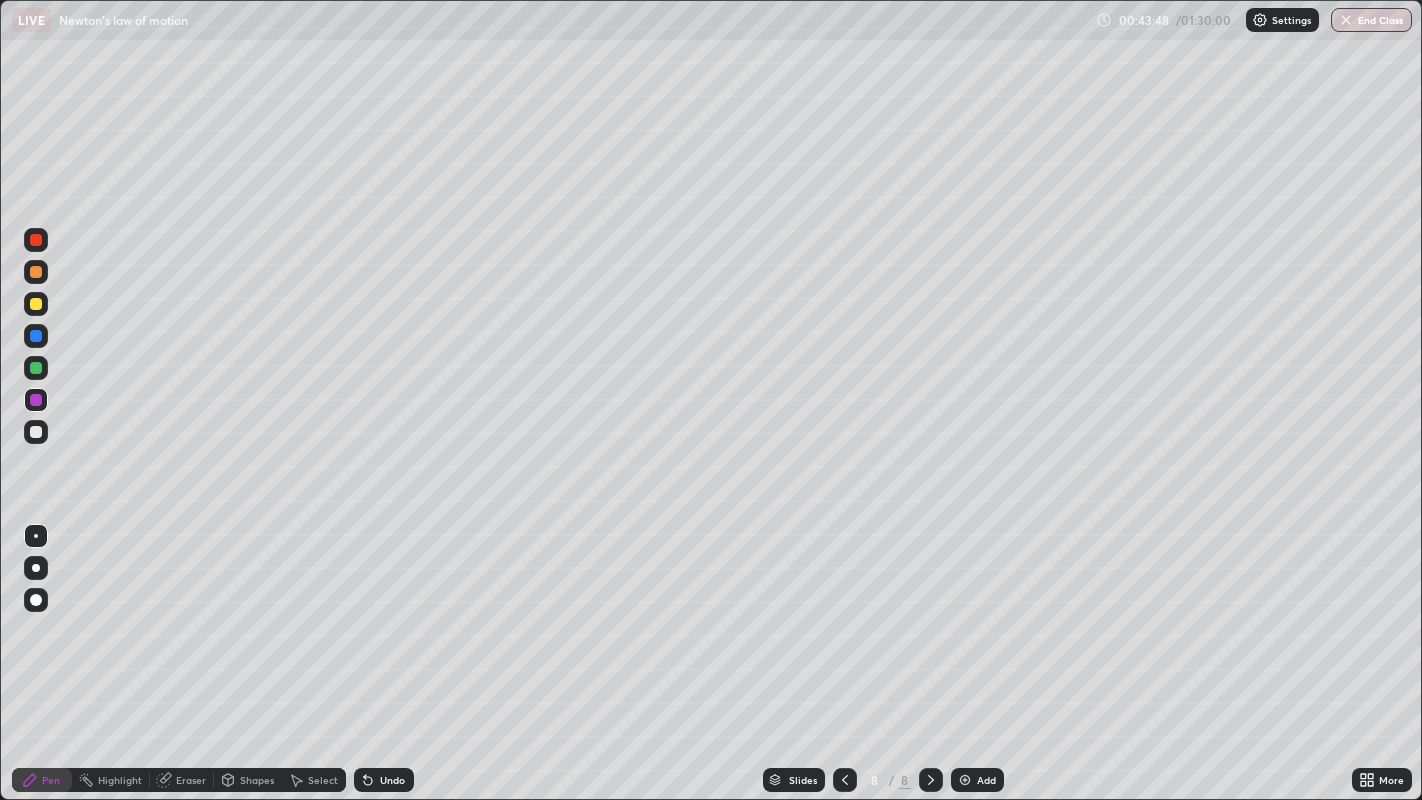 click on "Shapes" at bounding box center [257, 780] 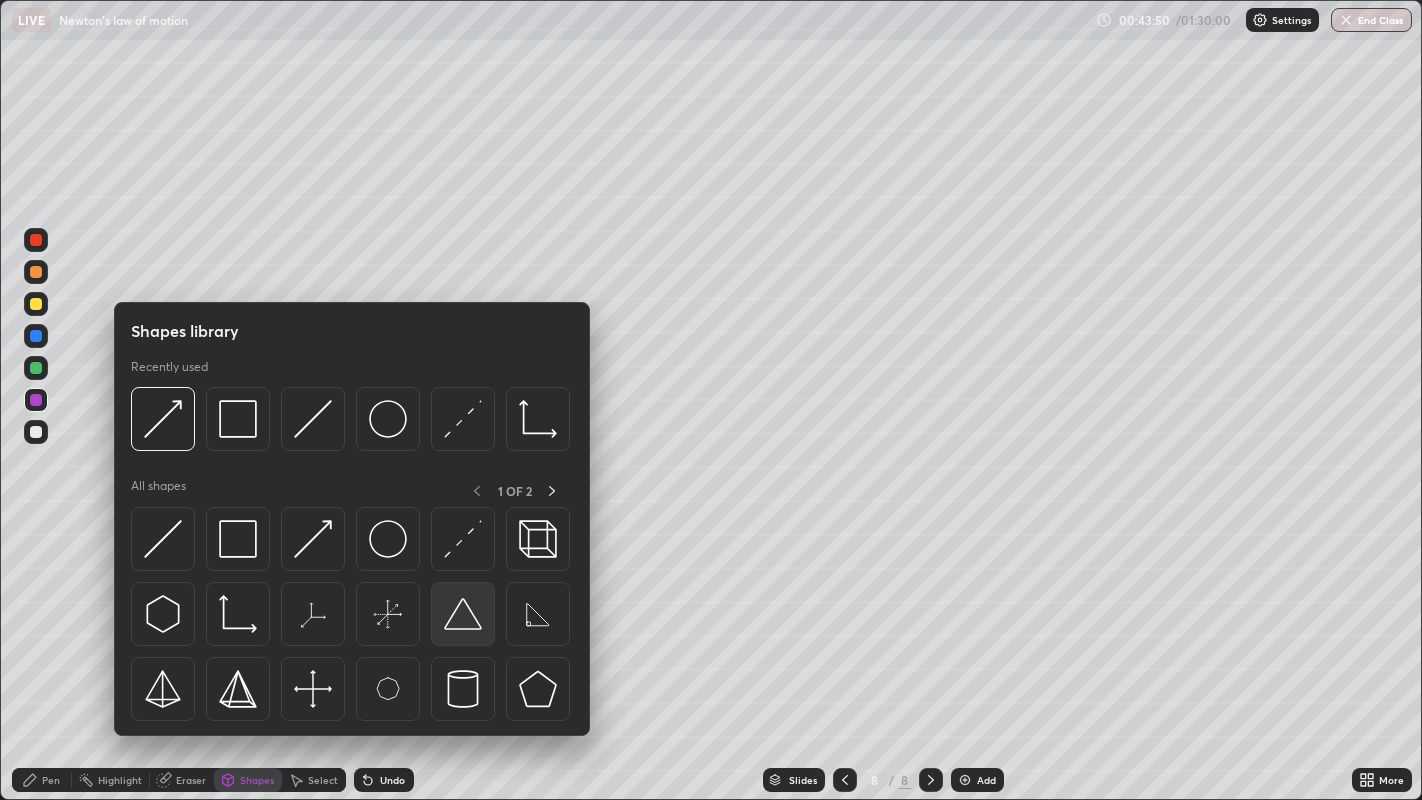 click at bounding box center (463, 614) 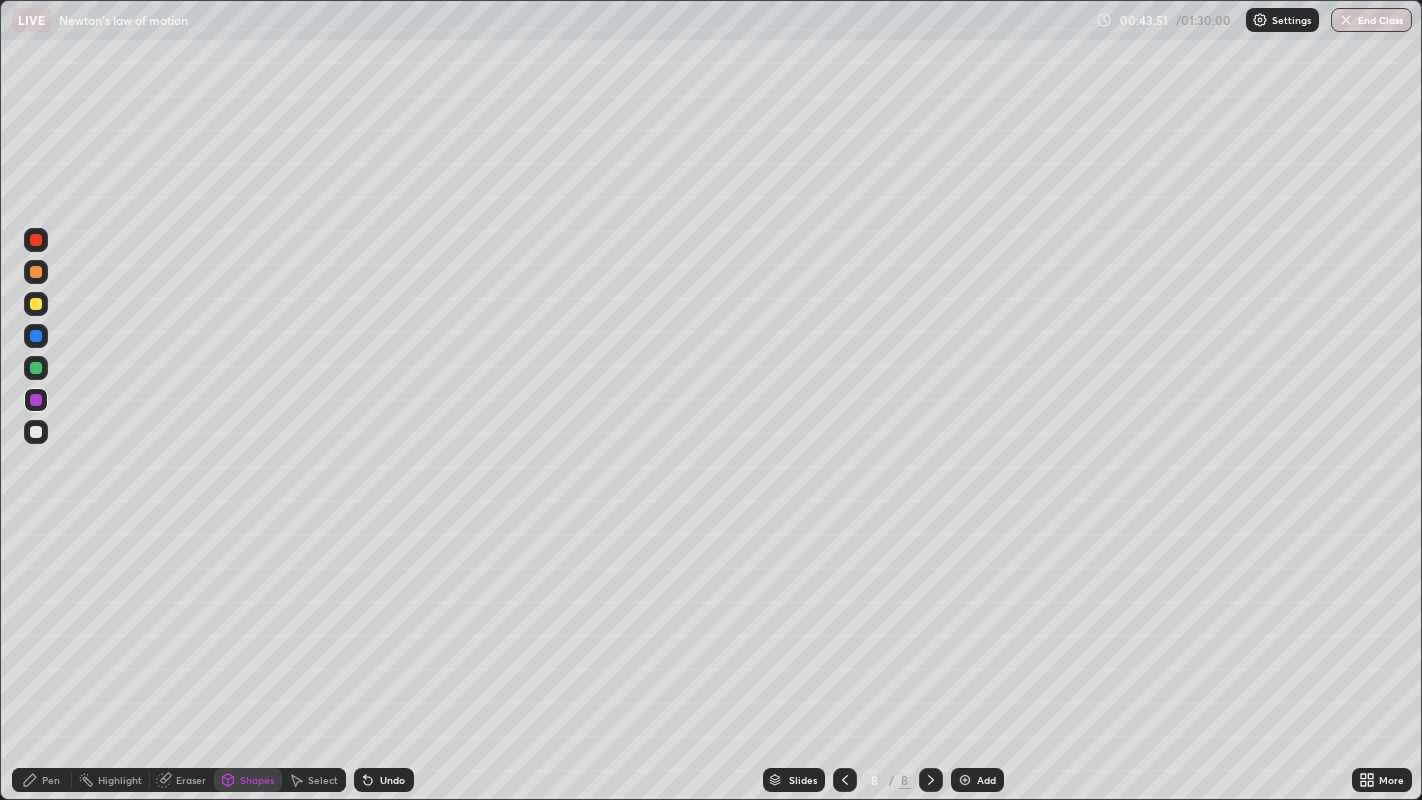 click at bounding box center (36, 304) 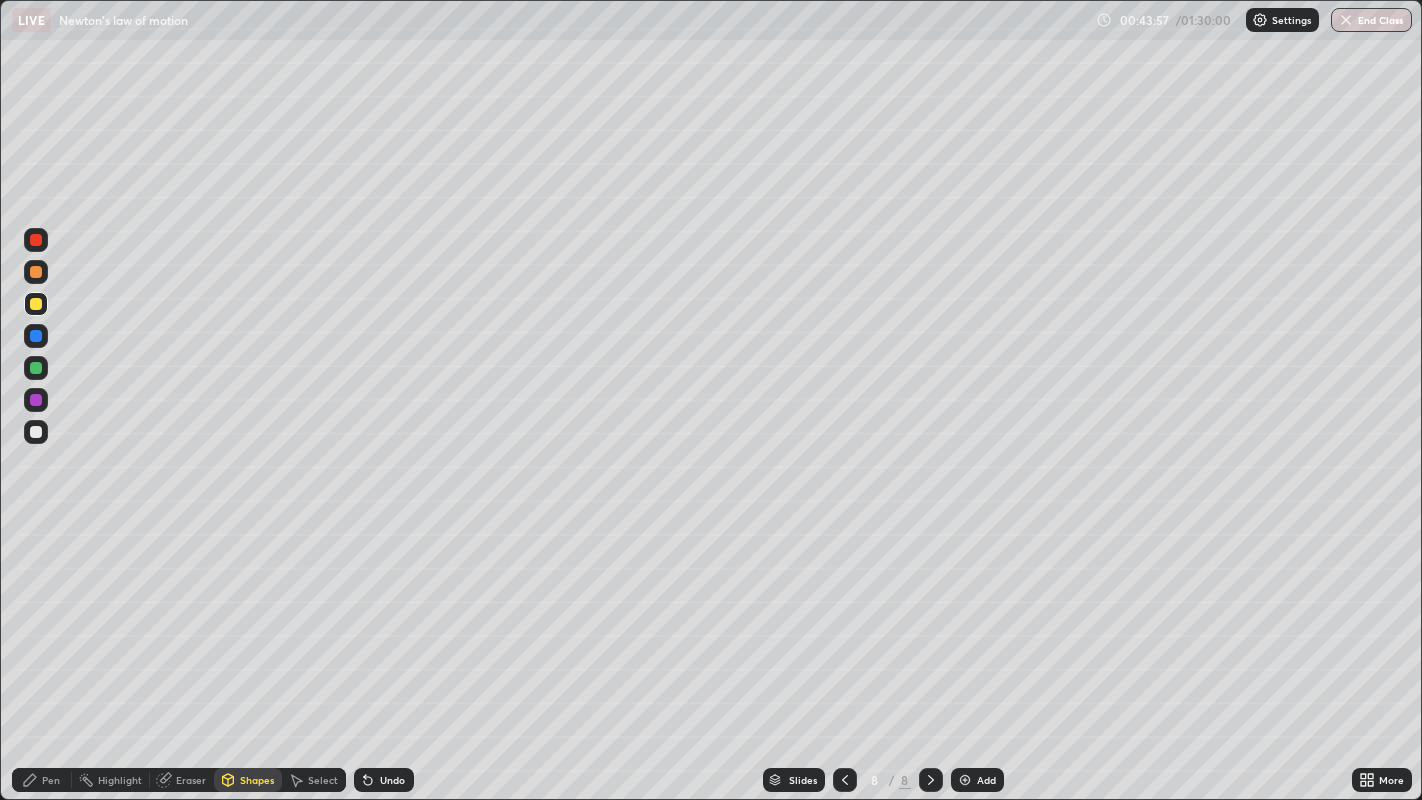 click on "Shapes" at bounding box center (248, 780) 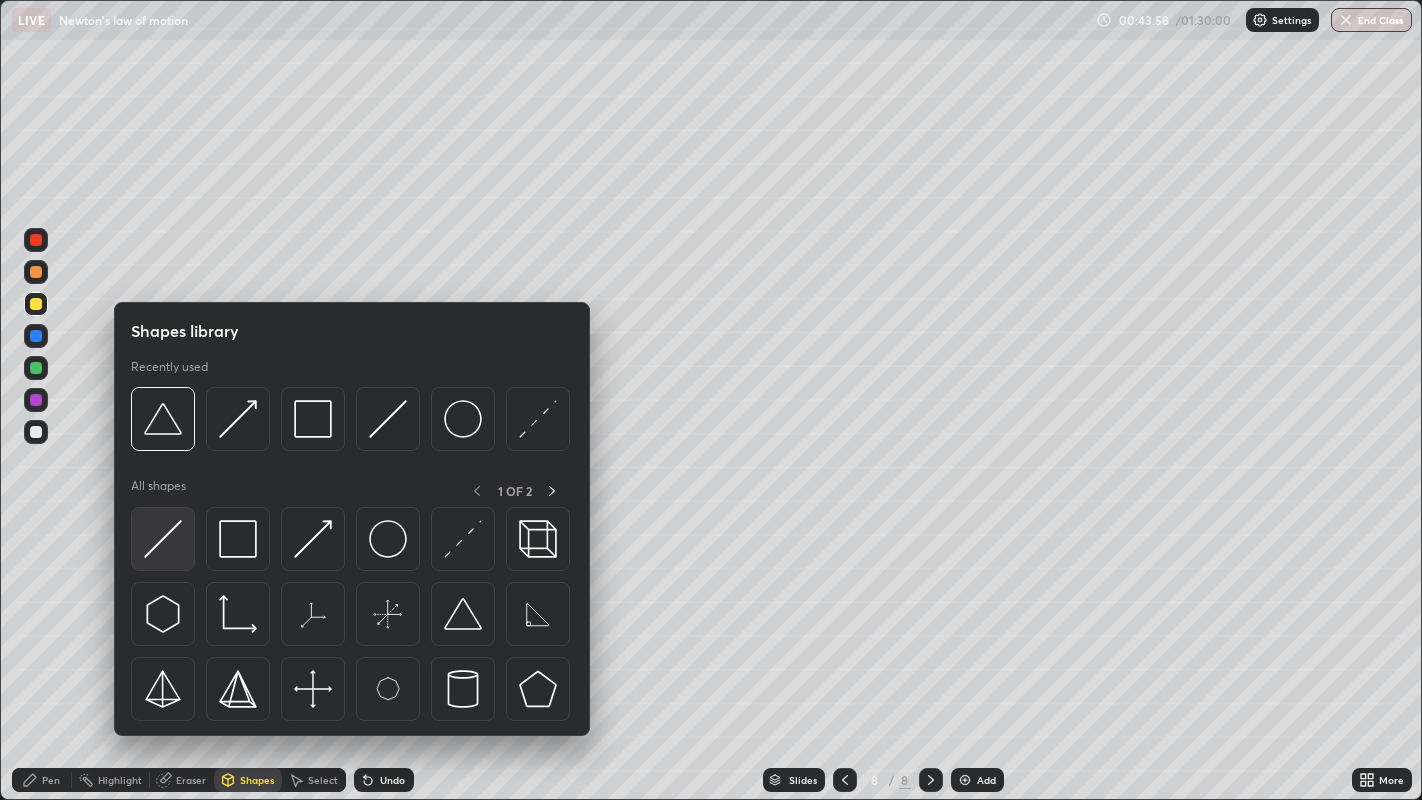 click at bounding box center (163, 539) 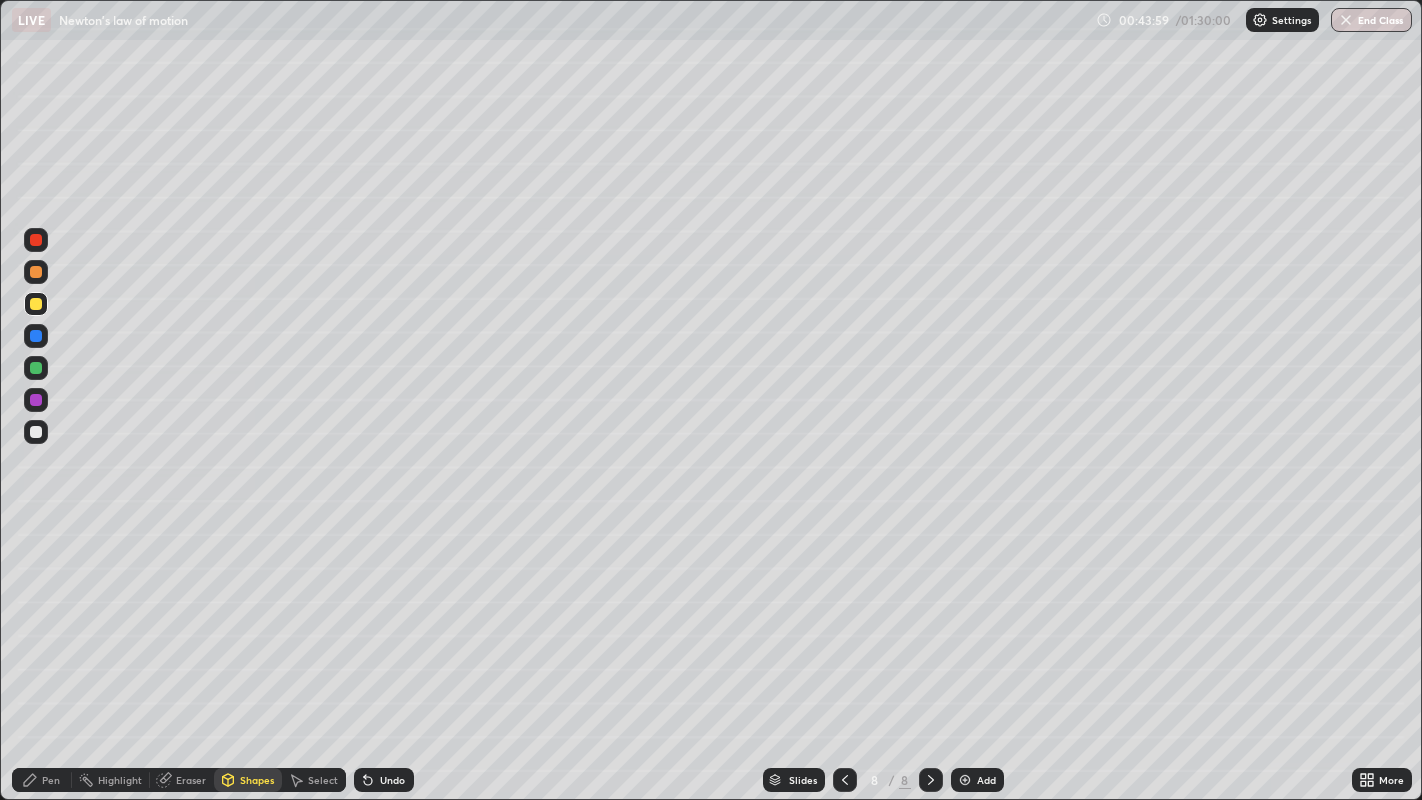 click at bounding box center (36, 432) 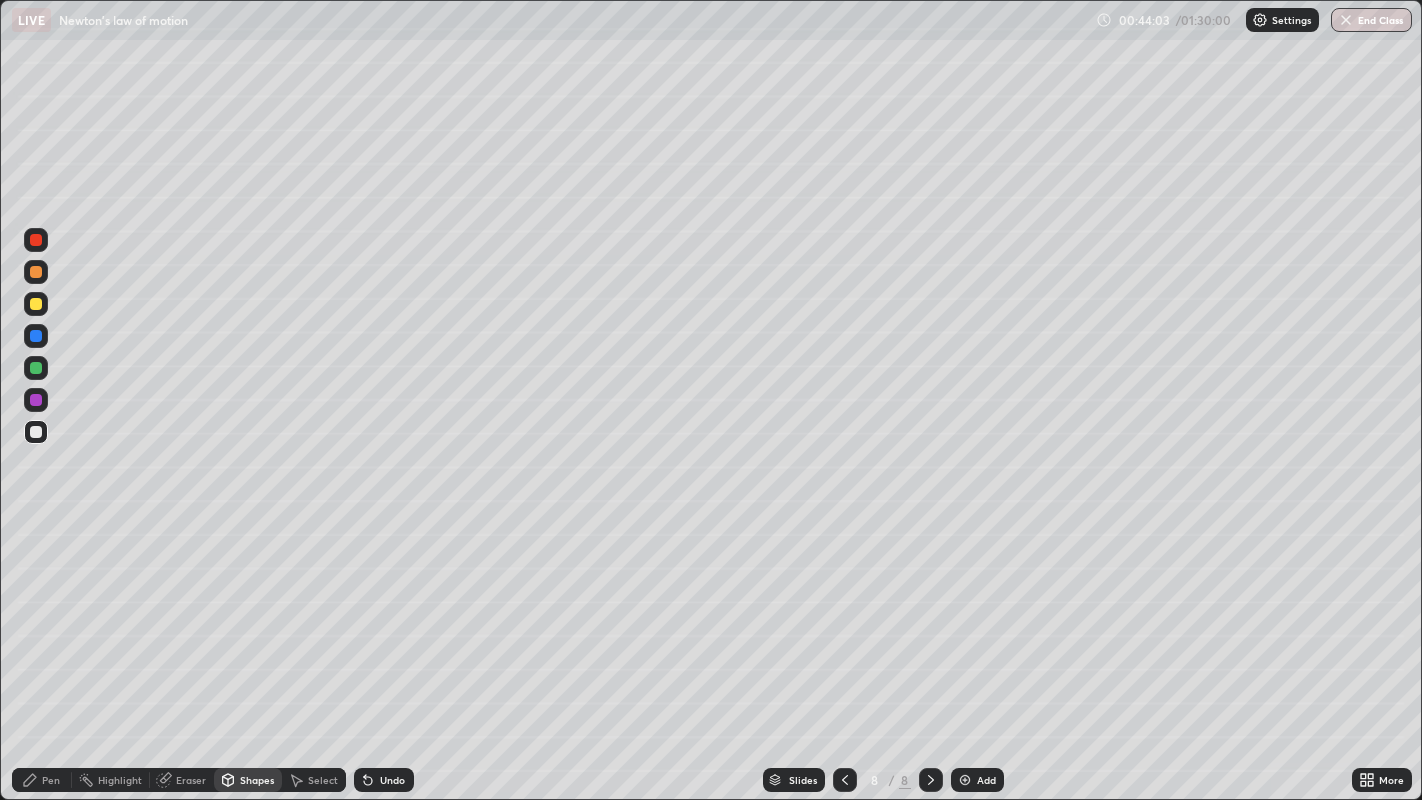 click on "Shapes" at bounding box center (248, 780) 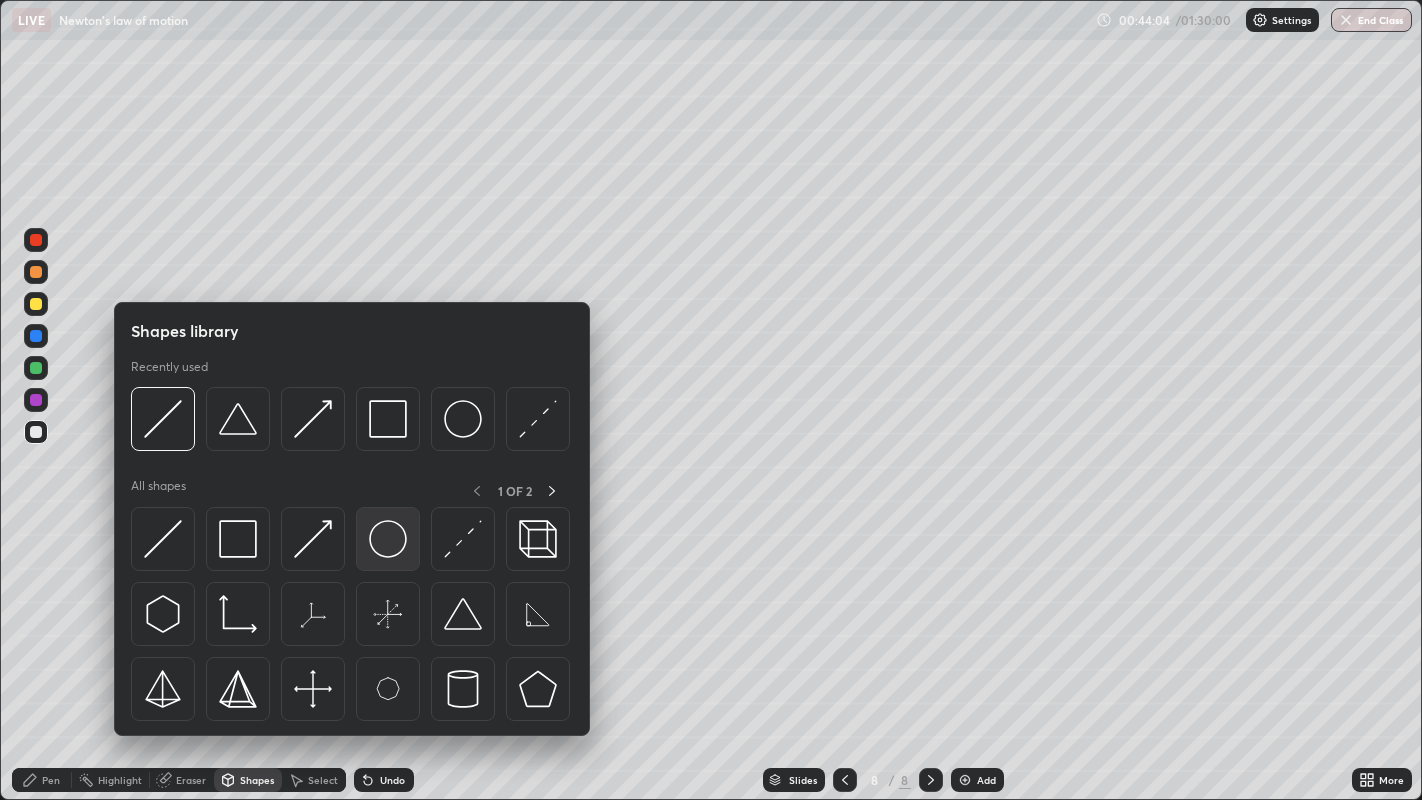 click at bounding box center [388, 539] 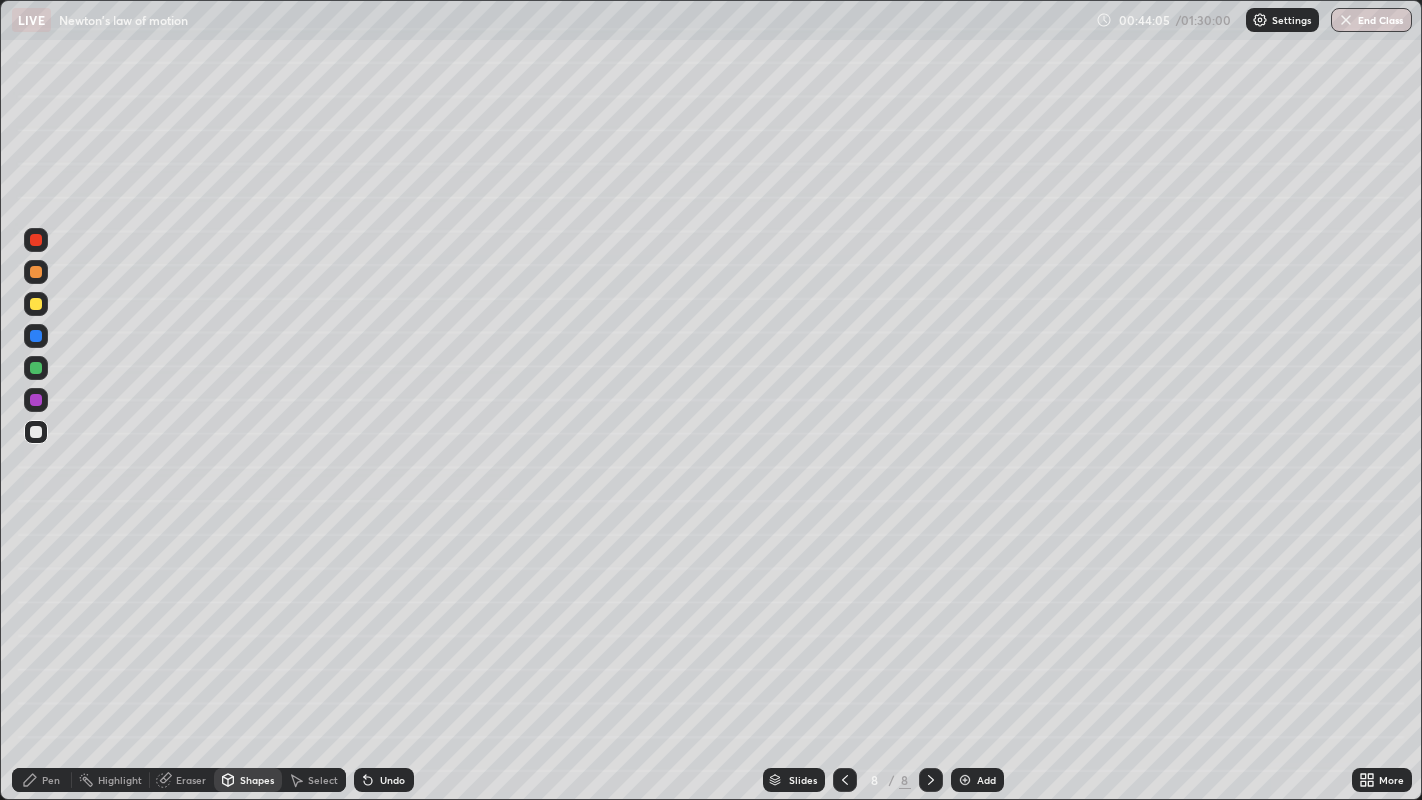 click at bounding box center [36, 304] 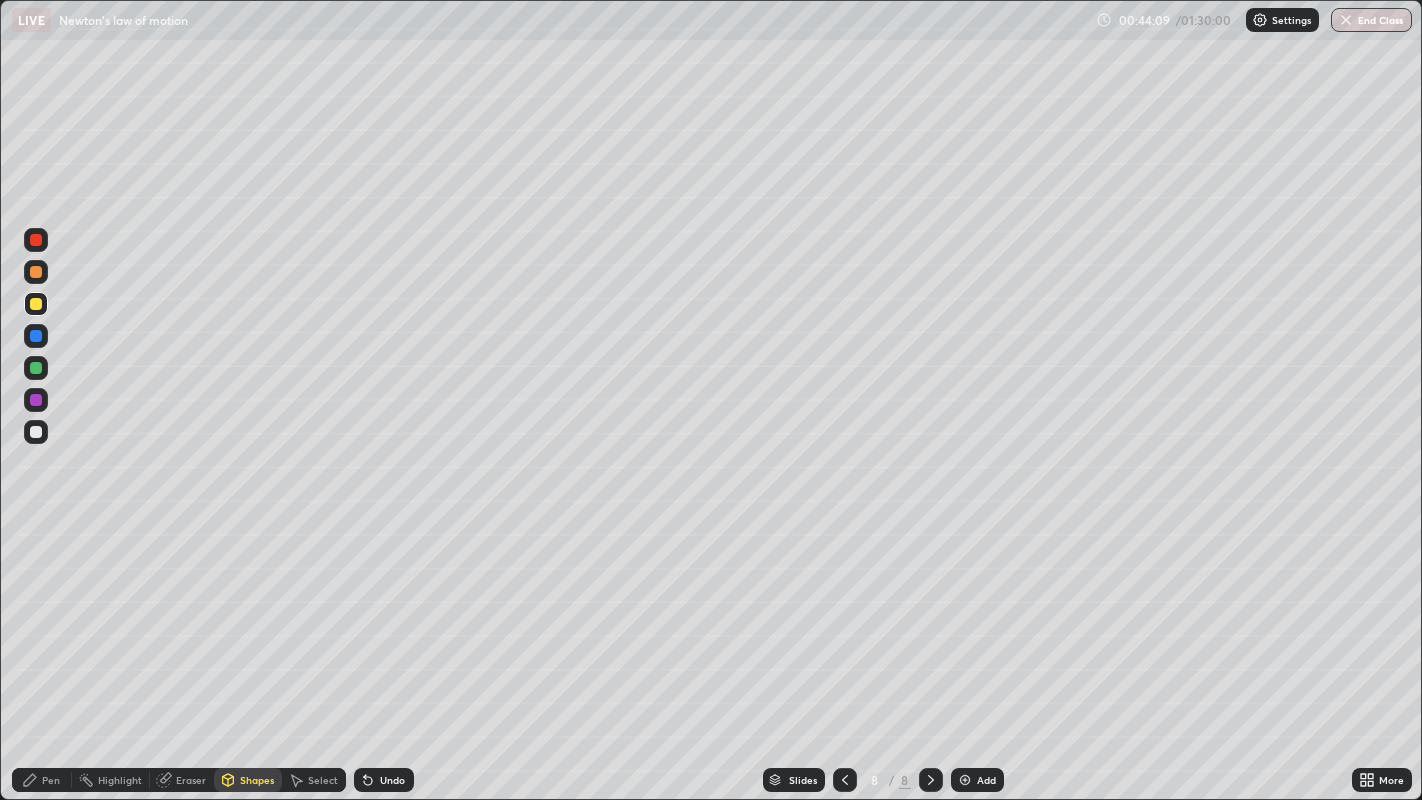 click on "Select" at bounding box center (323, 780) 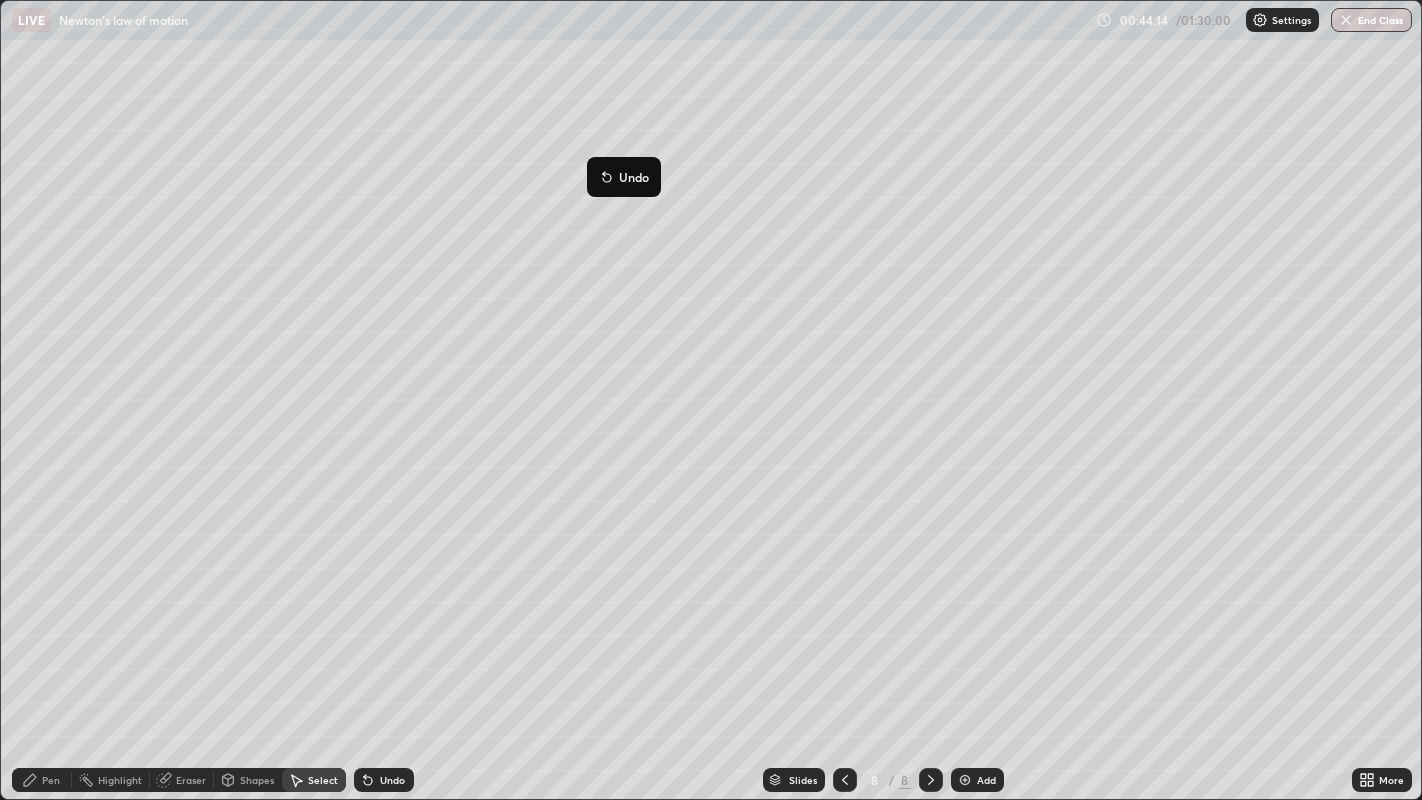 click on "0 ° Undo Copy Duplicate Duplicate to new slide Delete" at bounding box center [711, 400] 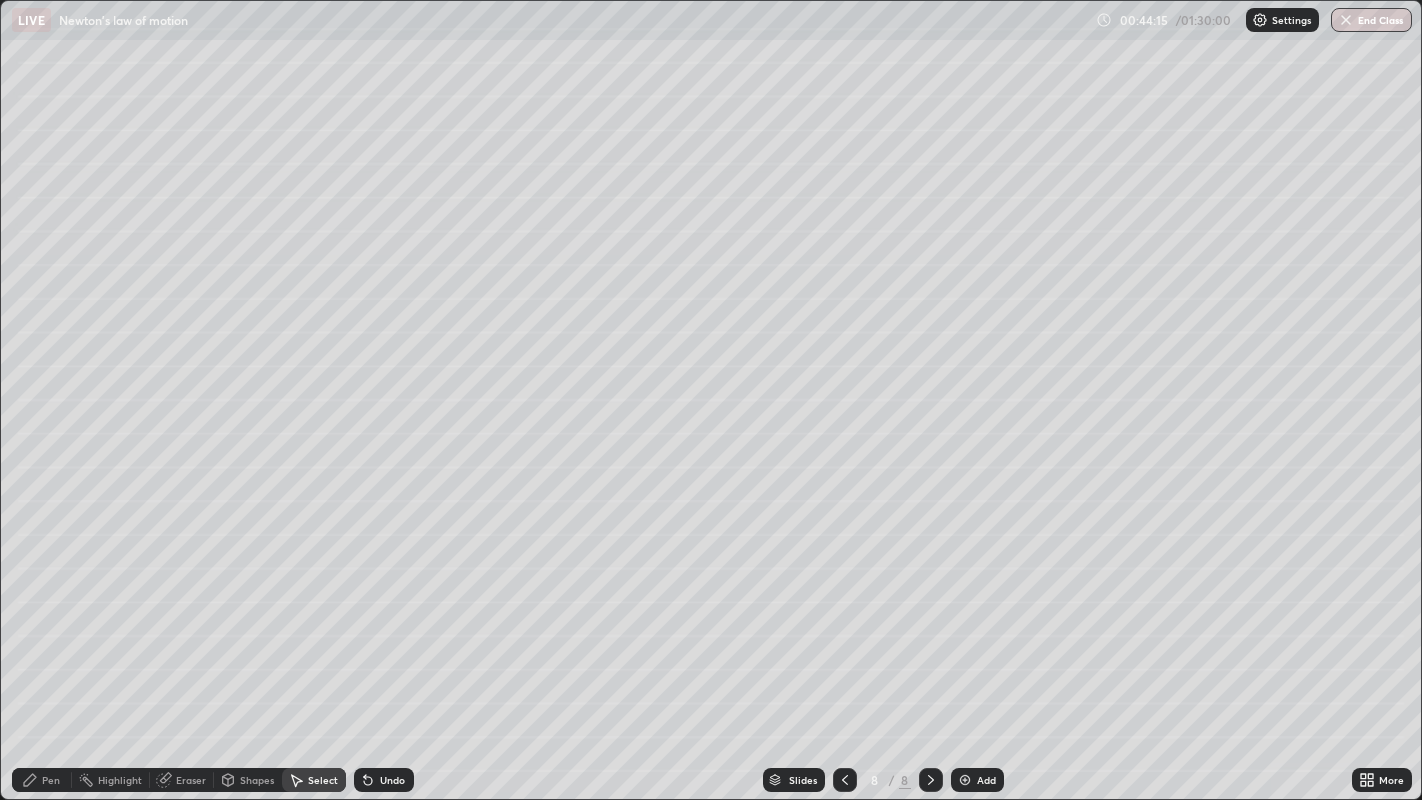 click on "Shapes" at bounding box center [257, 780] 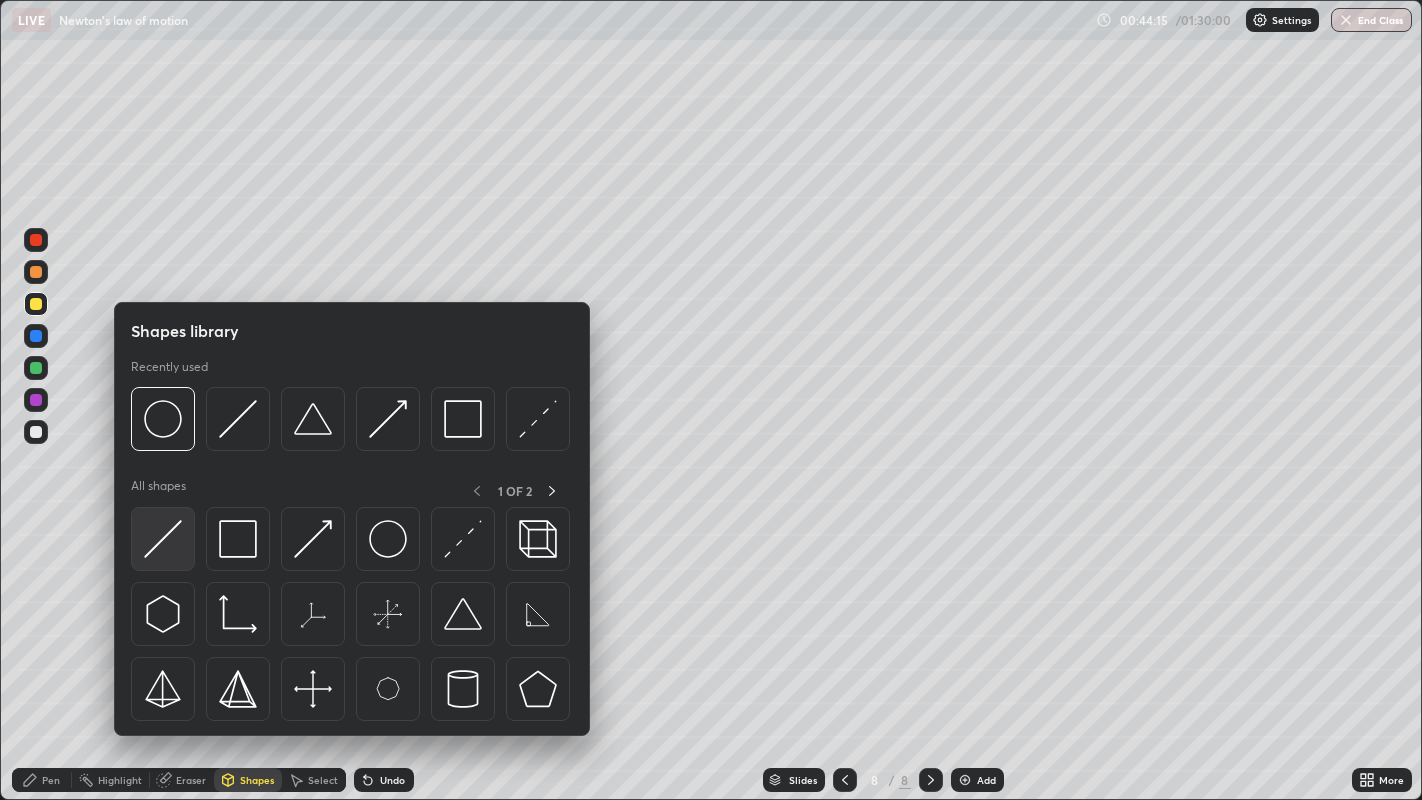 click at bounding box center [163, 539] 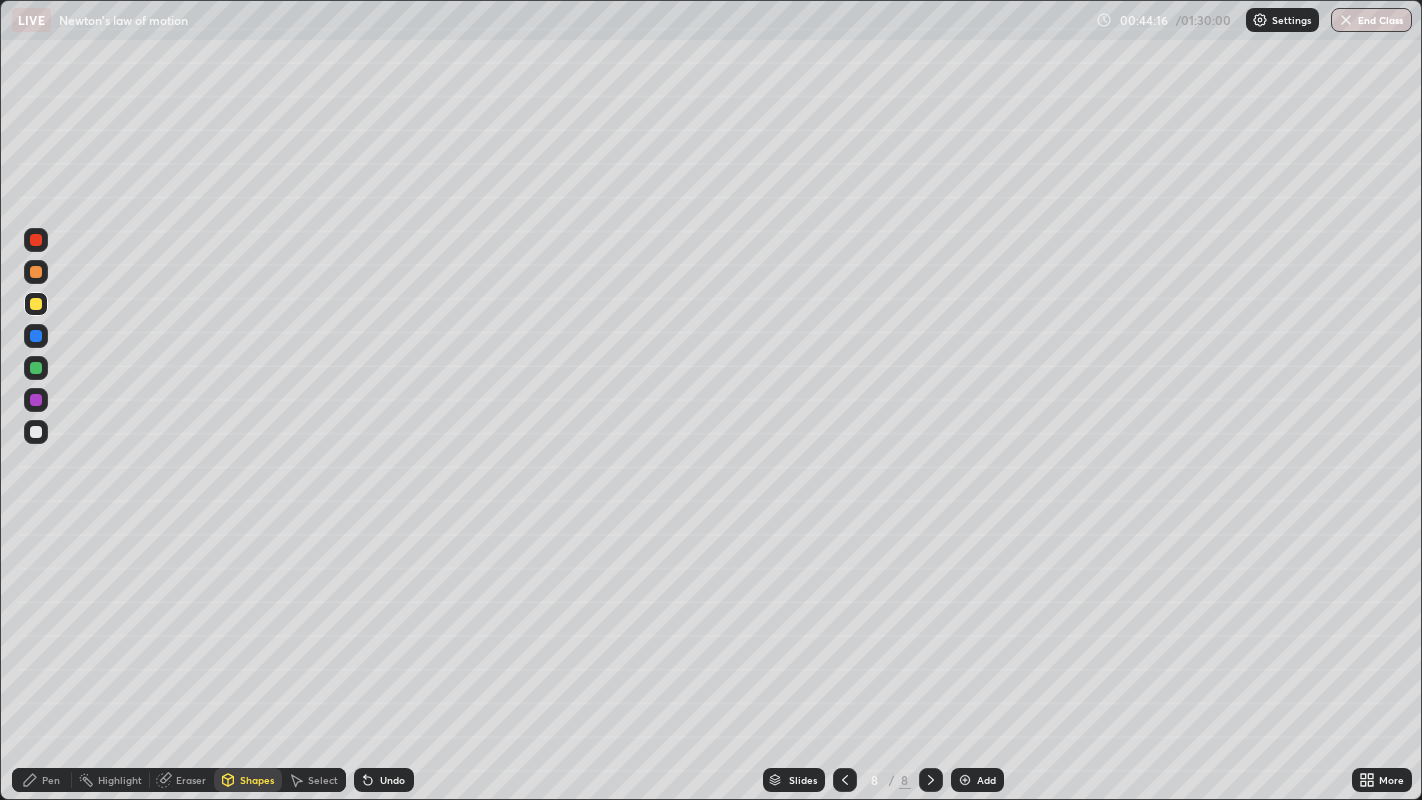 click at bounding box center (36, 400) 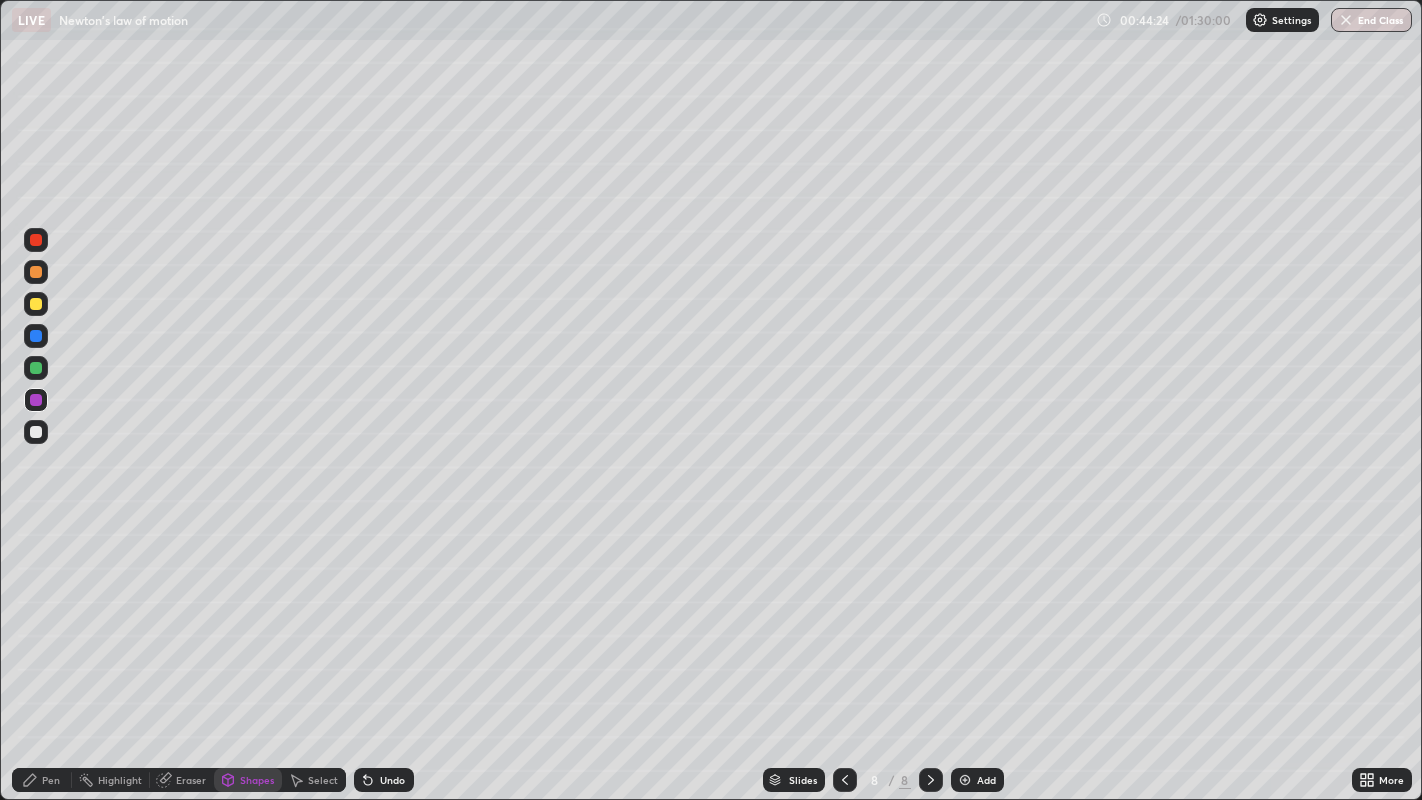 click on "Shapes" at bounding box center [257, 780] 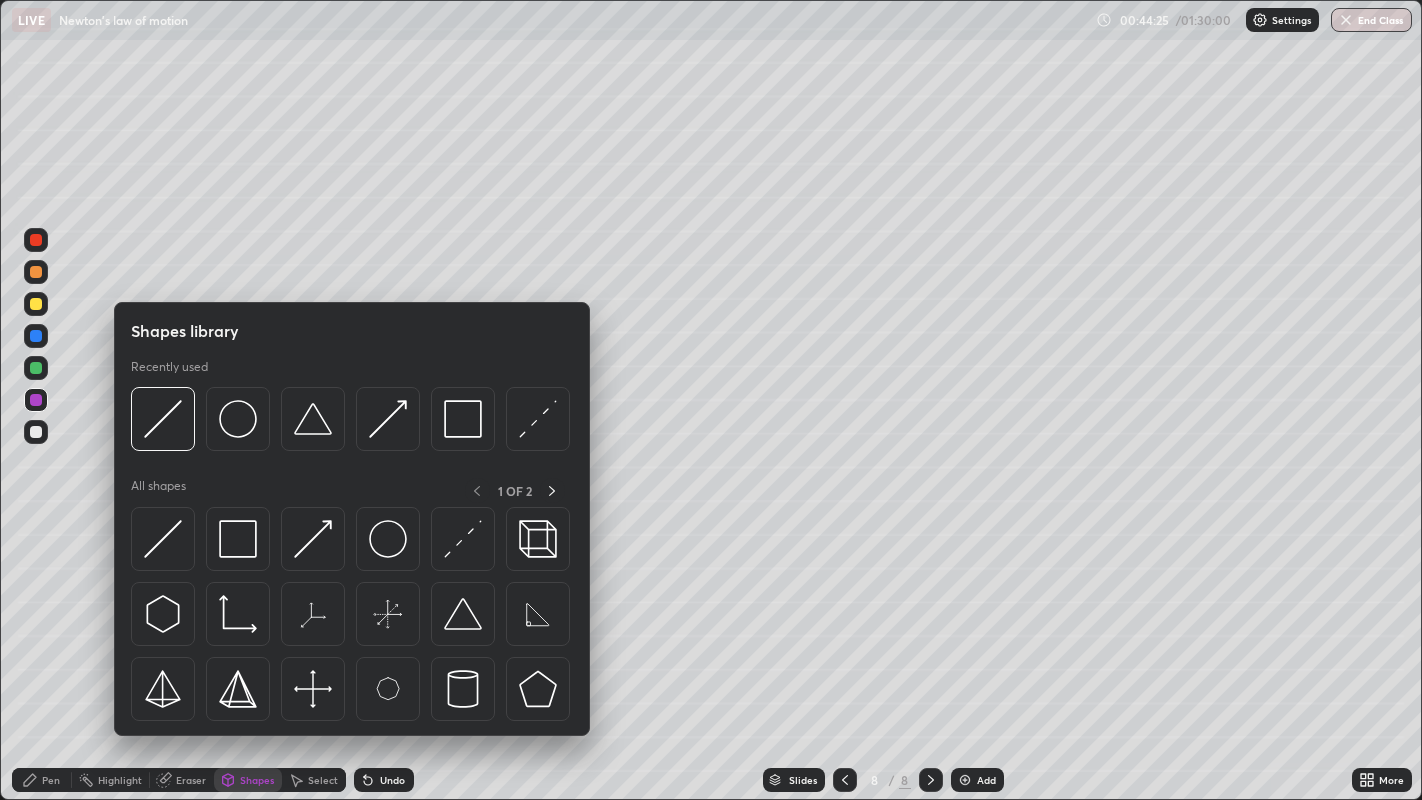 click at bounding box center (238, 539) 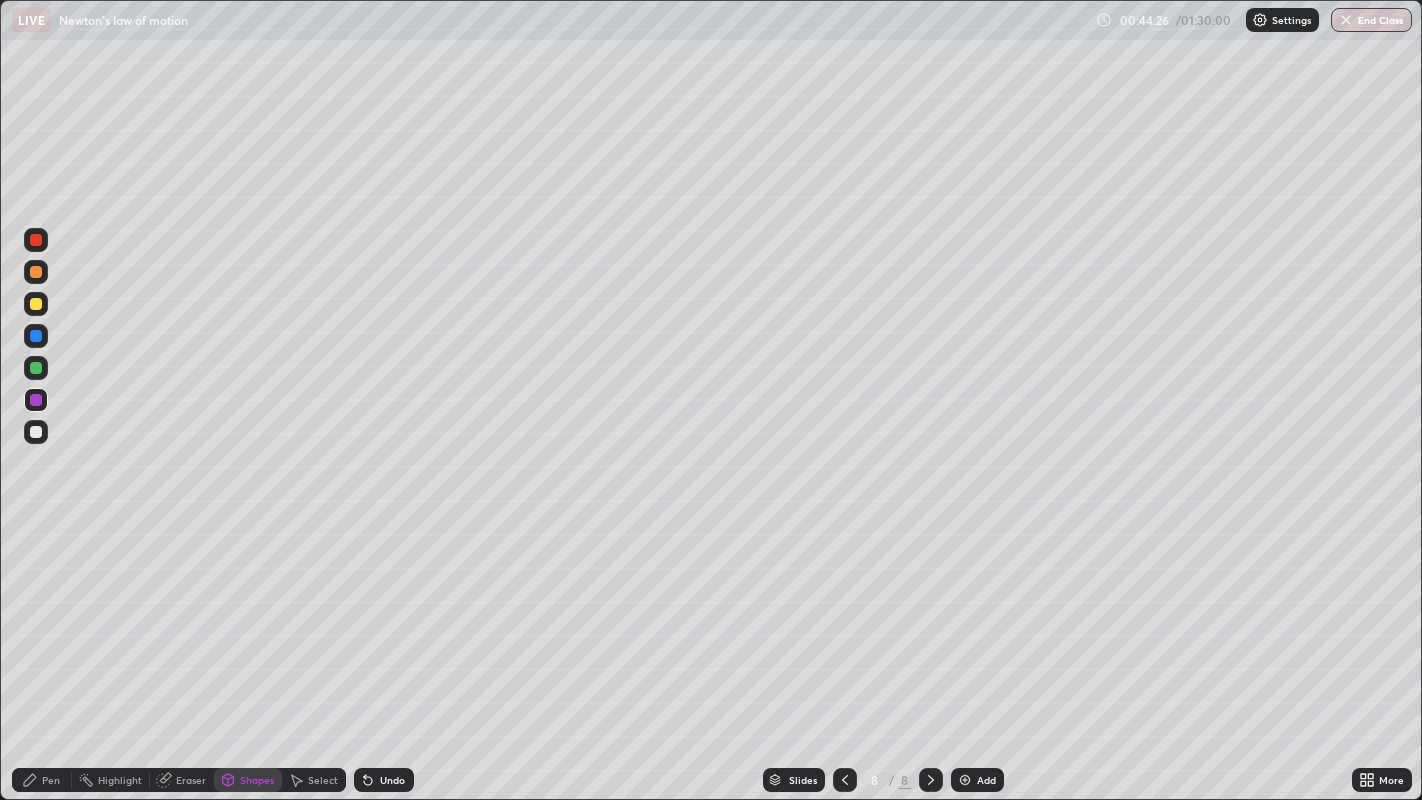 click at bounding box center [36, 368] 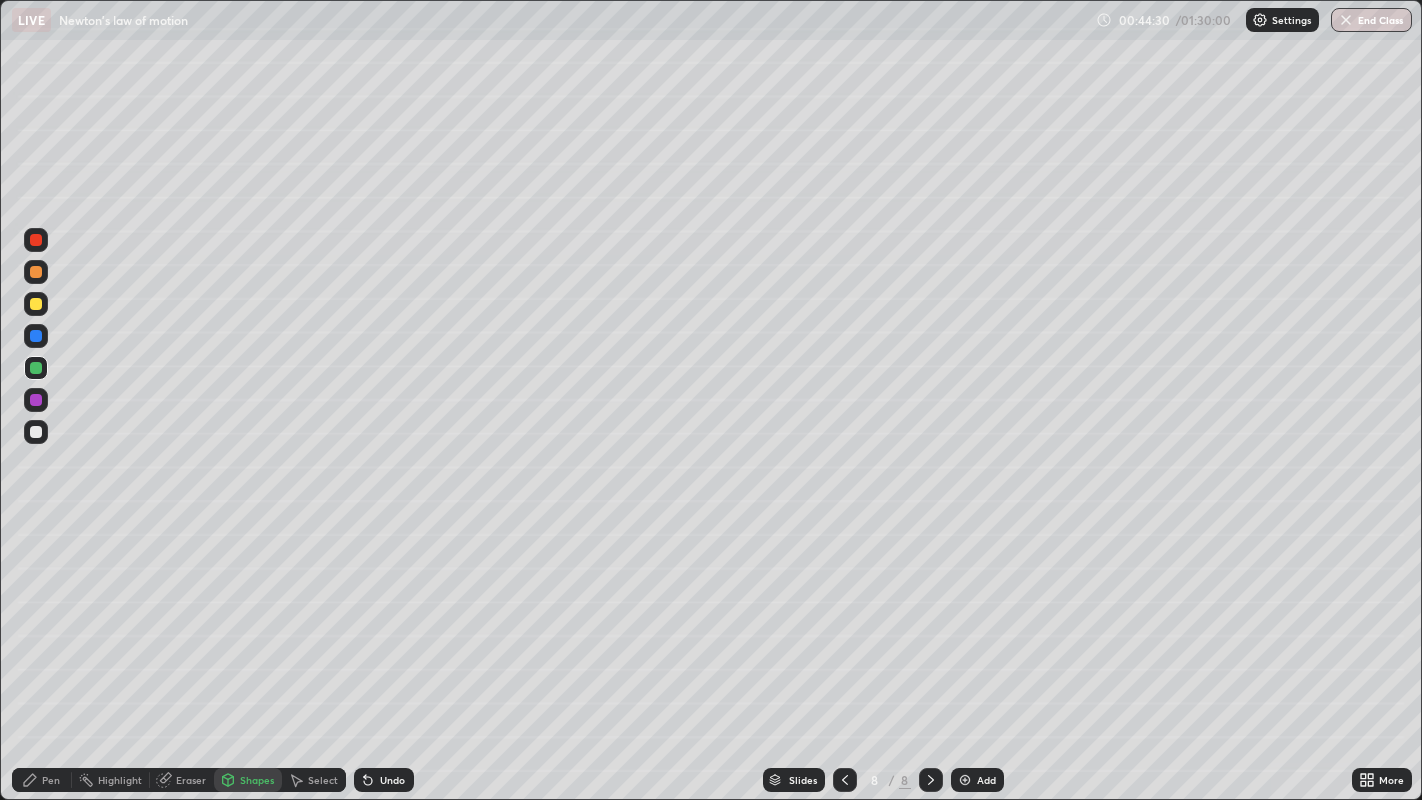 click on "Select" at bounding box center (323, 780) 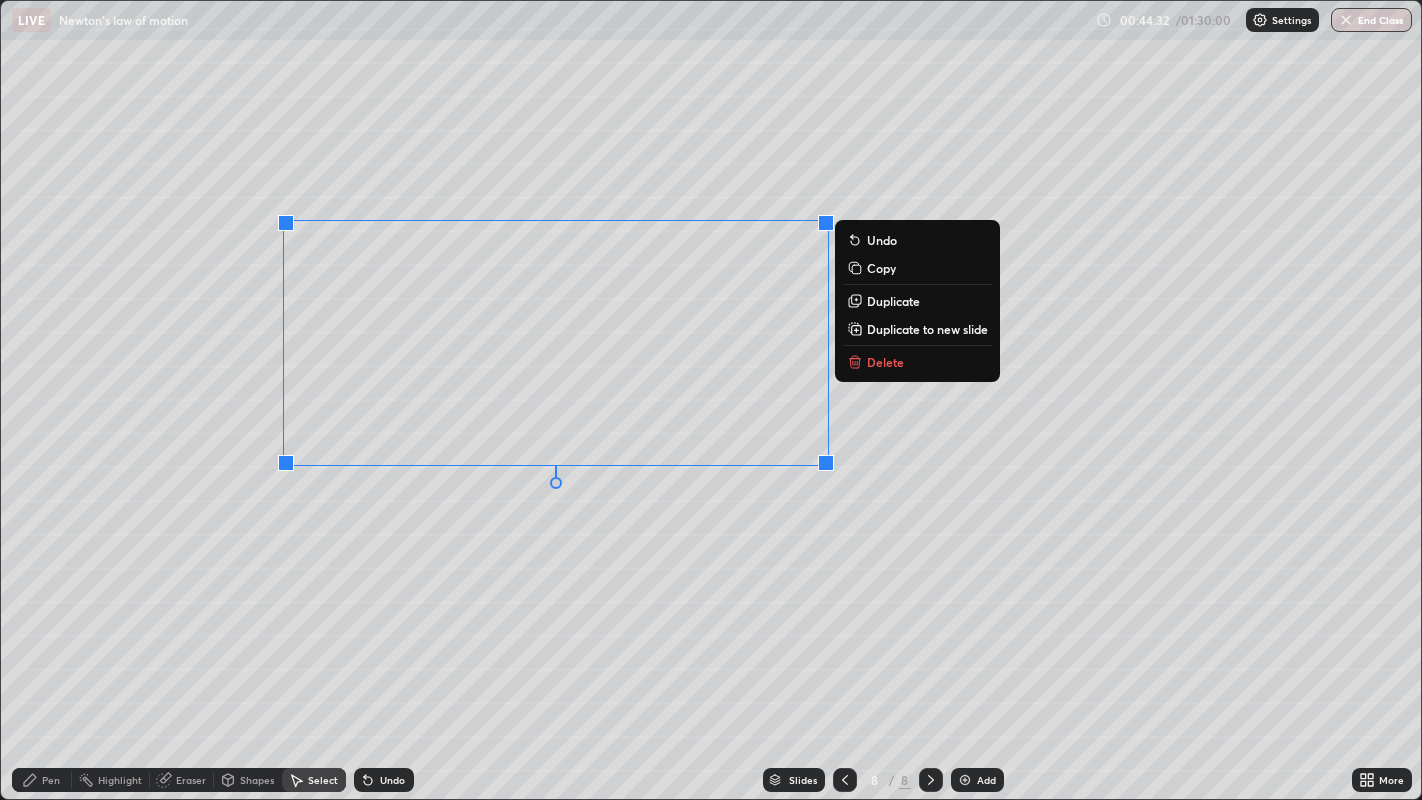 click on "0 ° Undo Copy Duplicate Duplicate to new slide Delete" at bounding box center (711, 400) 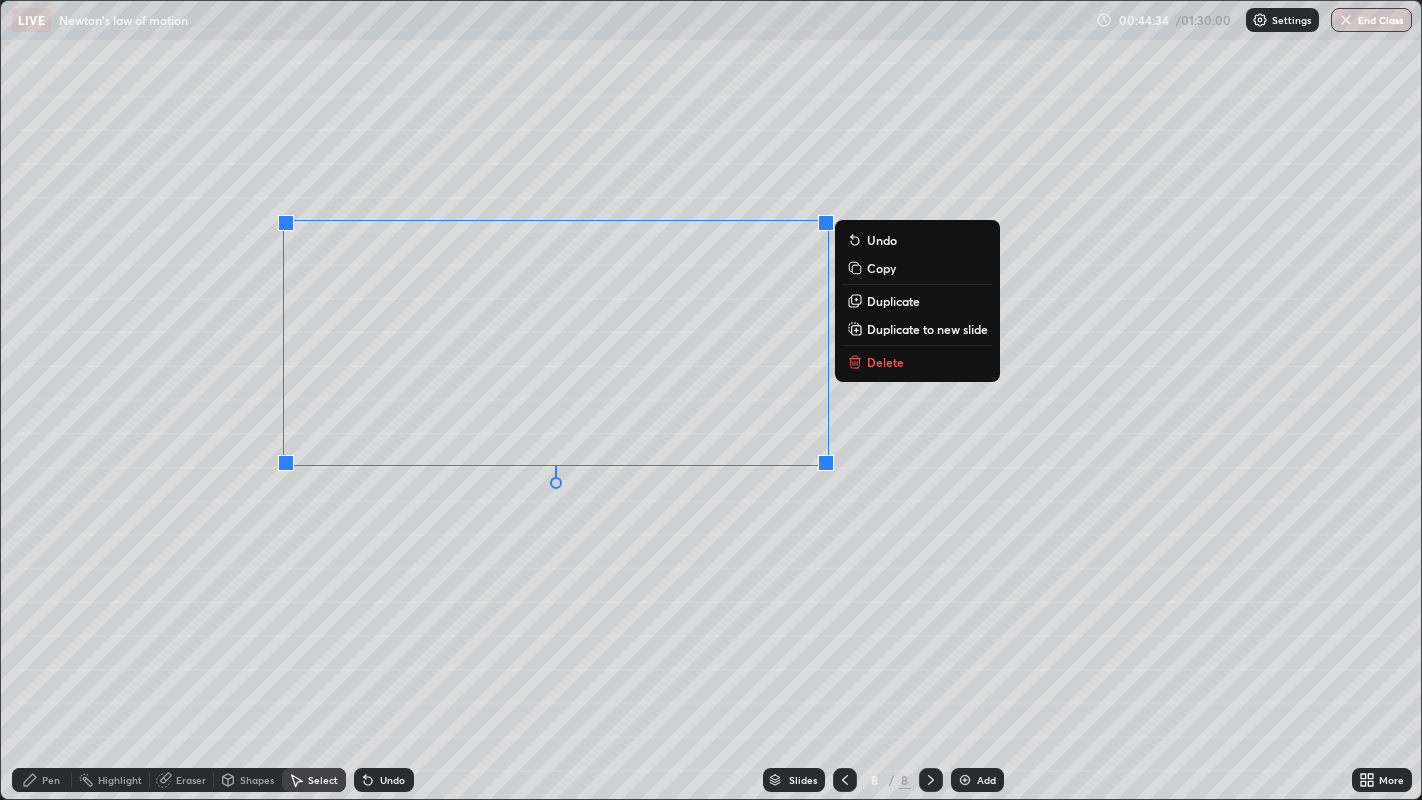 click on "0 ° Undo Copy Duplicate Duplicate to new slide Delete" at bounding box center (711, 400) 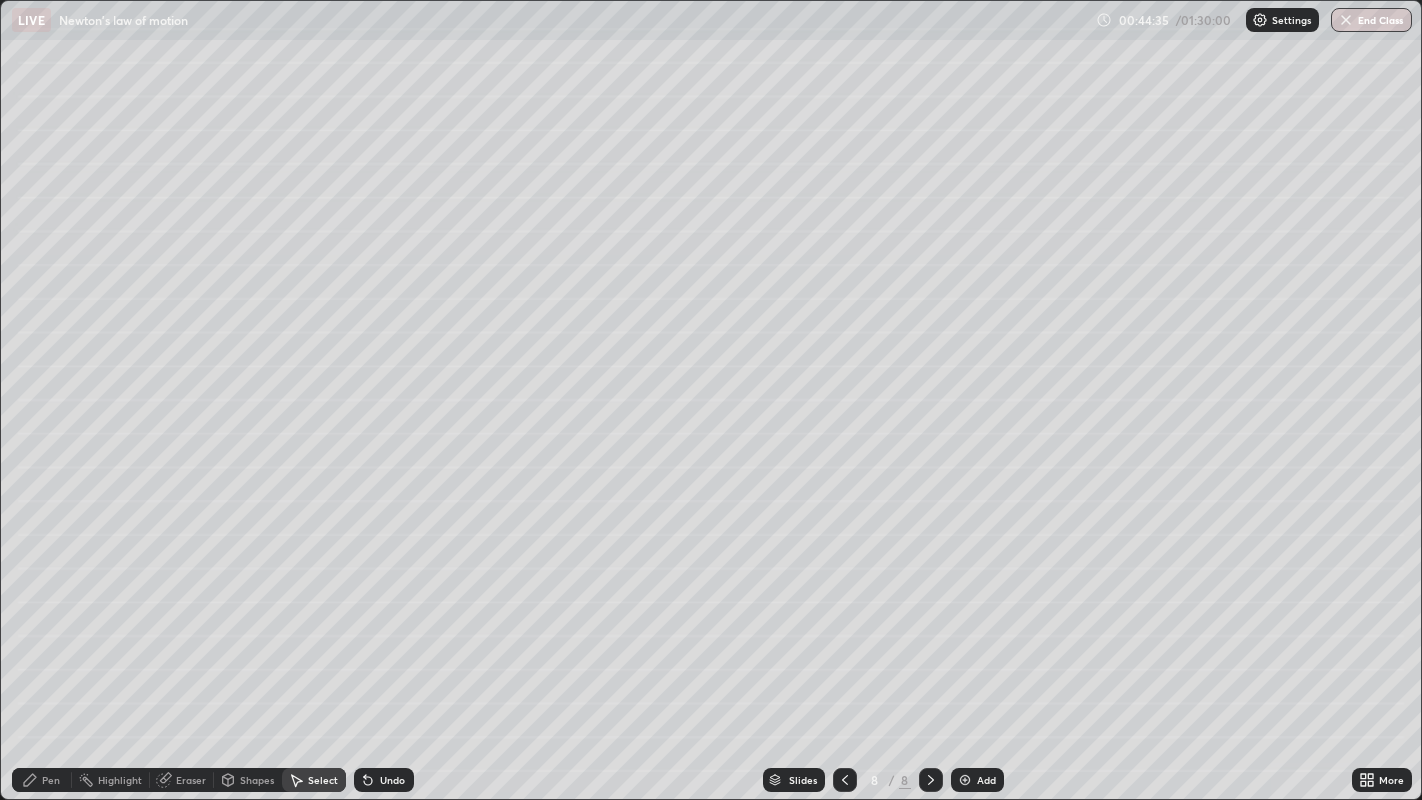 click 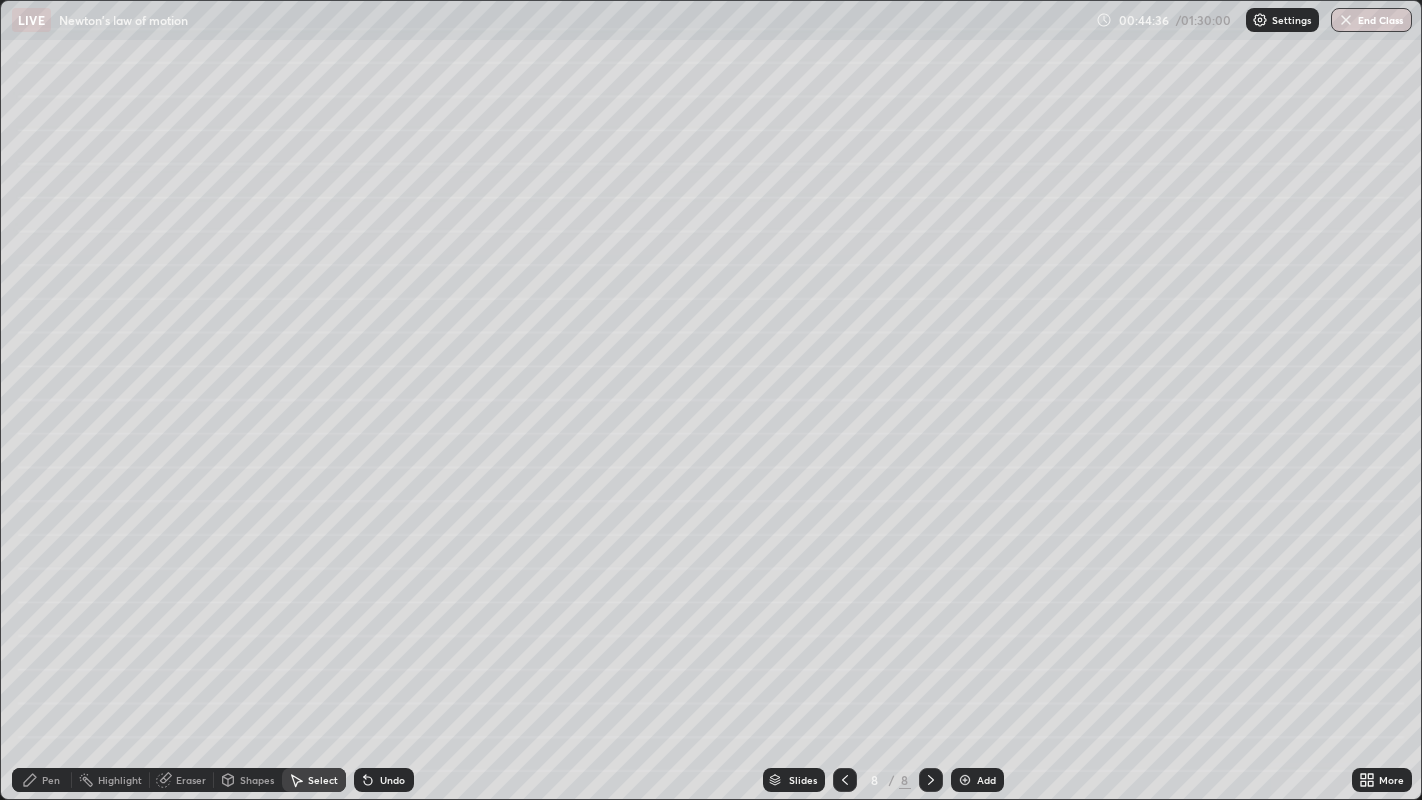 click on "Shapes" at bounding box center (257, 780) 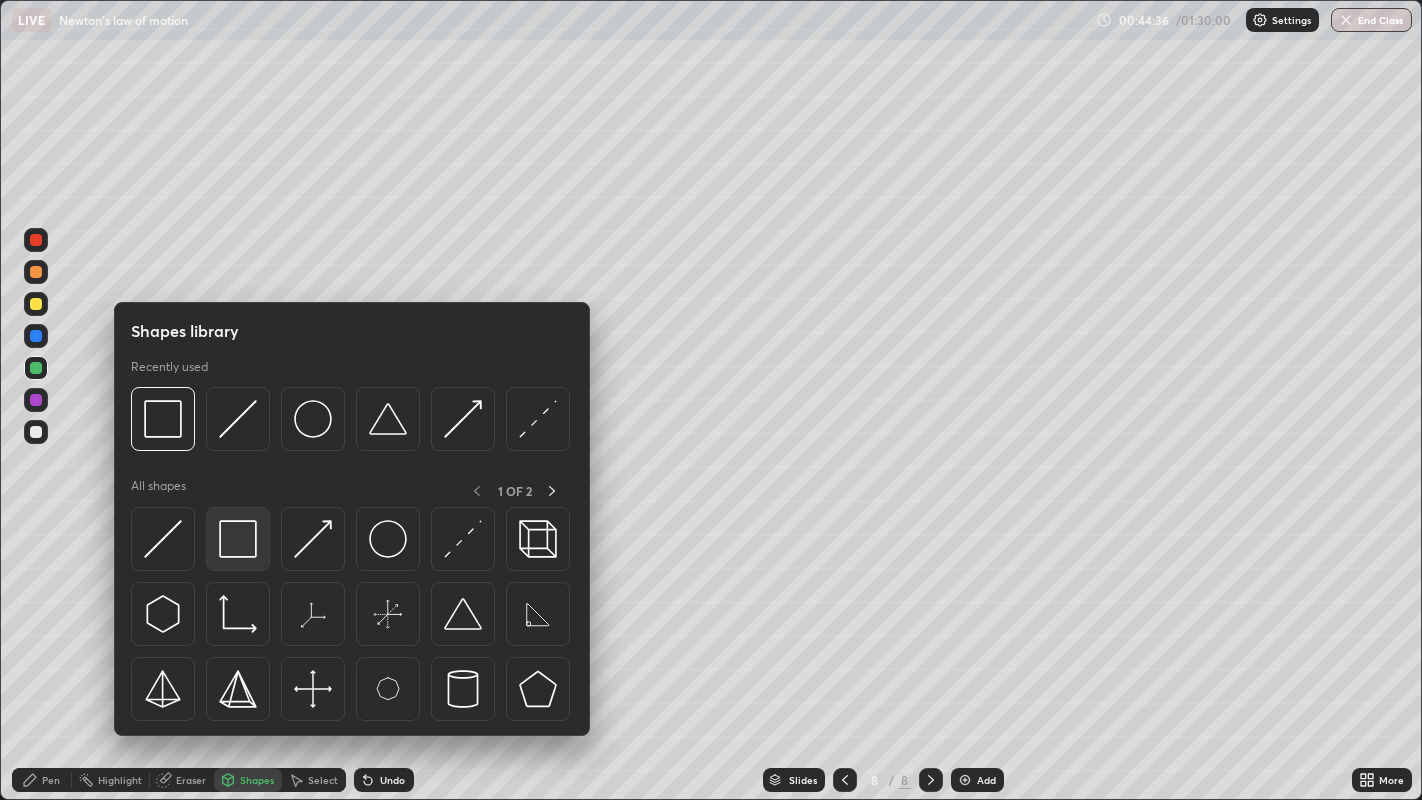 click at bounding box center [238, 539] 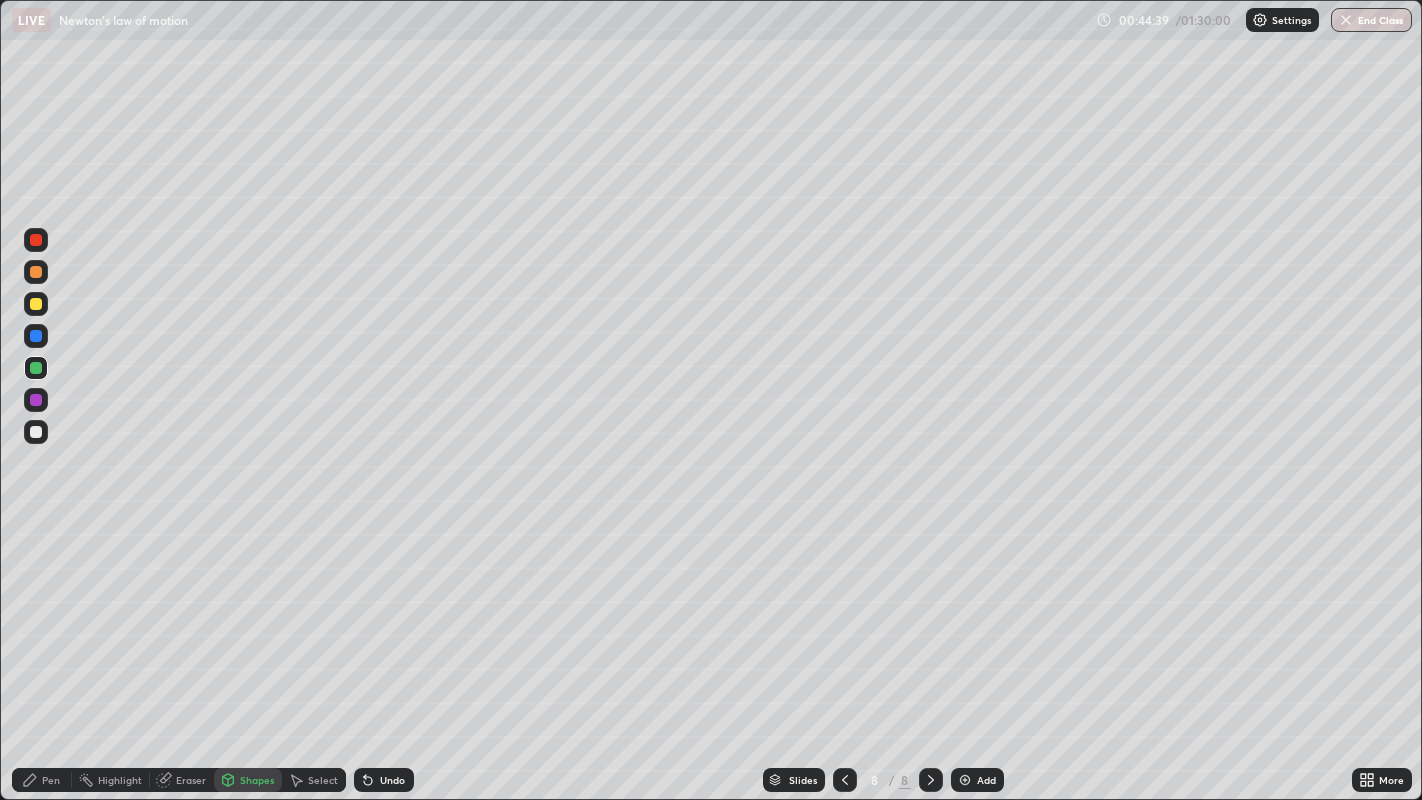 click on "Select" at bounding box center [314, 780] 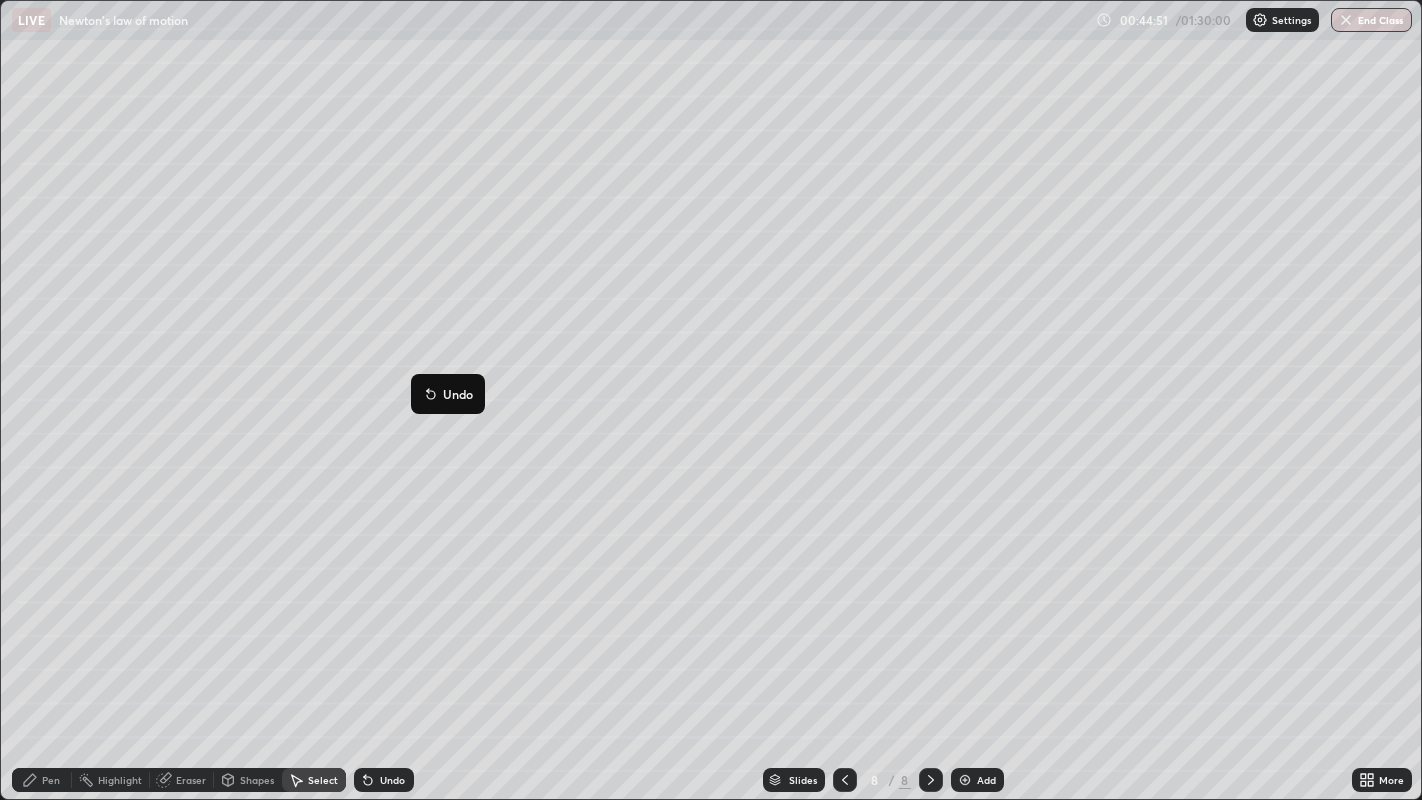 click on "42 ° Undo Copy Duplicate Duplicate to new slide Delete" at bounding box center (711, 400) 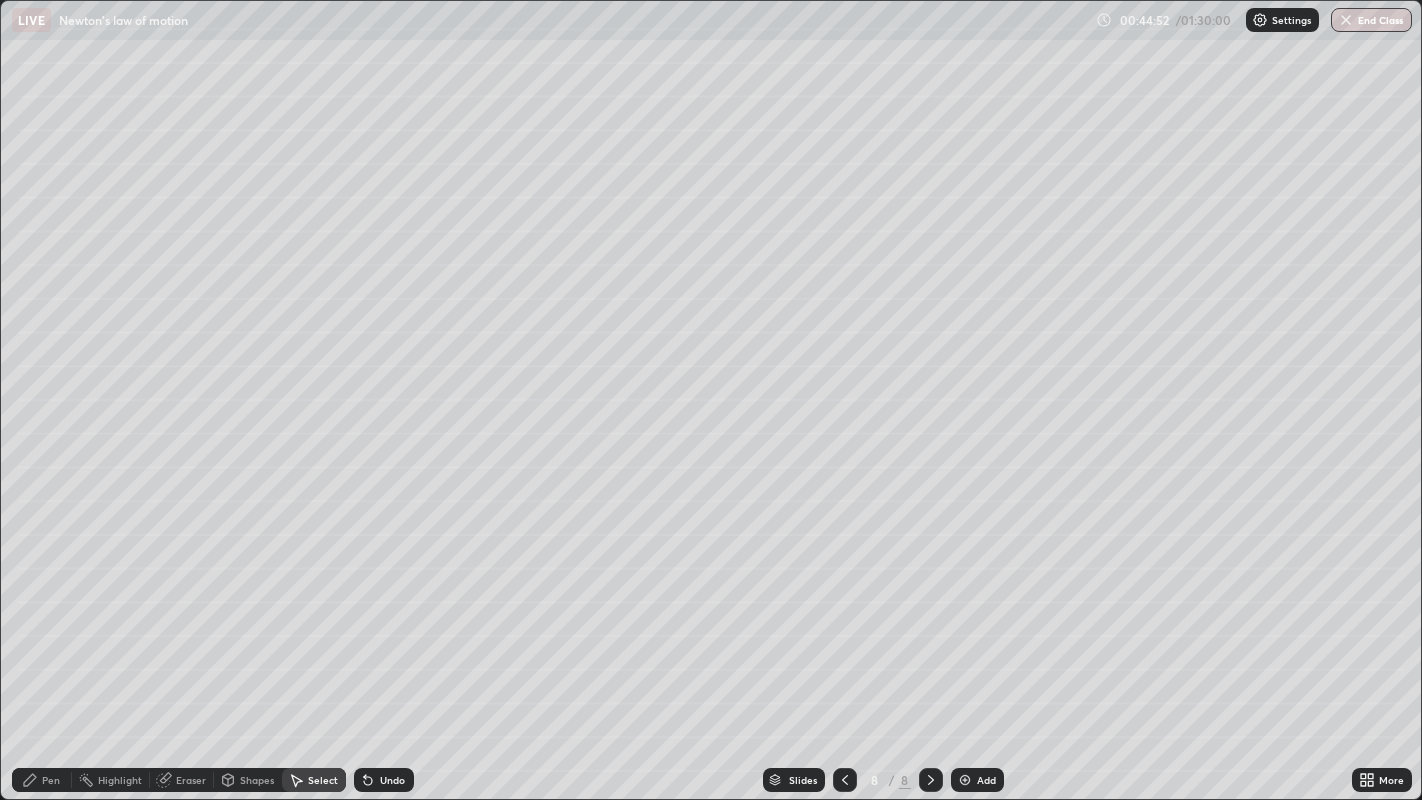 click on "Eraser" at bounding box center [182, 780] 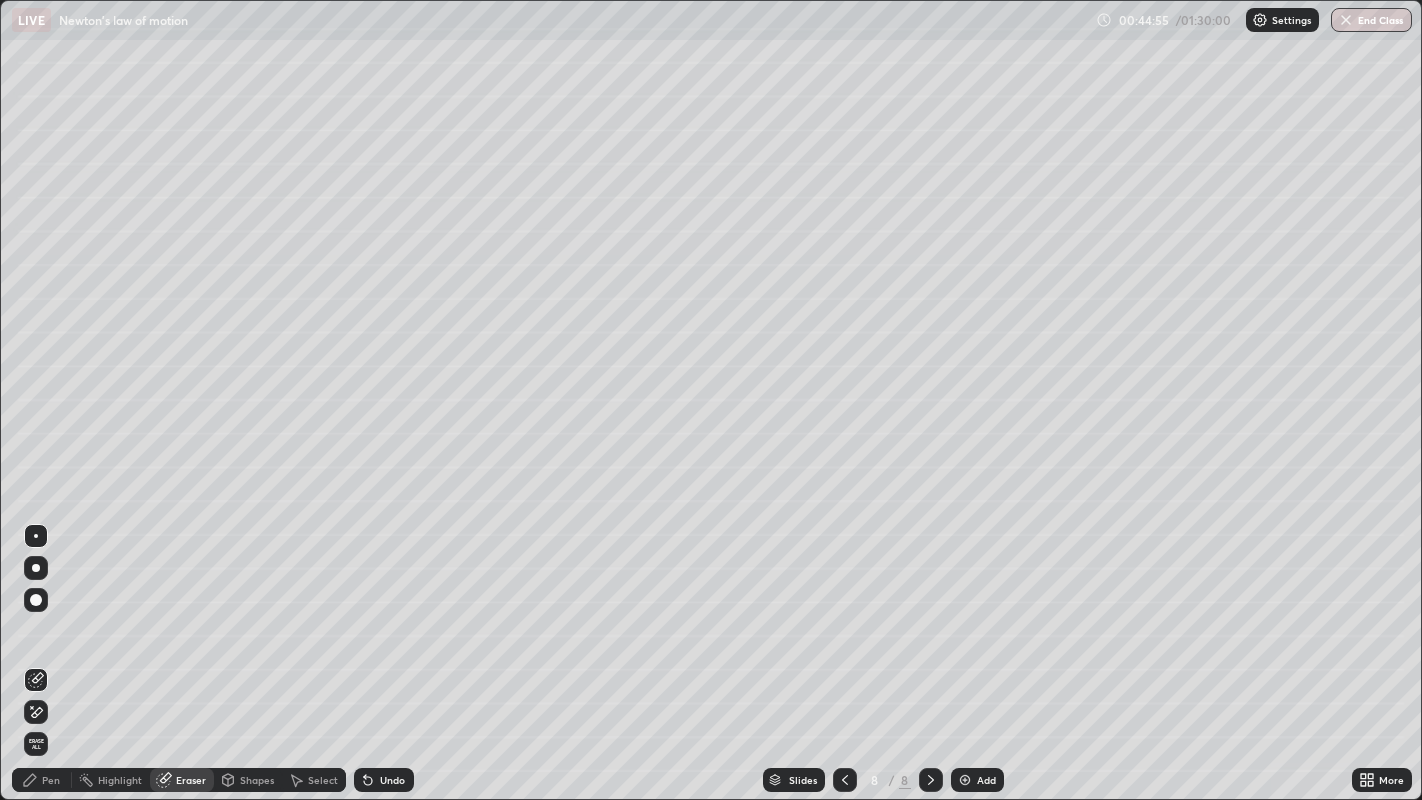 click on "Pen" at bounding box center (51, 780) 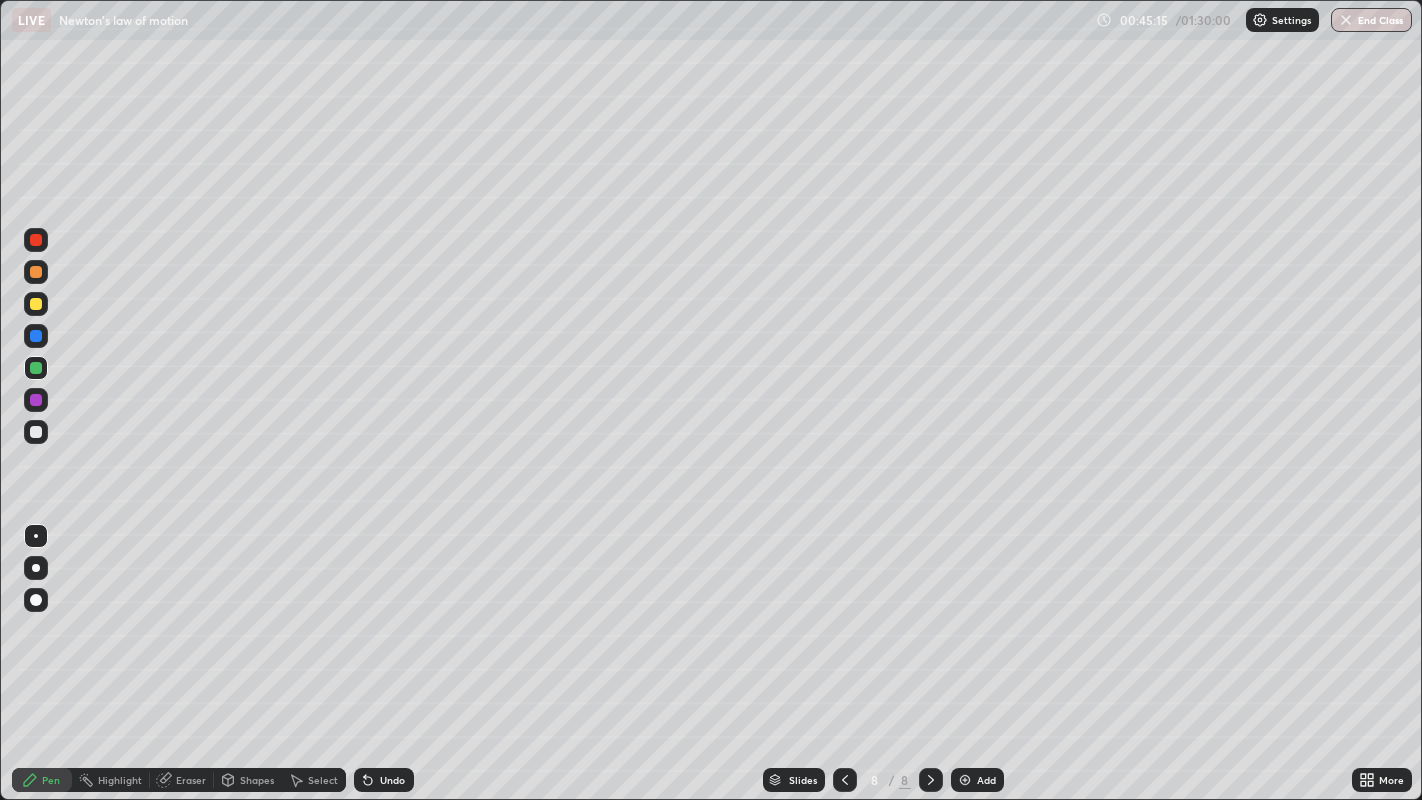 click 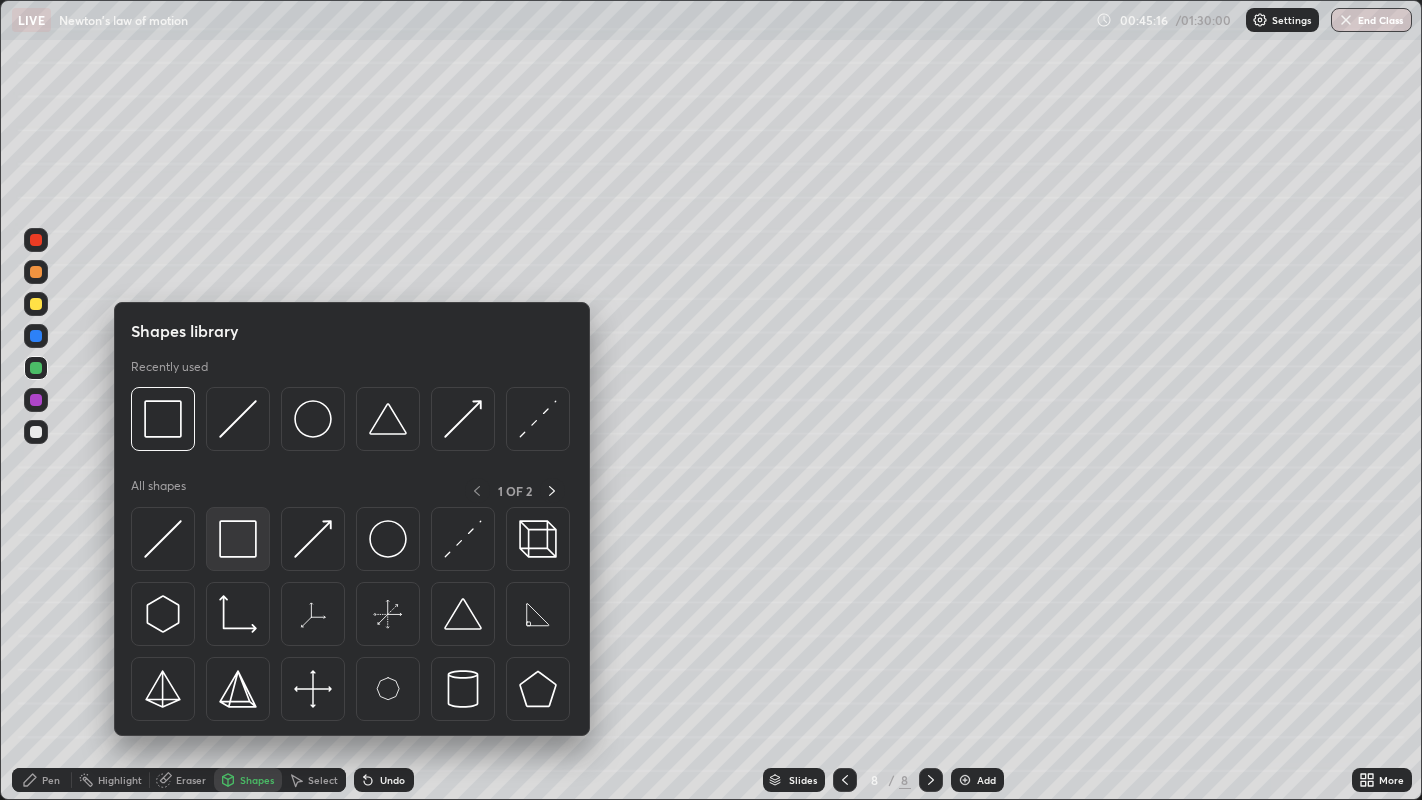 click at bounding box center (238, 539) 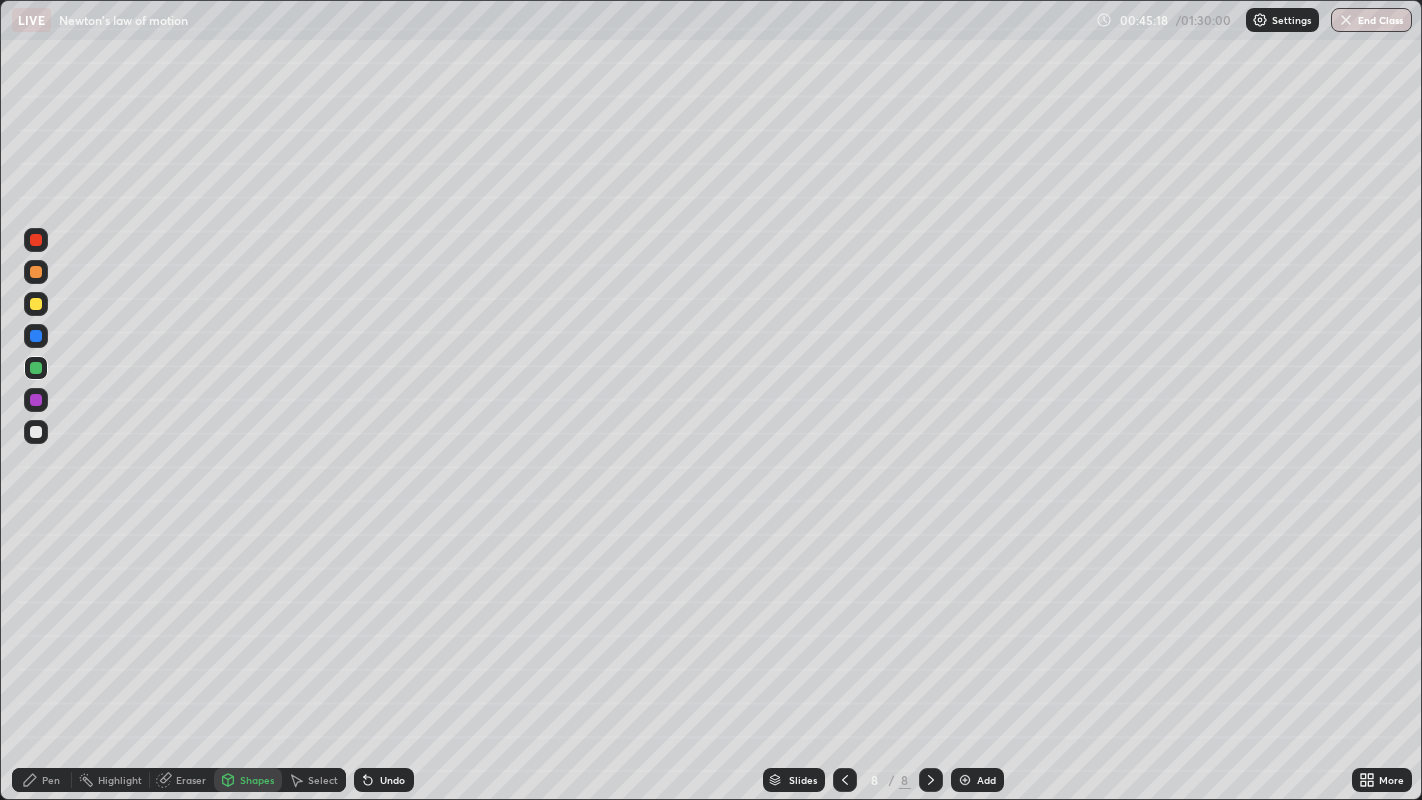 click at bounding box center (36, 272) 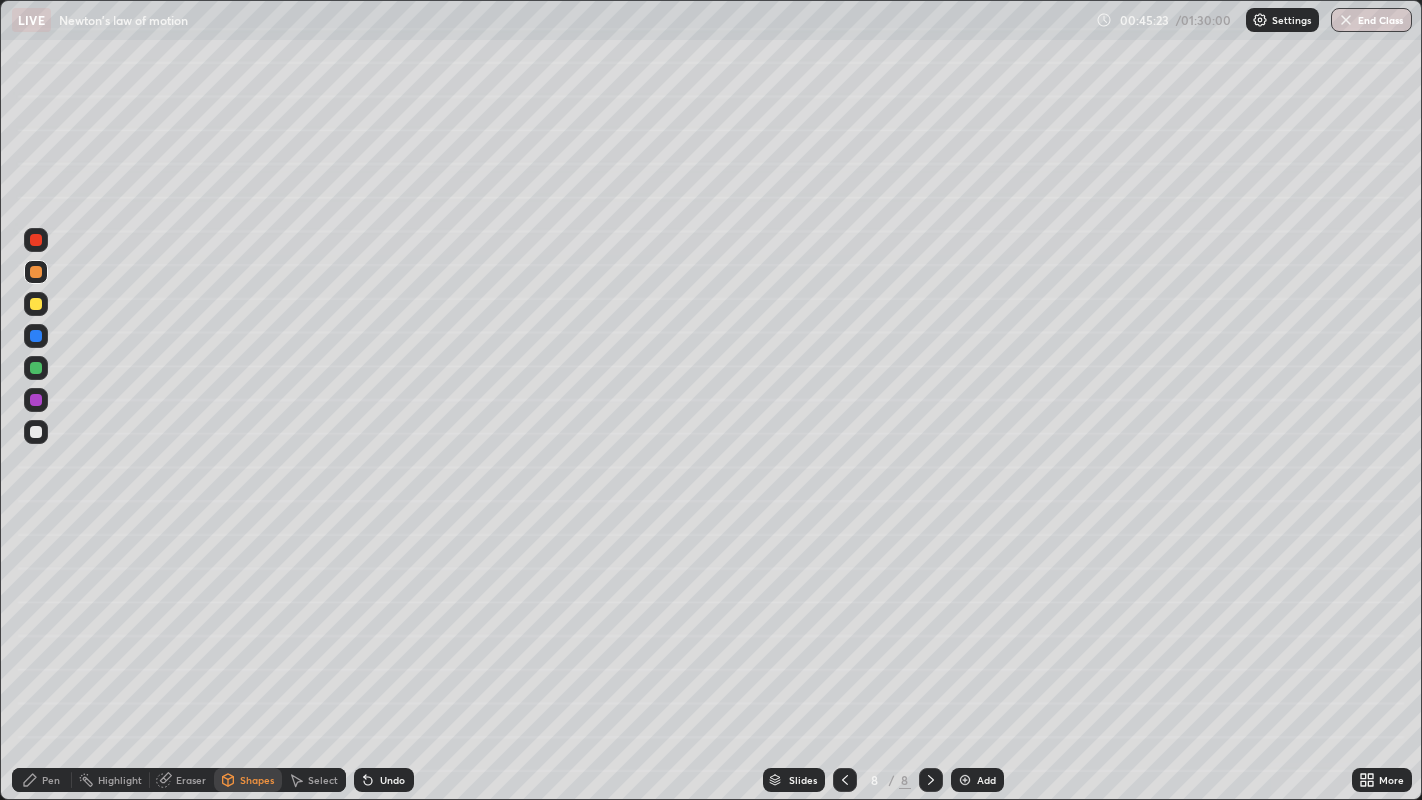 click on "Select" at bounding box center [314, 780] 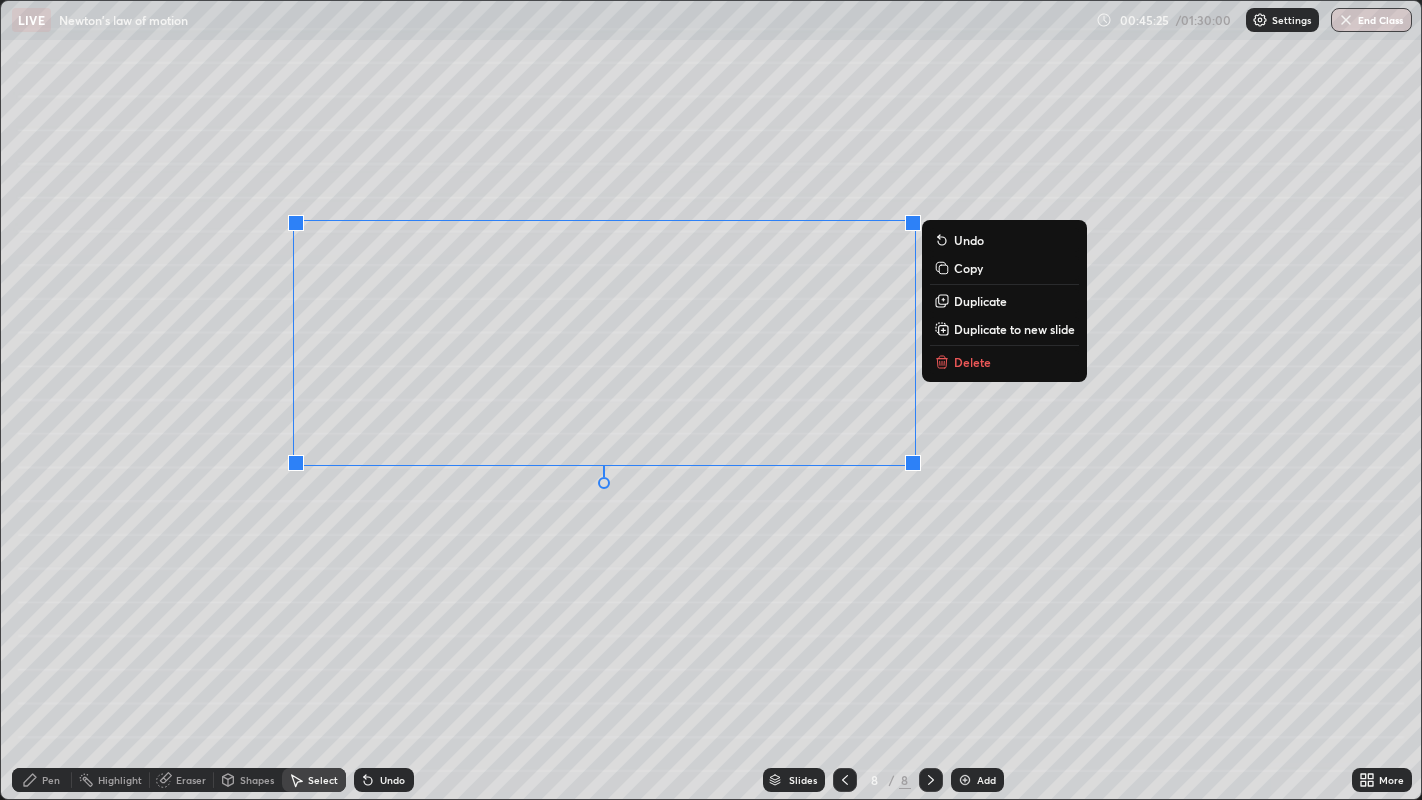 click on "0 ° Undo Copy Duplicate Duplicate to new slide Delete" at bounding box center (711, 400) 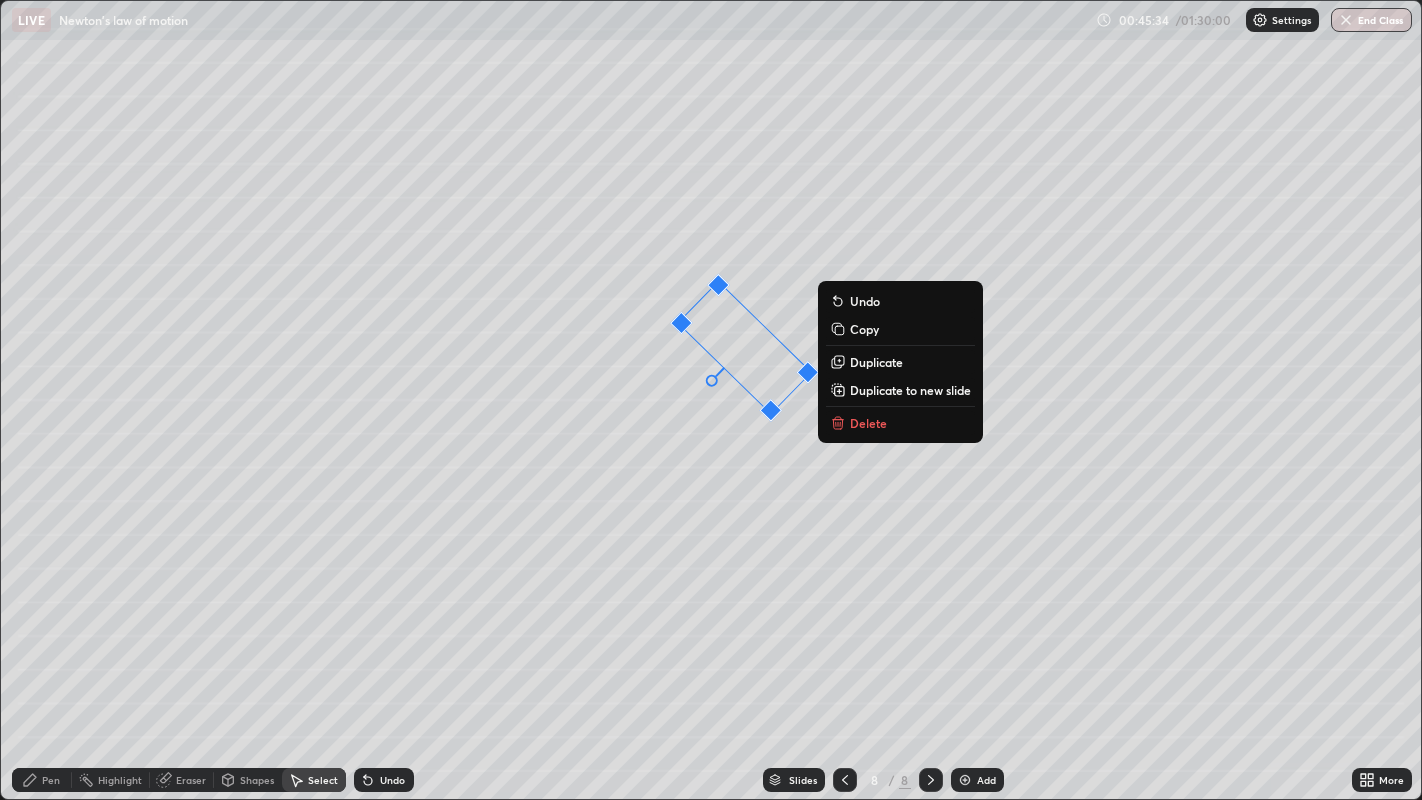 click on "44 ° Undo Copy Duplicate Duplicate to new slide Delete" at bounding box center [711, 400] 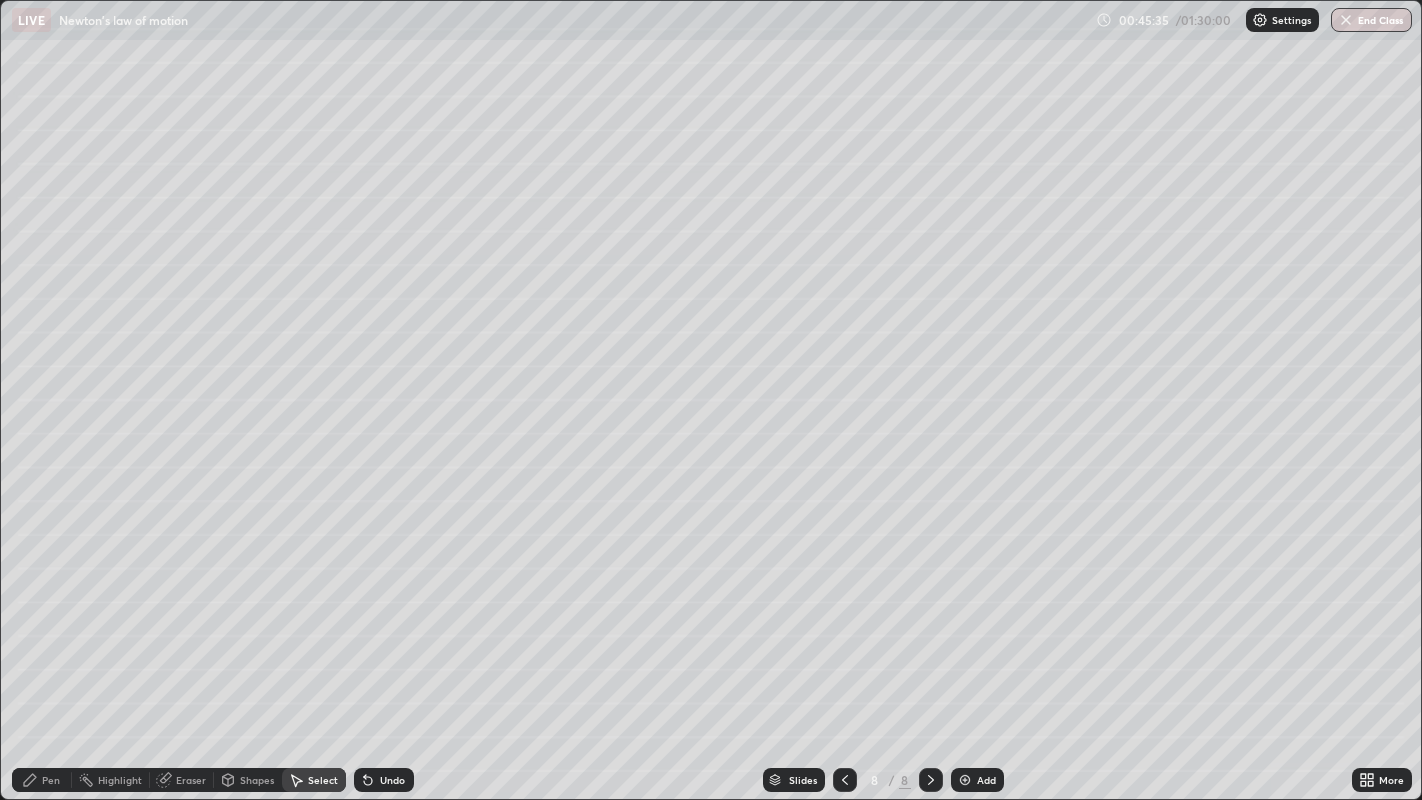 click on "Pen" at bounding box center (42, 780) 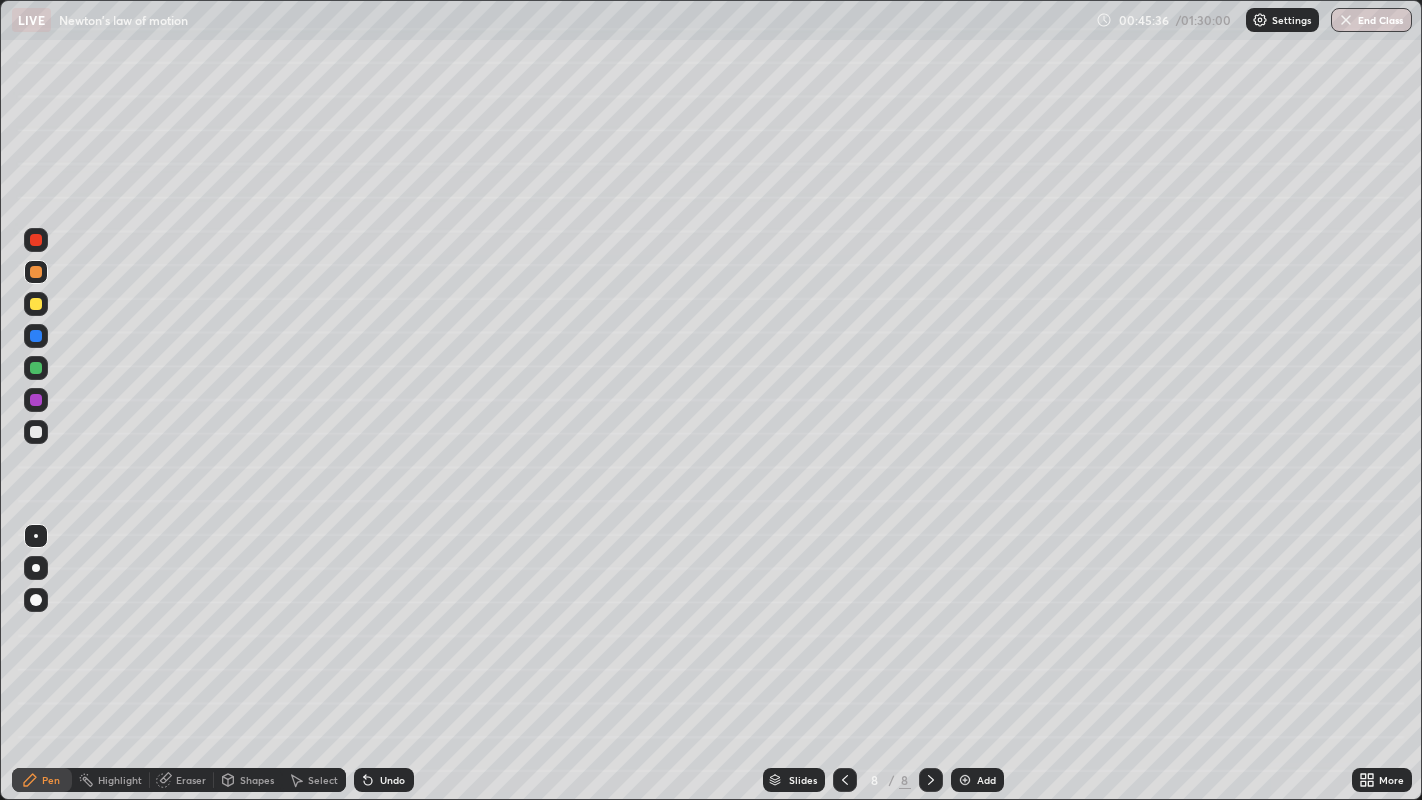 click at bounding box center [36, 400] 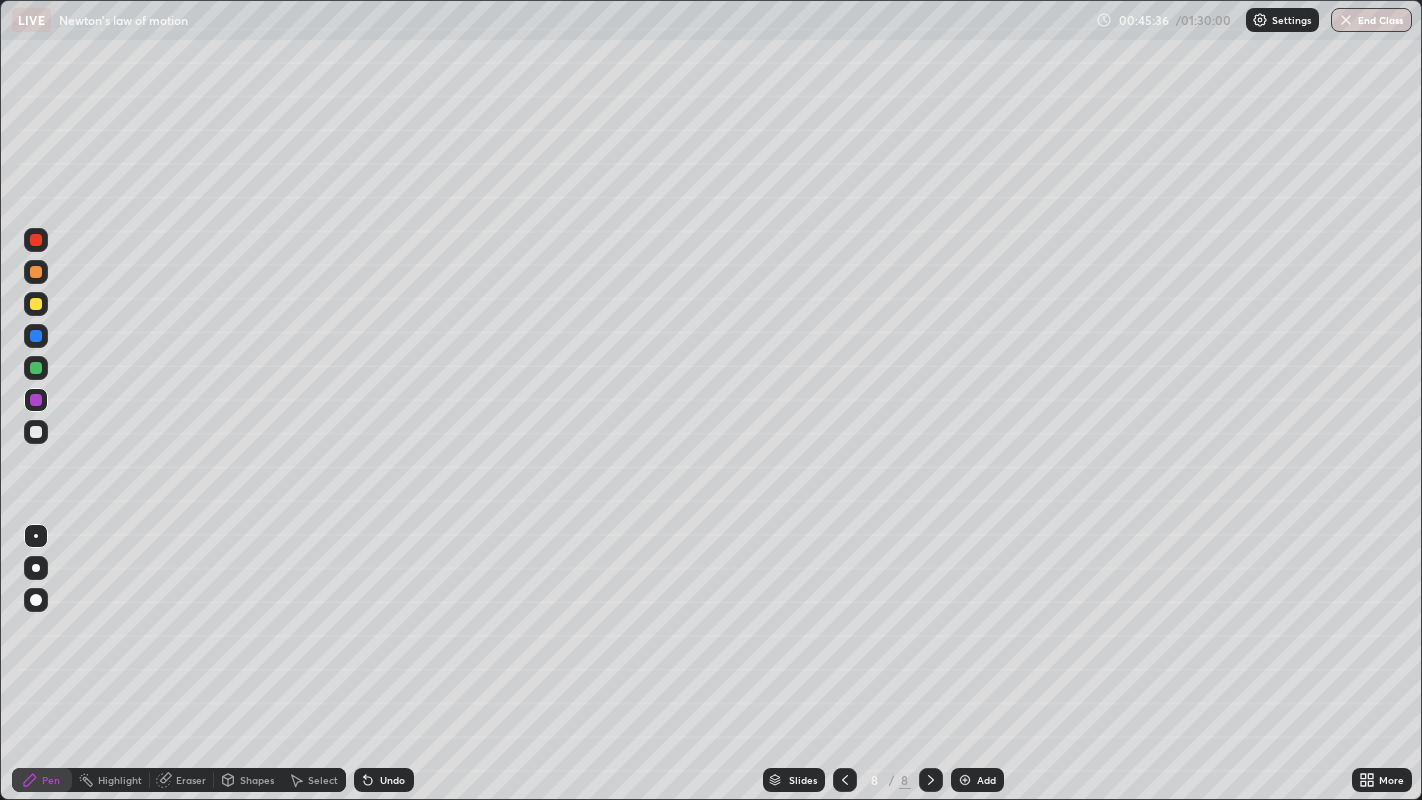 click at bounding box center (36, 368) 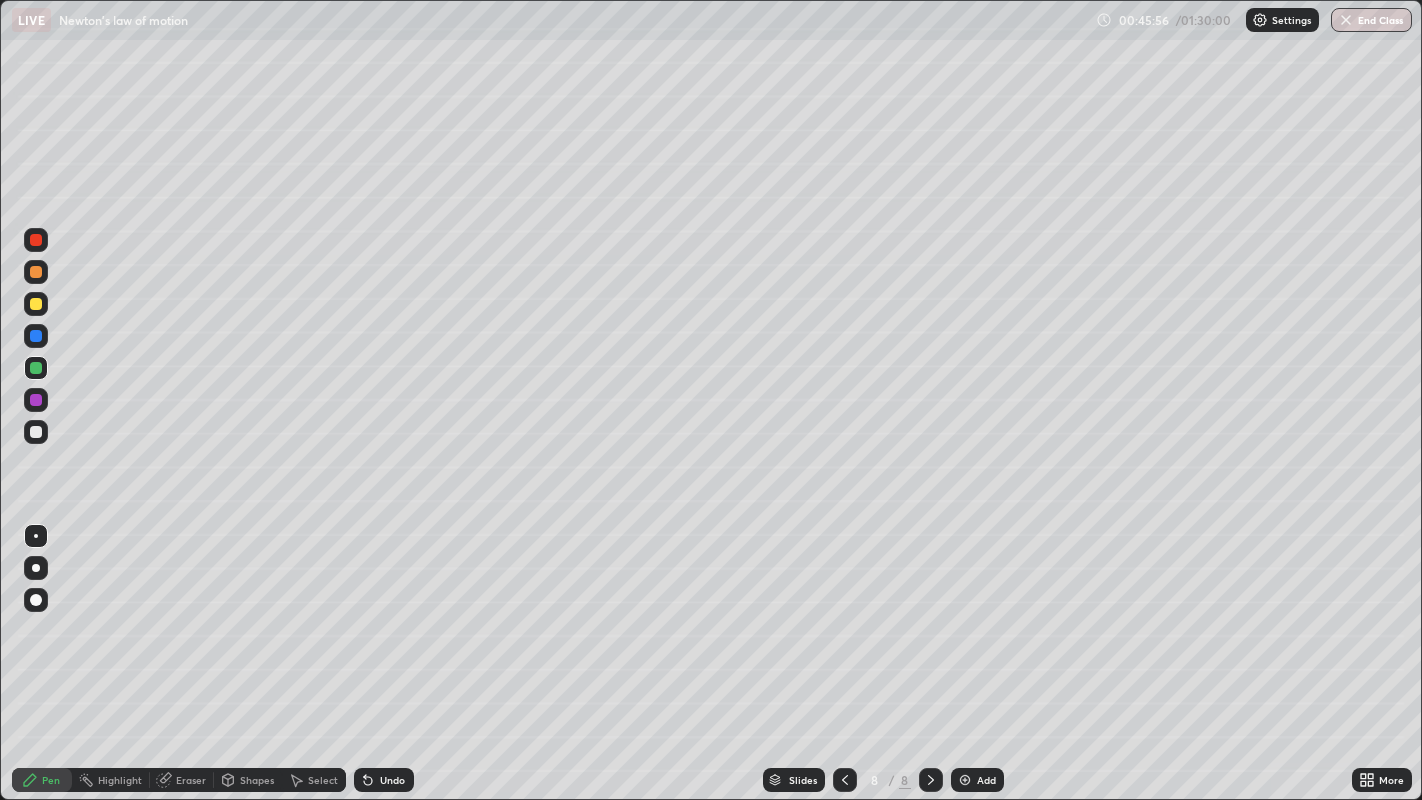click 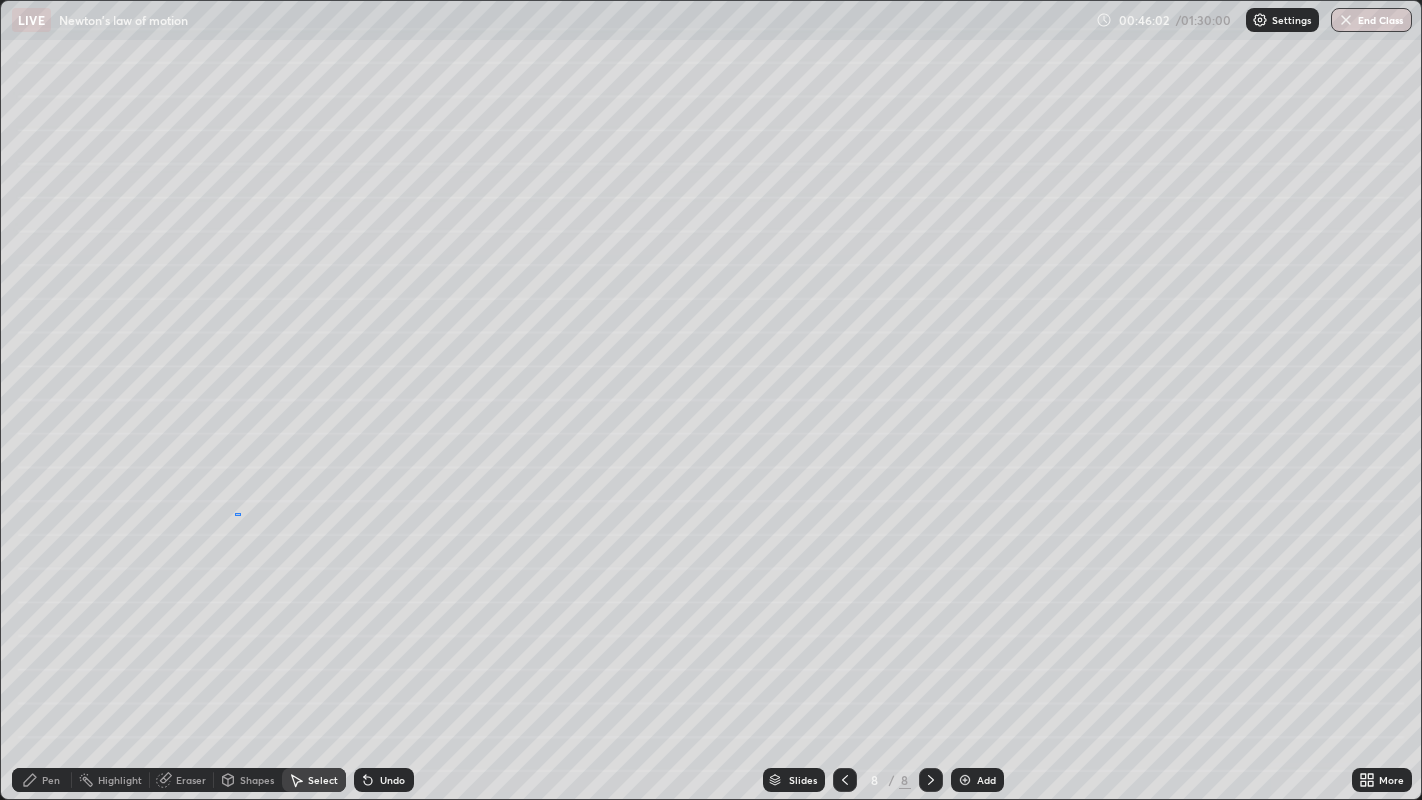 click on "0 ° Undo Copy Duplicate Duplicate to new slide Delete" at bounding box center [711, 400] 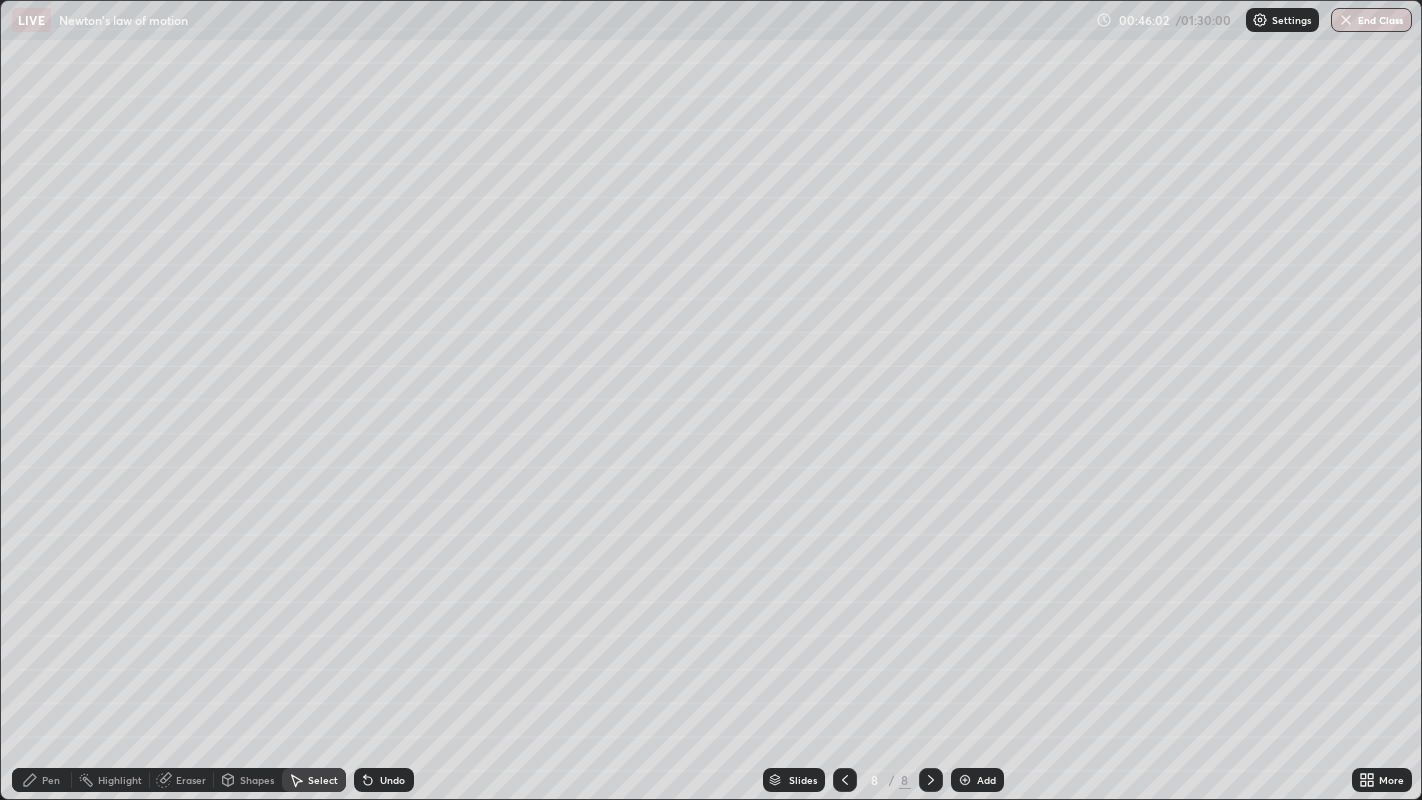 click 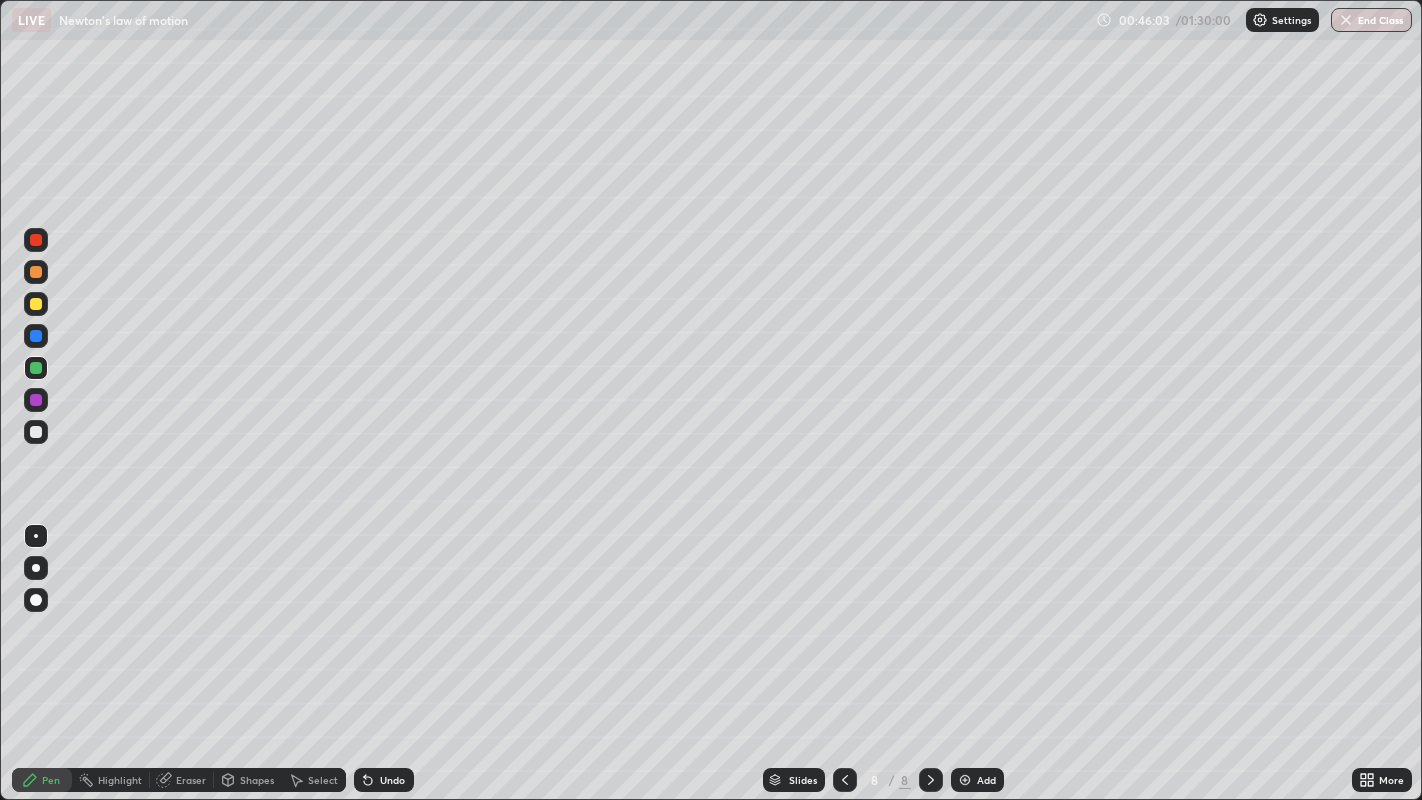click at bounding box center (36, 272) 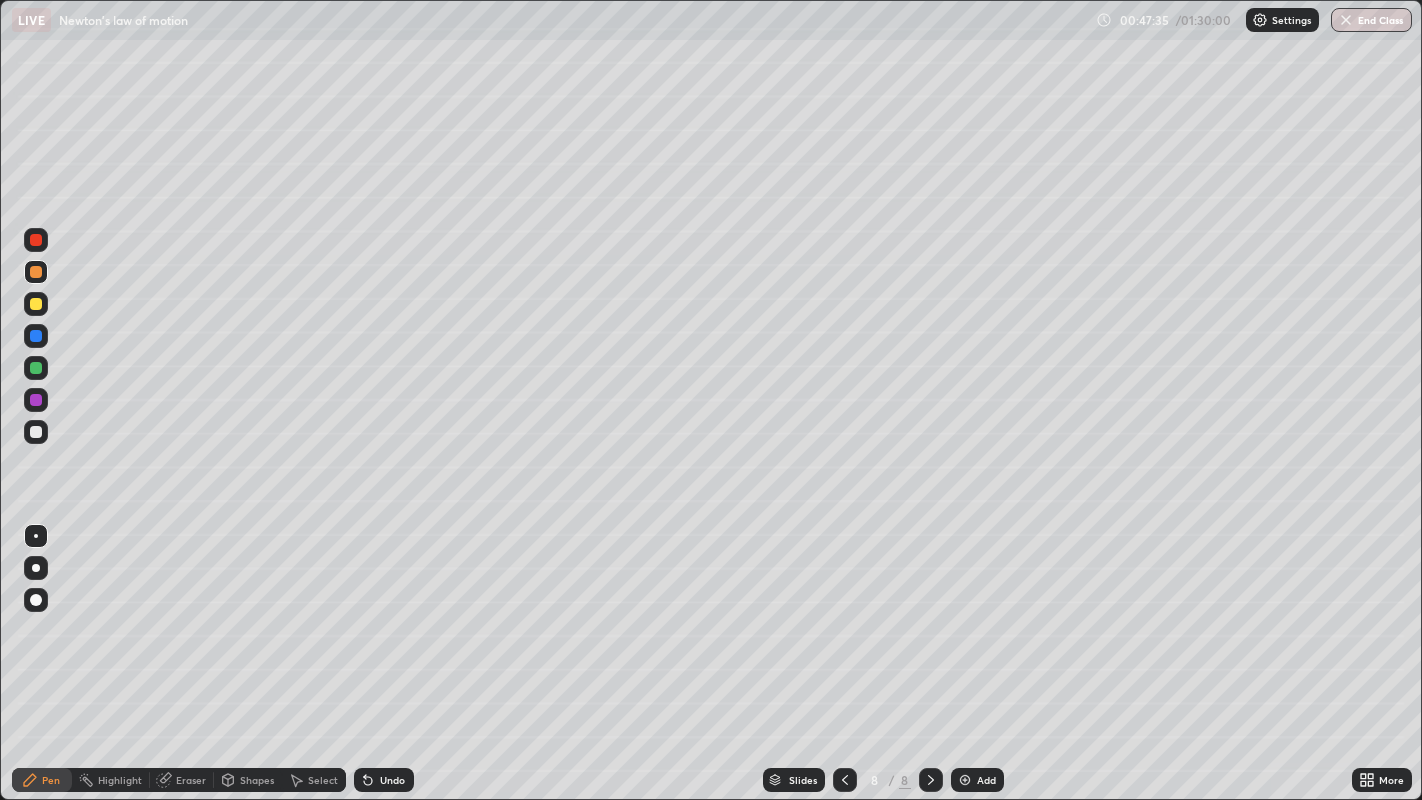 click 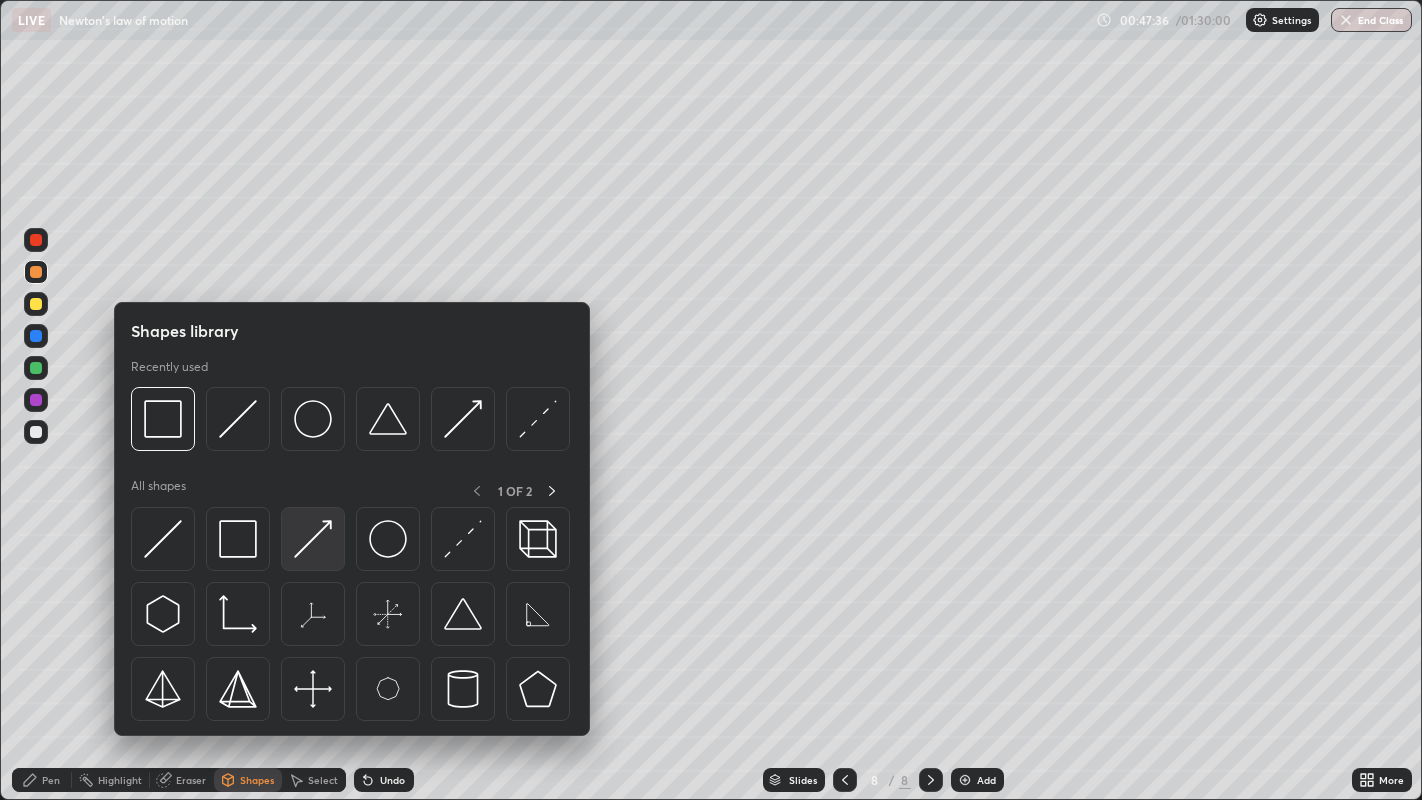 click at bounding box center (313, 539) 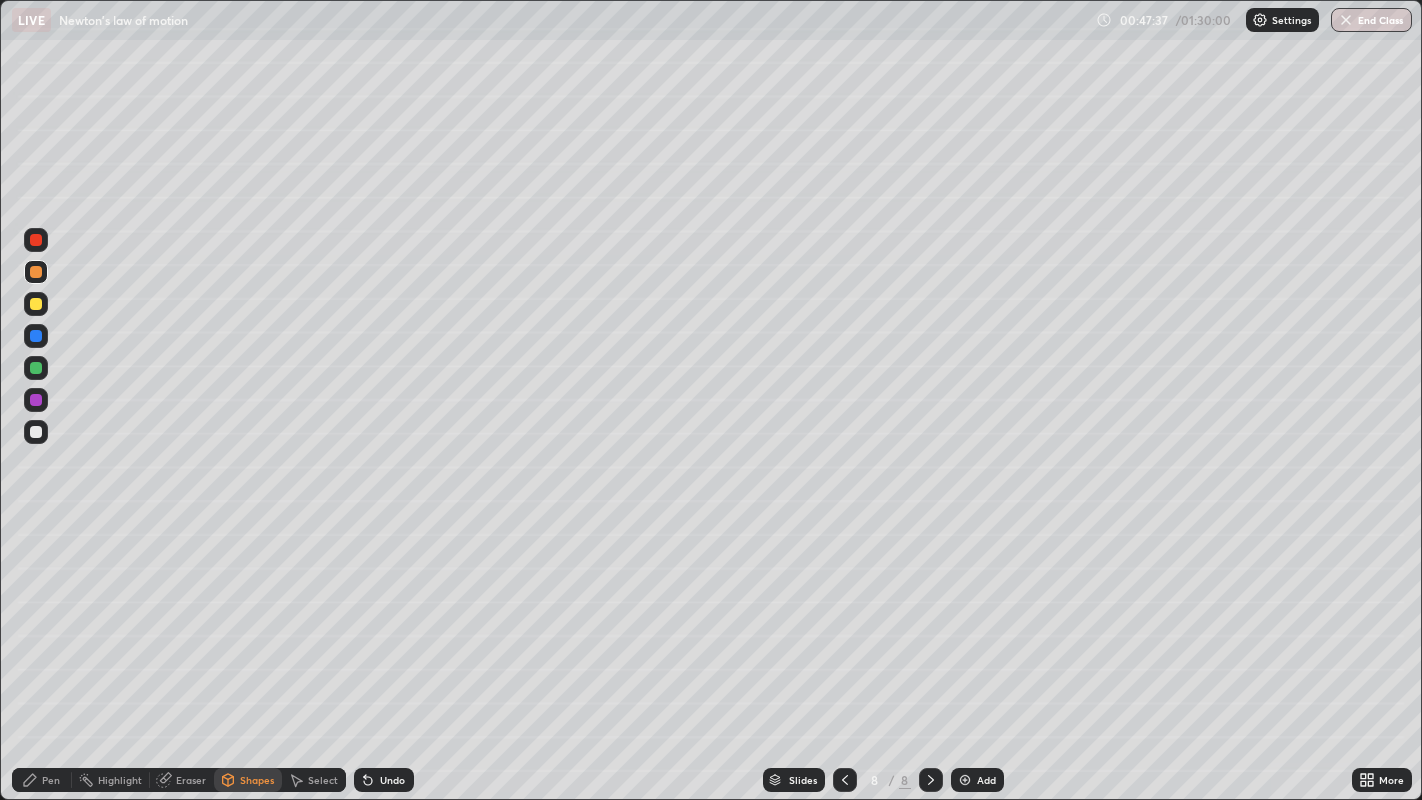 click on "Shapes" at bounding box center (257, 780) 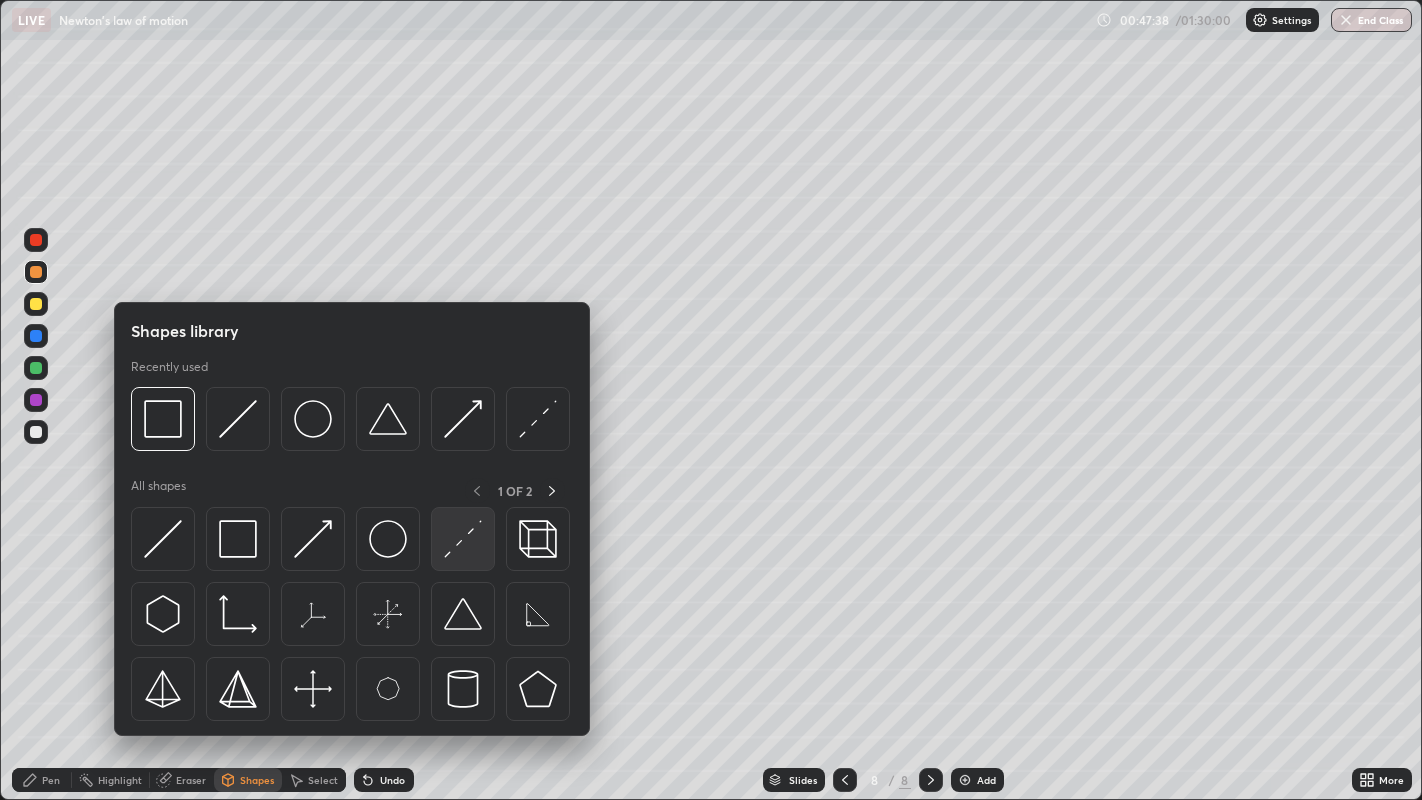 click at bounding box center [463, 539] 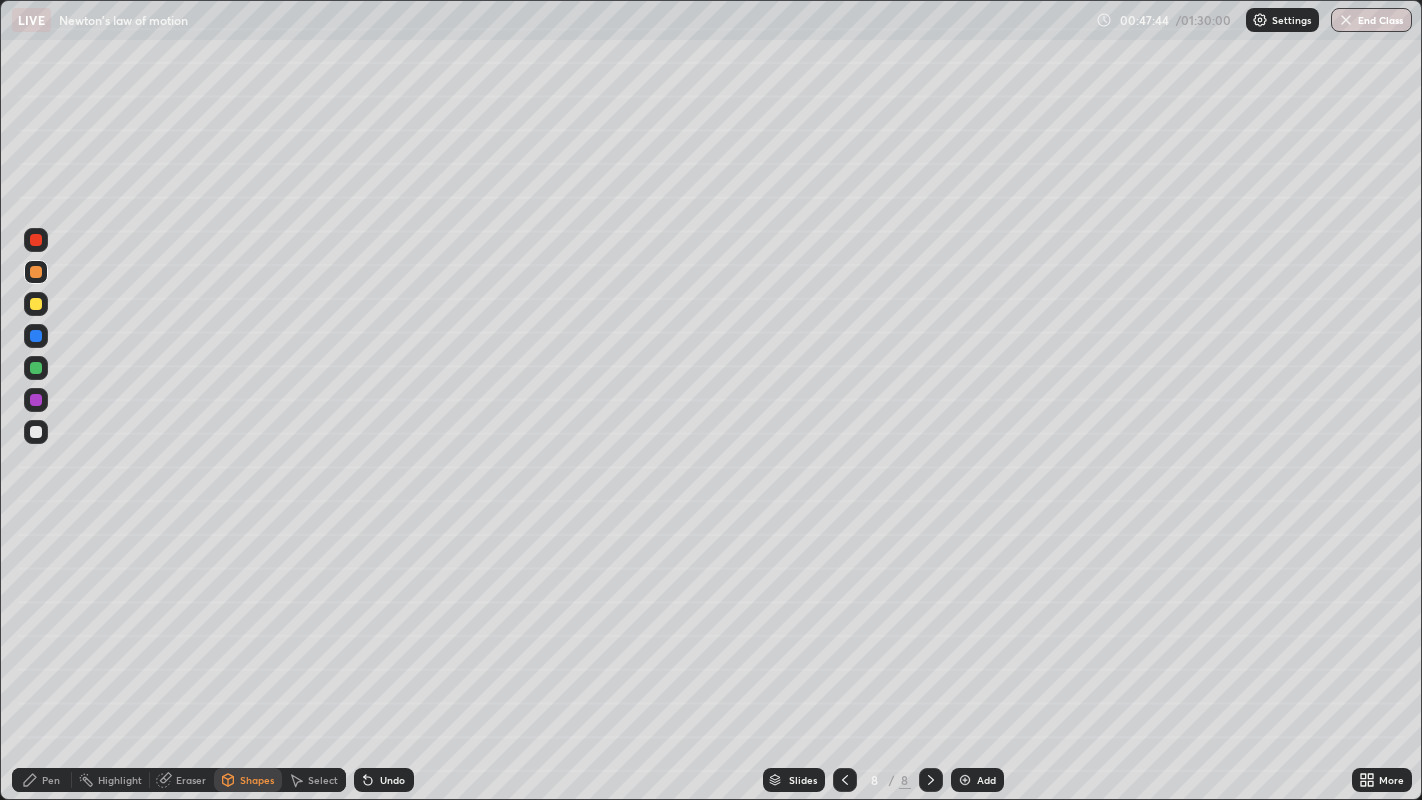 click on "Shapes" at bounding box center [257, 780] 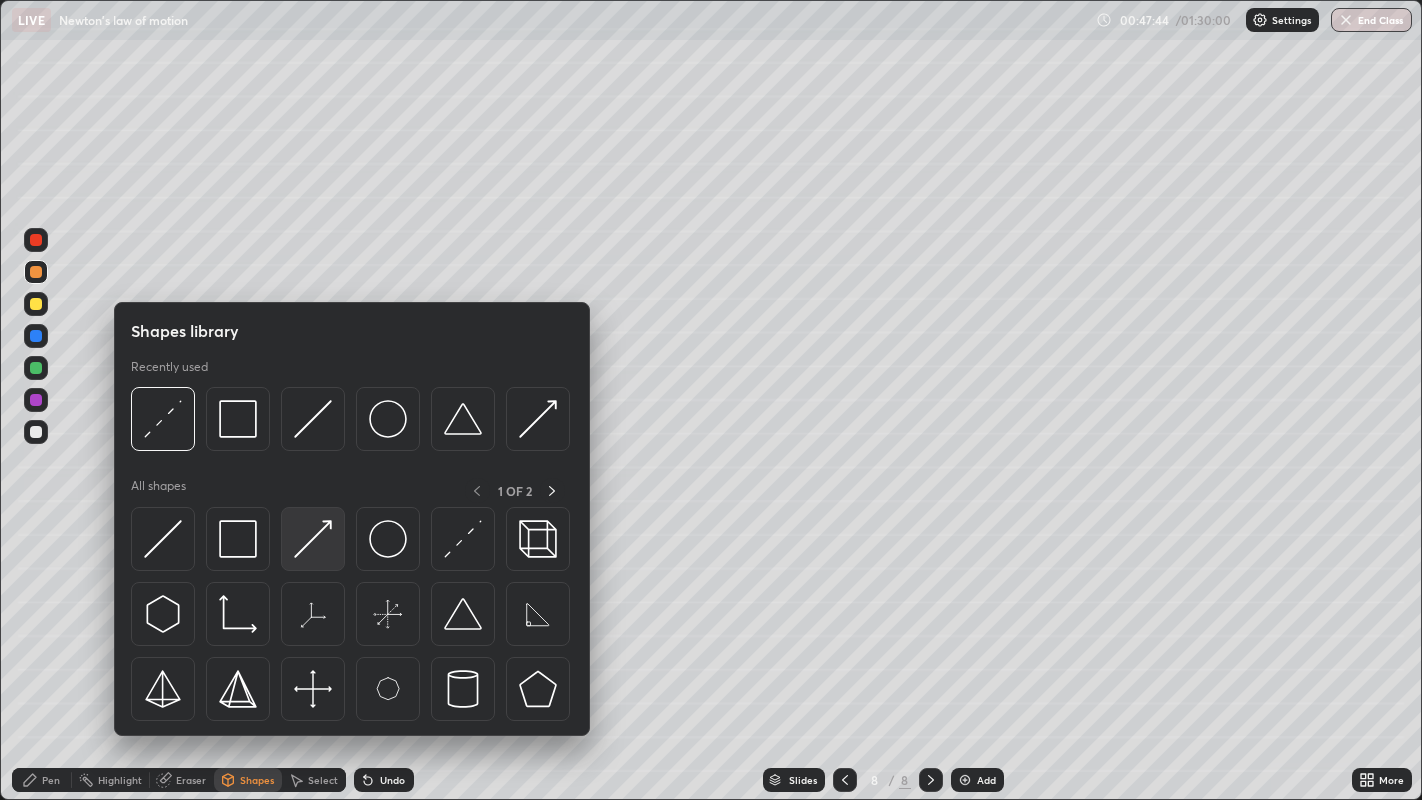 click at bounding box center (313, 539) 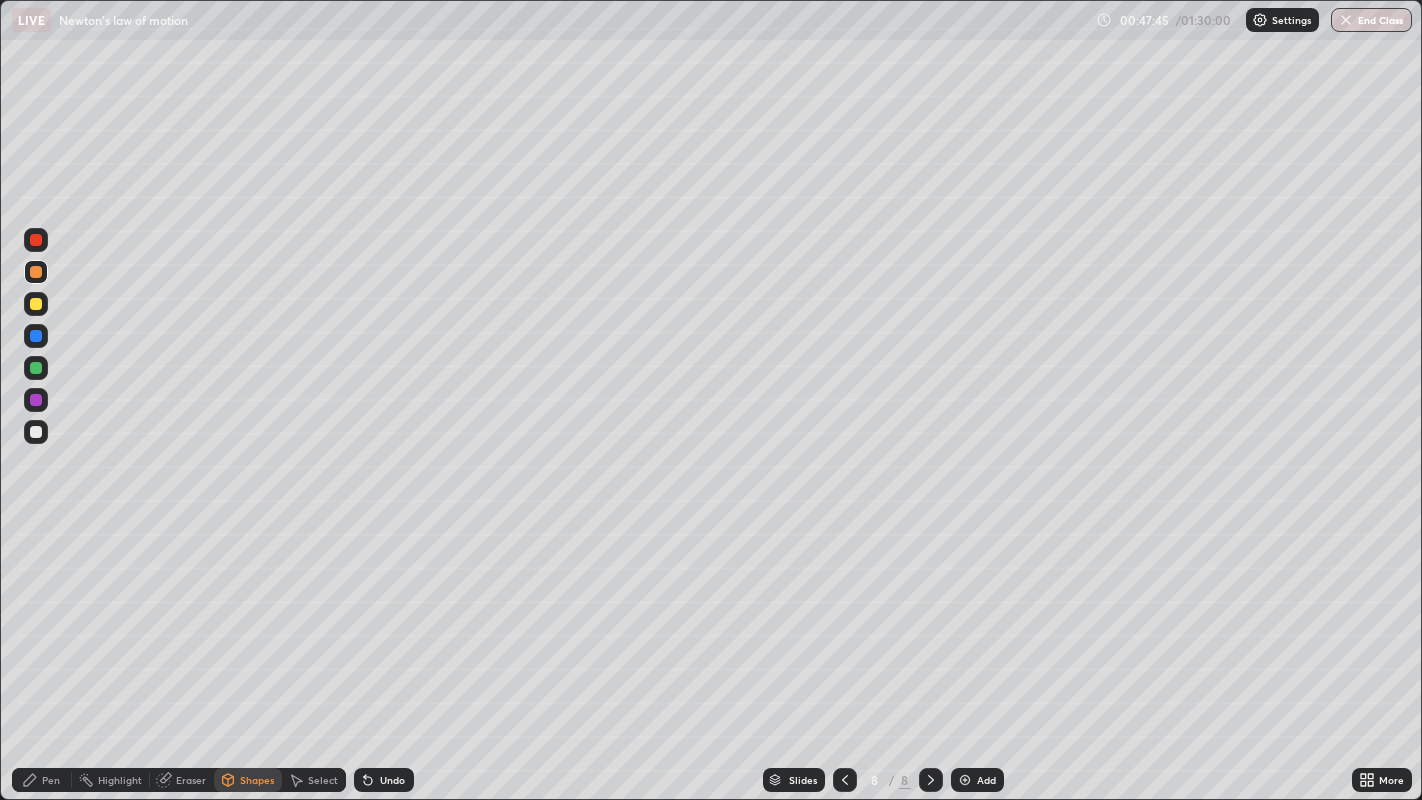 click at bounding box center [36, 400] 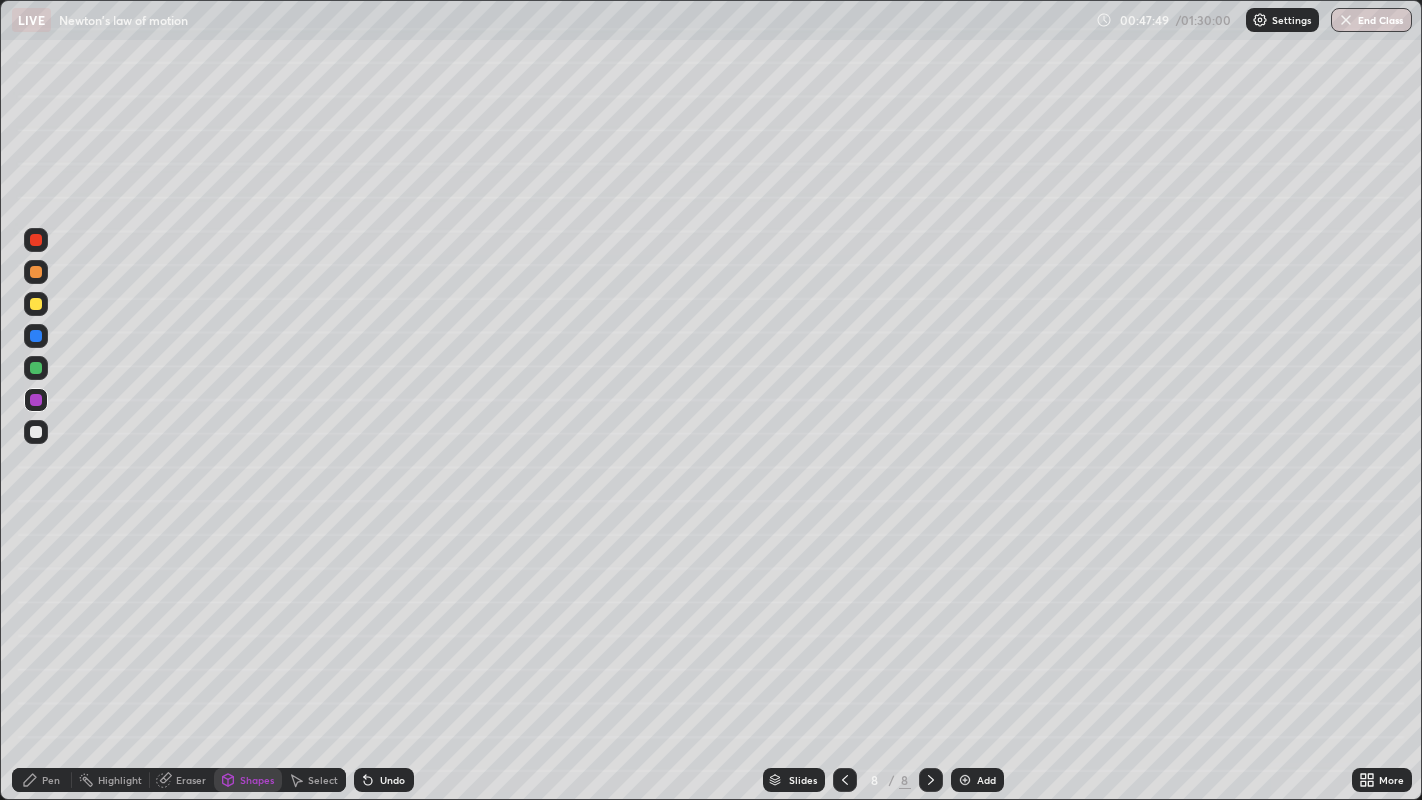click on "Shapes" at bounding box center [248, 780] 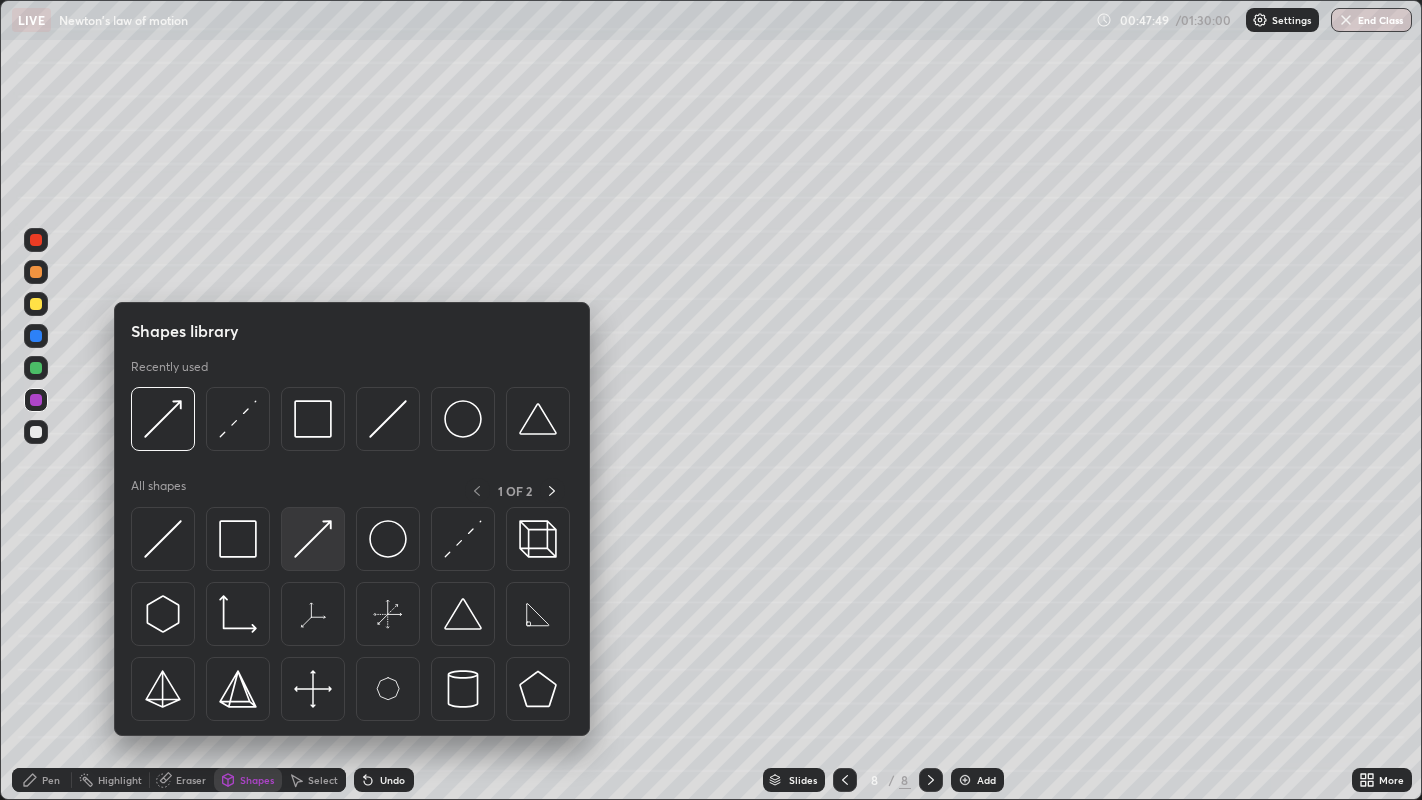 click at bounding box center (313, 539) 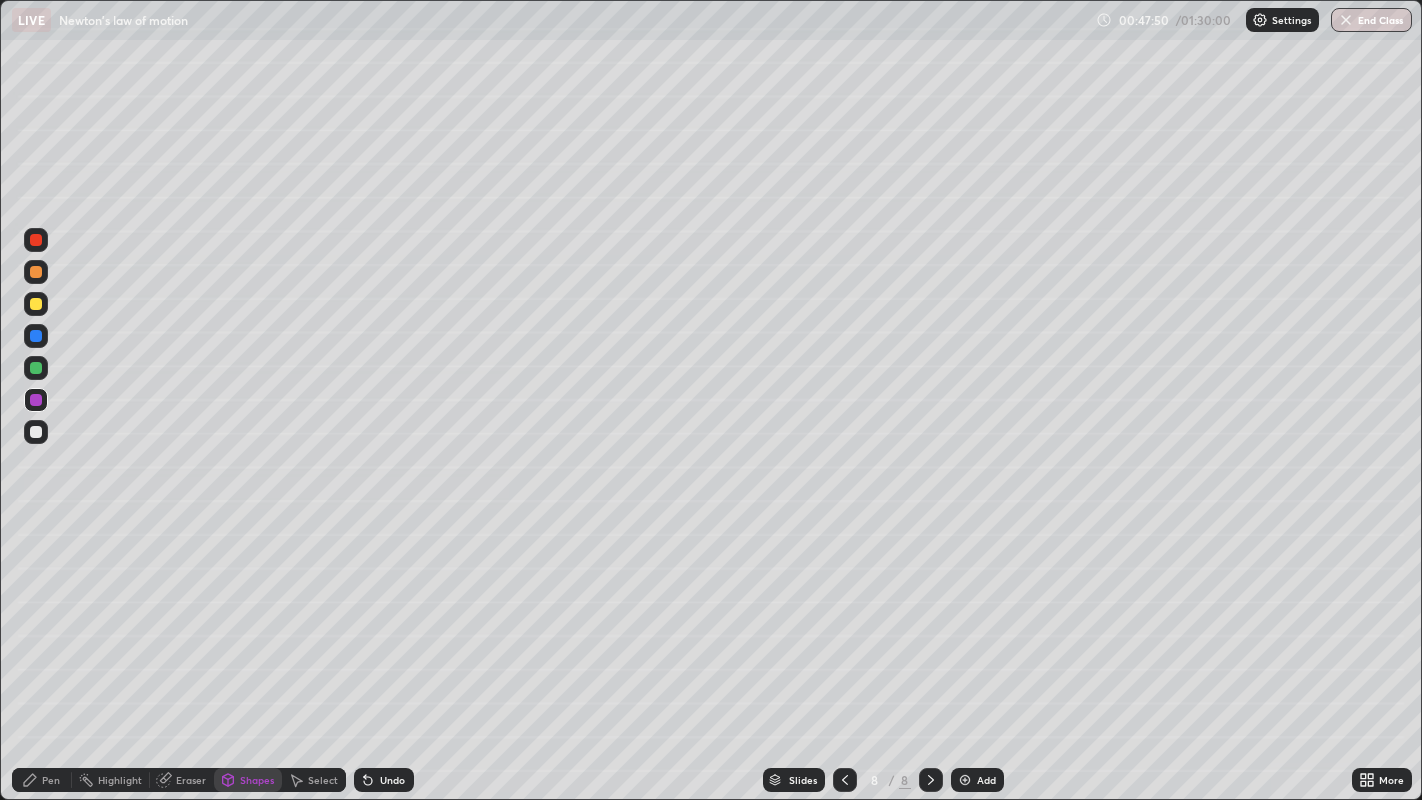 click at bounding box center (36, 432) 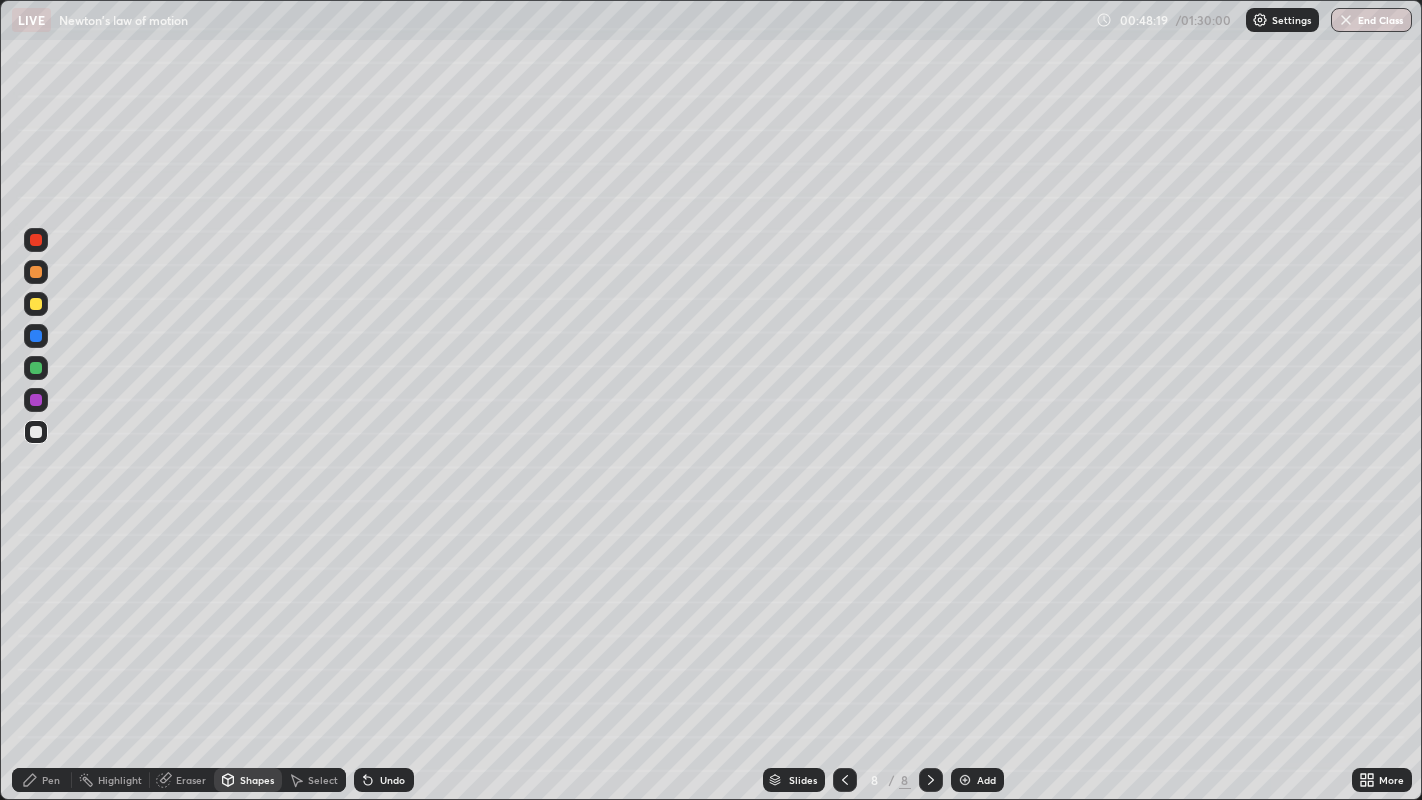 click on "Pen" at bounding box center [42, 780] 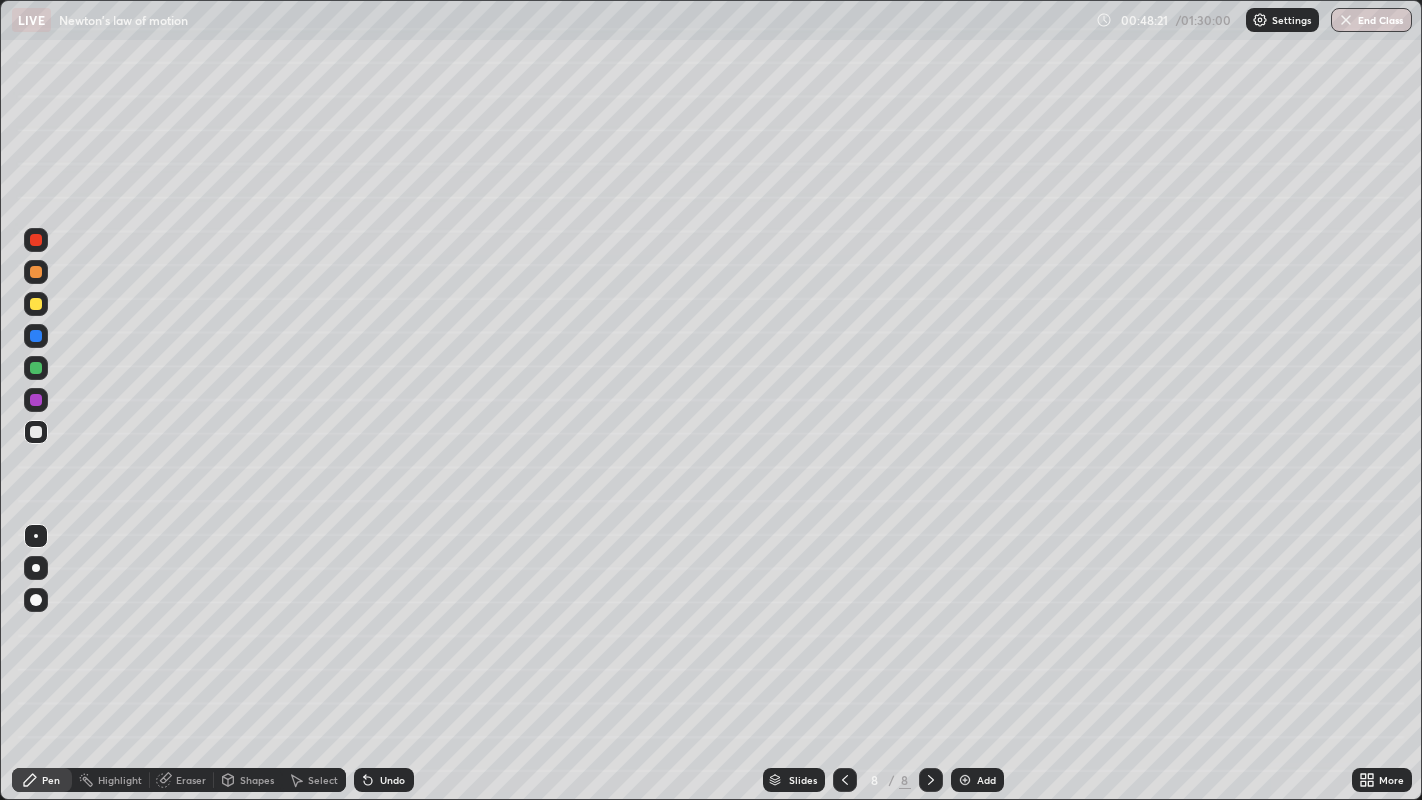 click at bounding box center [36, 368] 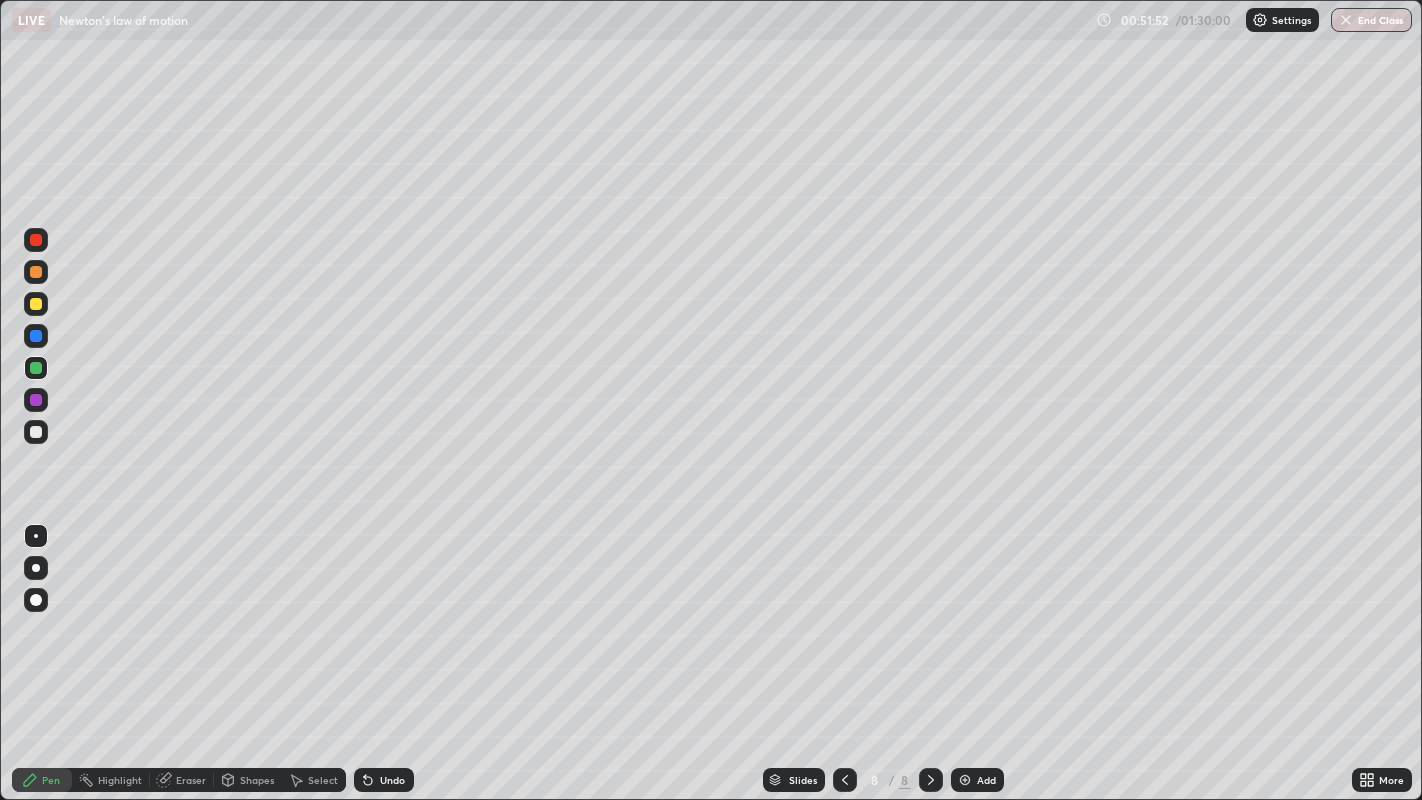 click at bounding box center [36, 272] 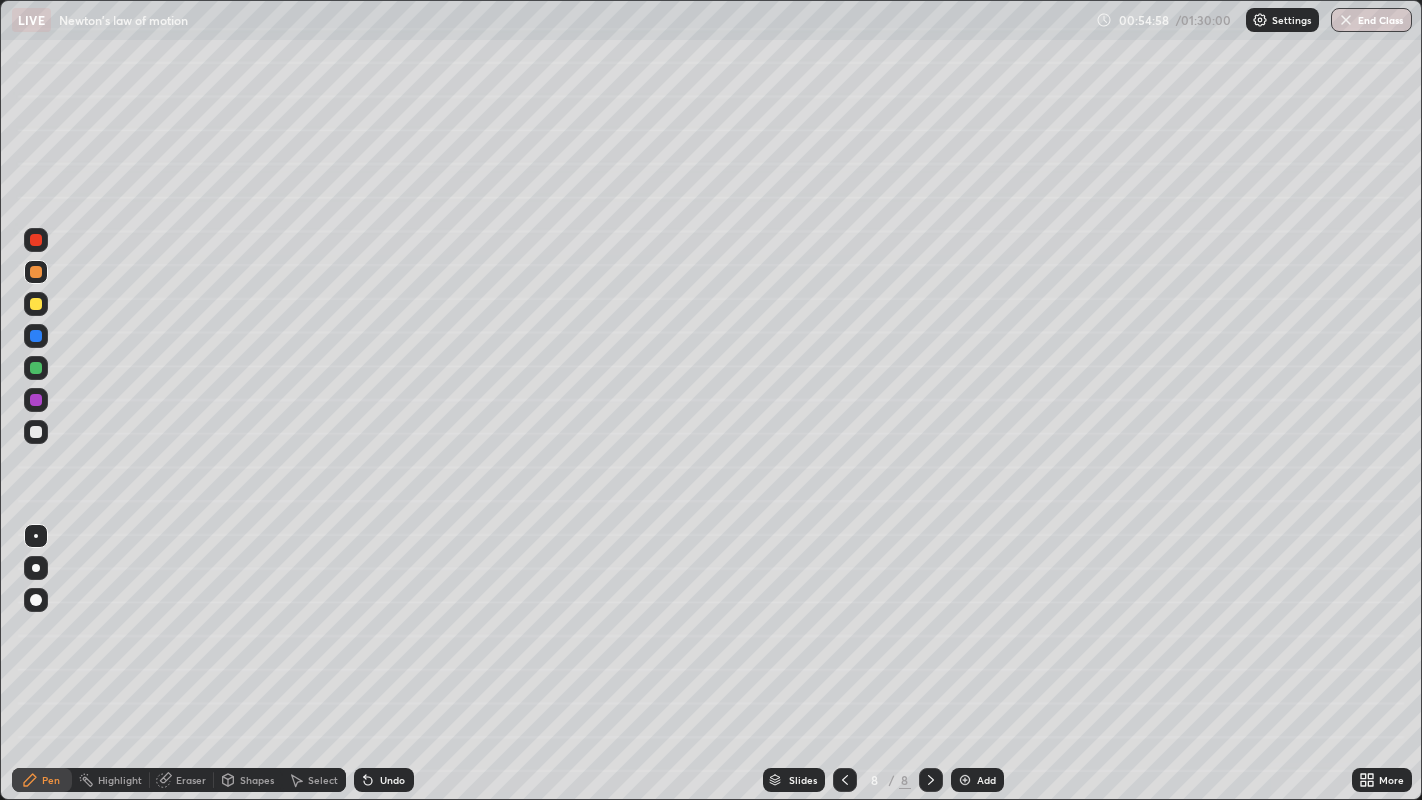 click on "Shapes" at bounding box center [257, 780] 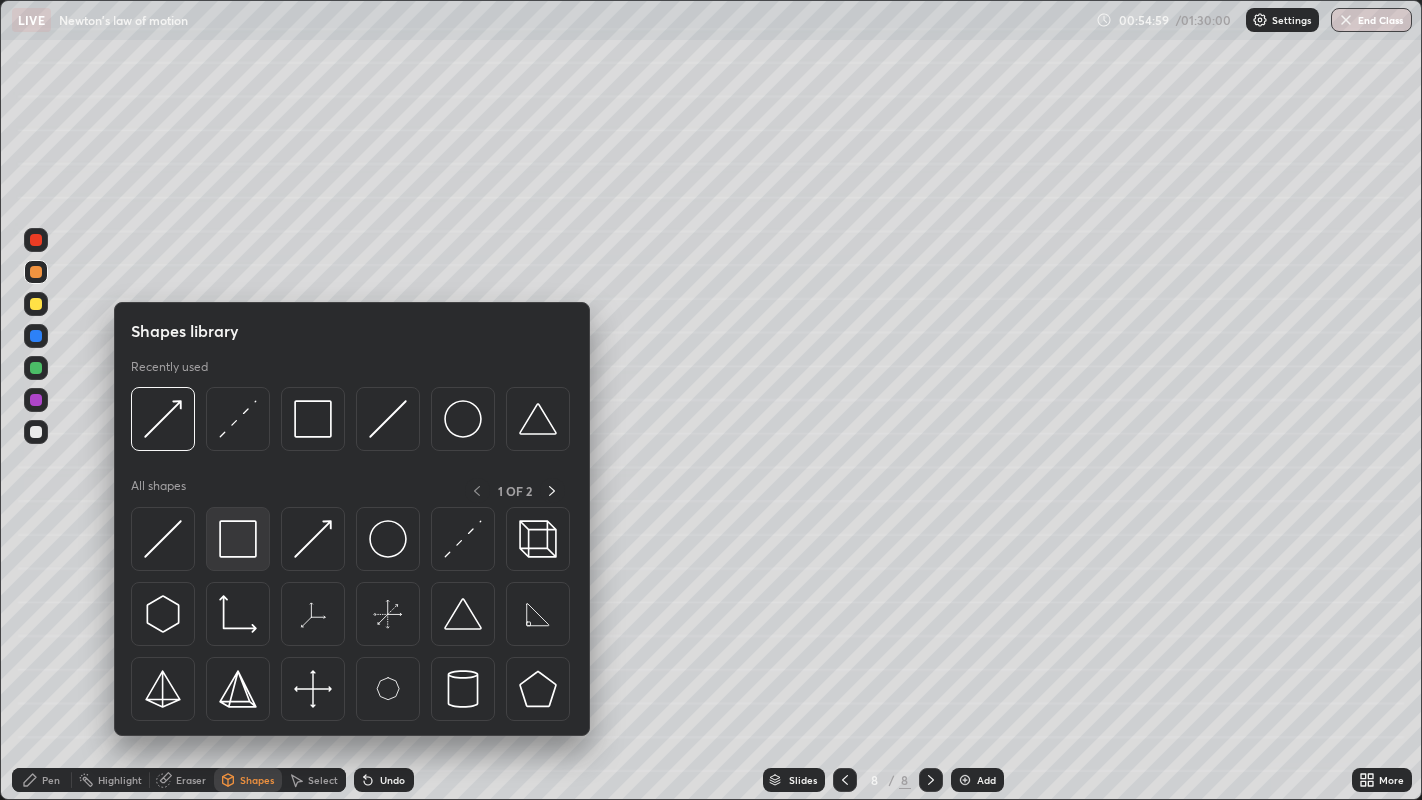 click at bounding box center (238, 539) 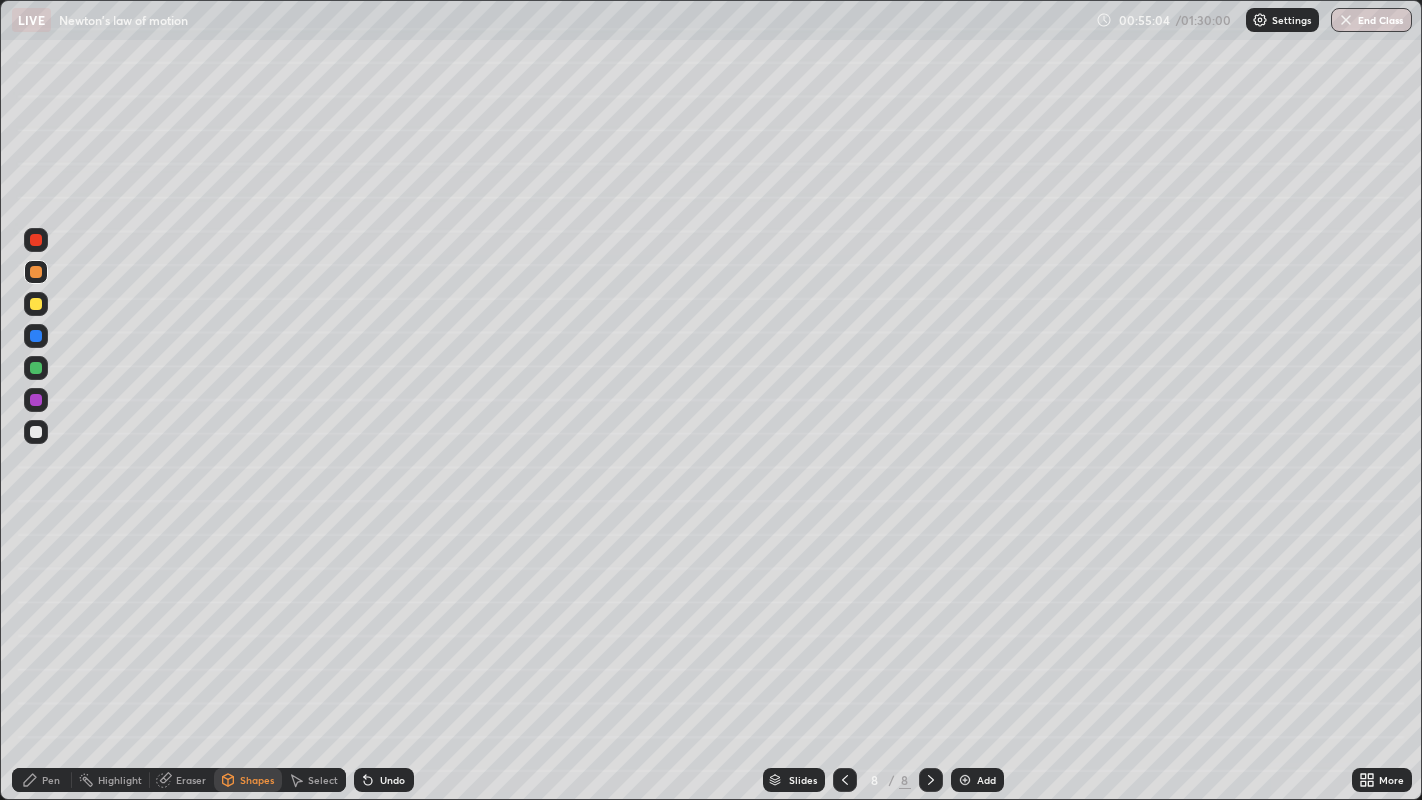 click on "Select" at bounding box center [323, 780] 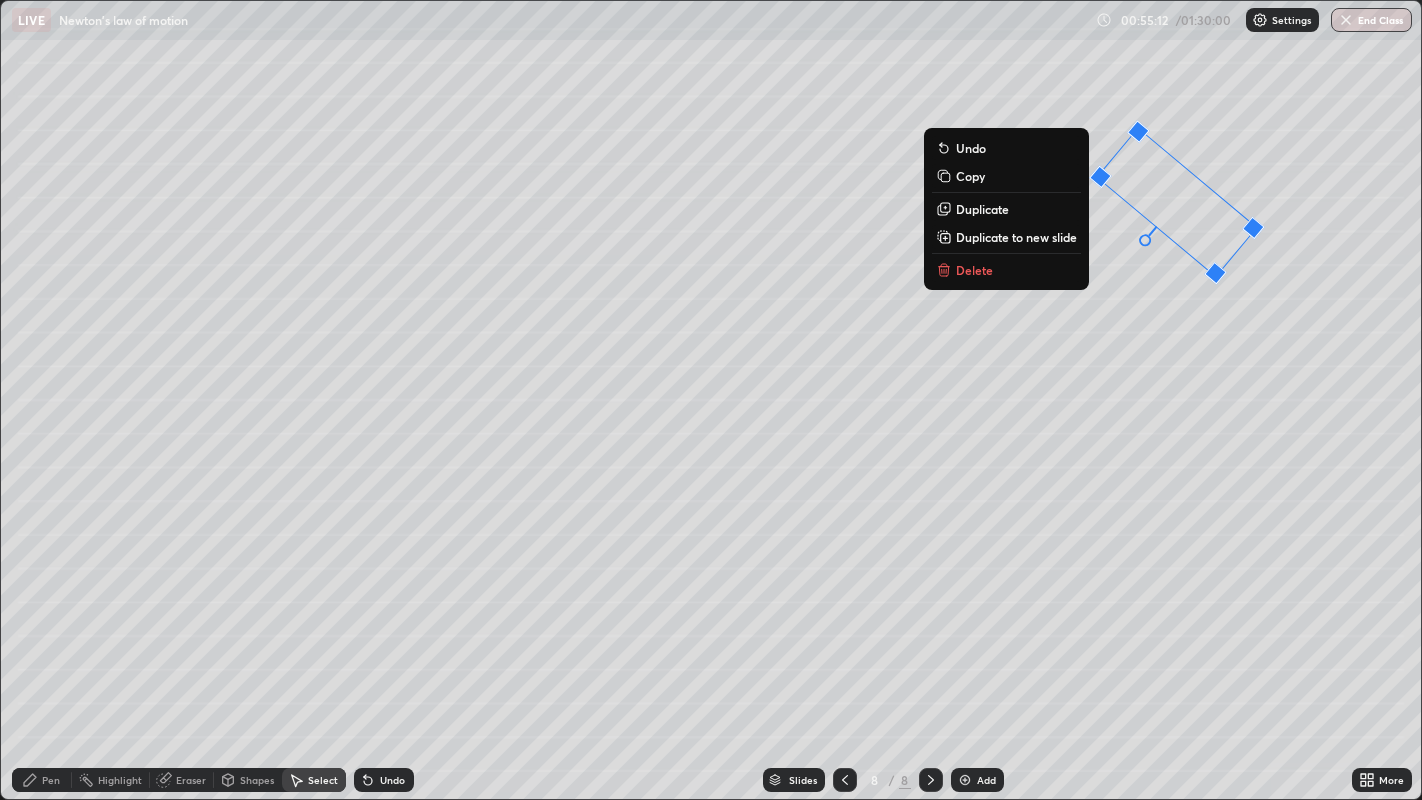 click on "Shapes" at bounding box center (257, 780) 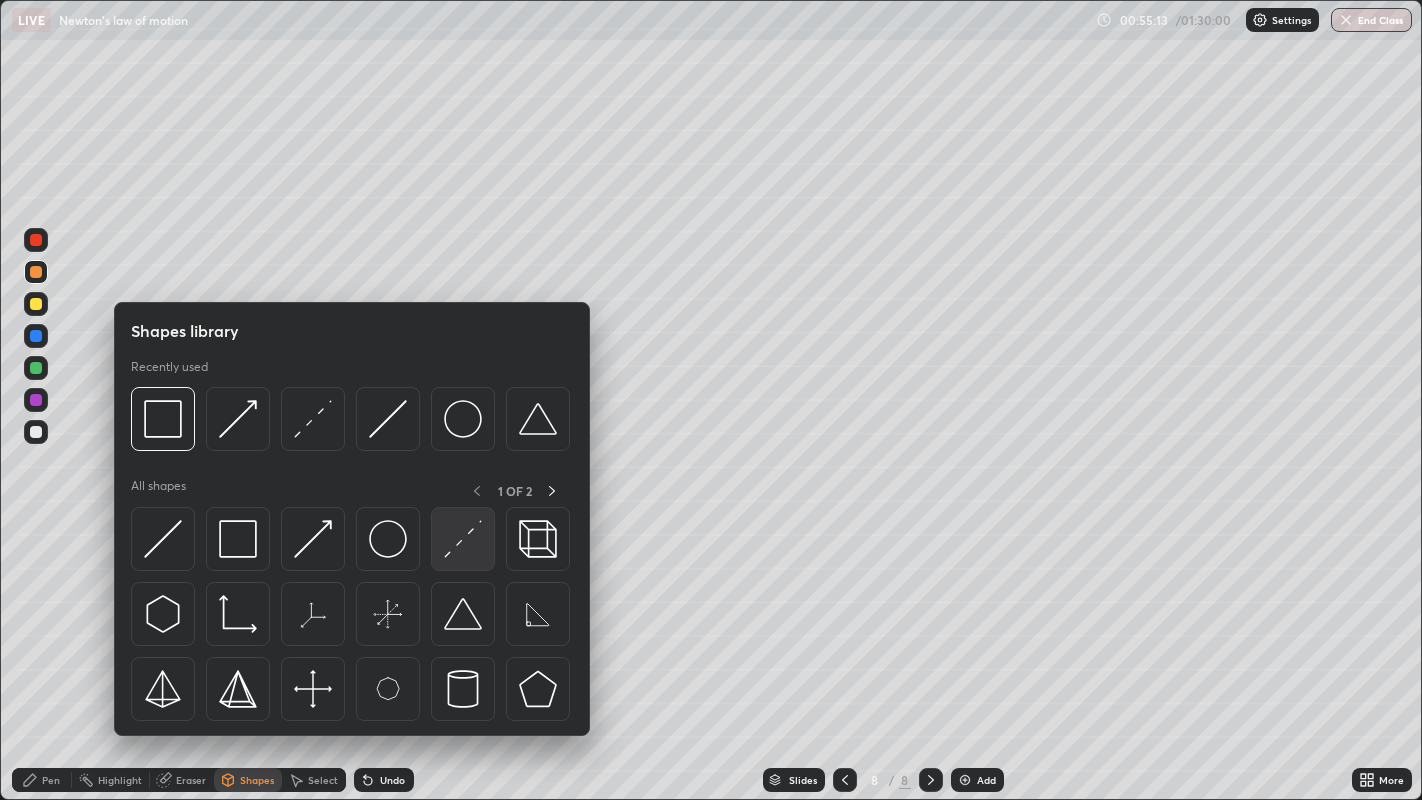 click at bounding box center (463, 539) 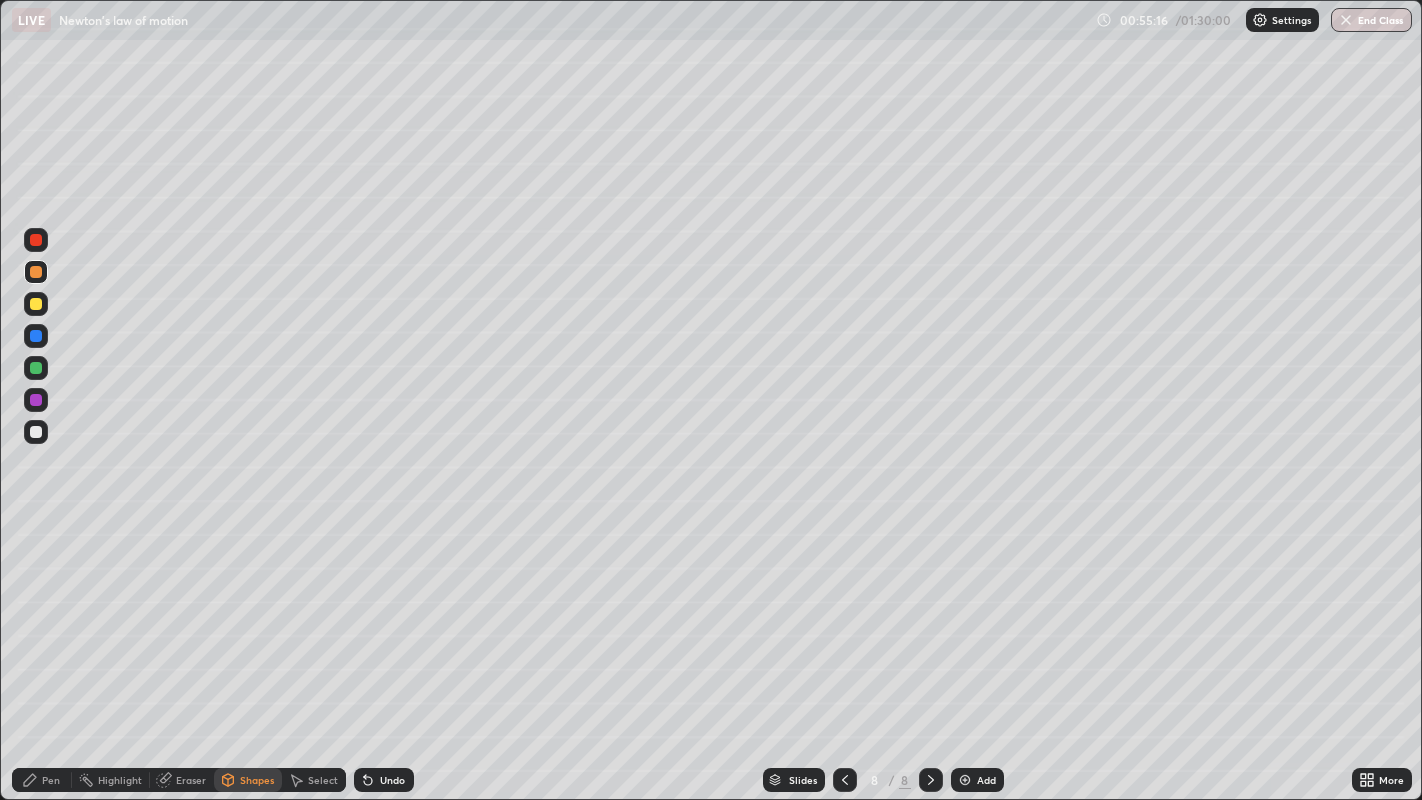 click on "Shapes" at bounding box center (257, 780) 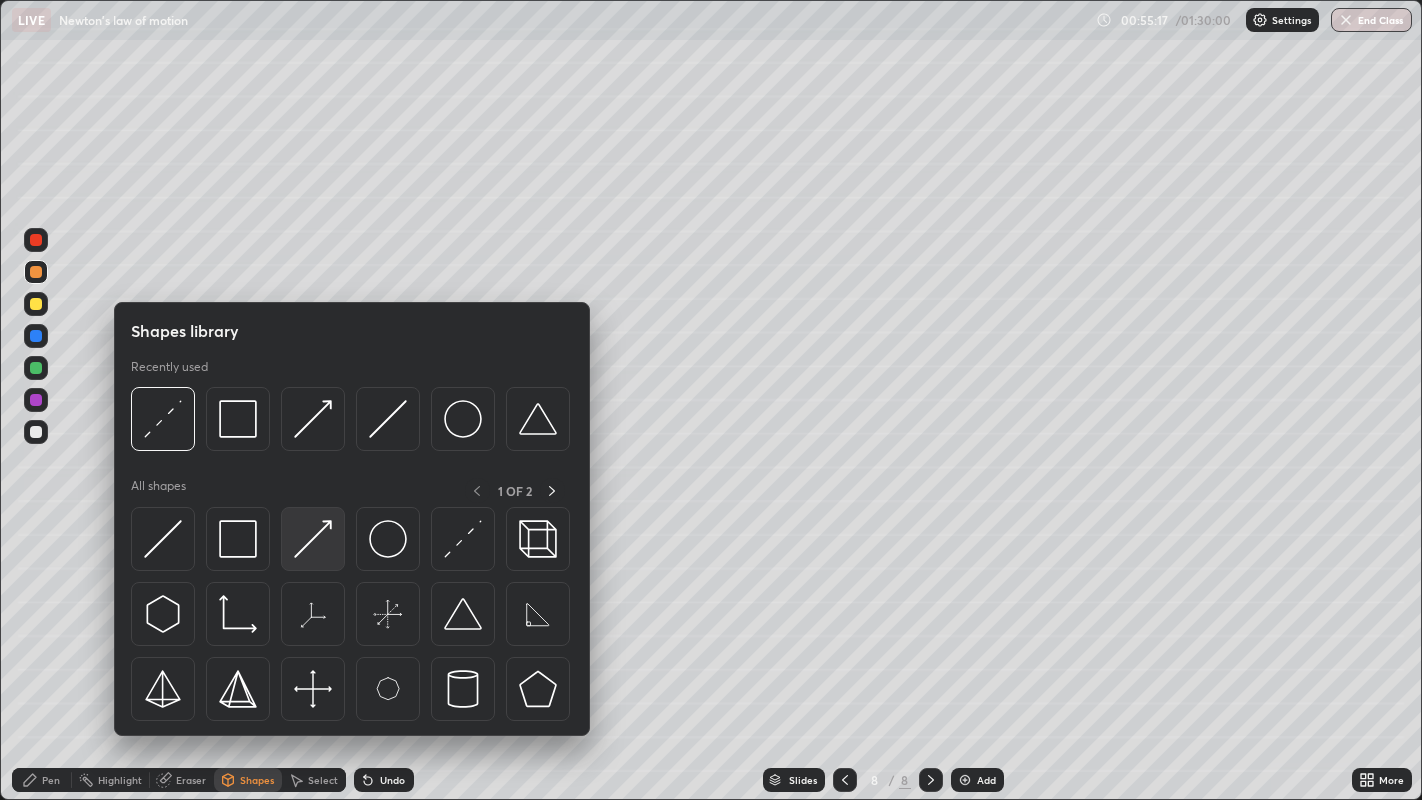 click at bounding box center [313, 539] 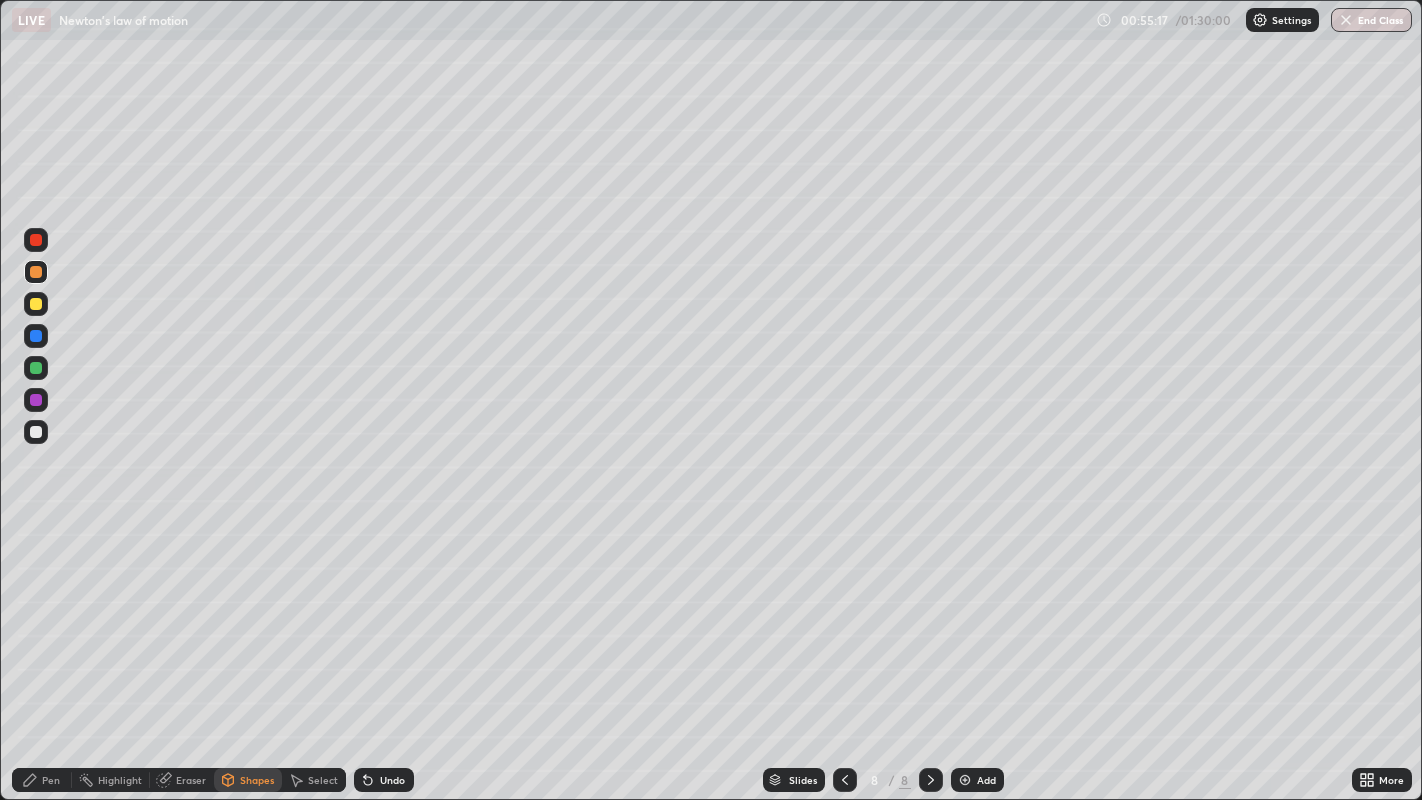 click at bounding box center [36, 432] 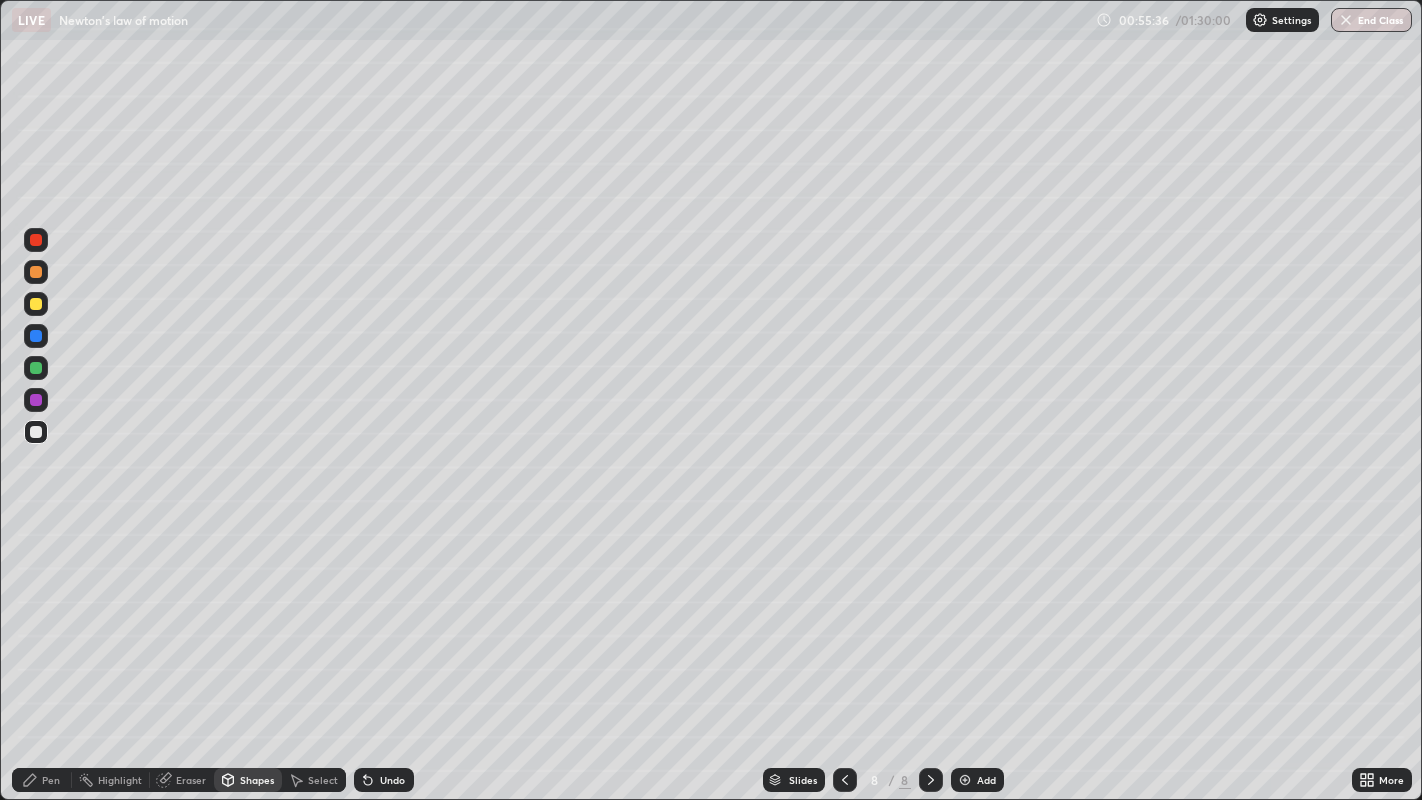 click on "Pen" at bounding box center [42, 780] 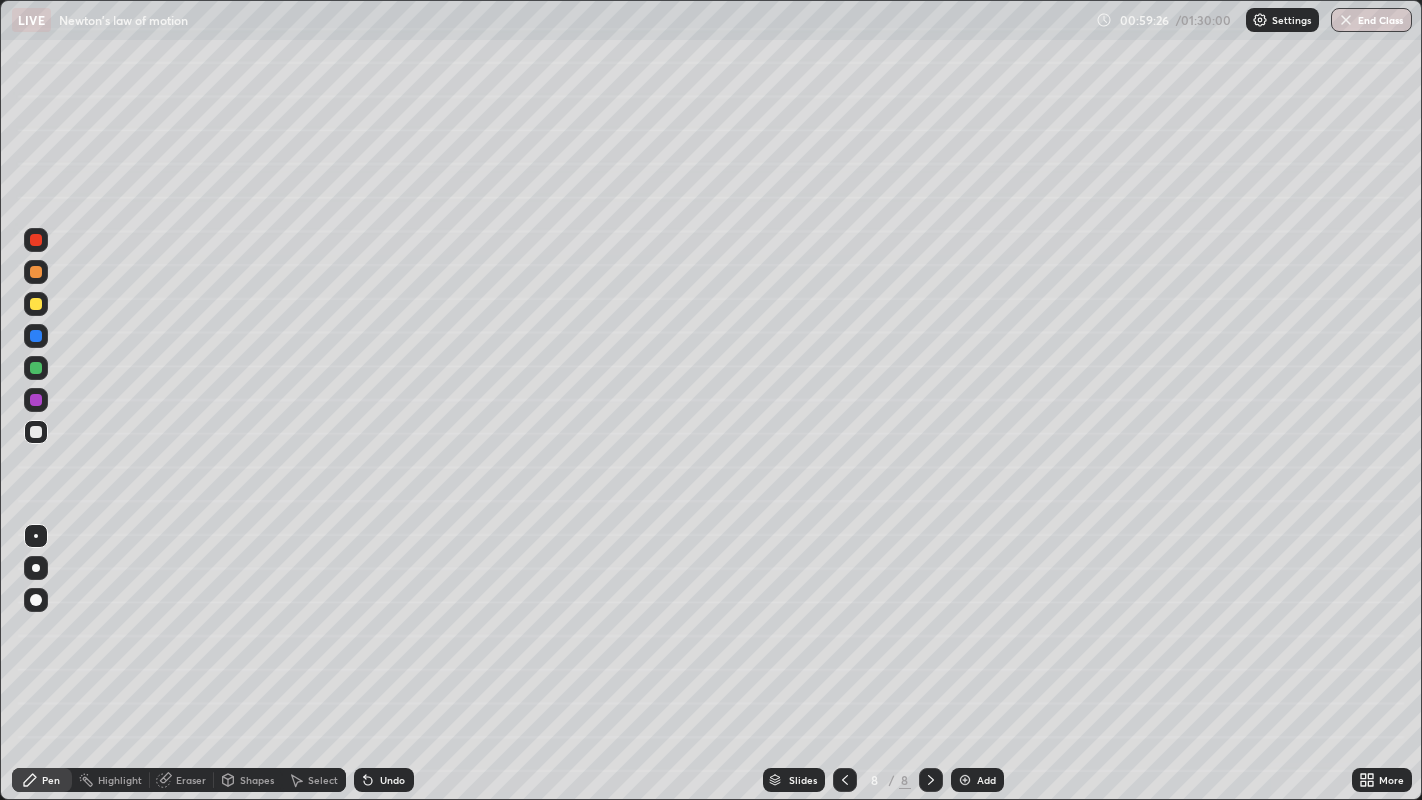 click 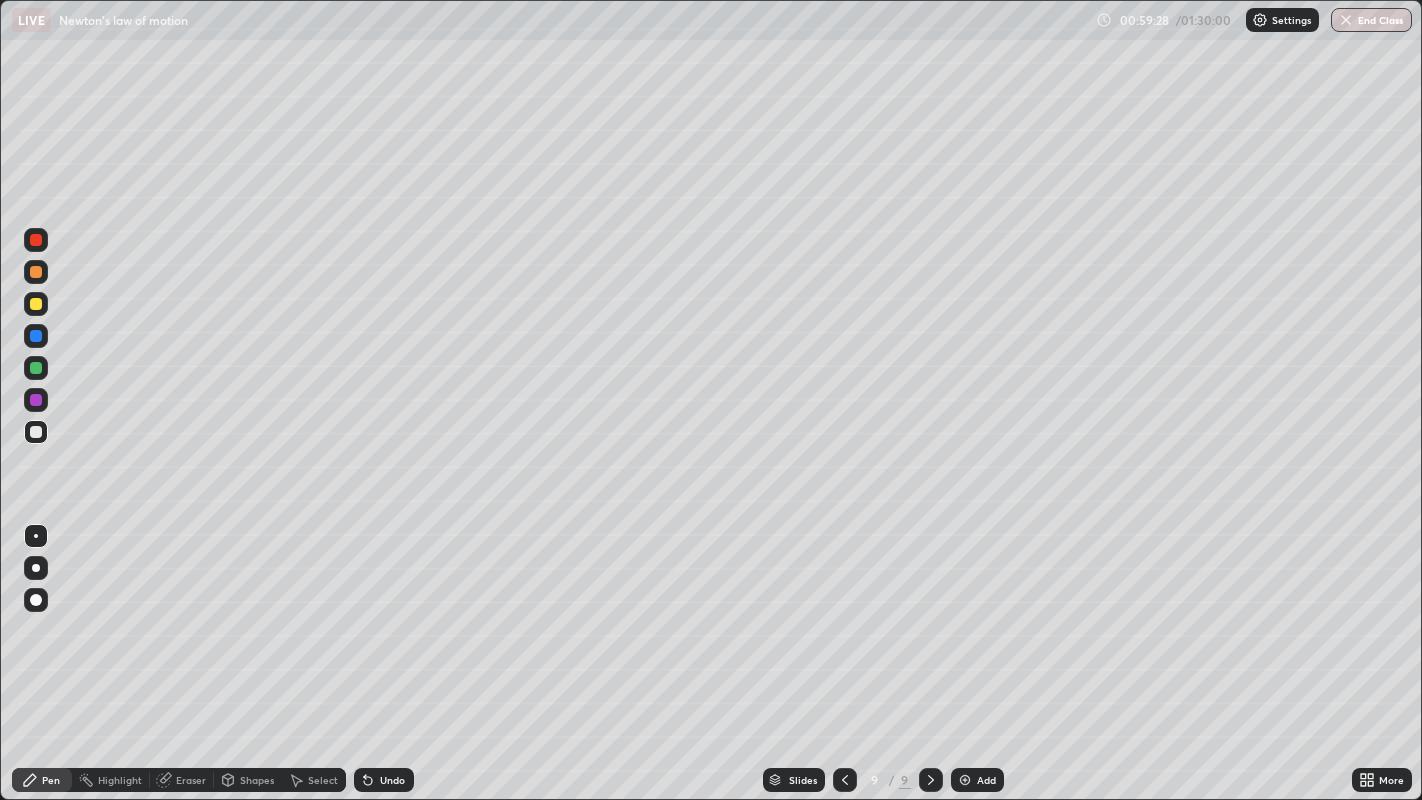 click at bounding box center [36, 272] 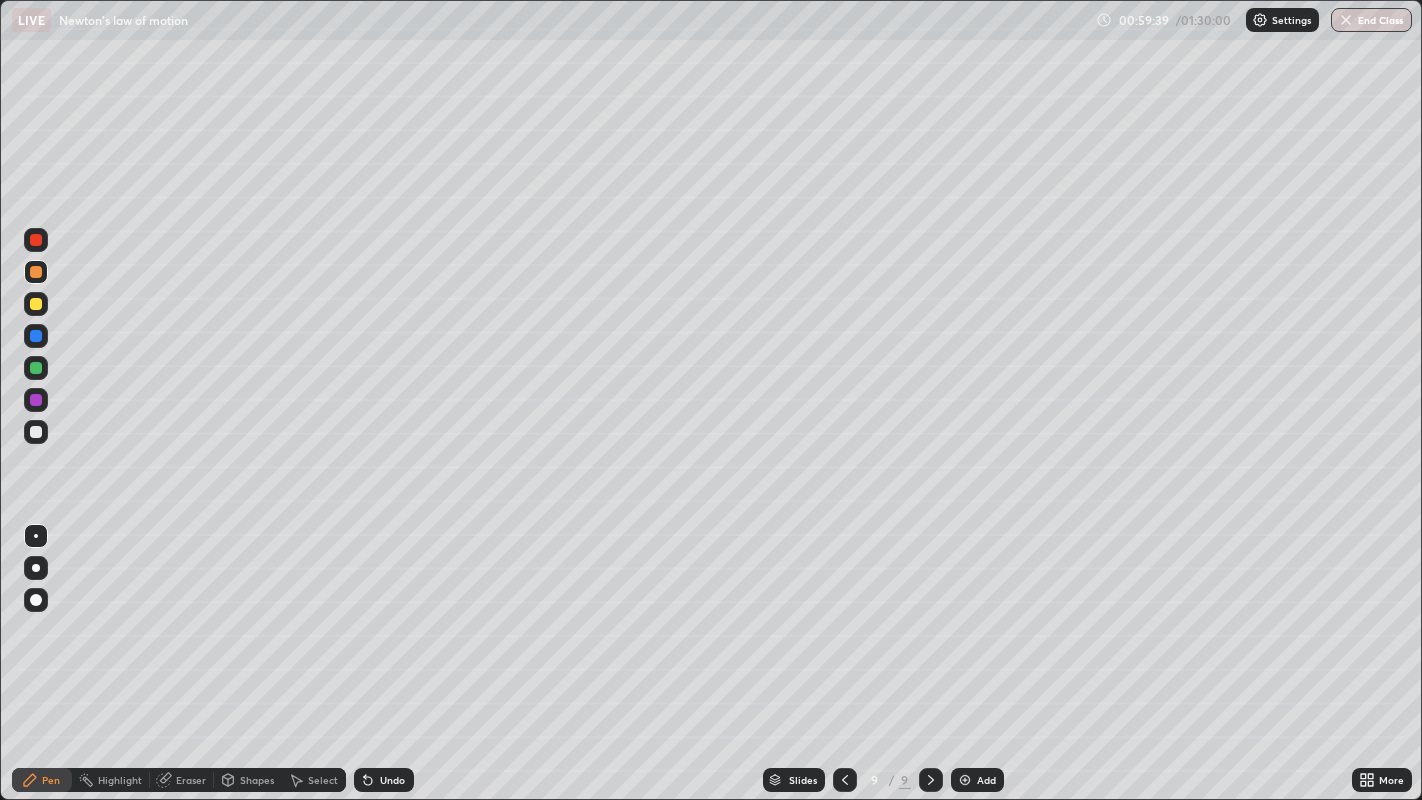 click on "Shapes" at bounding box center (257, 780) 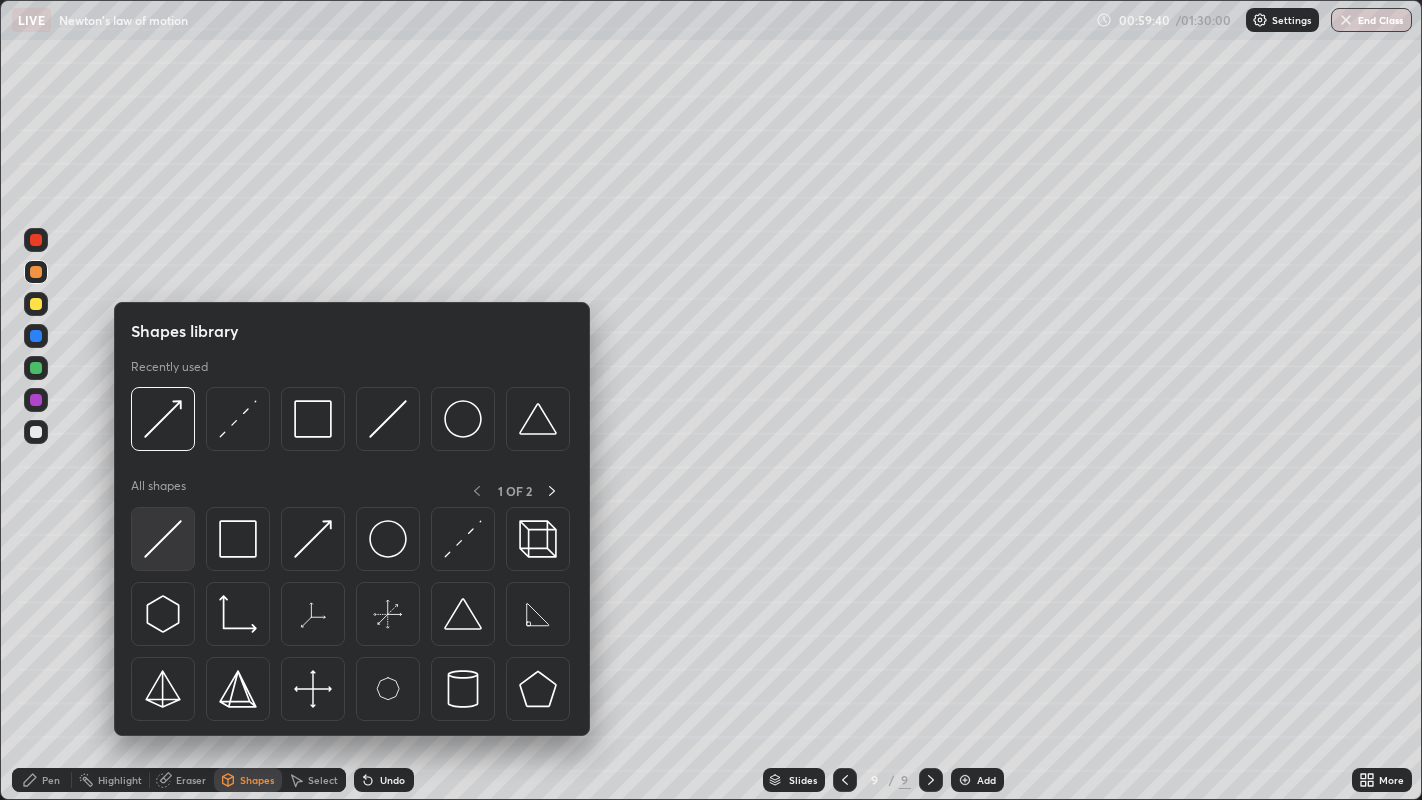 click at bounding box center [163, 539] 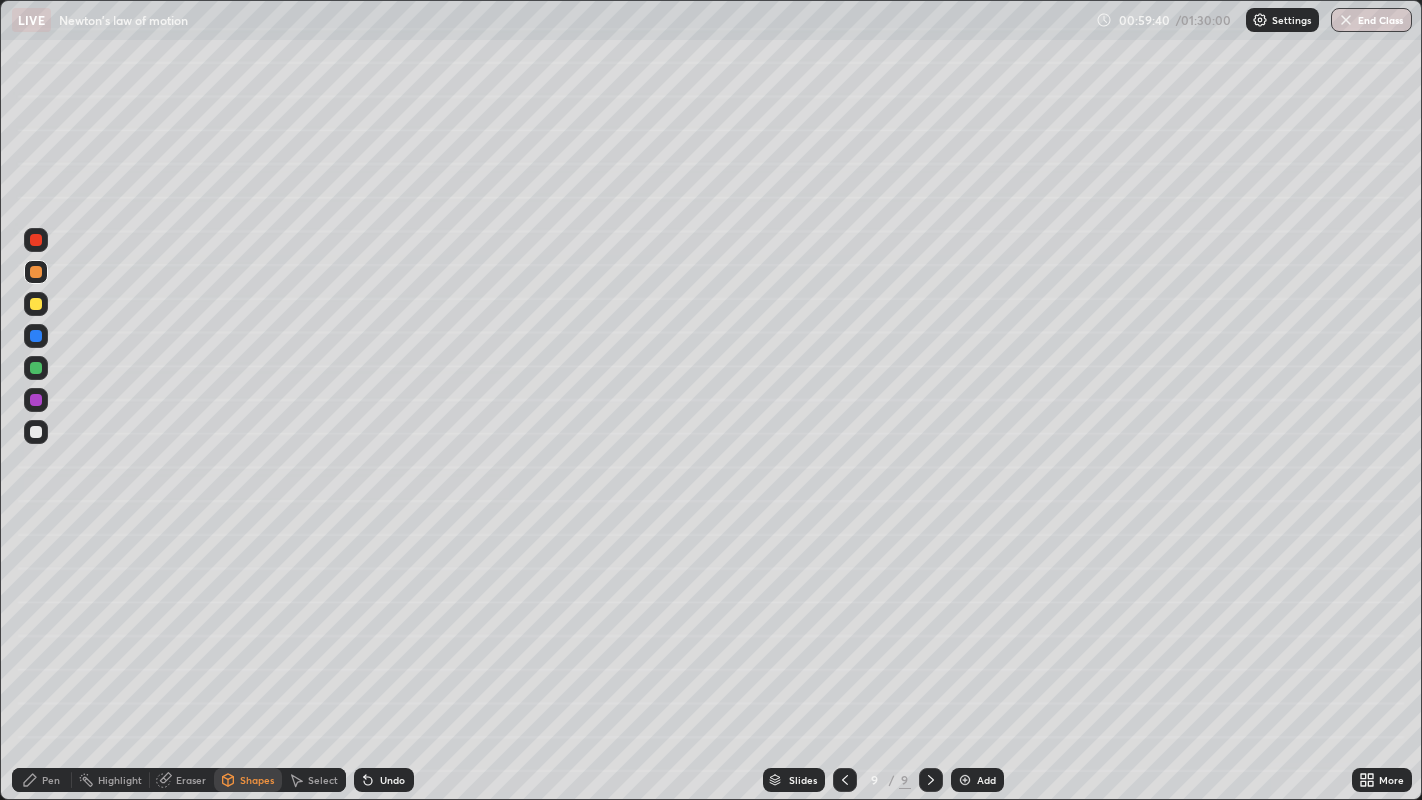 click at bounding box center [36, 368] 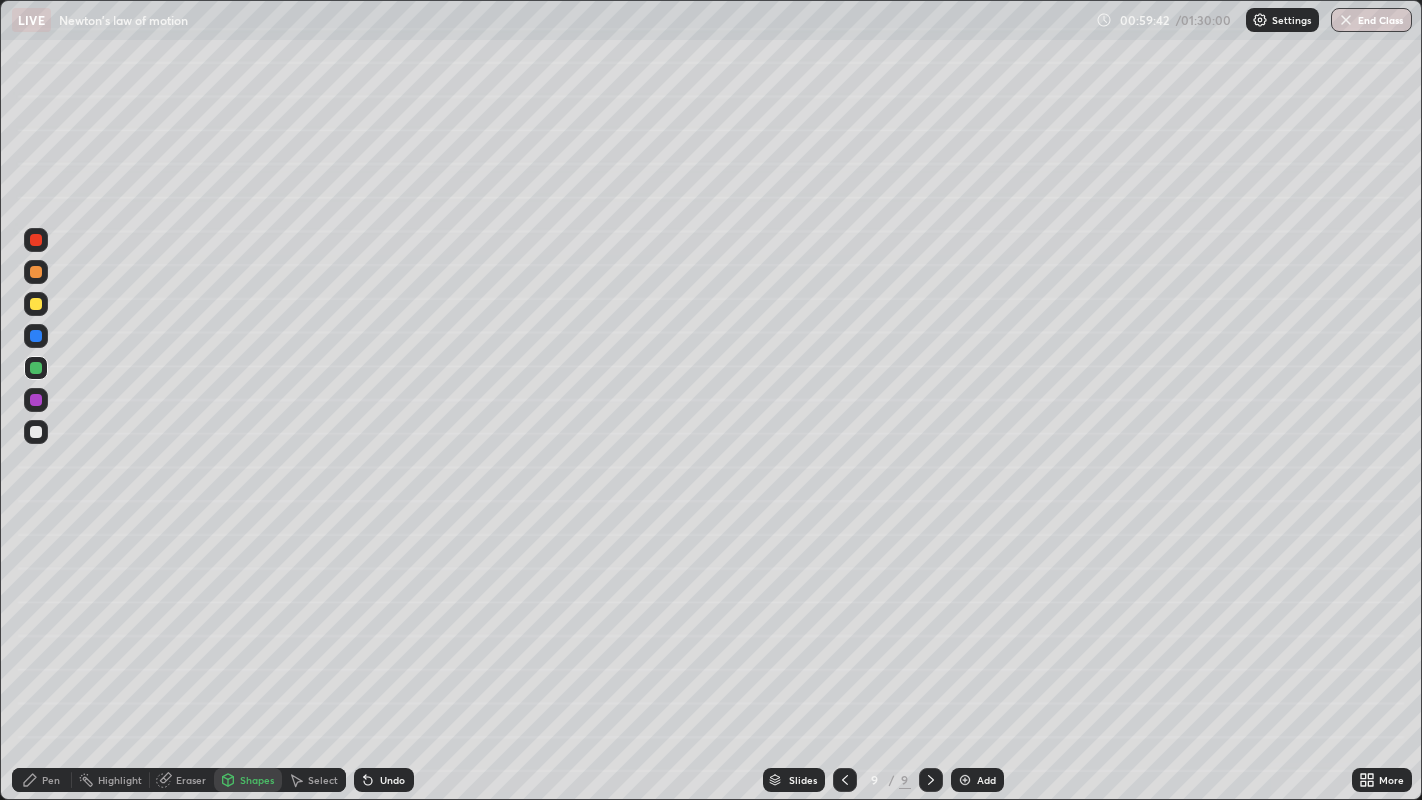 click on "Pen" at bounding box center (42, 780) 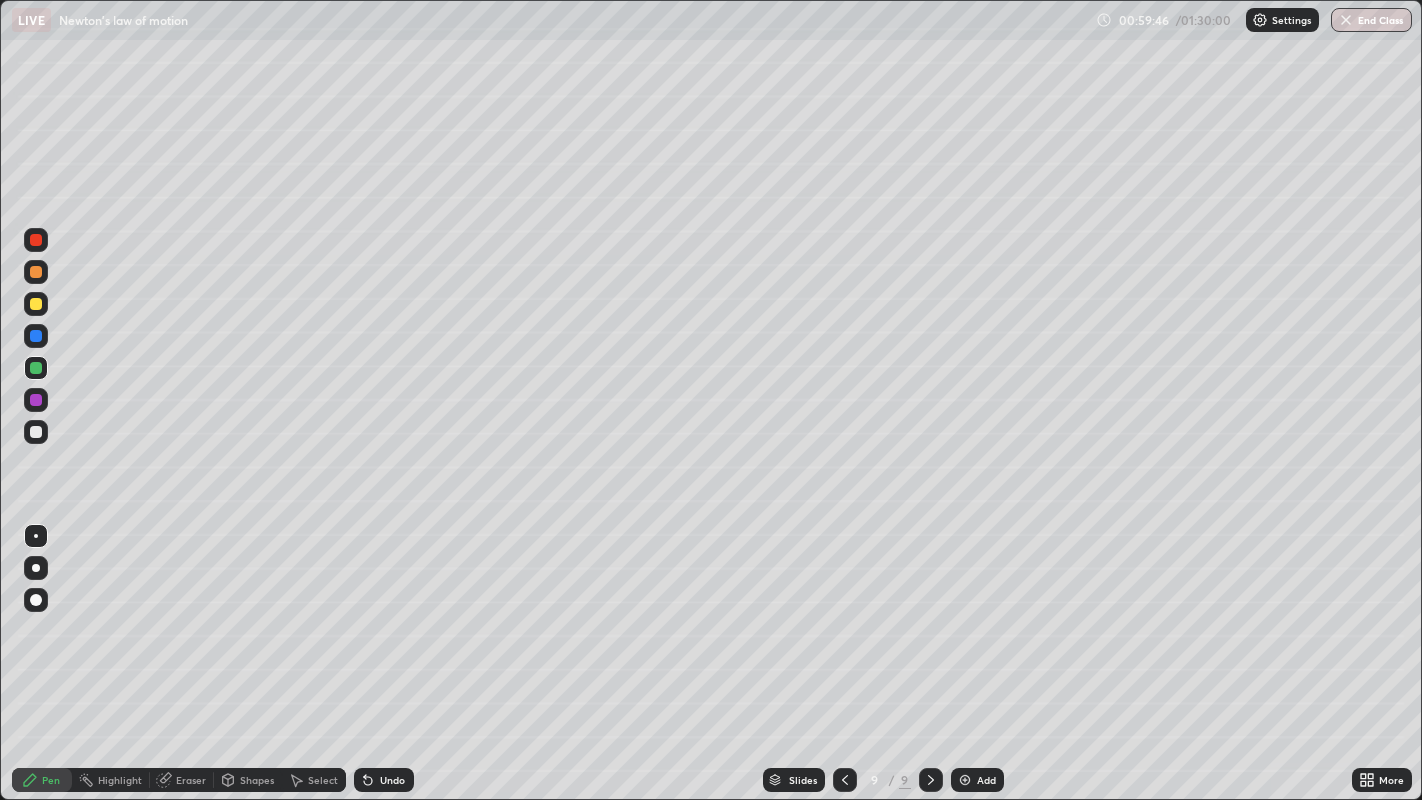 click on "Shapes" at bounding box center (257, 780) 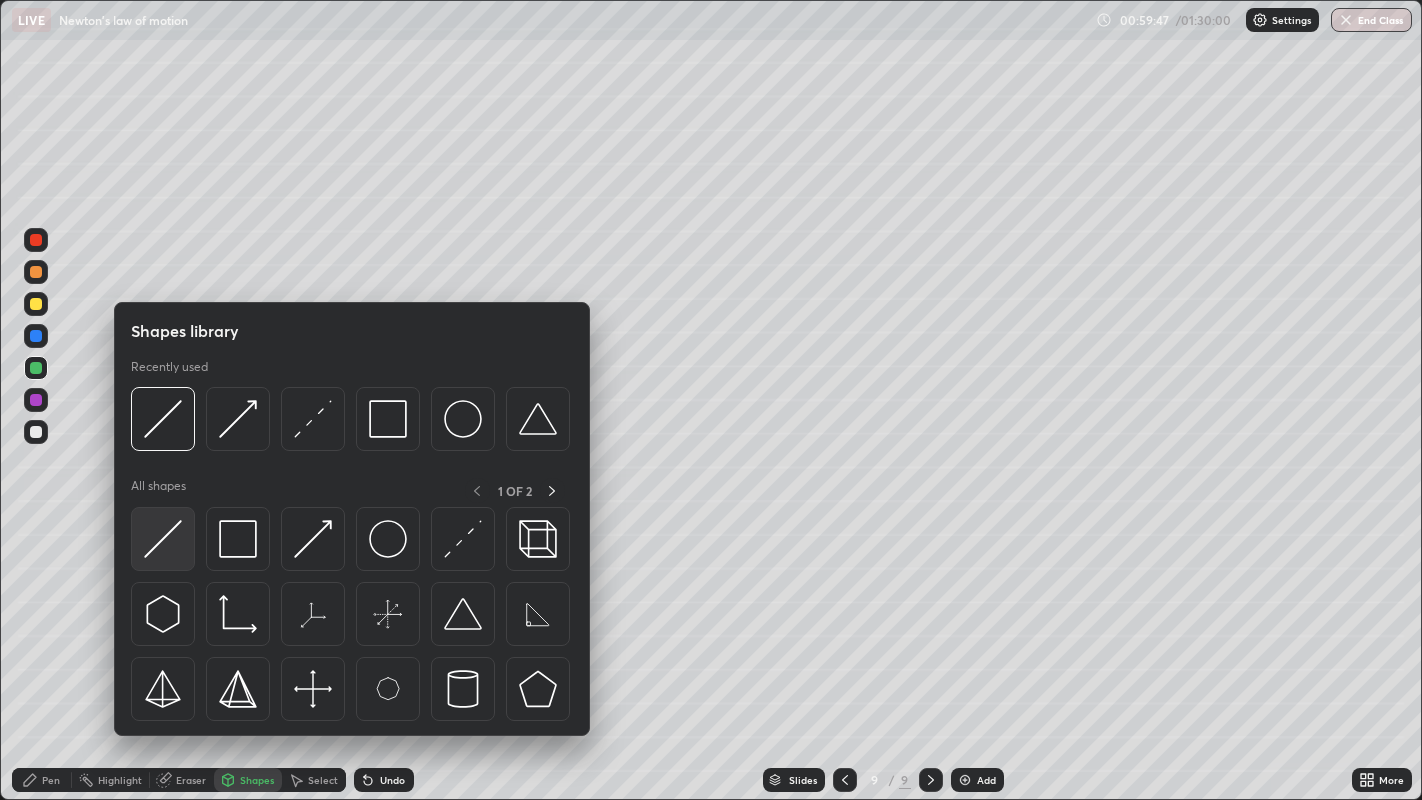 click at bounding box center [163, 539] 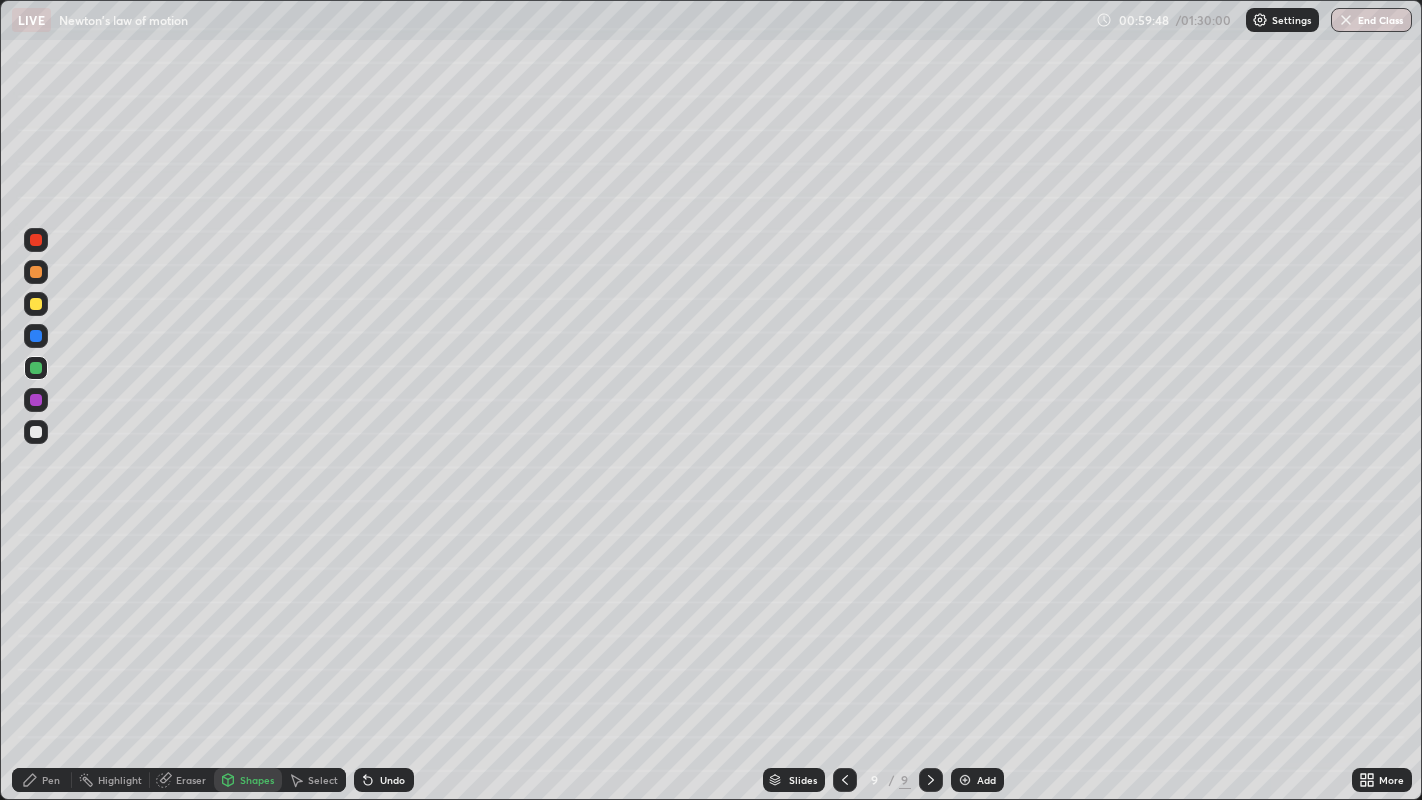 click at bounding box center [36, 304] 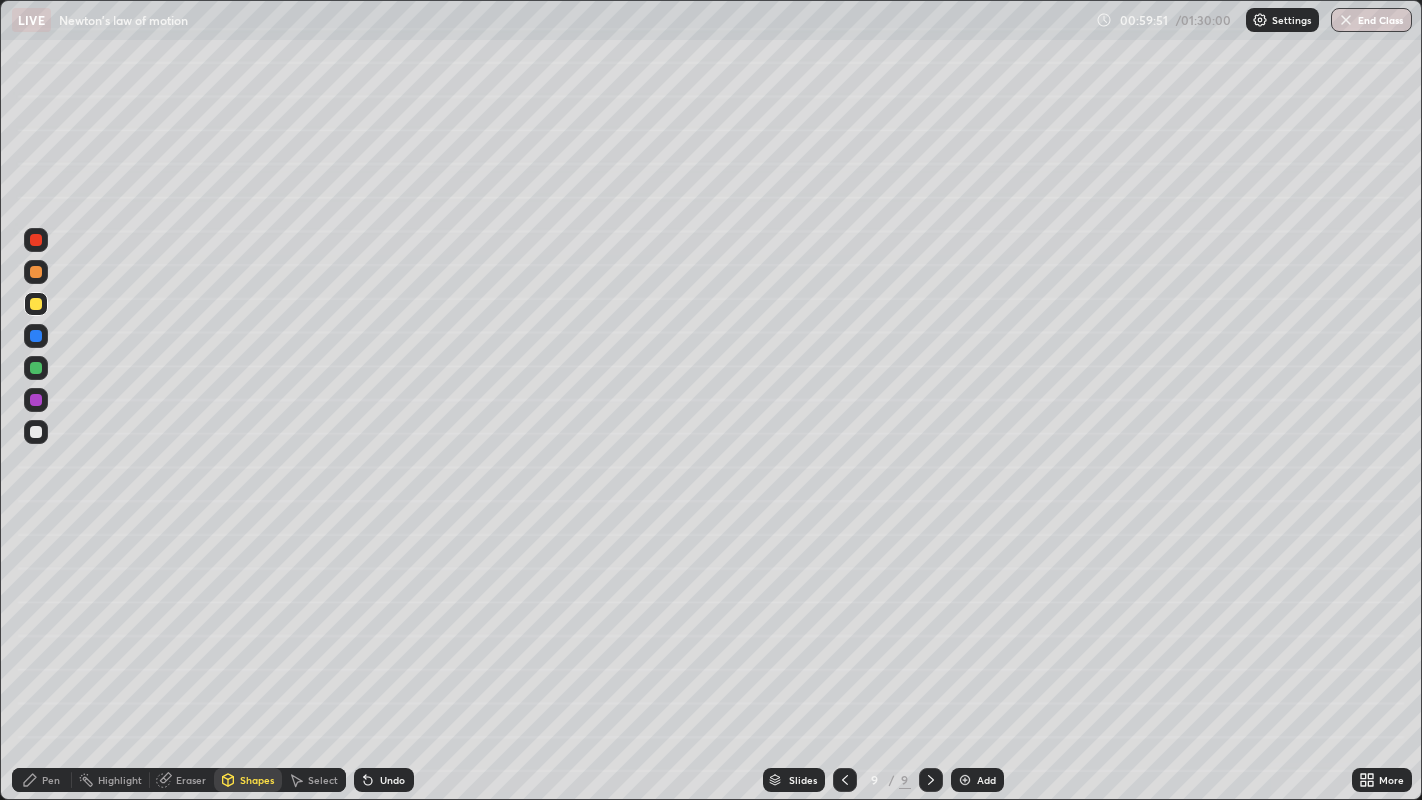 click at bounding box center [36, 400] 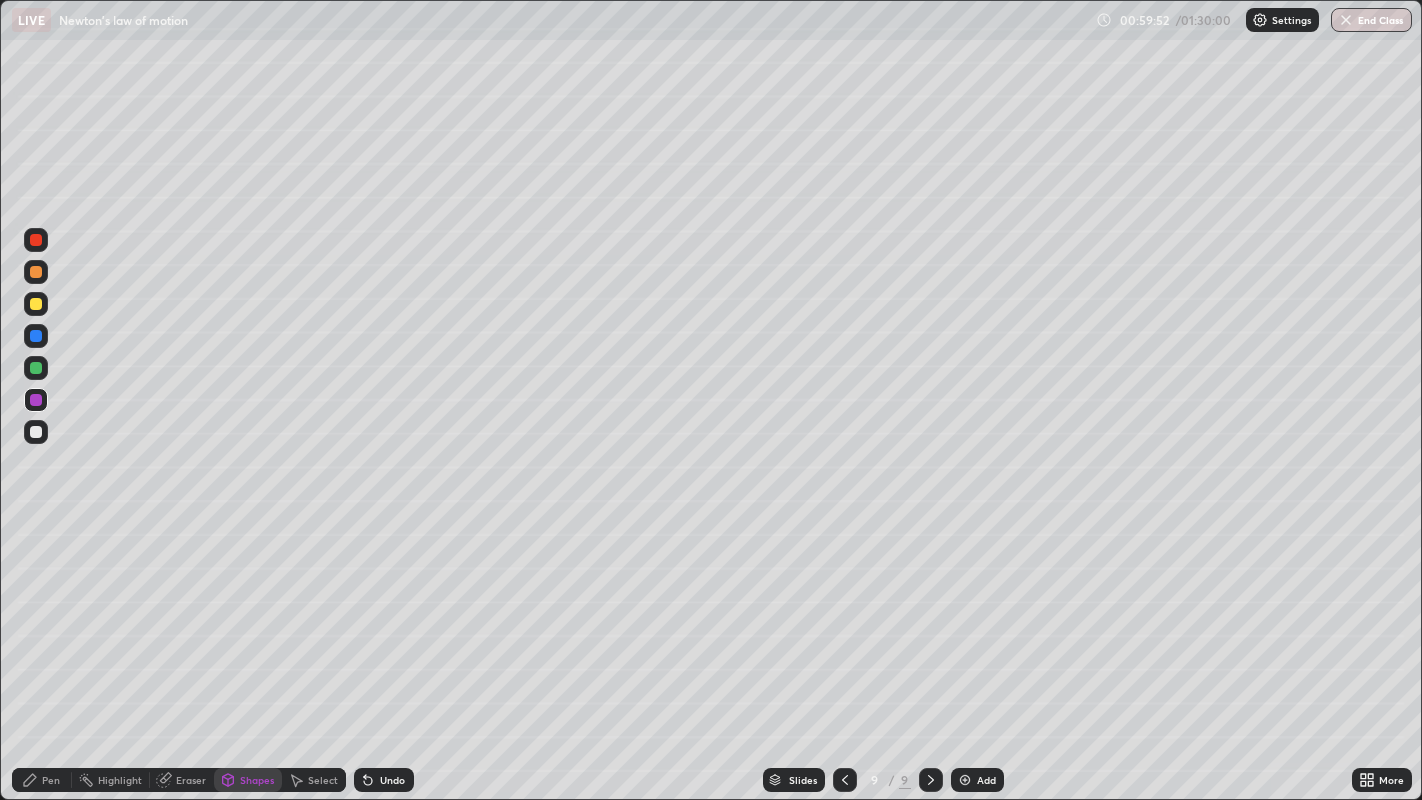 click on "Pen" at bounding box center [51, 780] 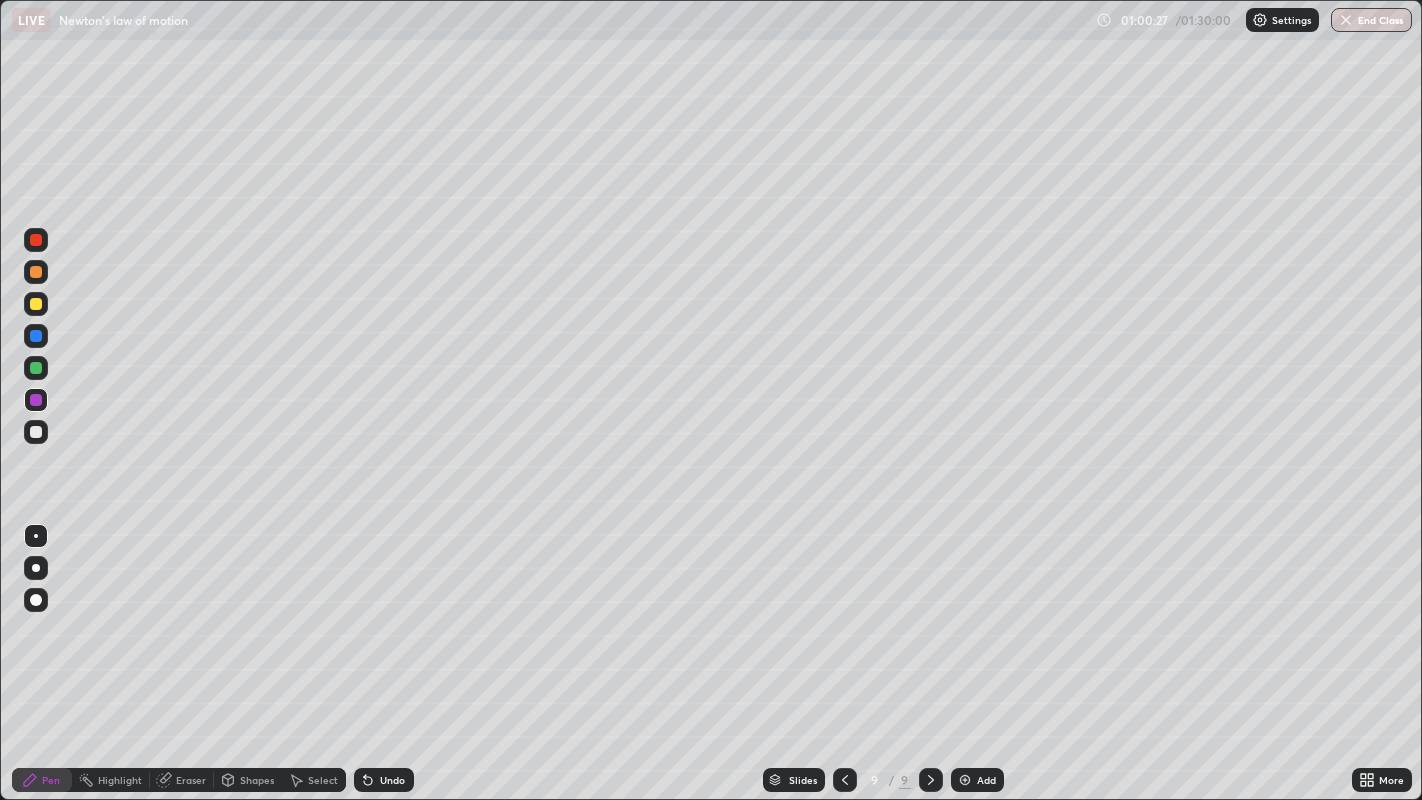 click at bounding box center [36, 272] 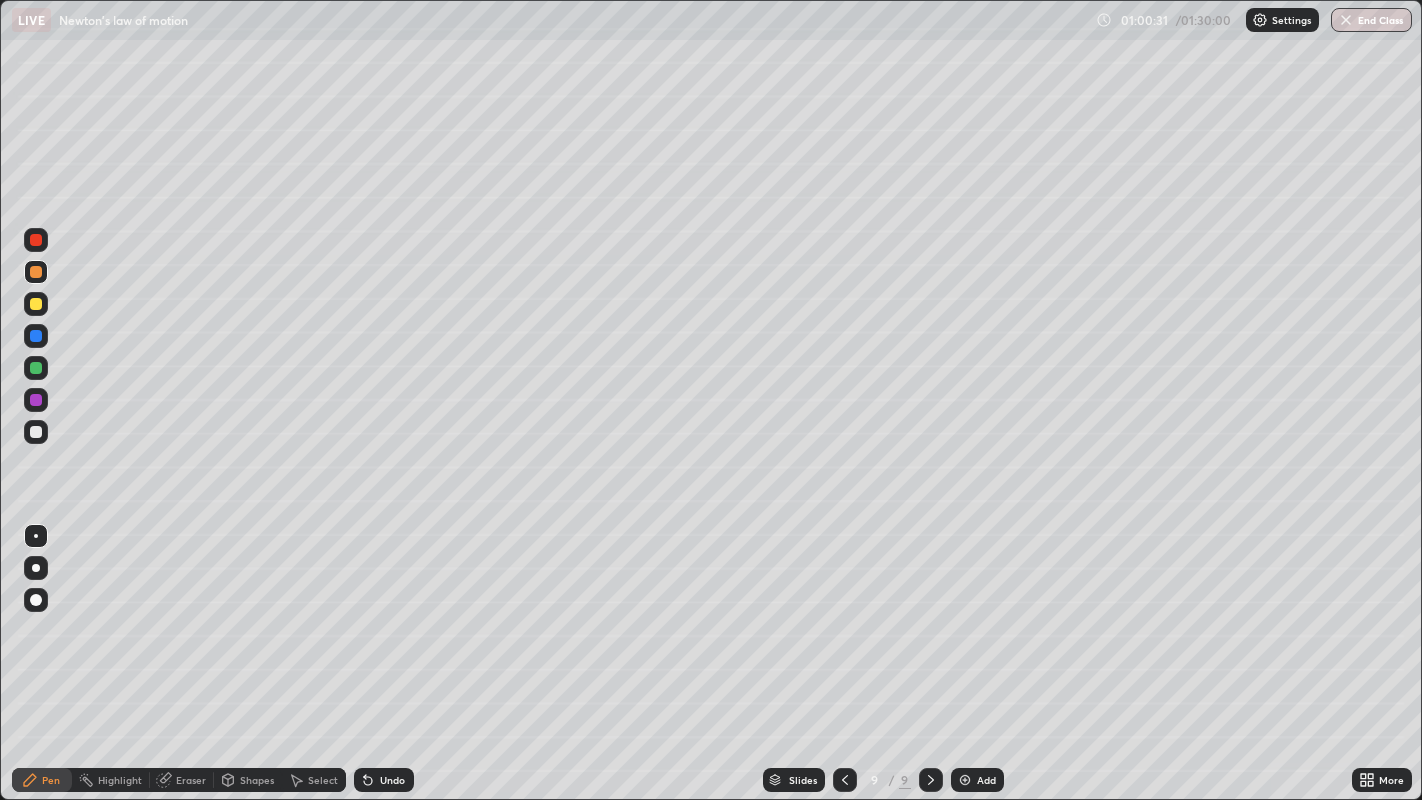 click 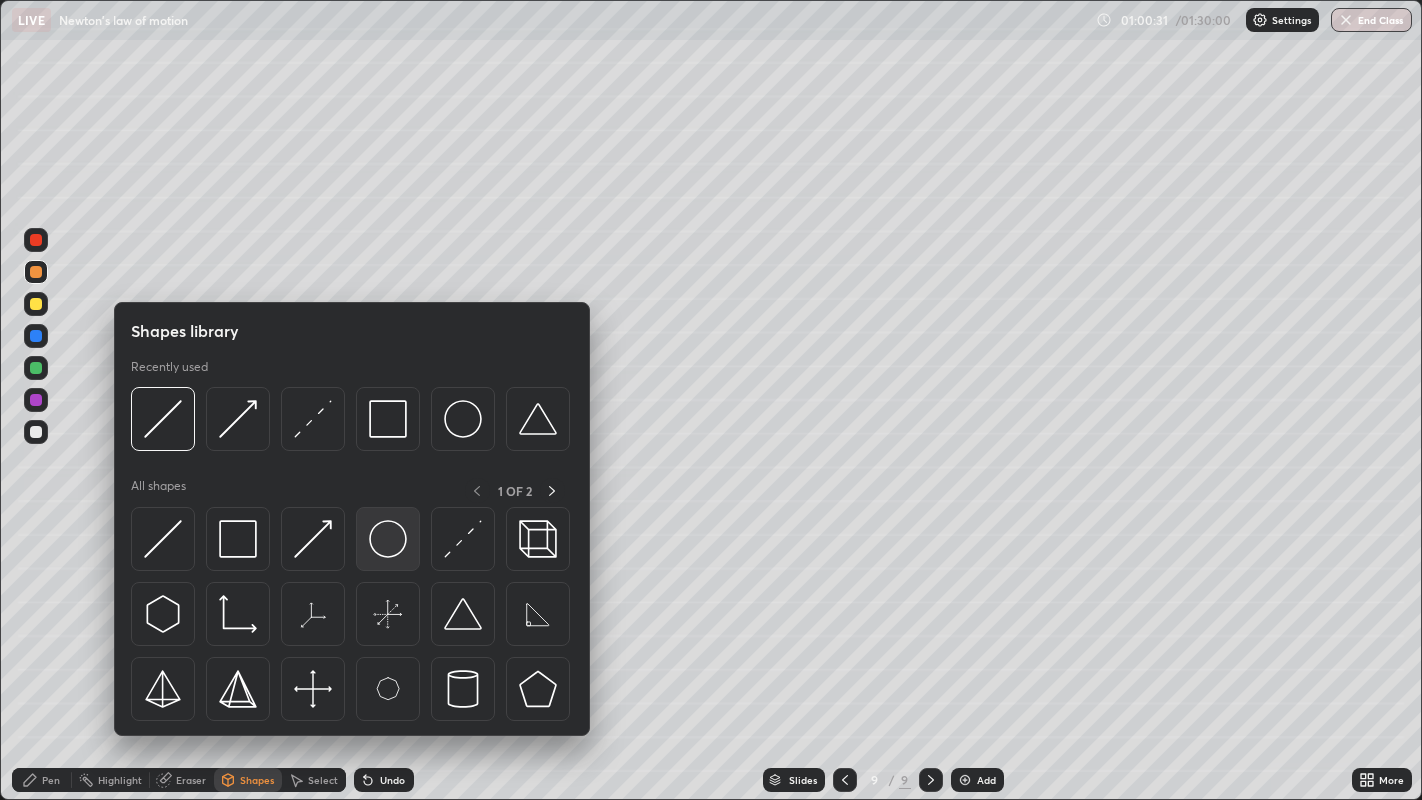 click at bounding box center (388, 539) 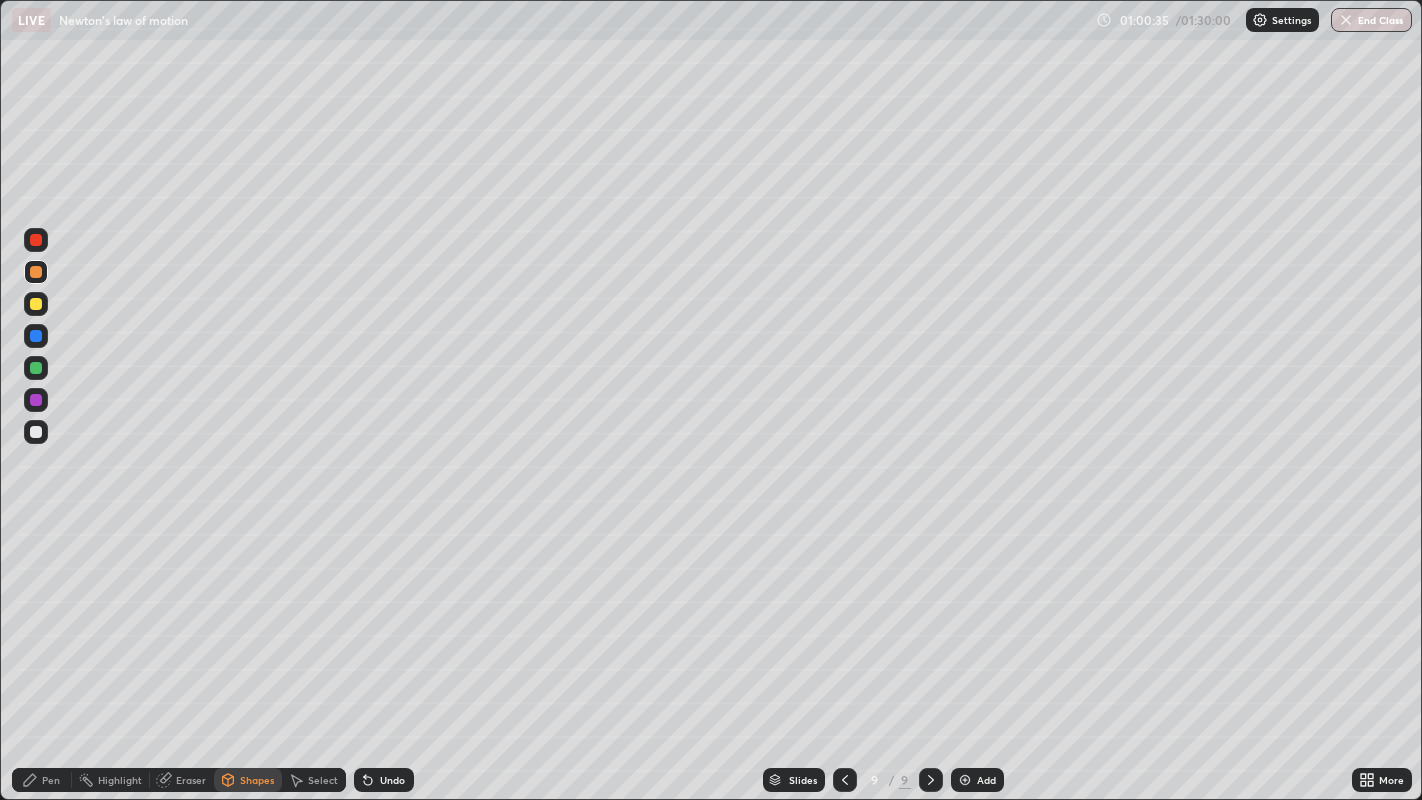 click on "Pen" at bounding box center (51, 780) 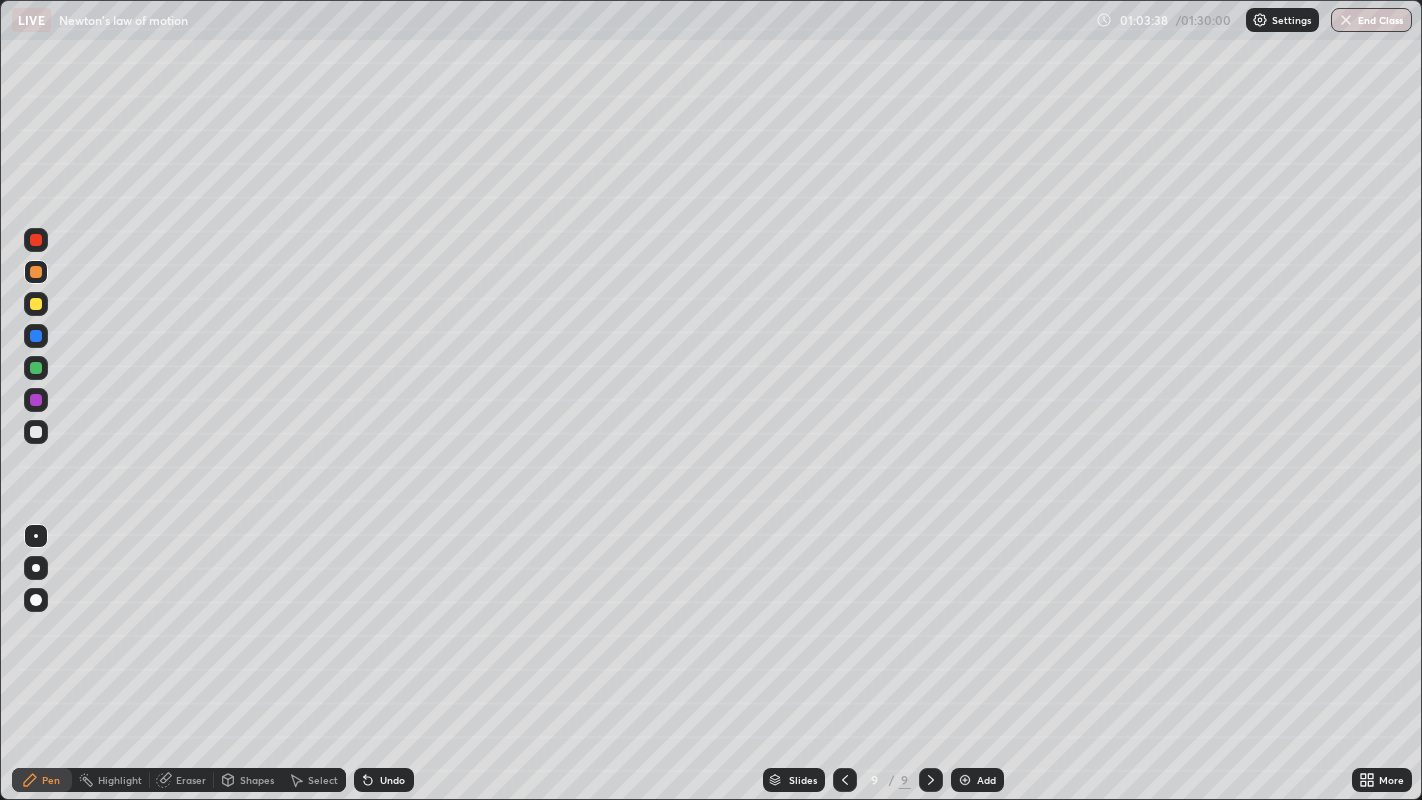 click on "Shapes" at bounding box center [257, 780] 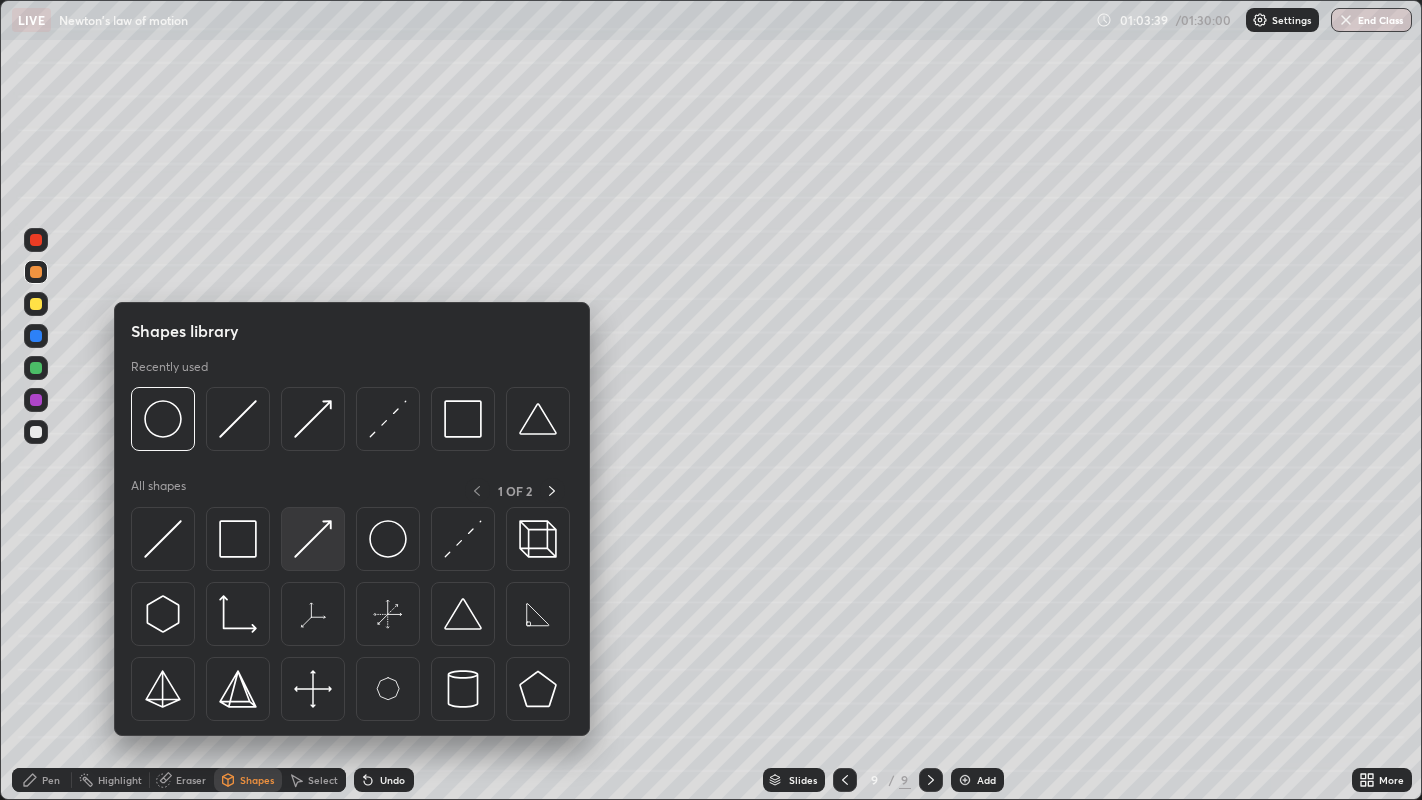 click at bounding box center [313, 539] 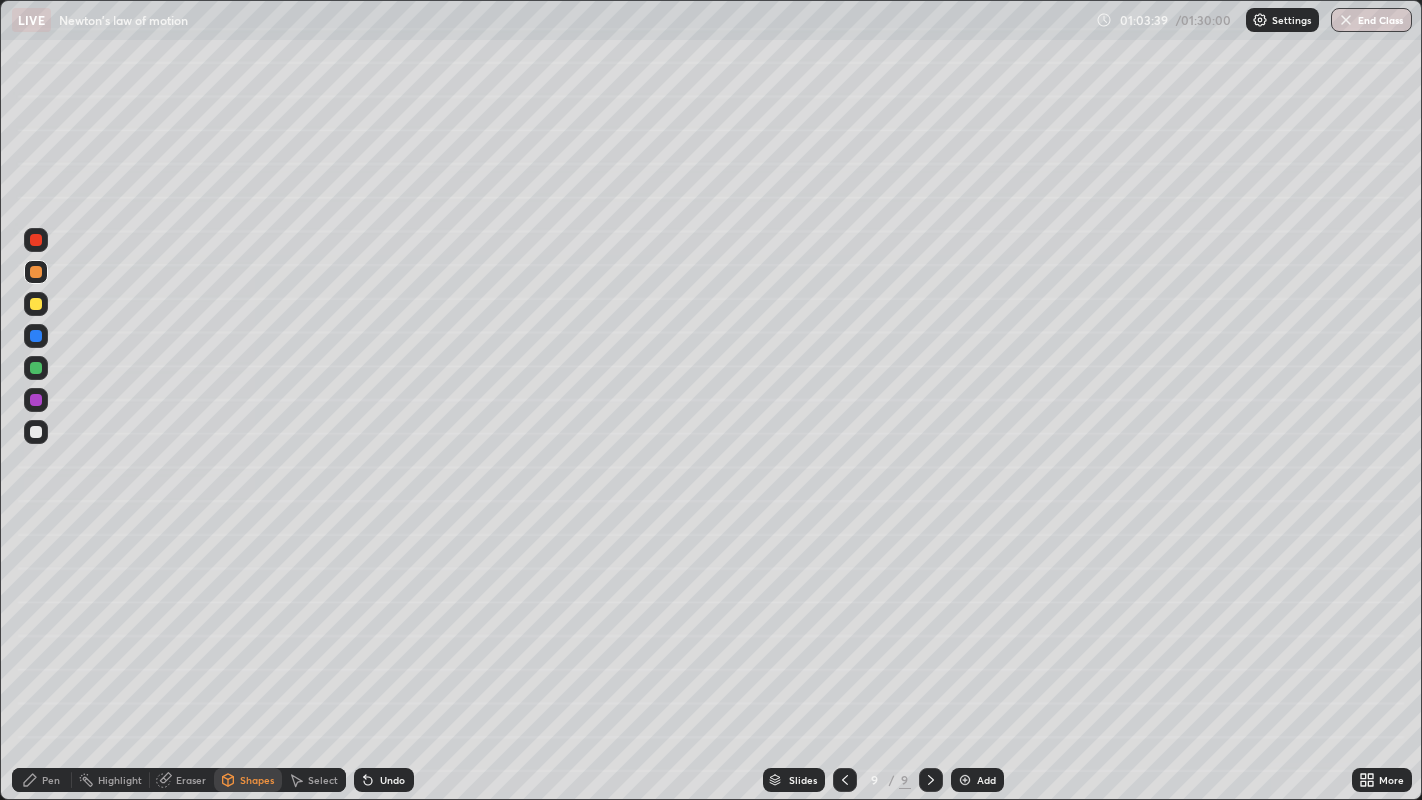 click at bounding box center [36, 368] 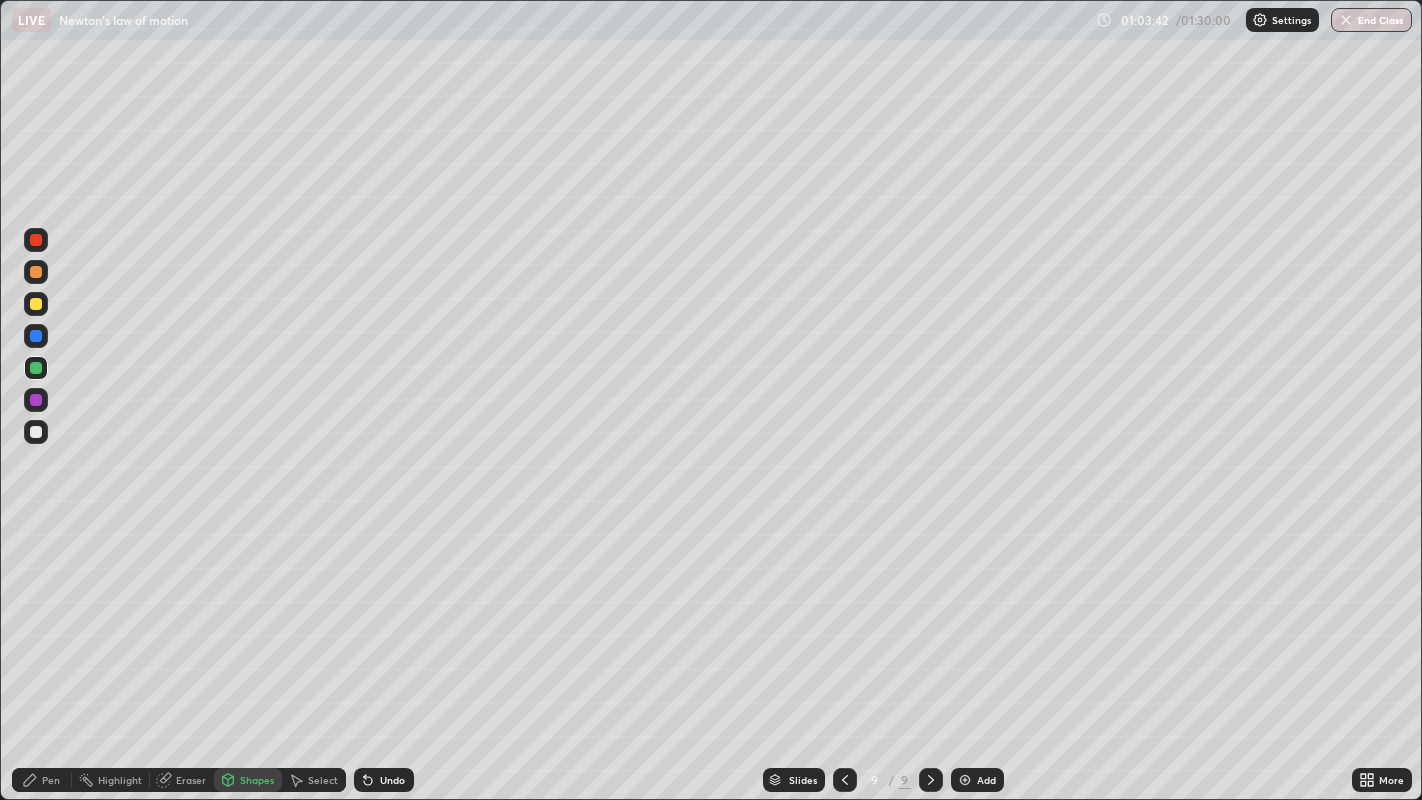 click on "Pen" at bounding box center (51, 780) 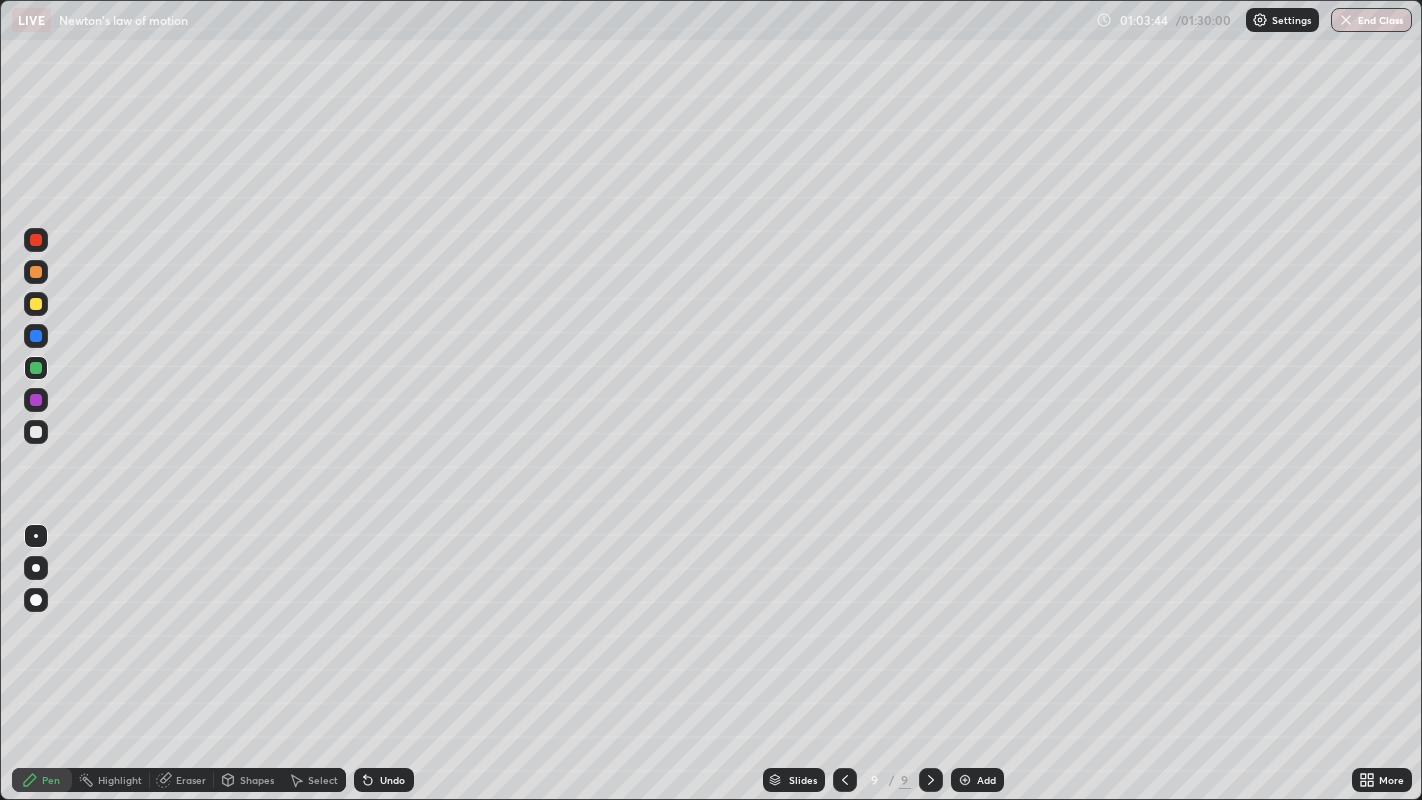 click on "Shapes" at bounding box center (257, 780) 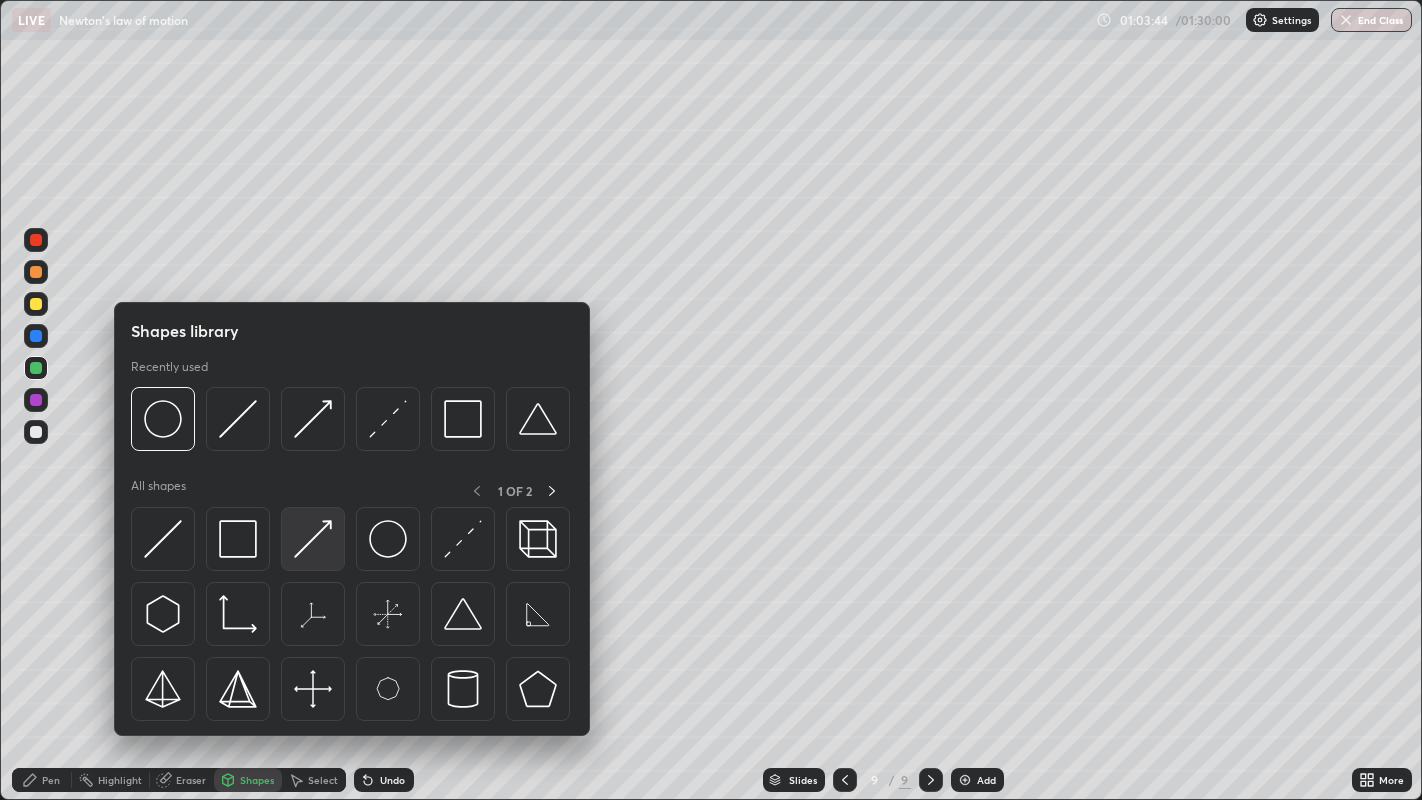 click at bounding box center [313, 539] 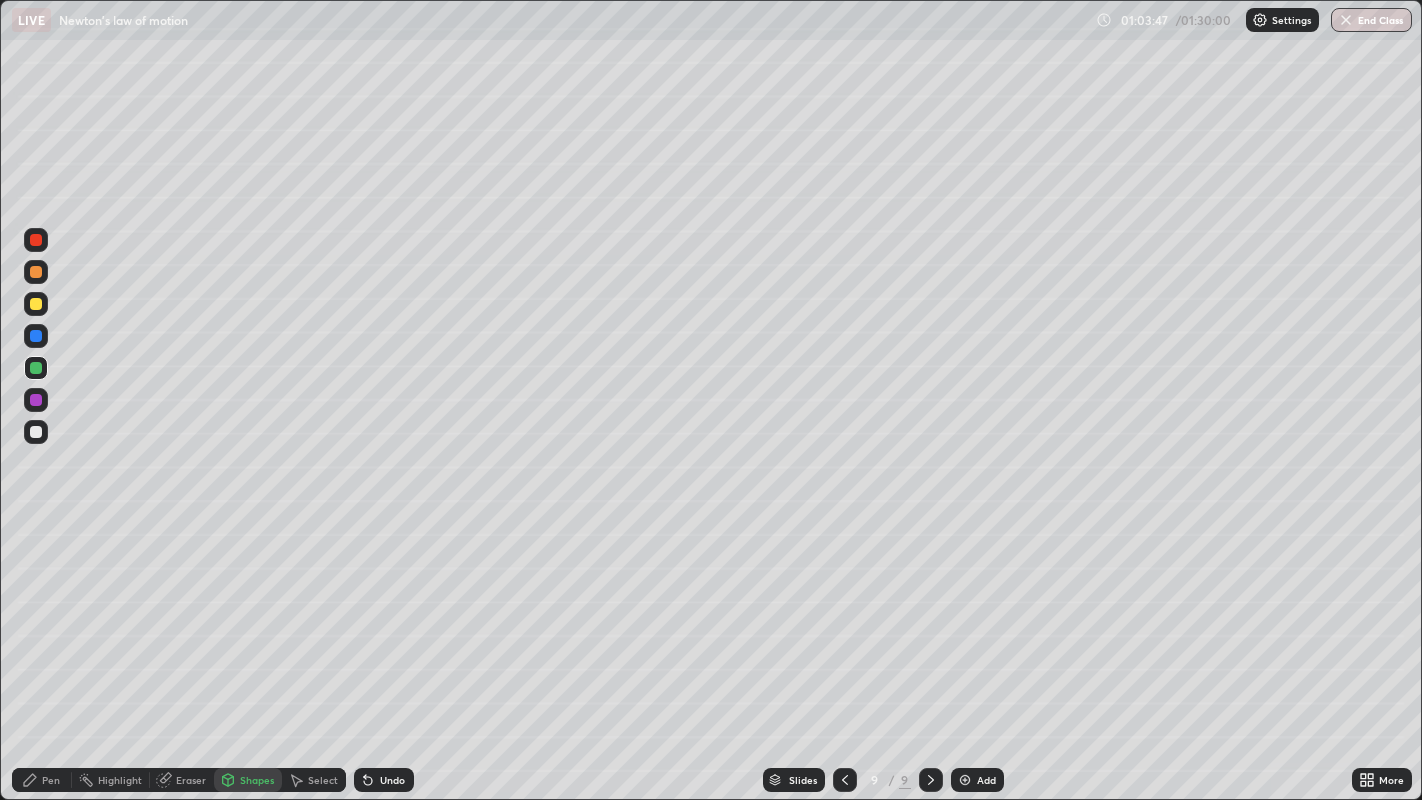 click 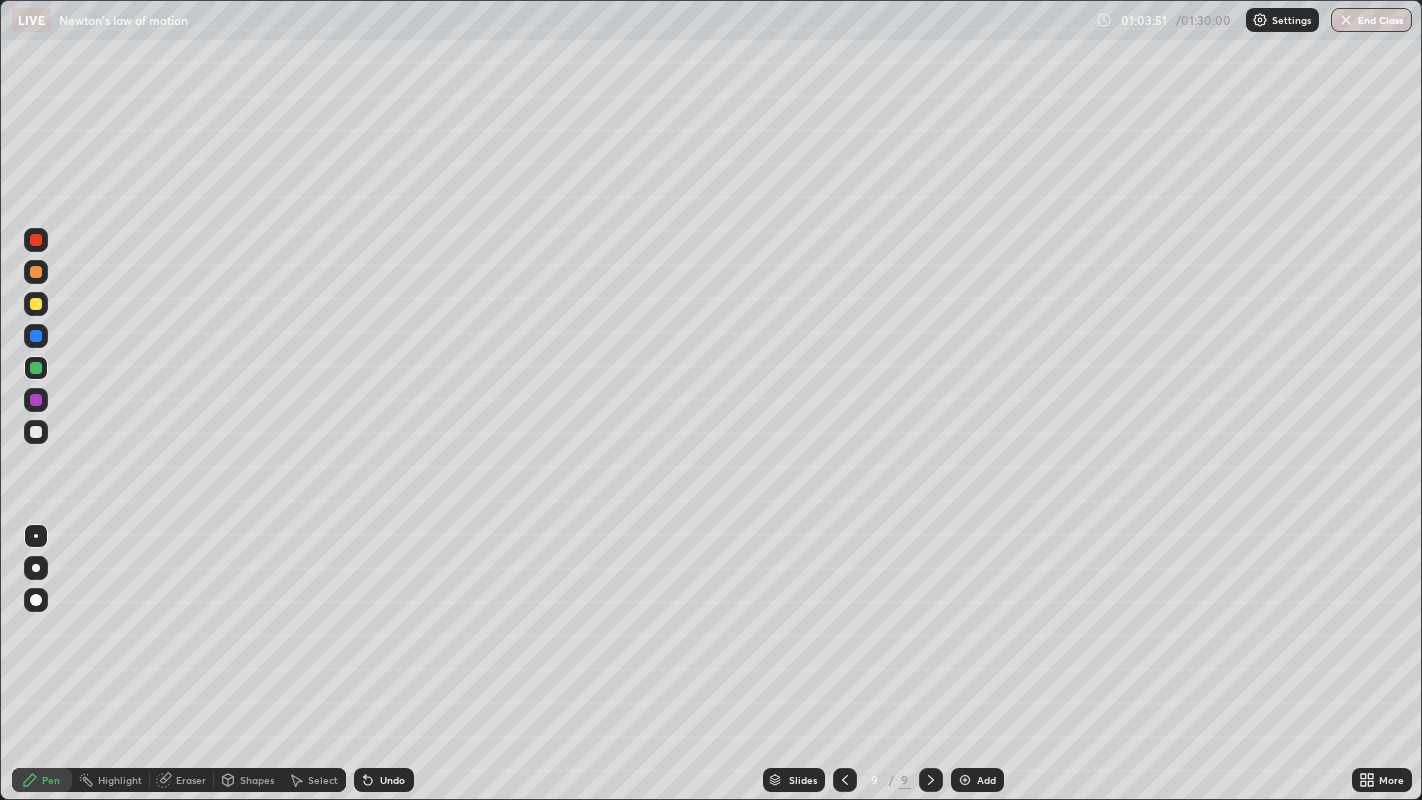 click on "Shapes" at bounding box center (257, 780) 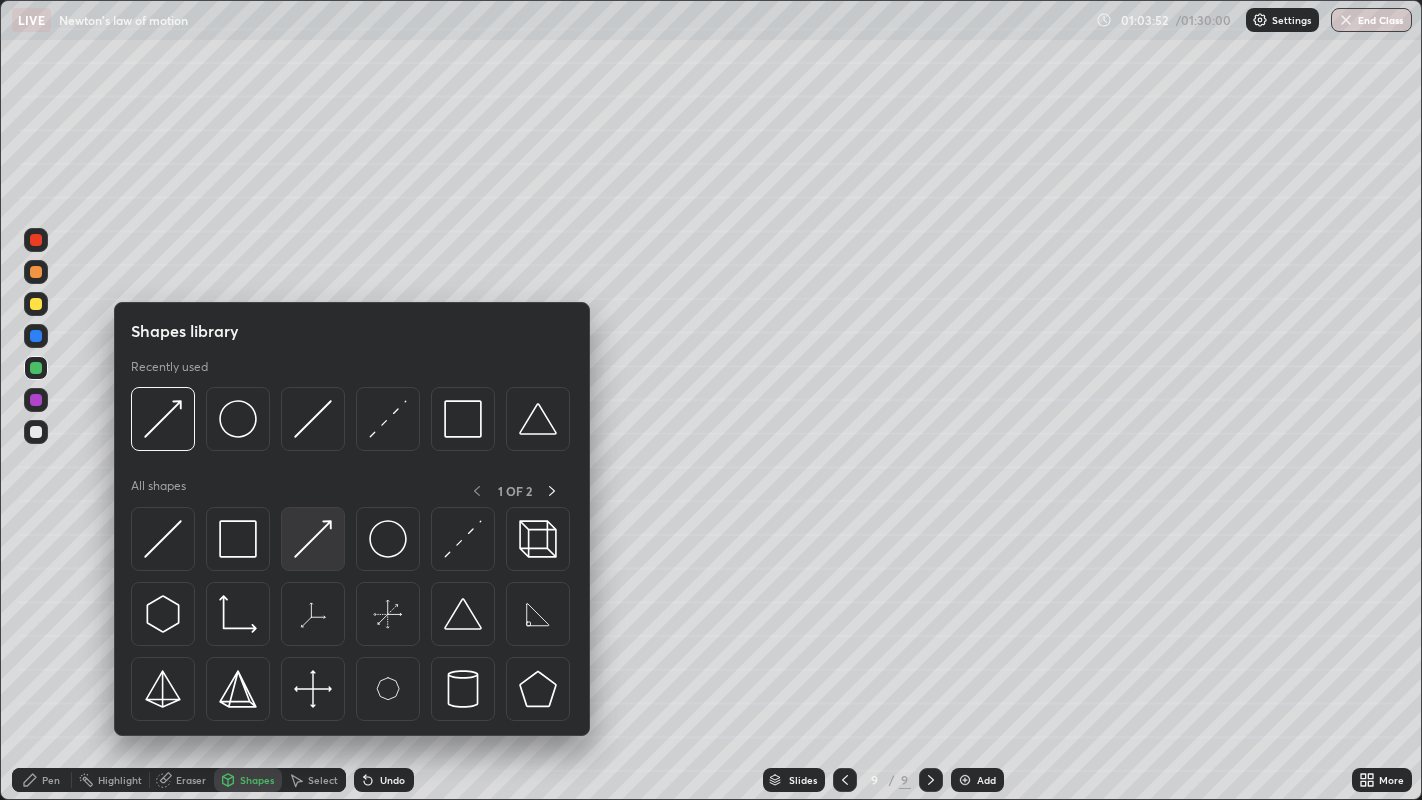 click at bounding box center (313, 539) 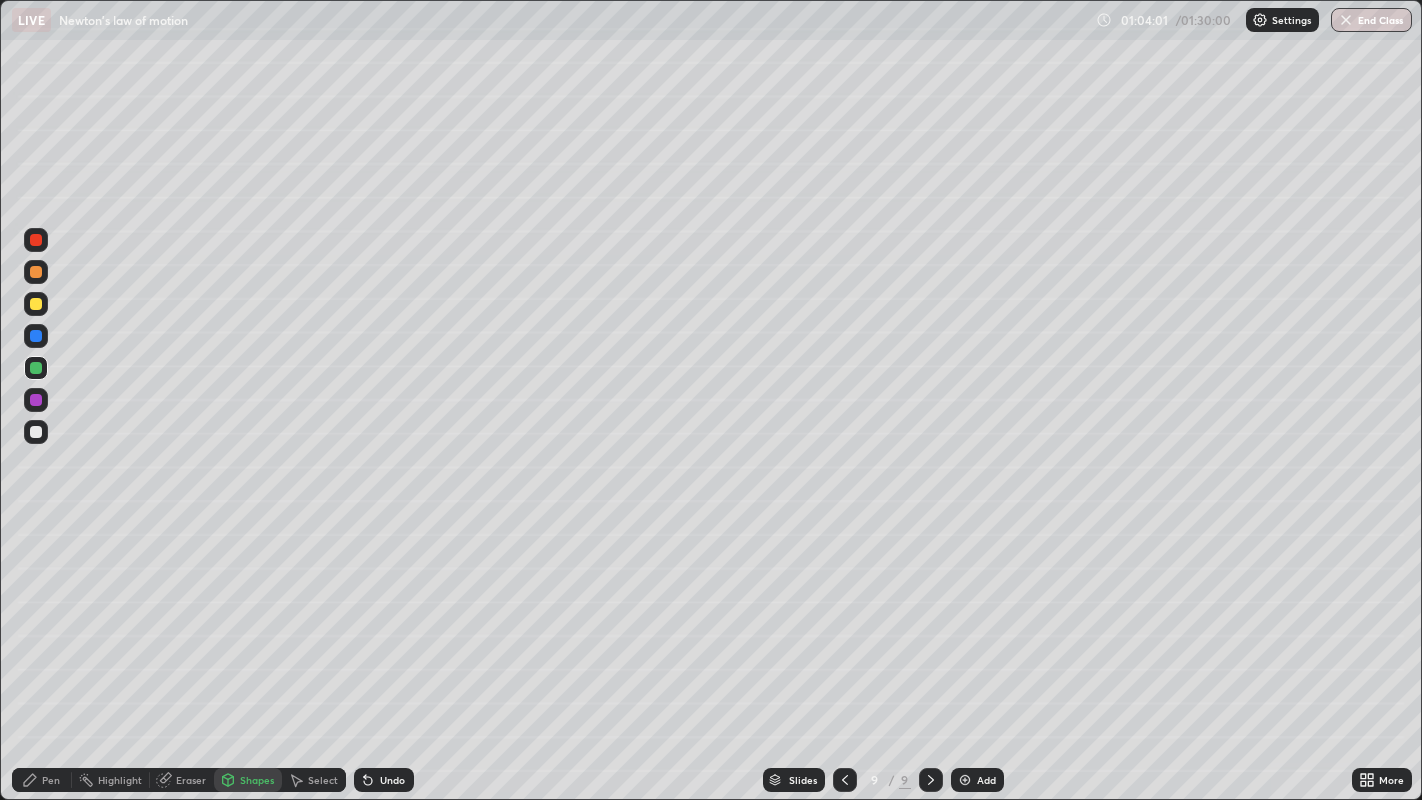 click on "Pen" at bounding box center (42, 780) 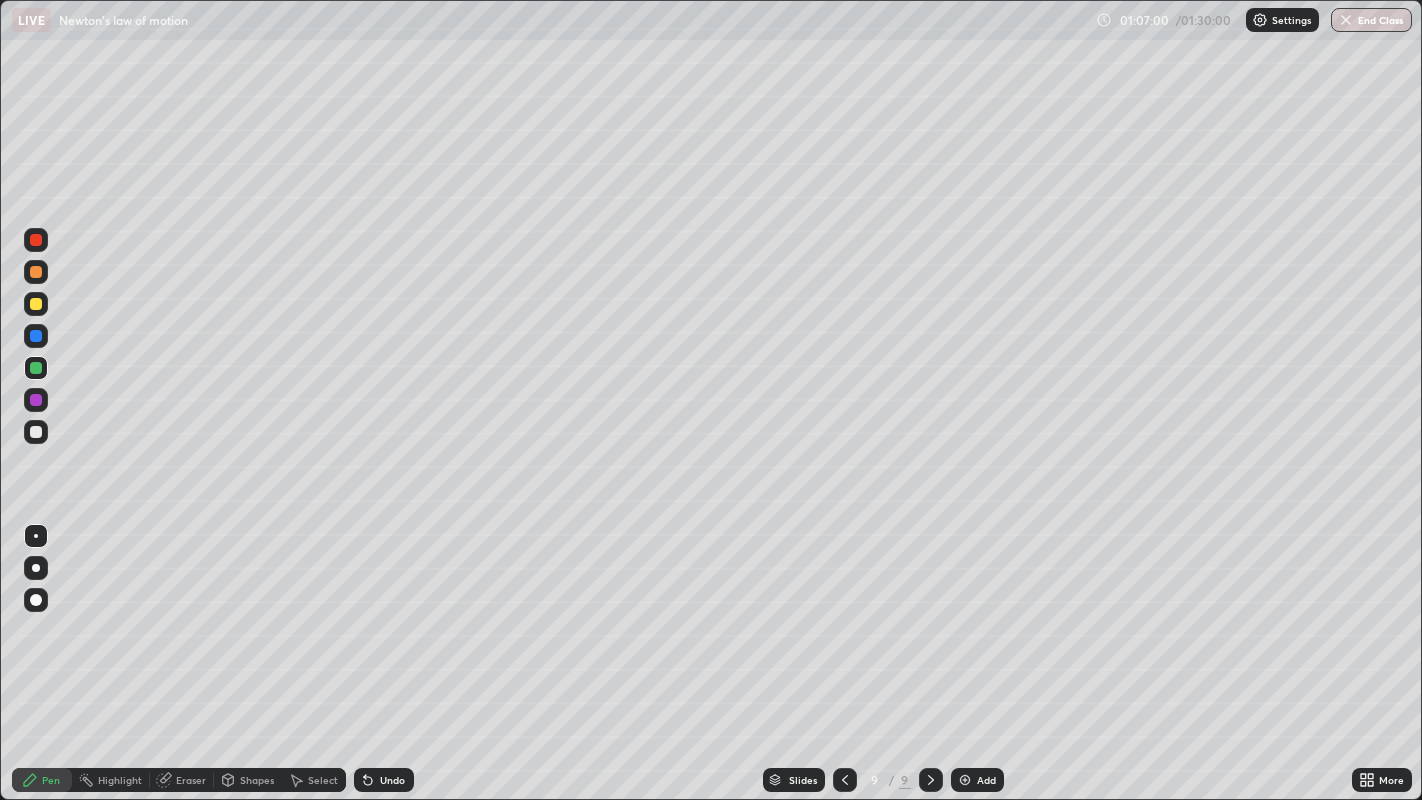 click on "Eraser" at bounding box center [191, 780] 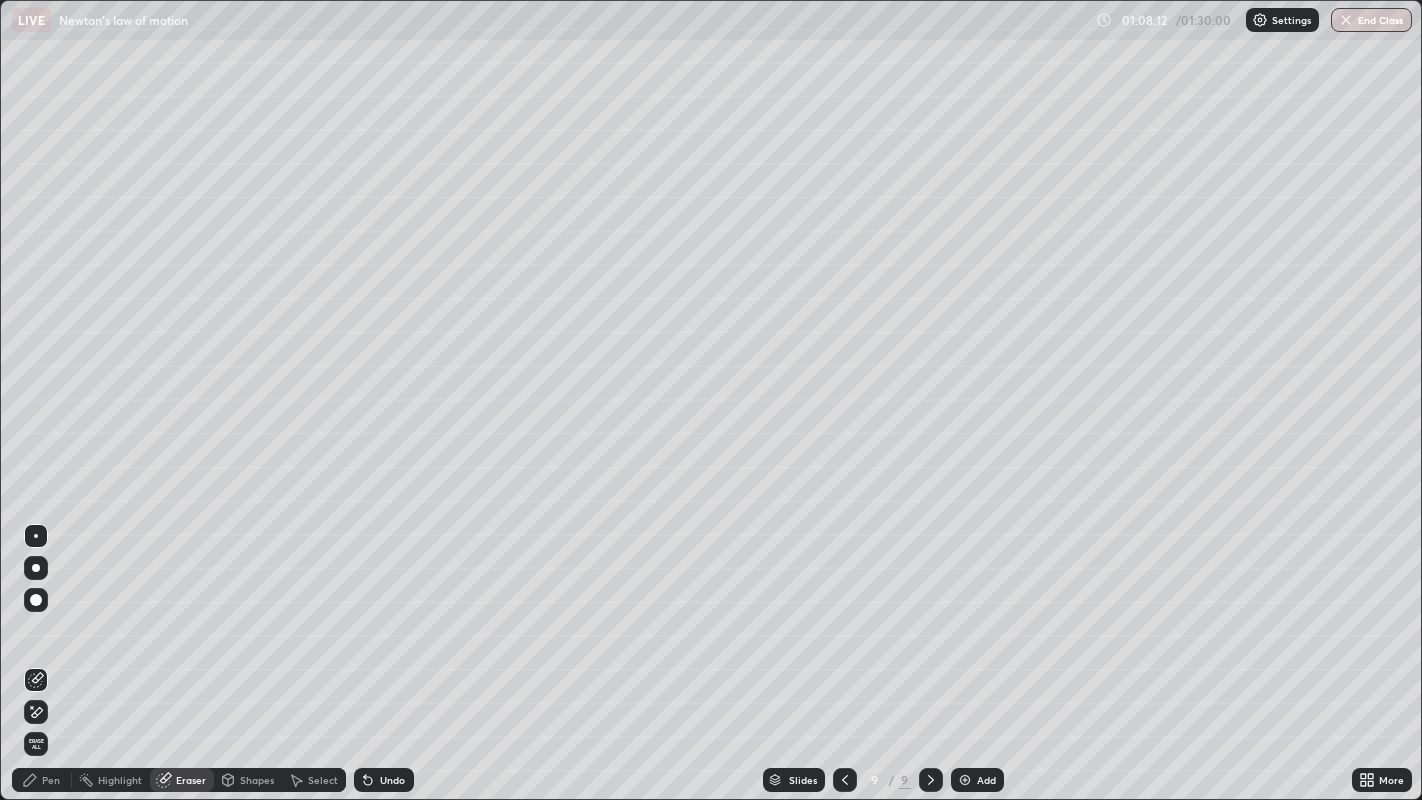 click on "Pen" at bounding box center [42, 780] 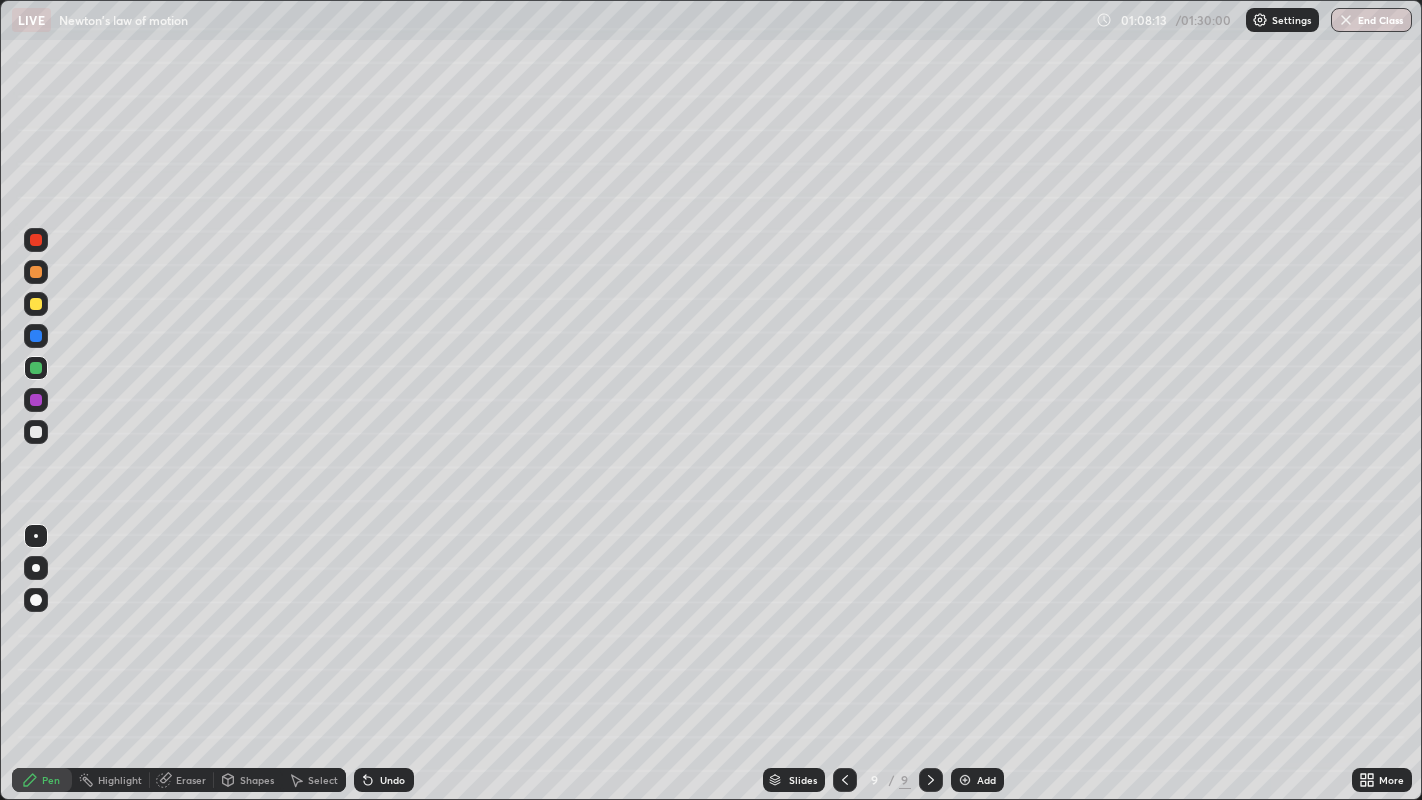 click at bounding box center [36, 304] 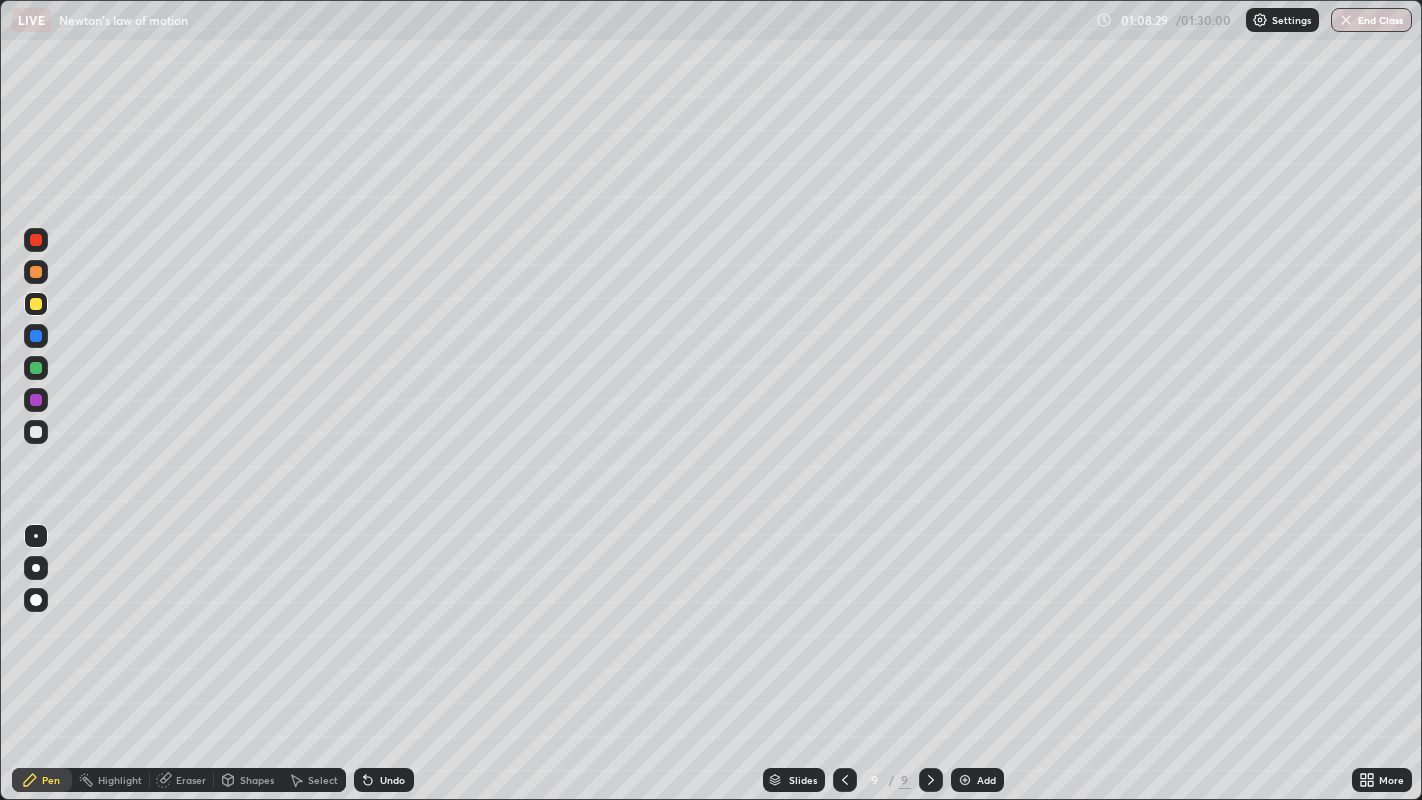 click on "Undo" at bounding box center [392, 780] 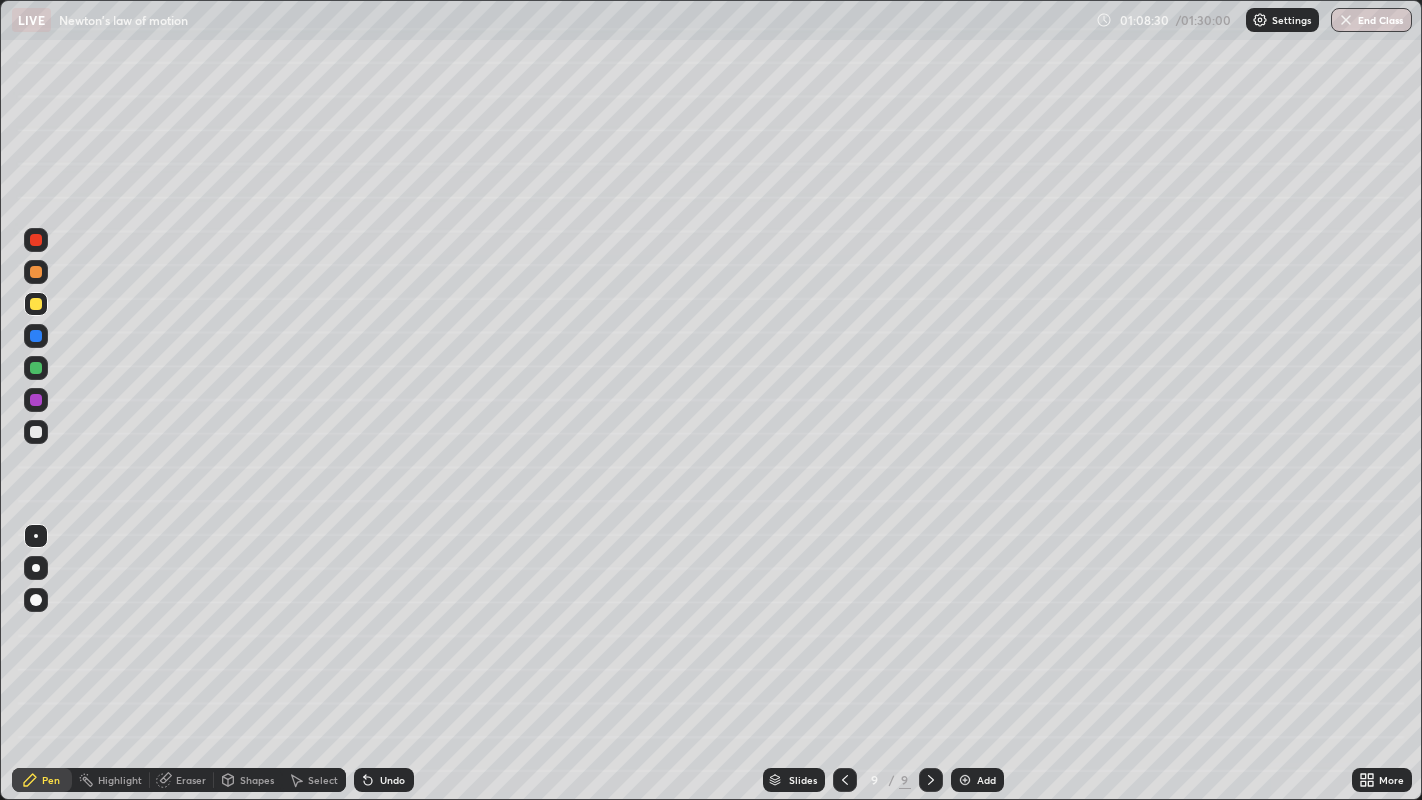 click on "Undo" at bounding box center [384, 780] 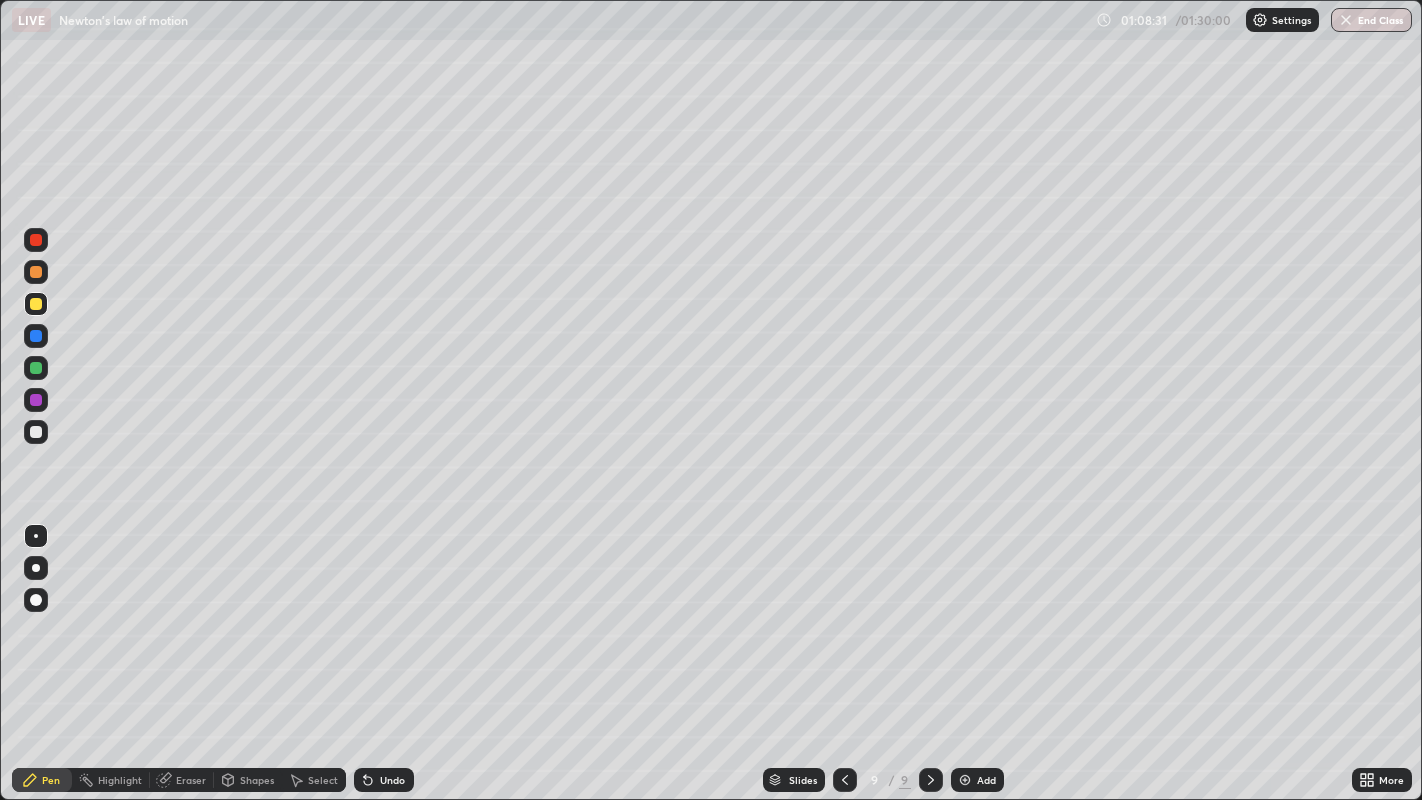 click on "Undo" at bounding box center [392, 780] 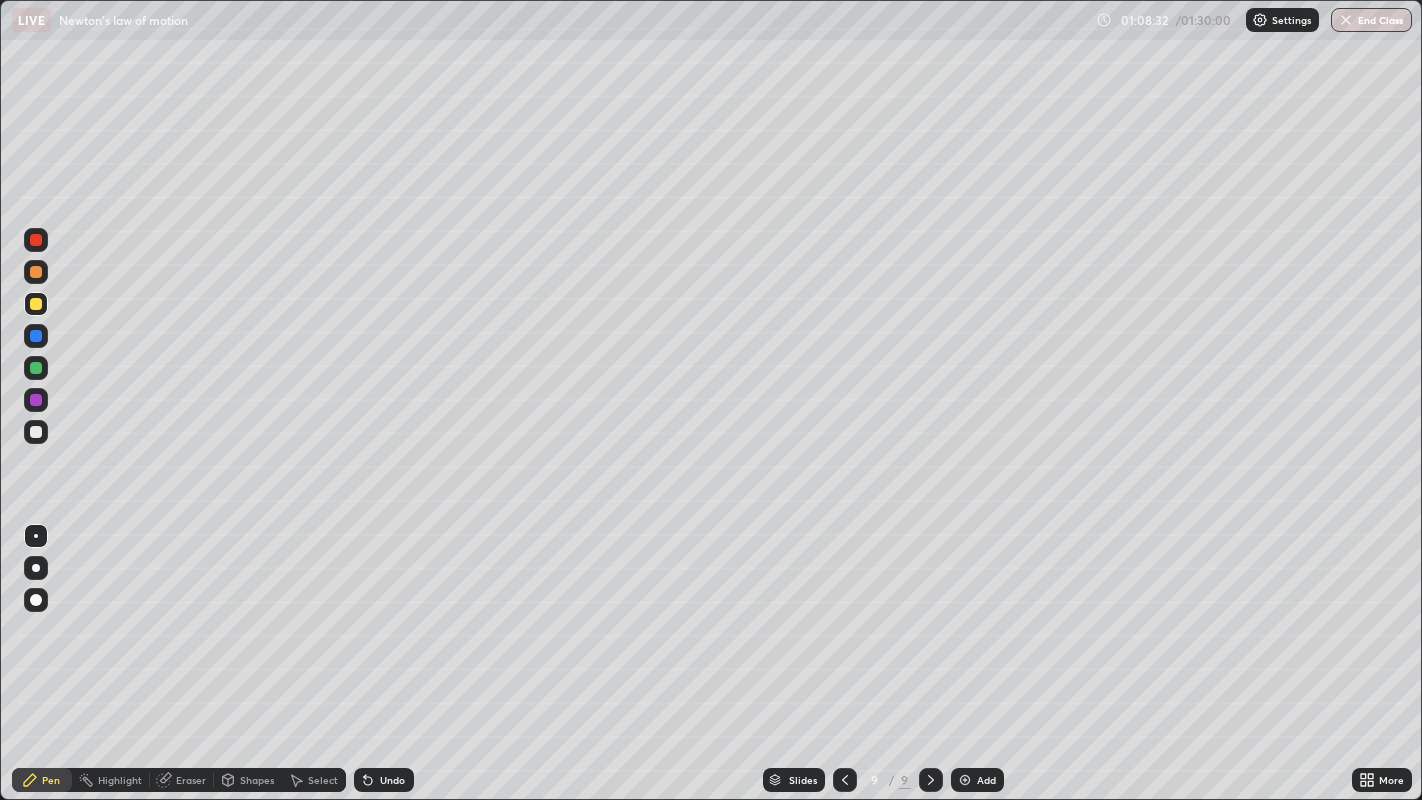 click on "Undo" at bounding box center [392, 780] 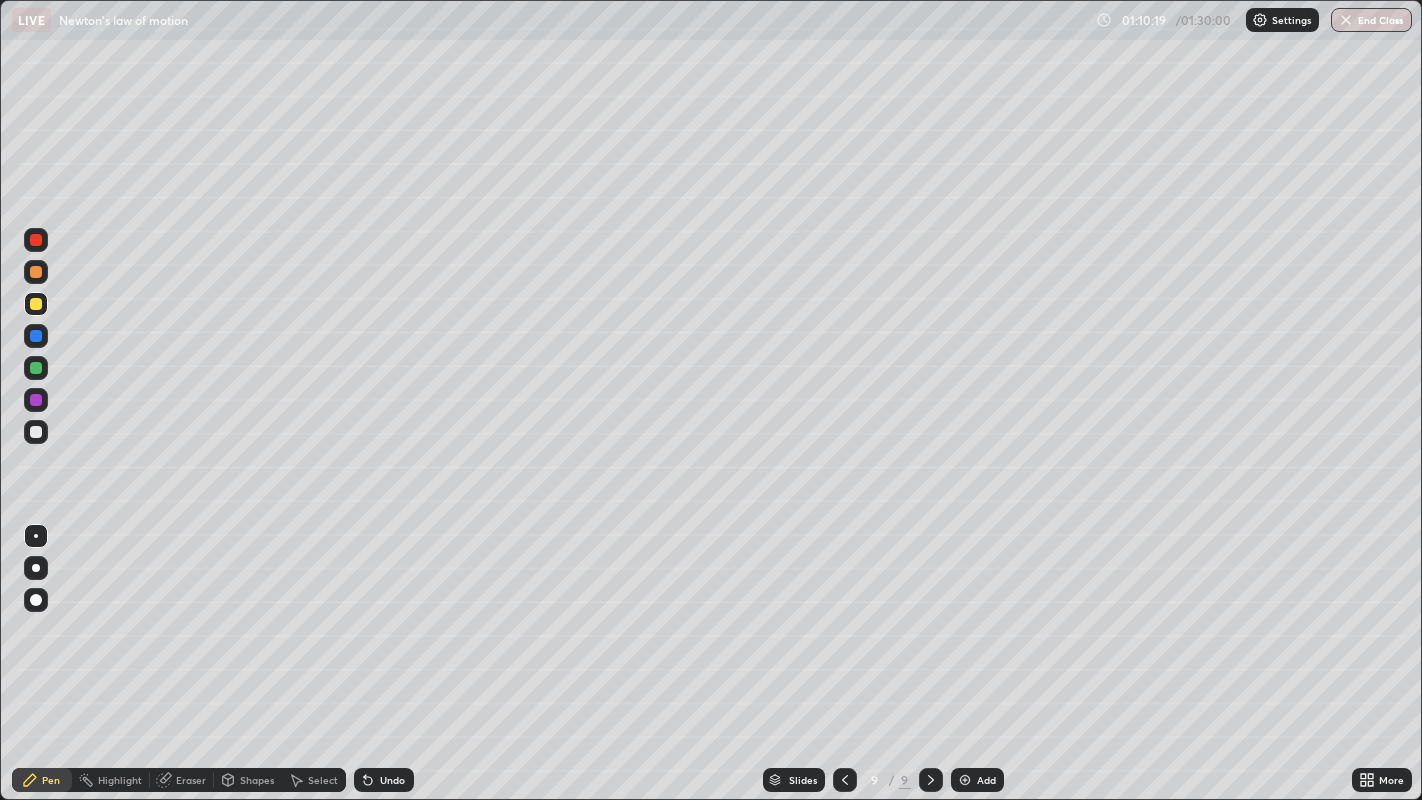 click on "Add" at bounding box center [986, 780] 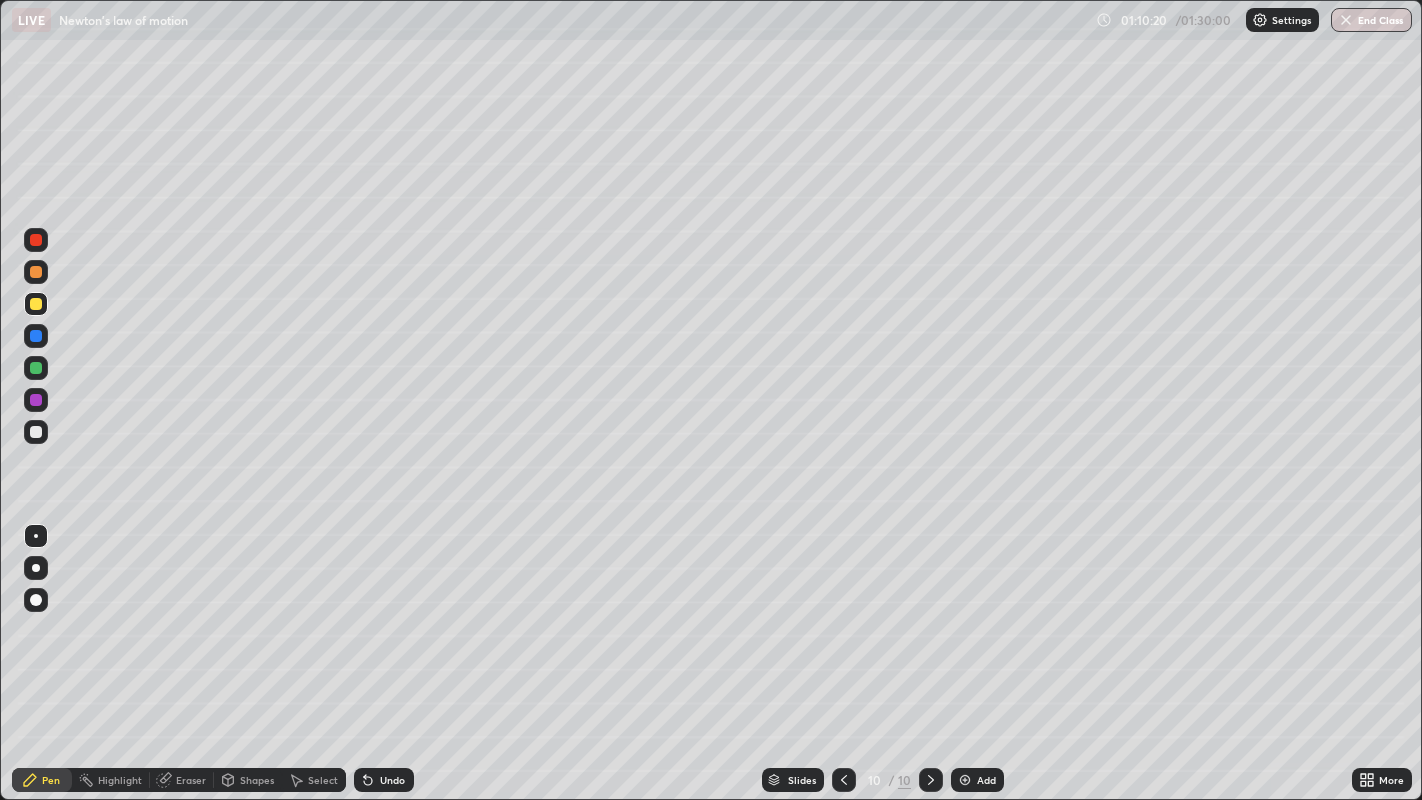 click on "Shapes" at bounding box center [257, 780] 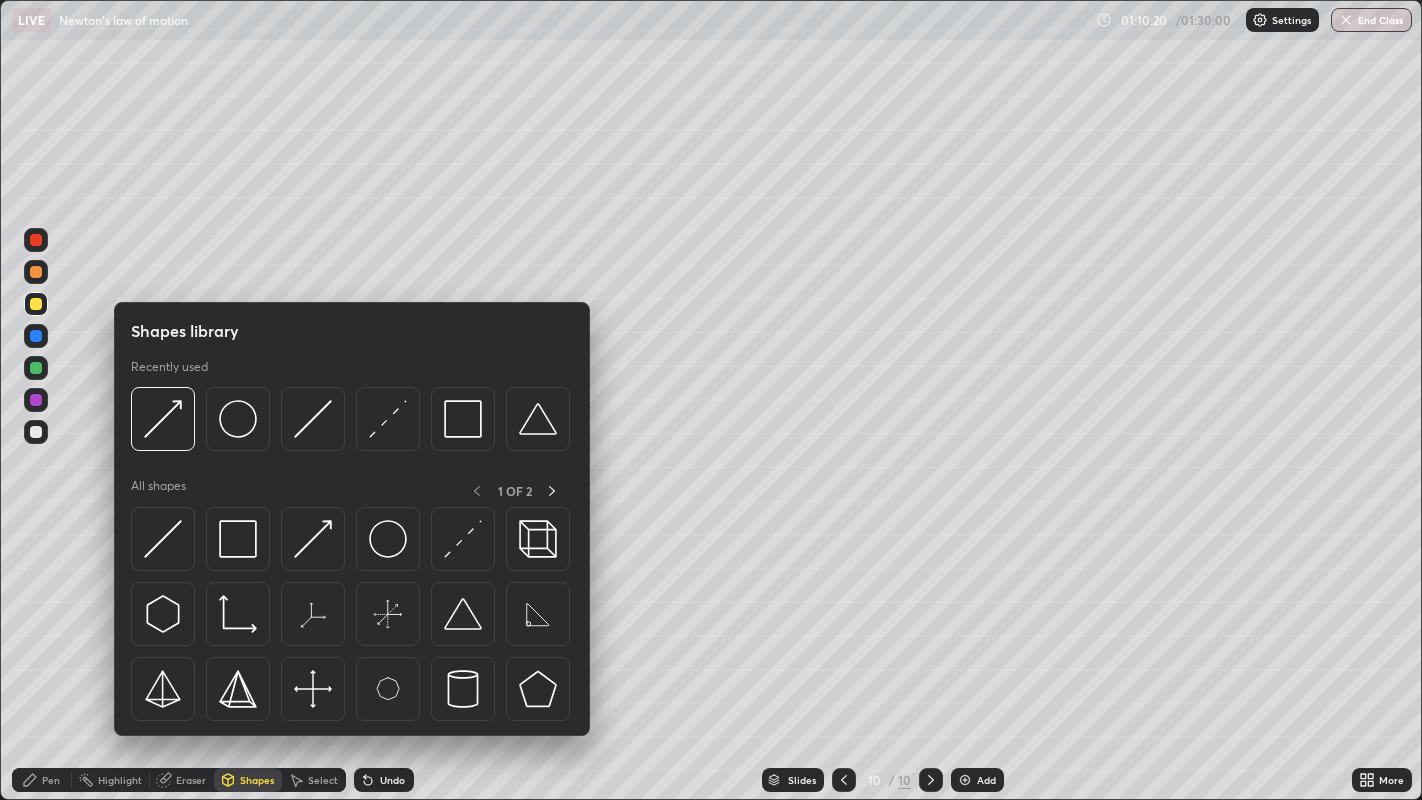 click at bounding box center (163, 539) 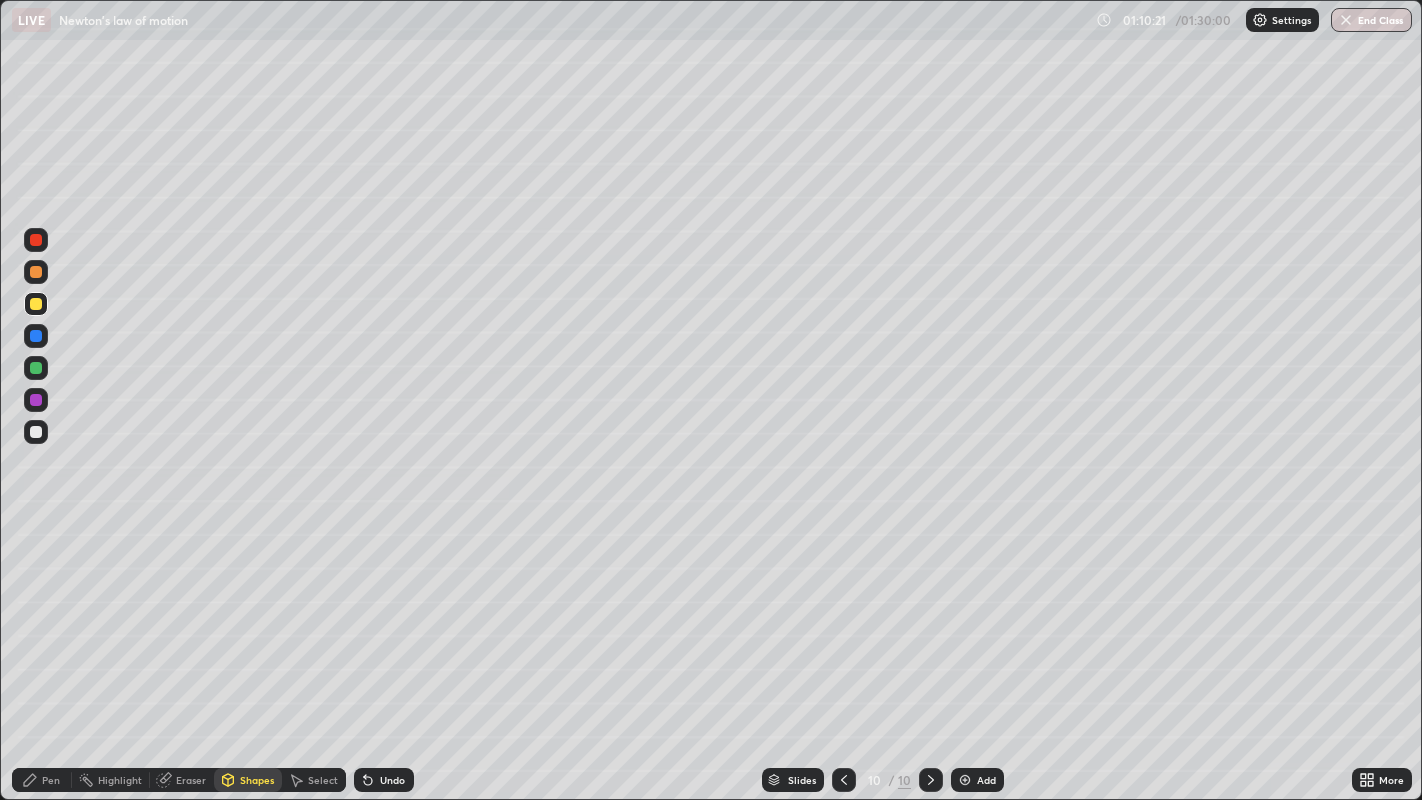 click at bounding box center (36, 432) 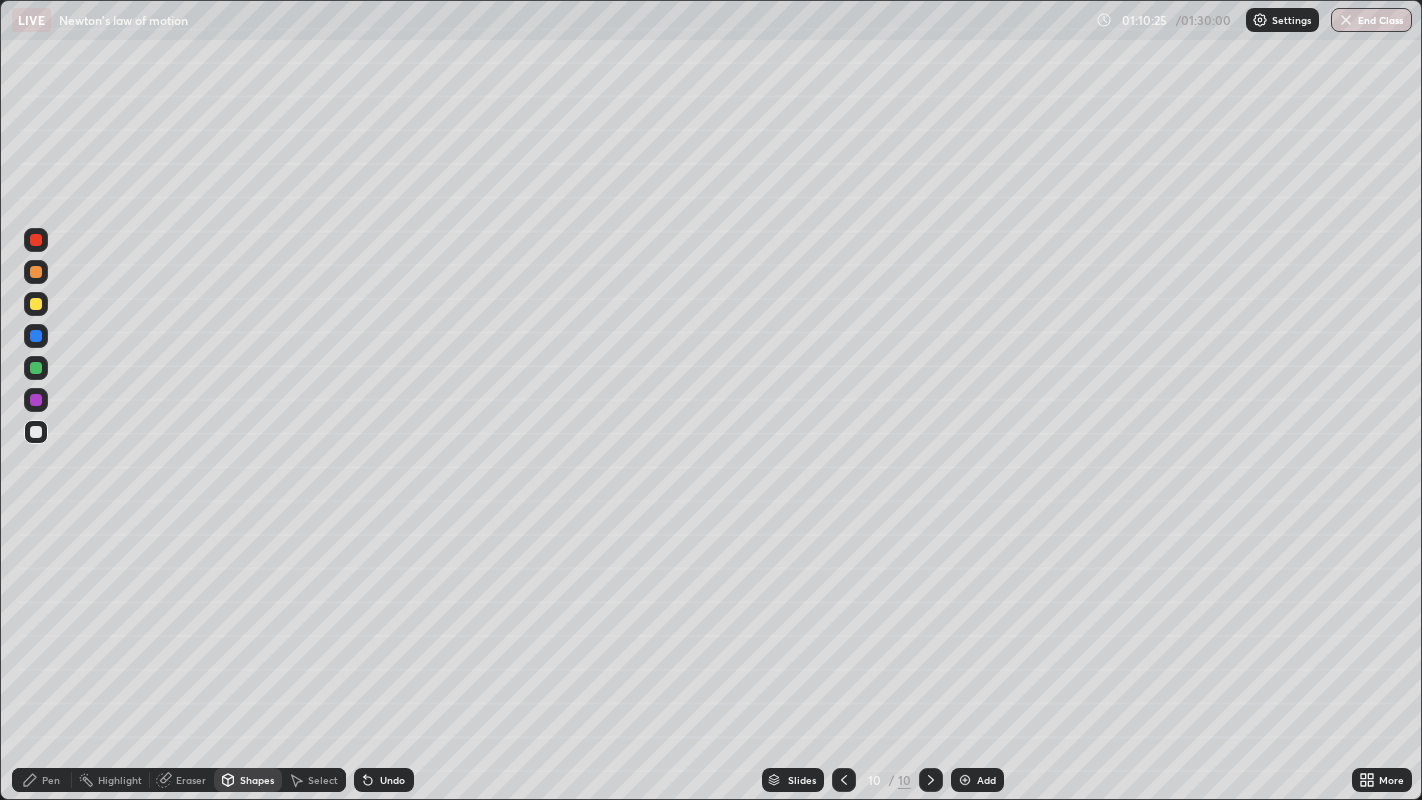 click on "Pen" at bounding box center (42, 780) 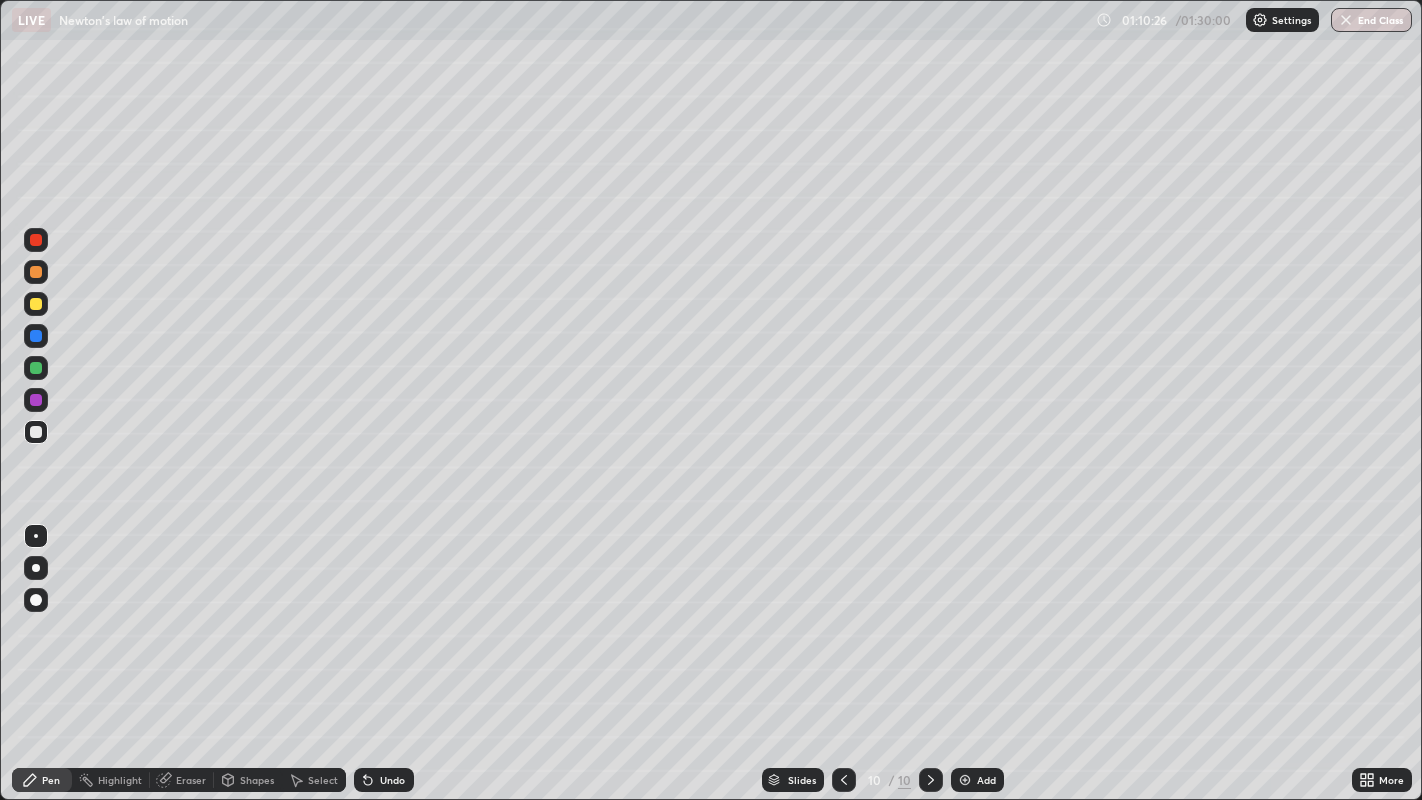 click at bounding box center (36, 272) 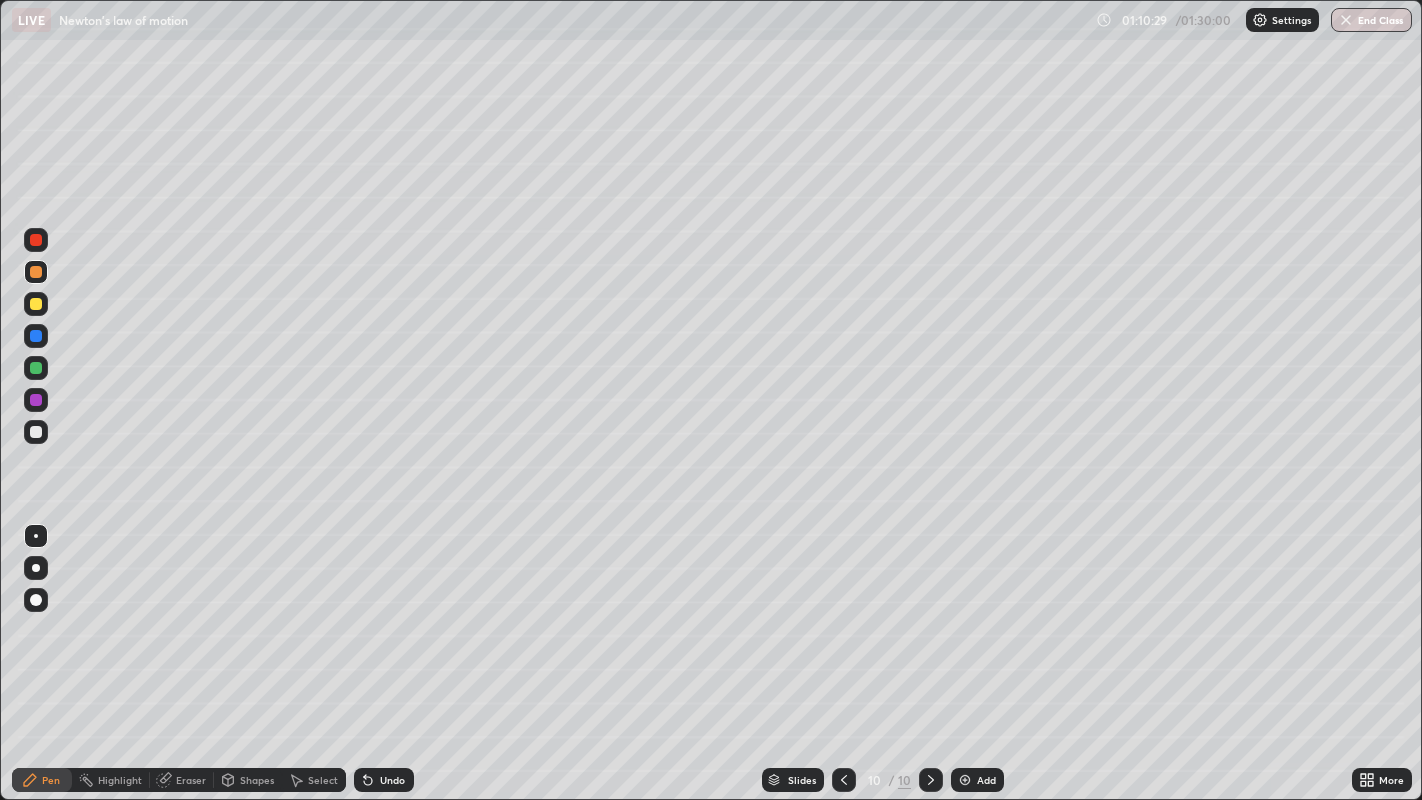 click on "Shapes" at bounding box center [257, 780] 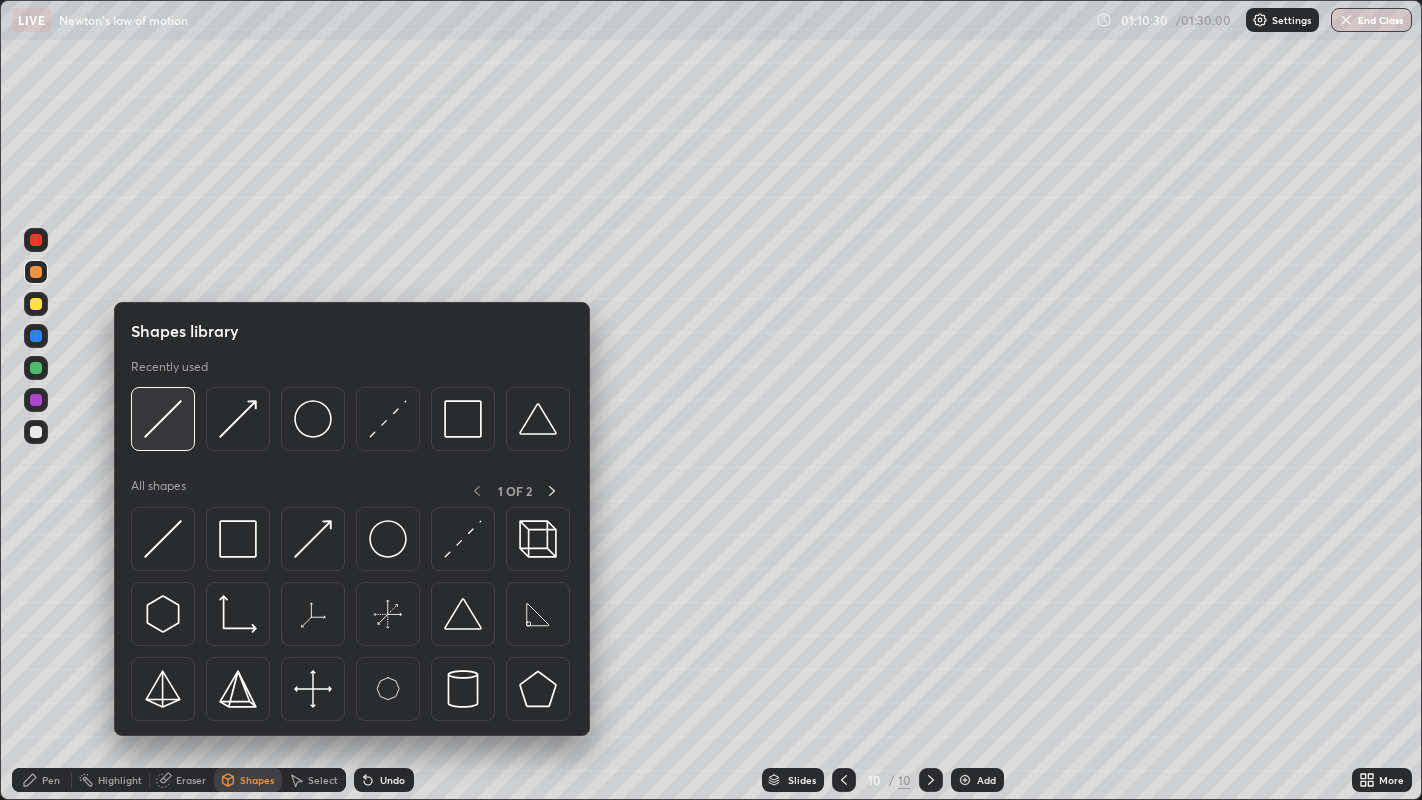 click at bounding box center (163, 419) 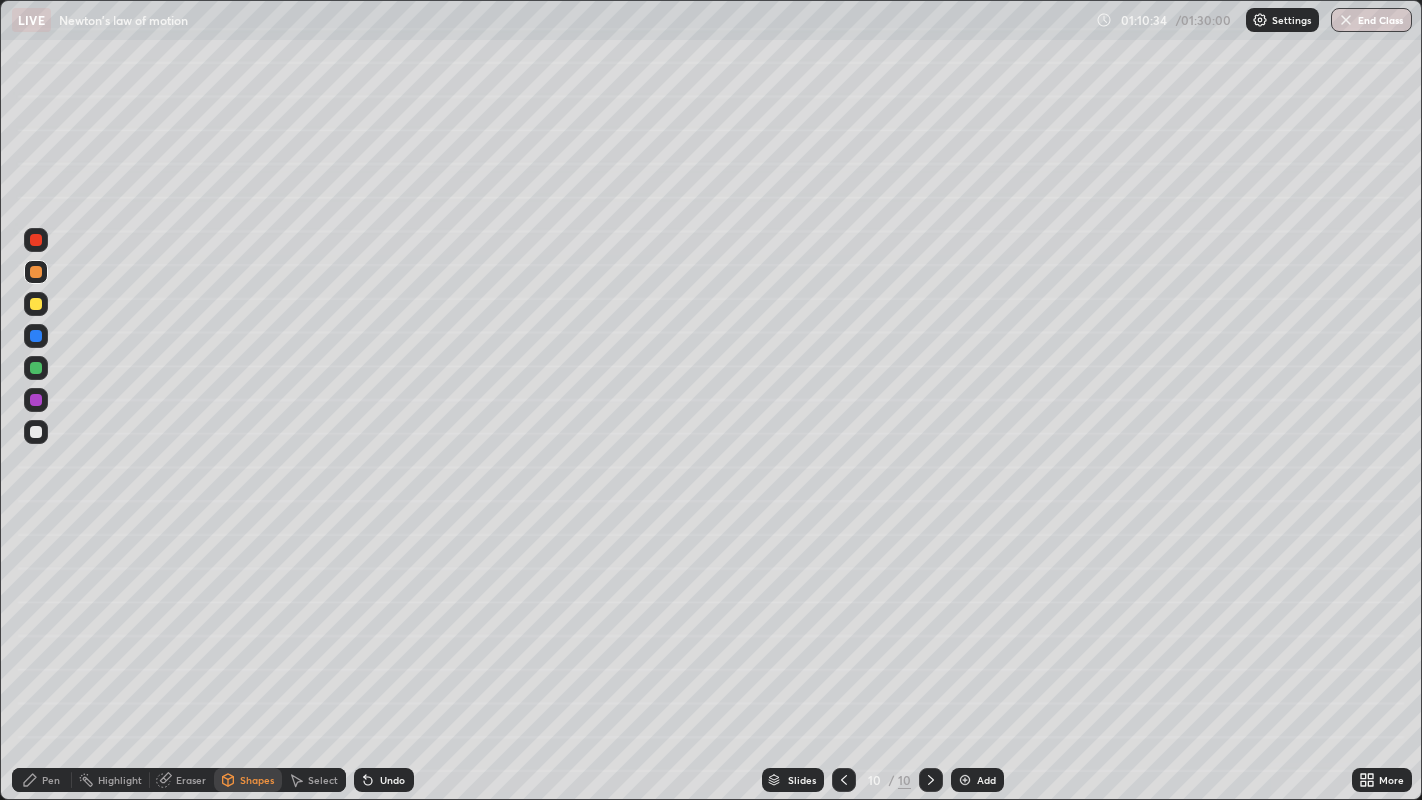 click on "Shapes" at bounding box center [248, 780] 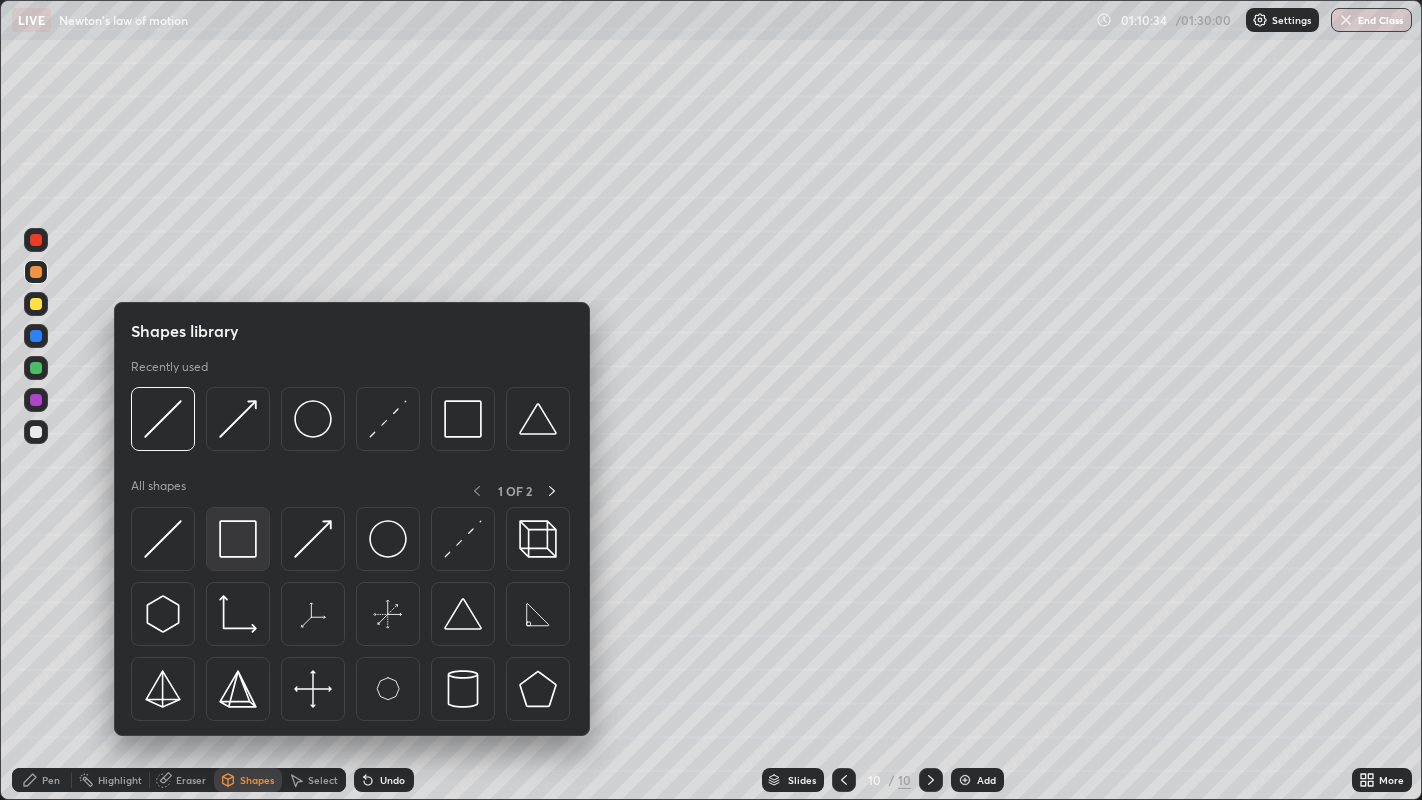 click at bounding box center [238, 539] 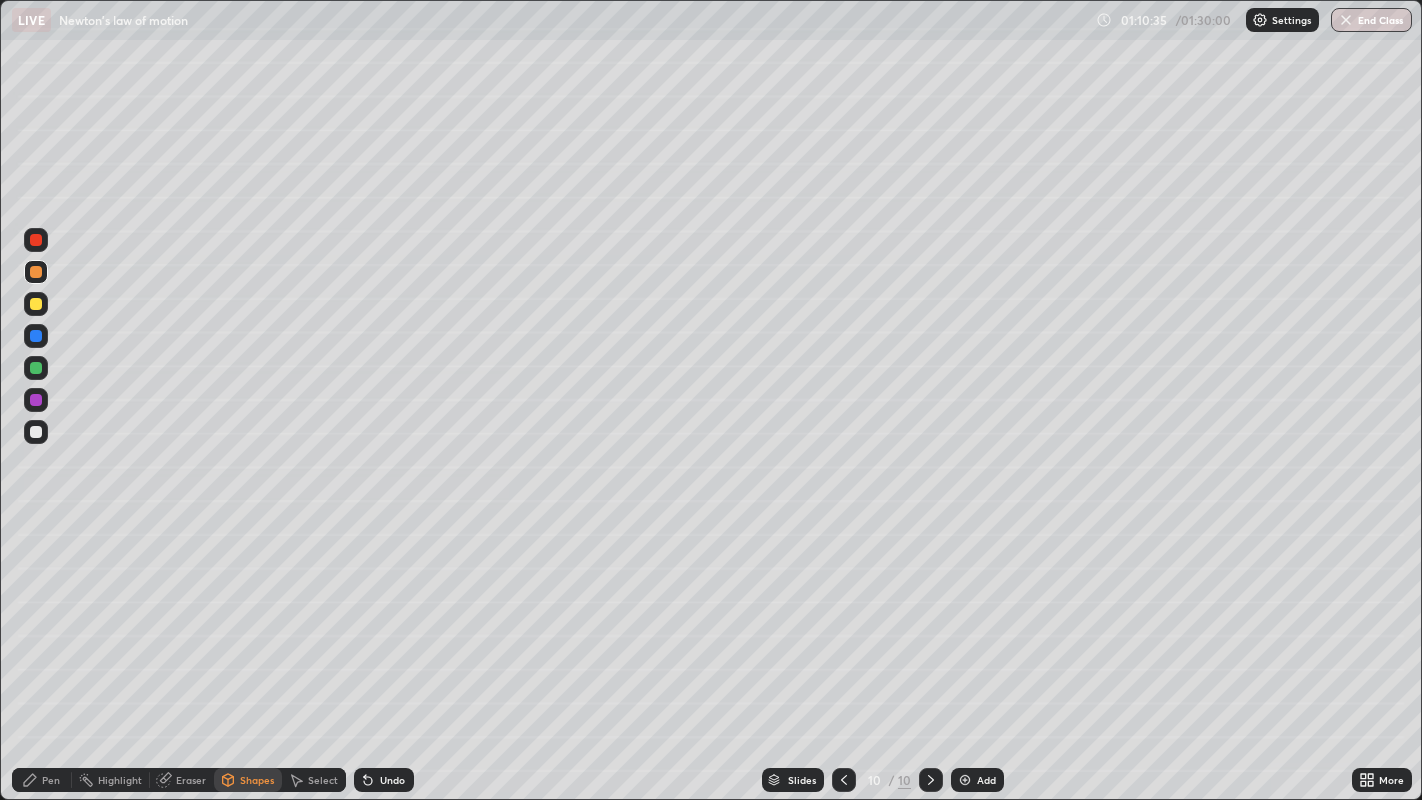 click at bounding box center (36, 400) 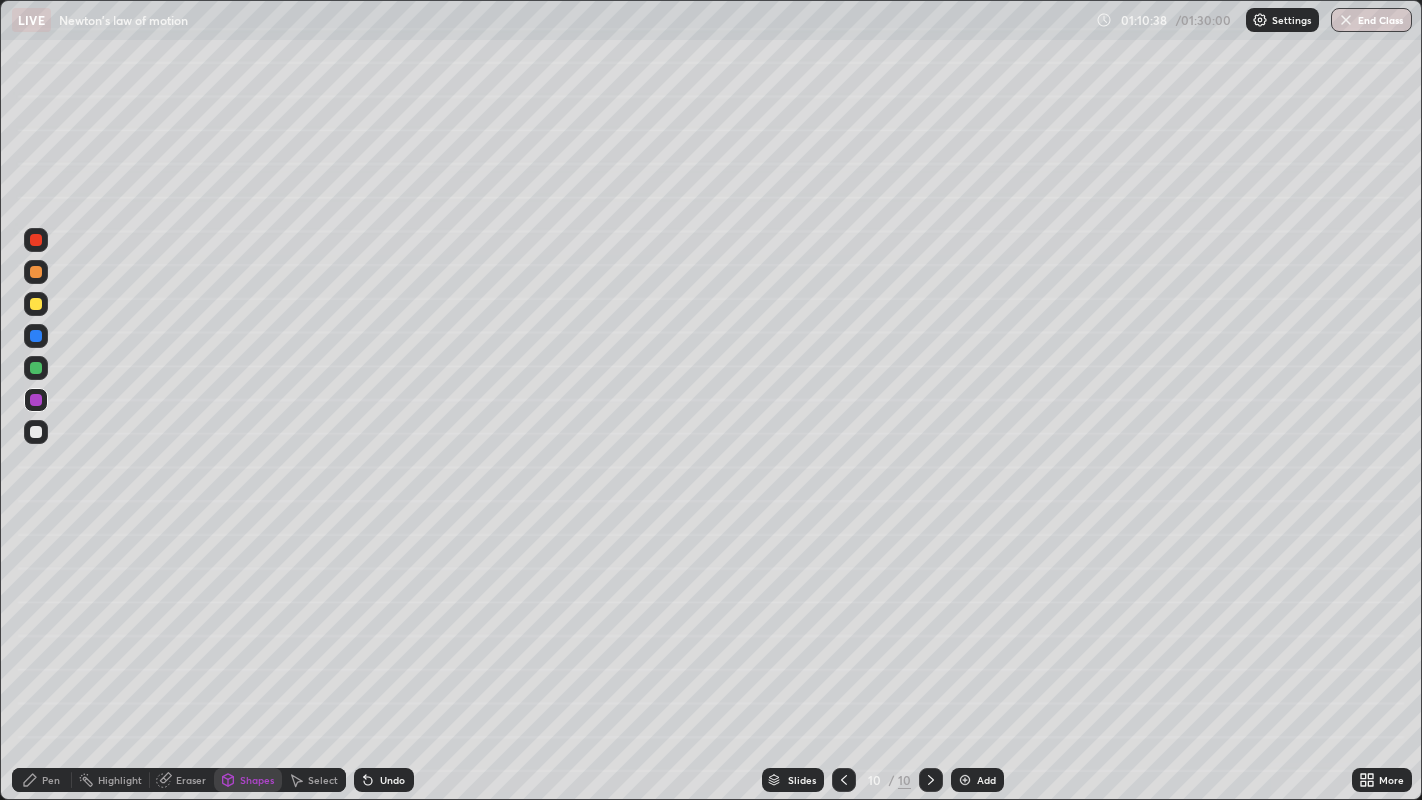 click on "Pen" at bounding box center [51, 780] 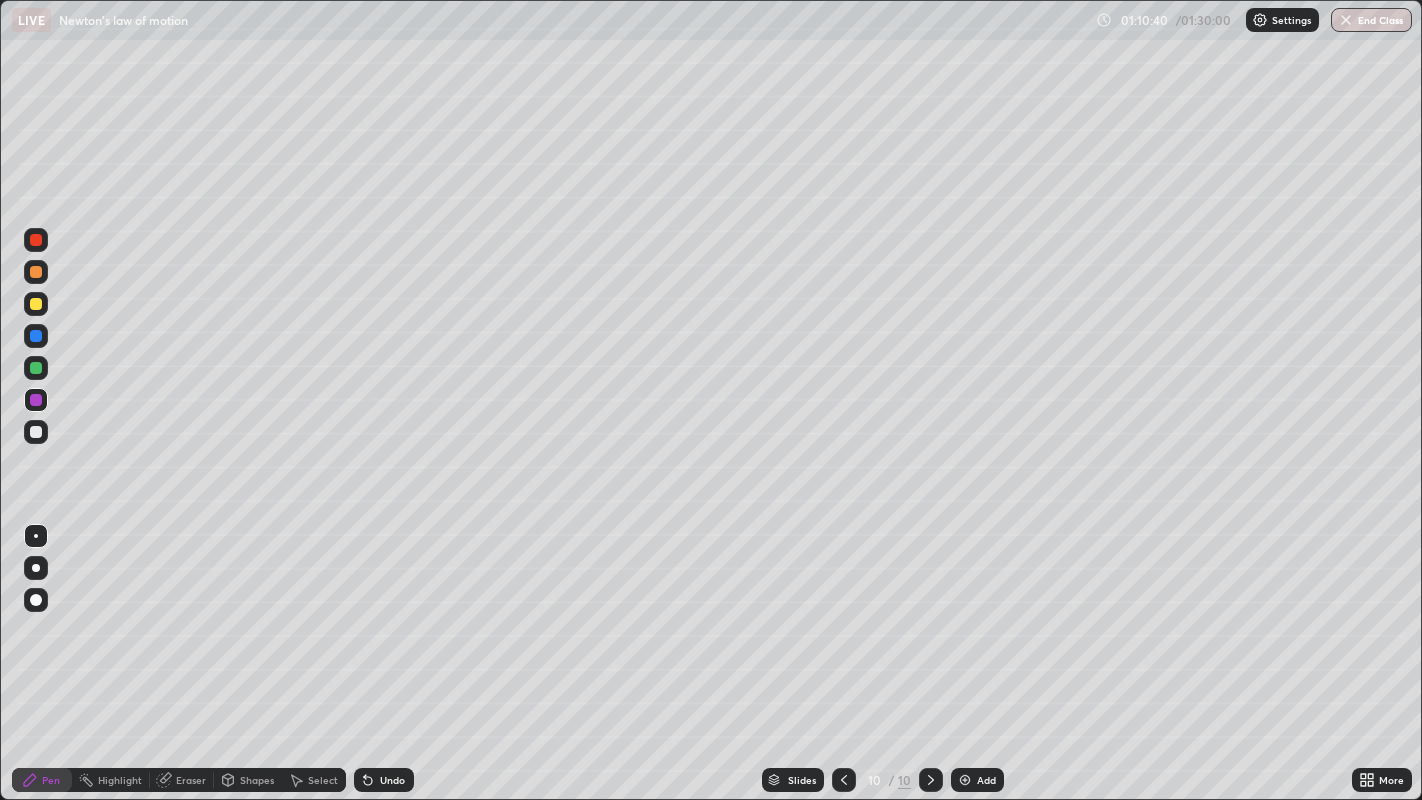 click at bounding box center (36, 272) 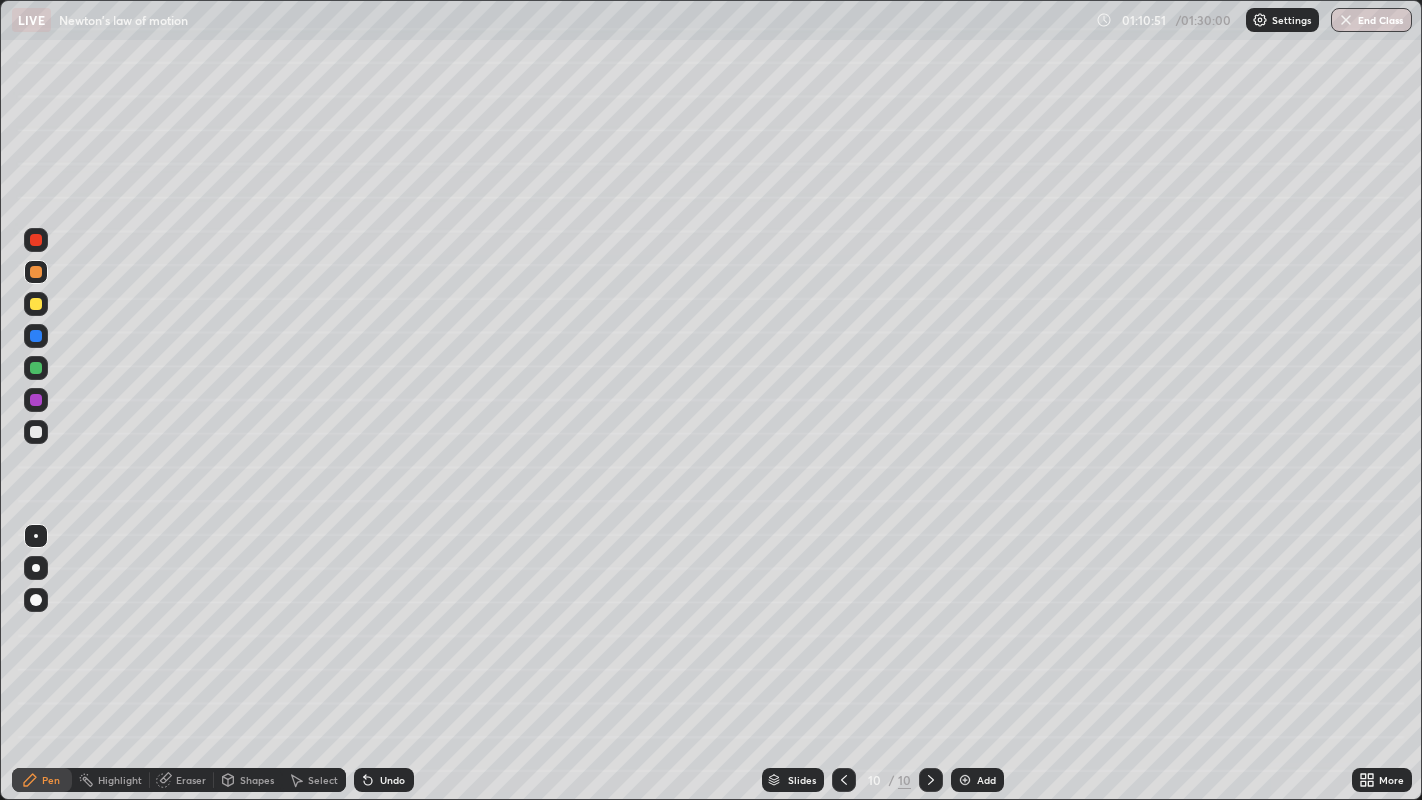 click at bounding box center (36, 368) 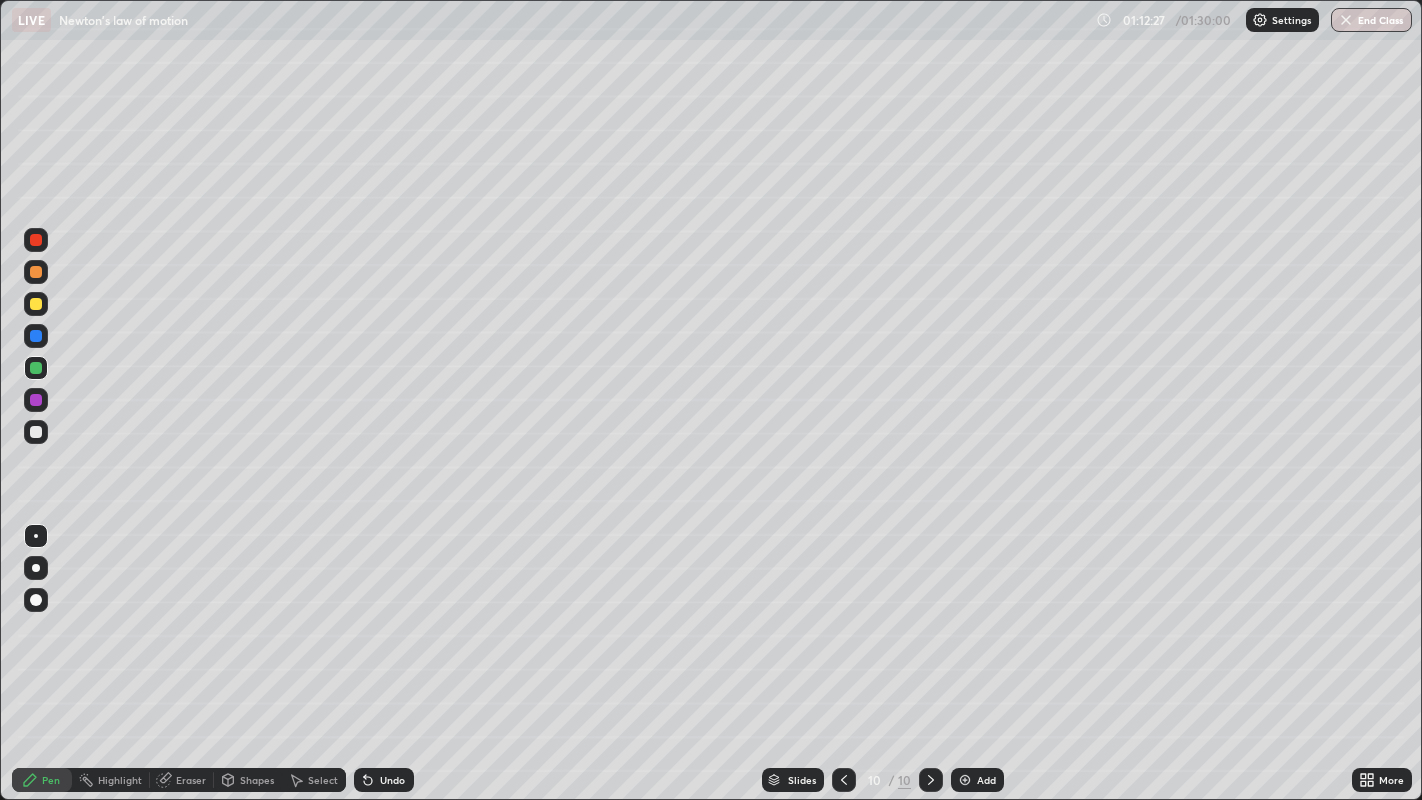 click at bounding box center (36, 272) 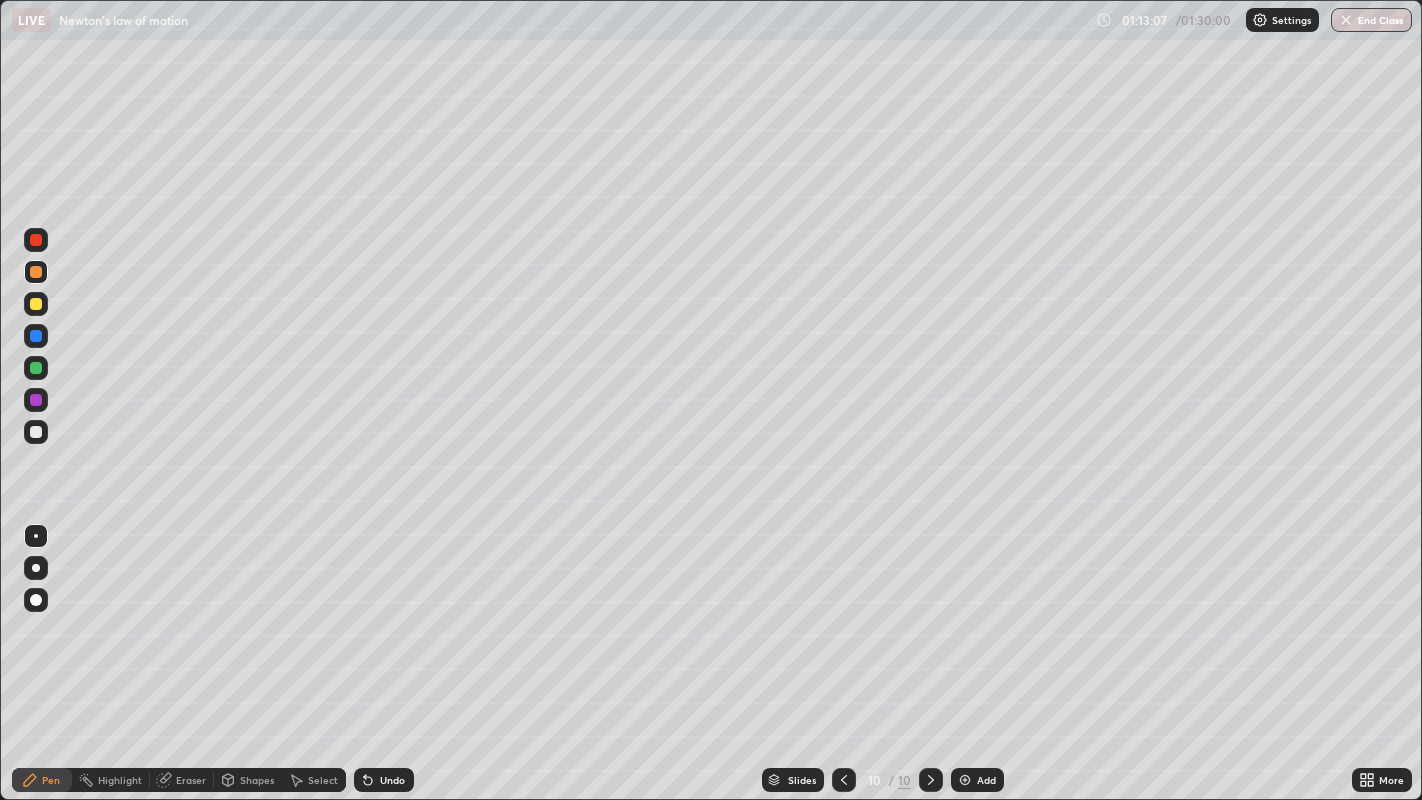 click on "Undo" at bounding box center (392, 780) 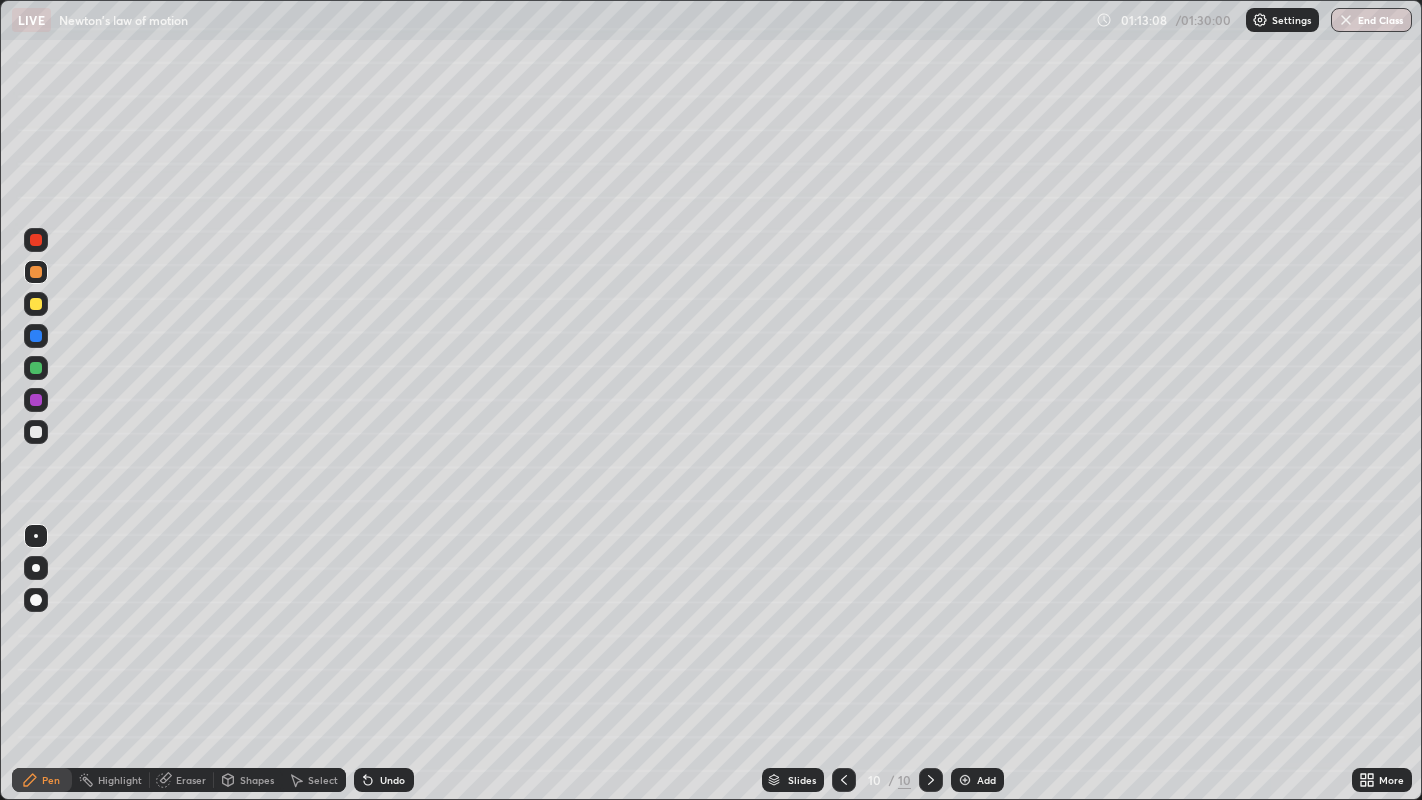 click on "Undo" at bounding box center (392, 780) 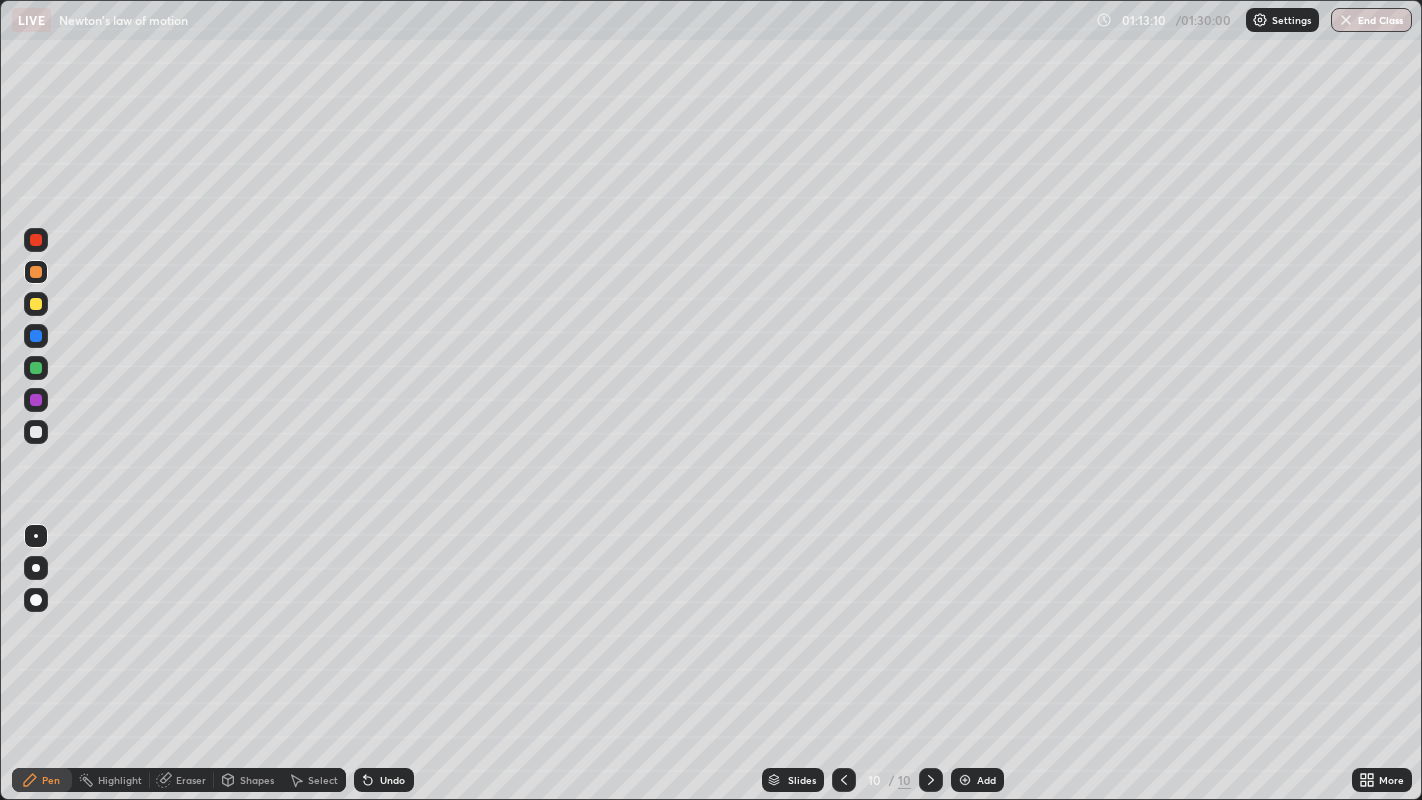 click on "Undo" at bounding box center [384, 780] 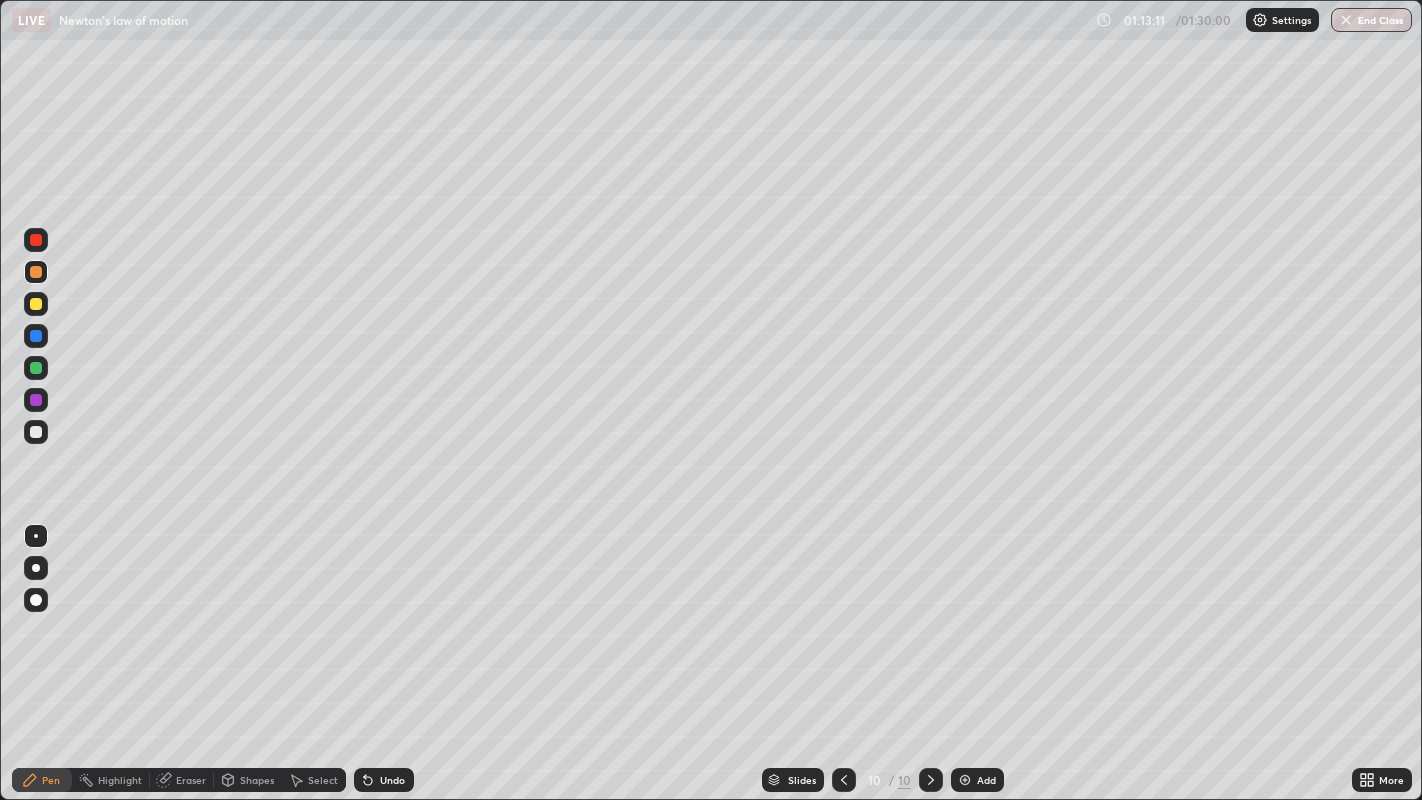 click 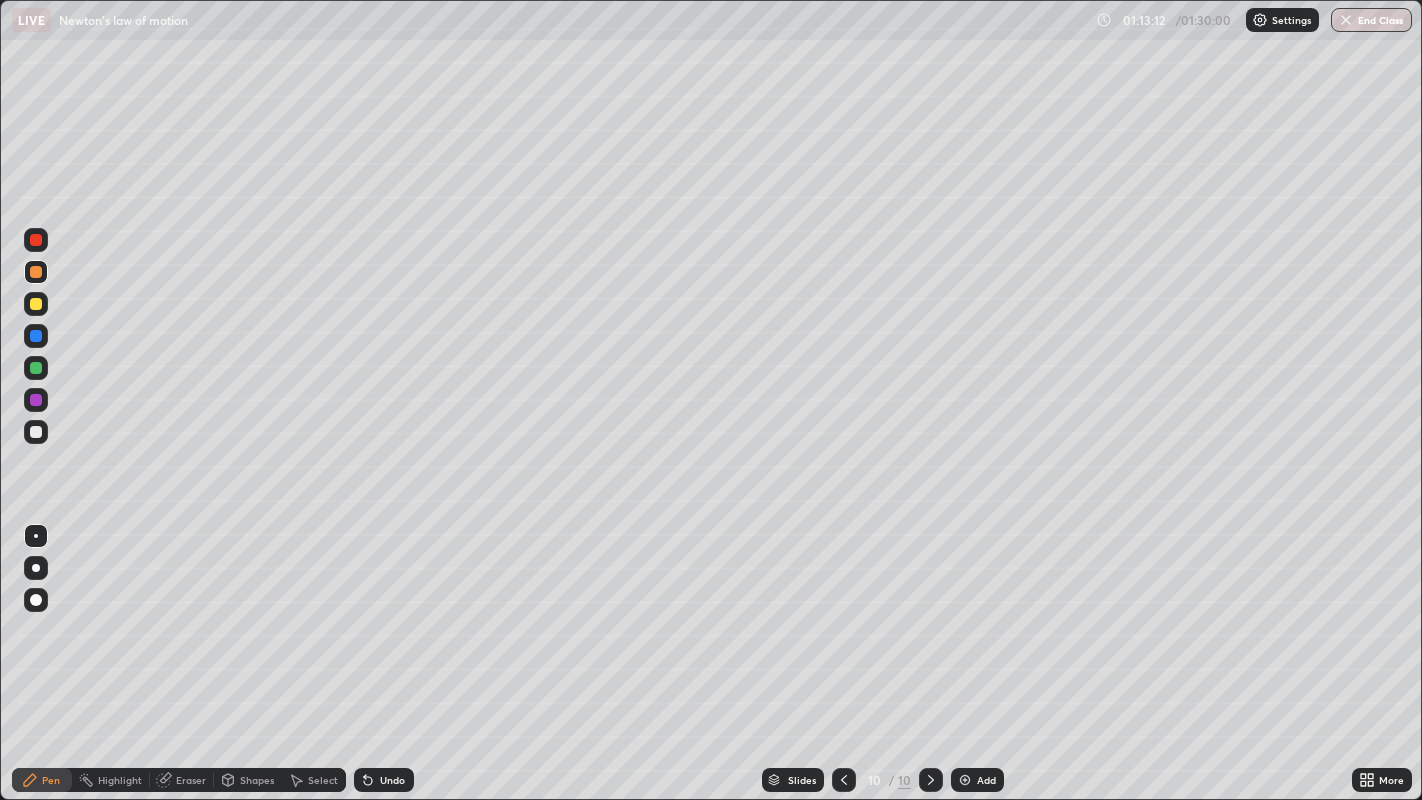 click 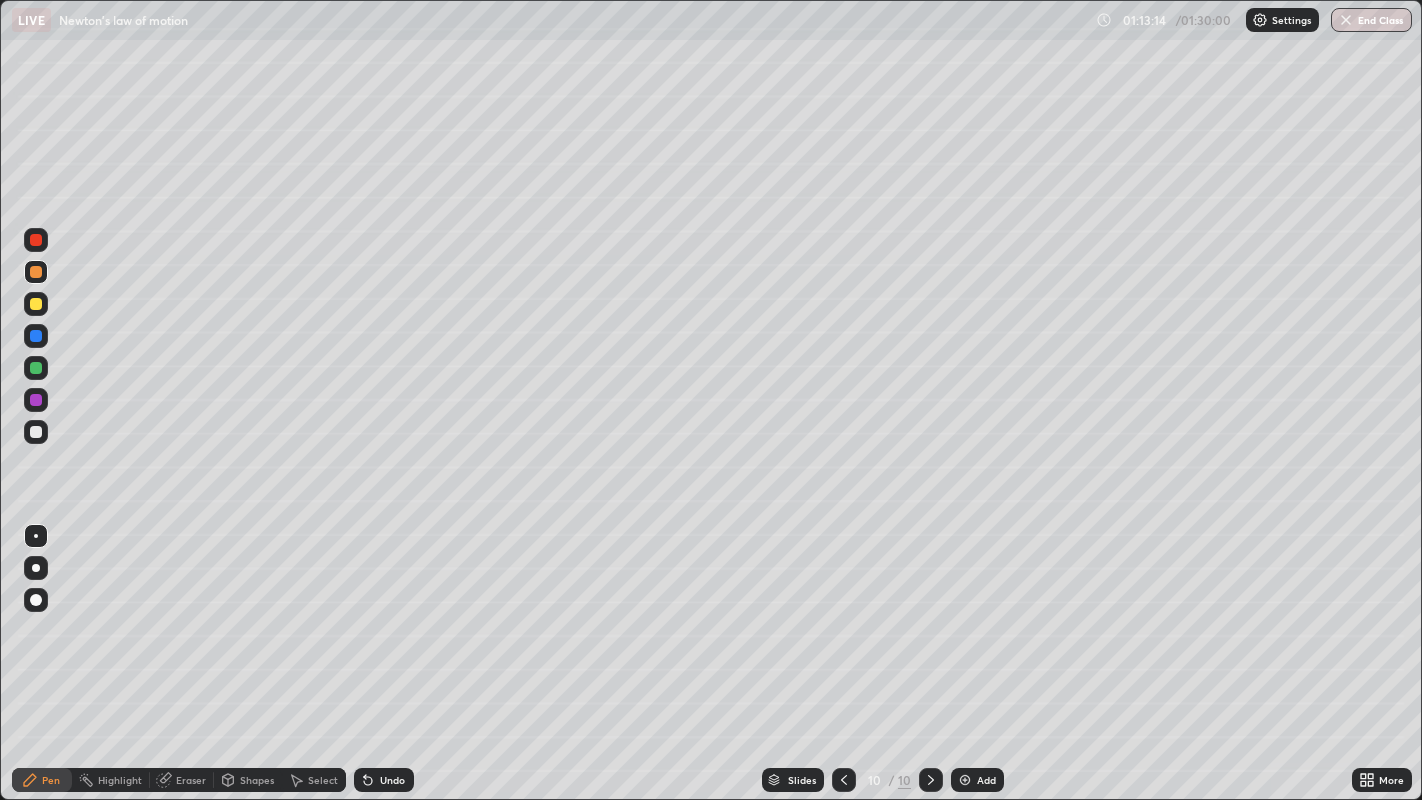 click on "Shapes" at bounding box center [257, 780] 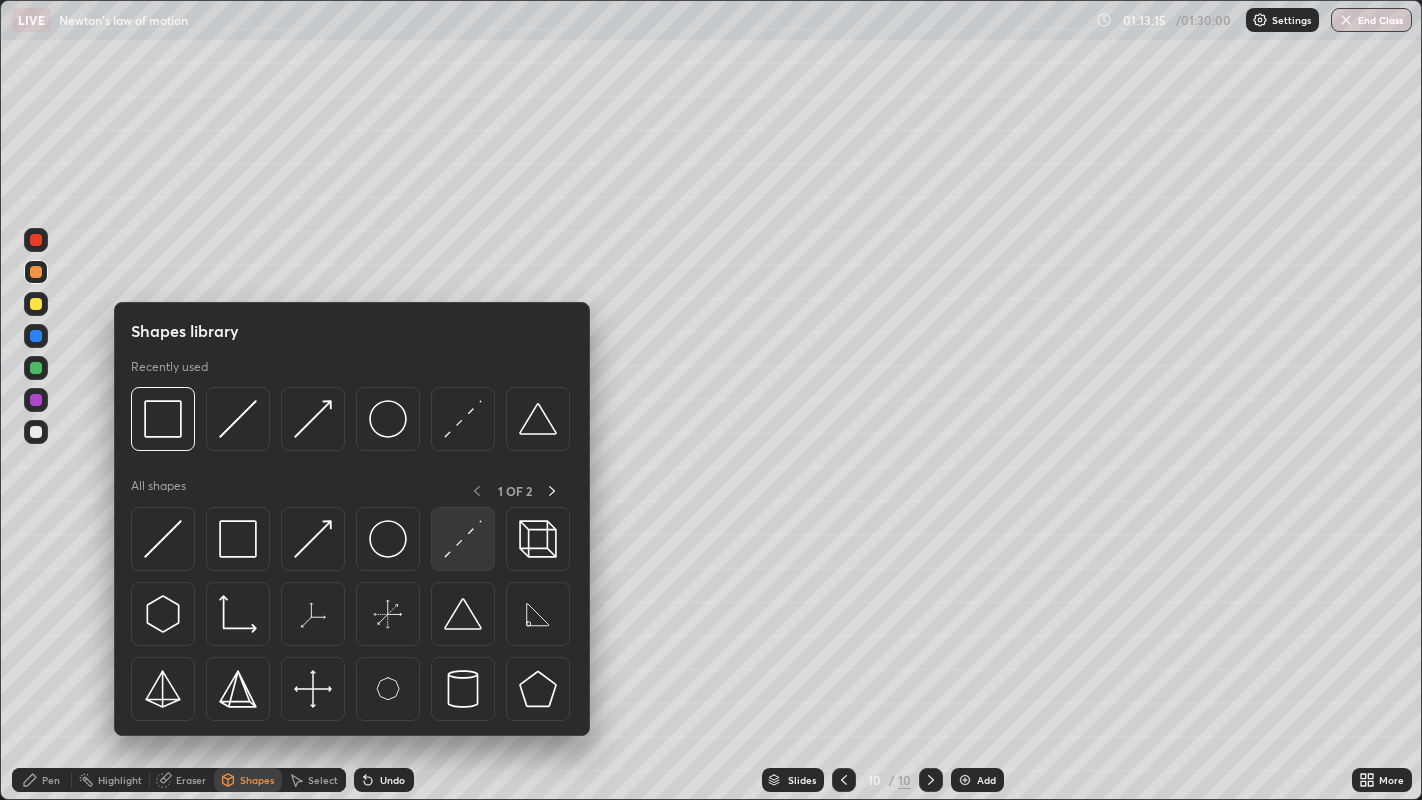 click at bounding box center [463, 539] 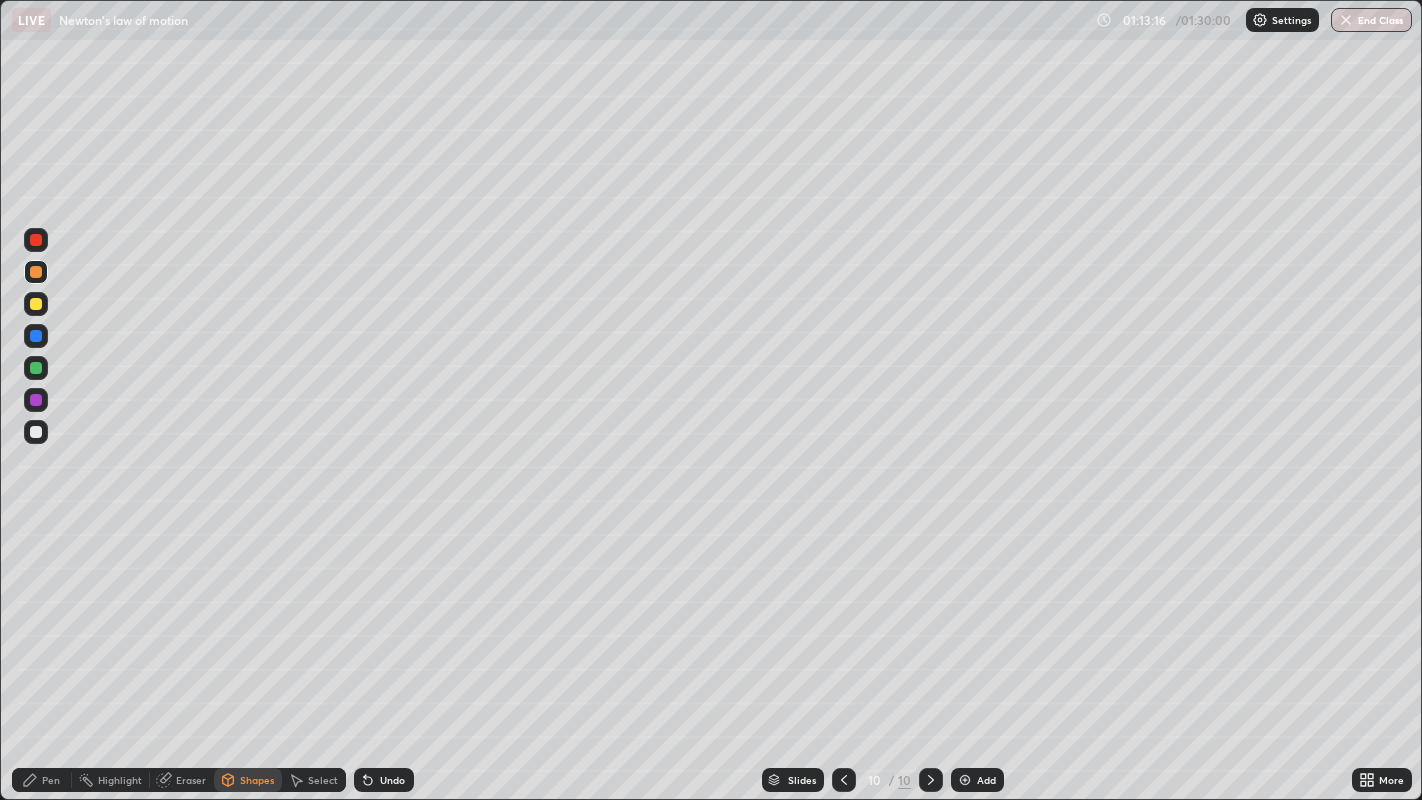click at bounding box center (36, 336) 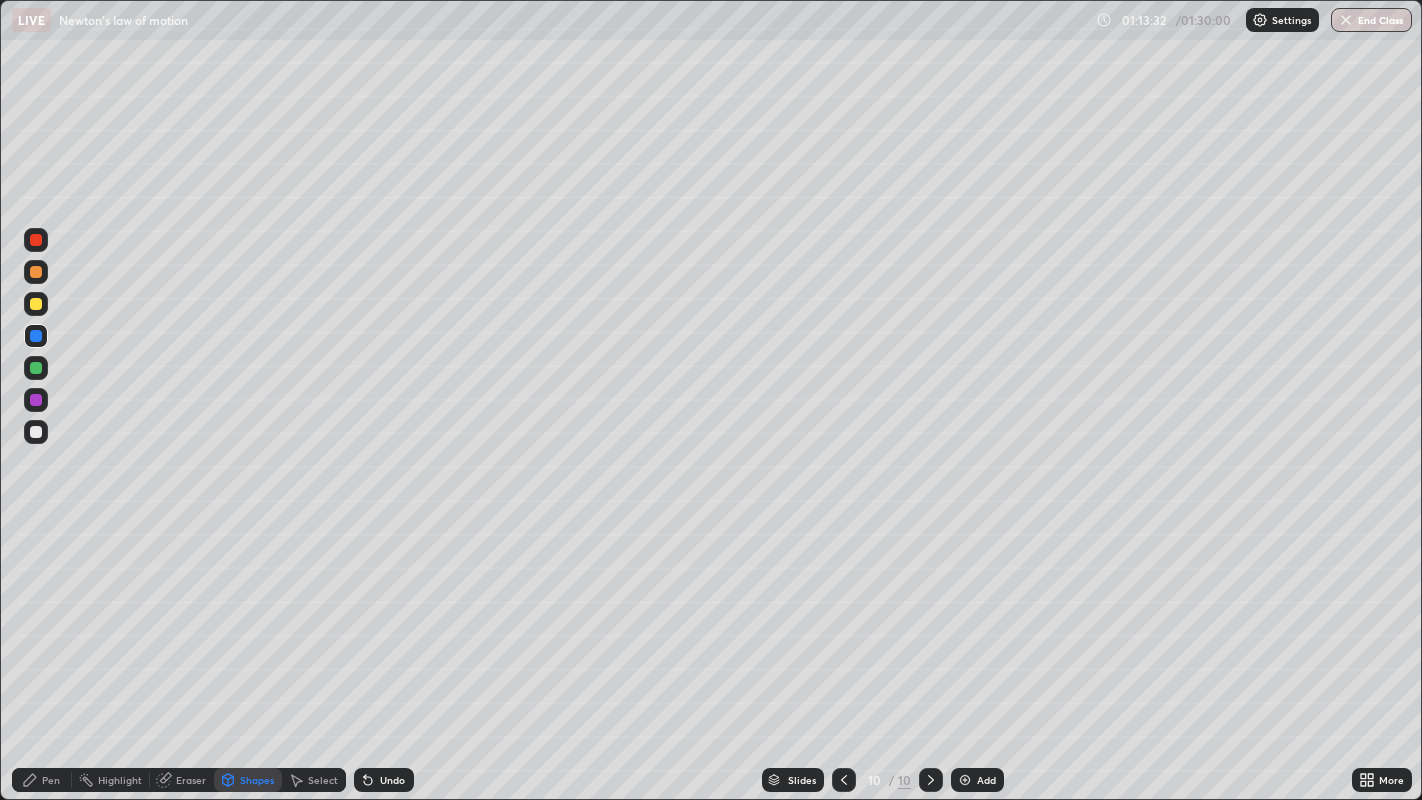click 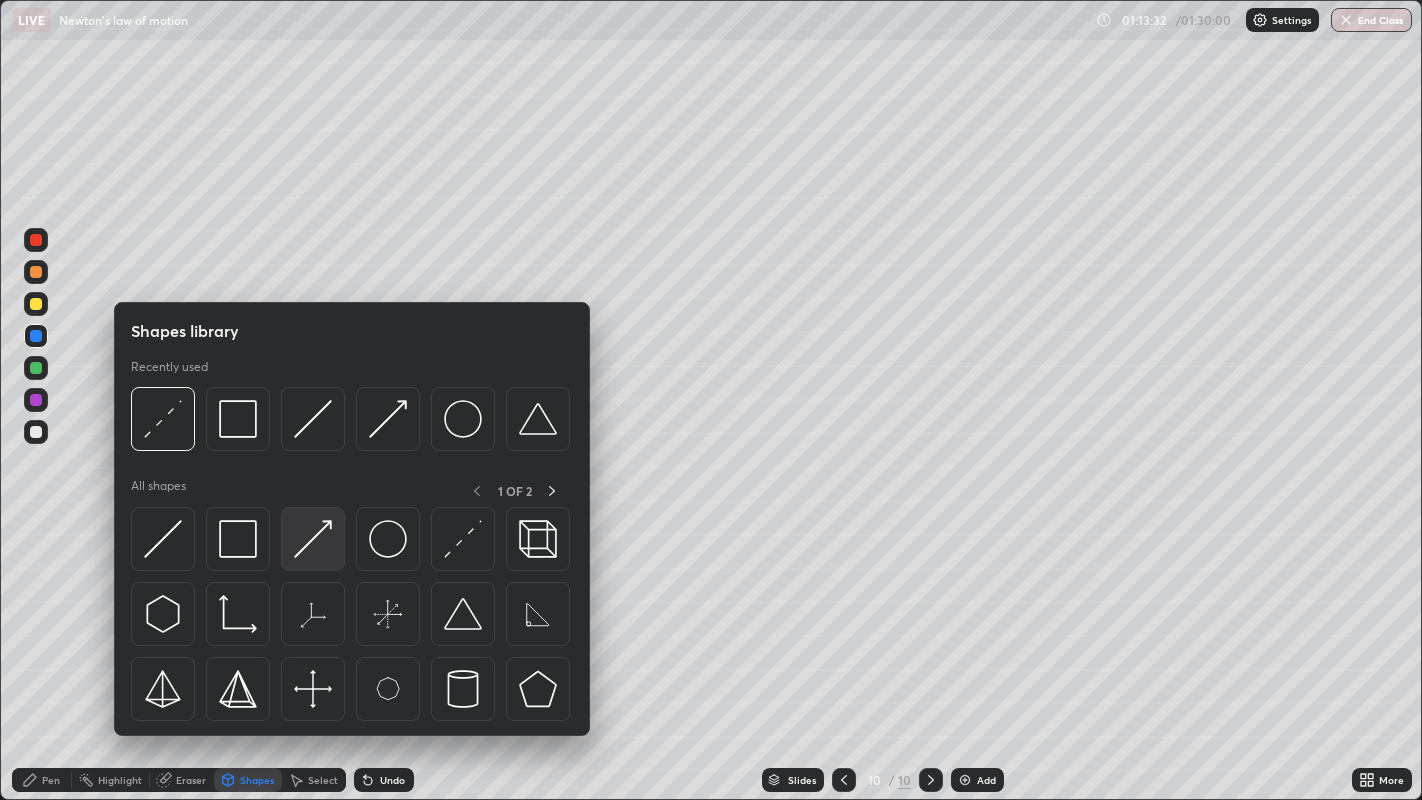 click at bounding box center [313, 539] 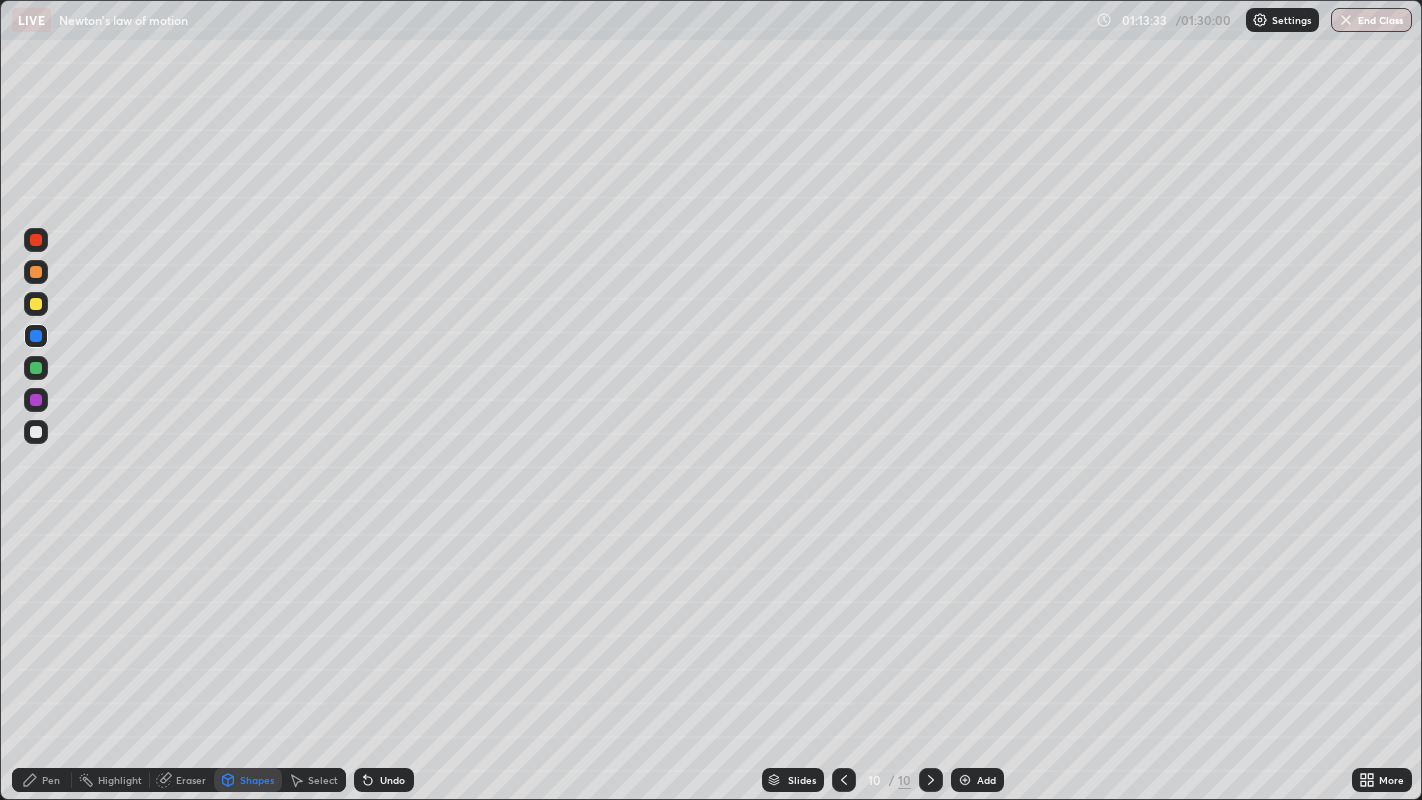 click at bounding box center (36, 368) 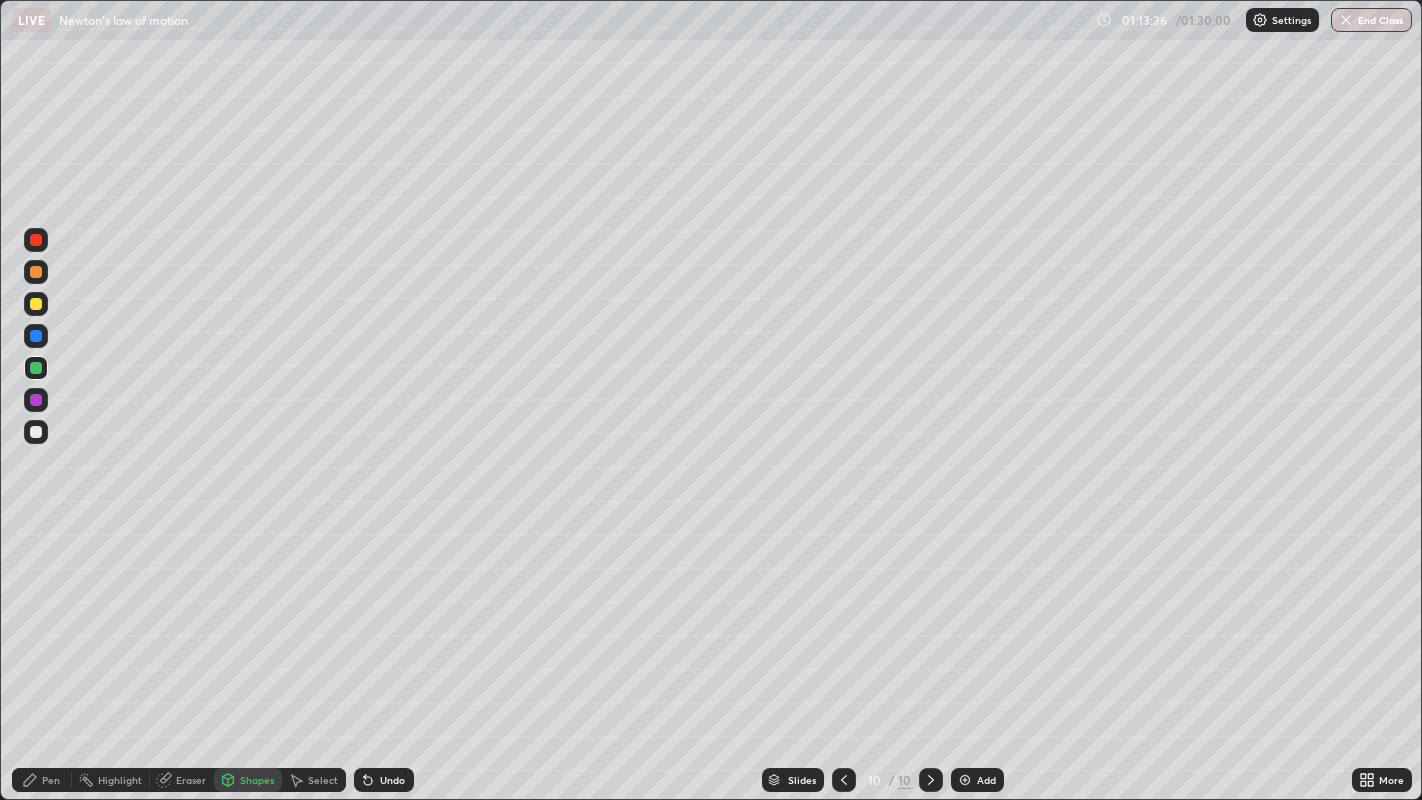 click 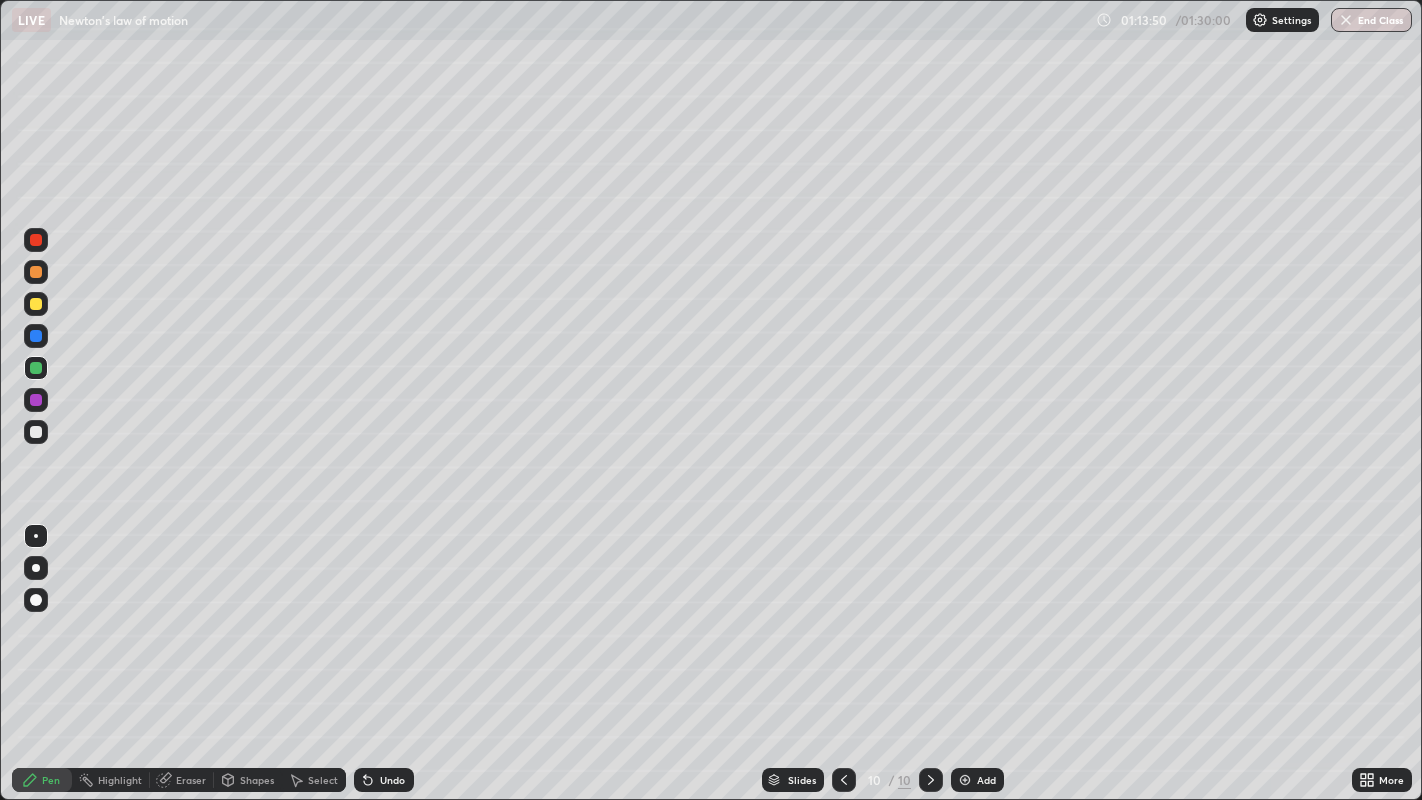 click 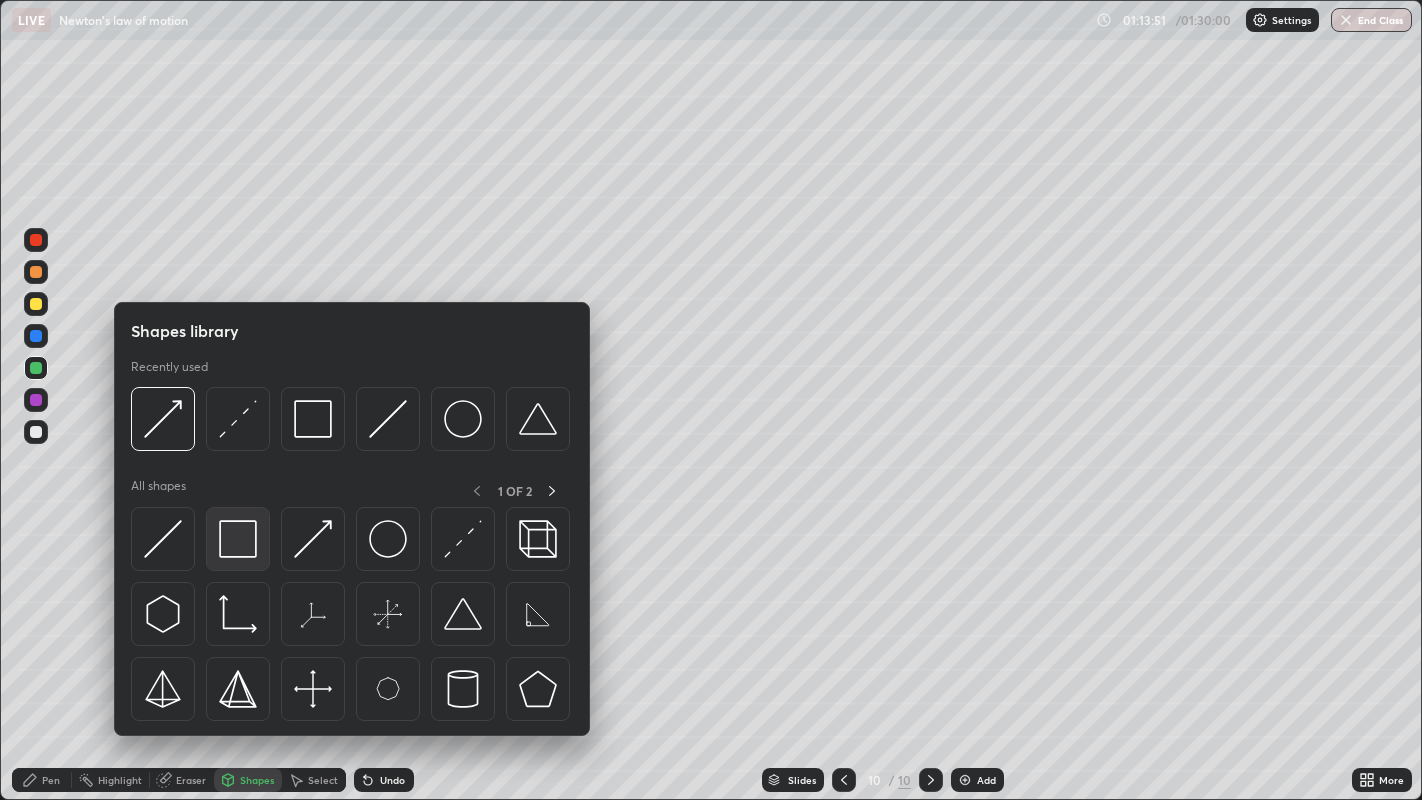click at bounding box center (238, 539) 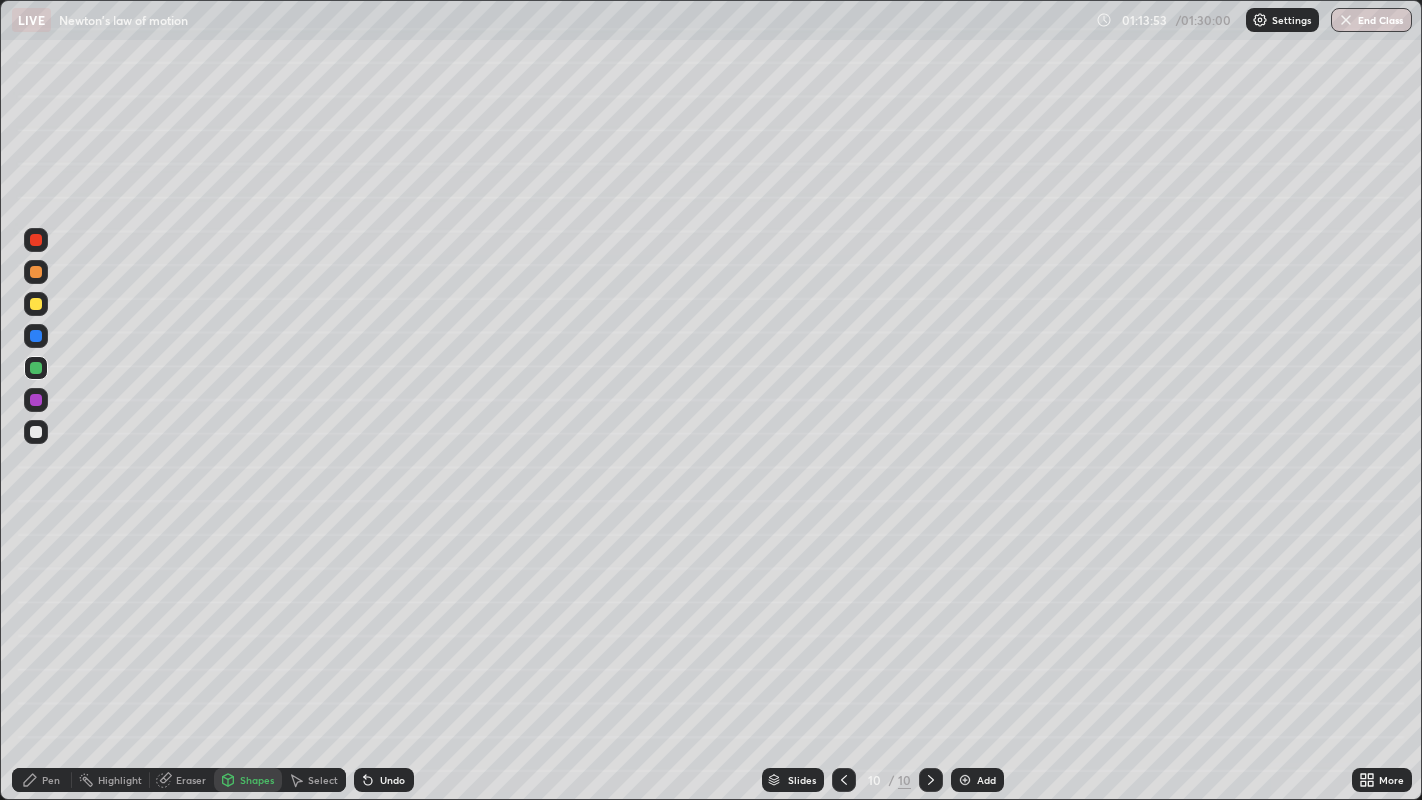 click on "Pen" at bounding box center (51, 780) 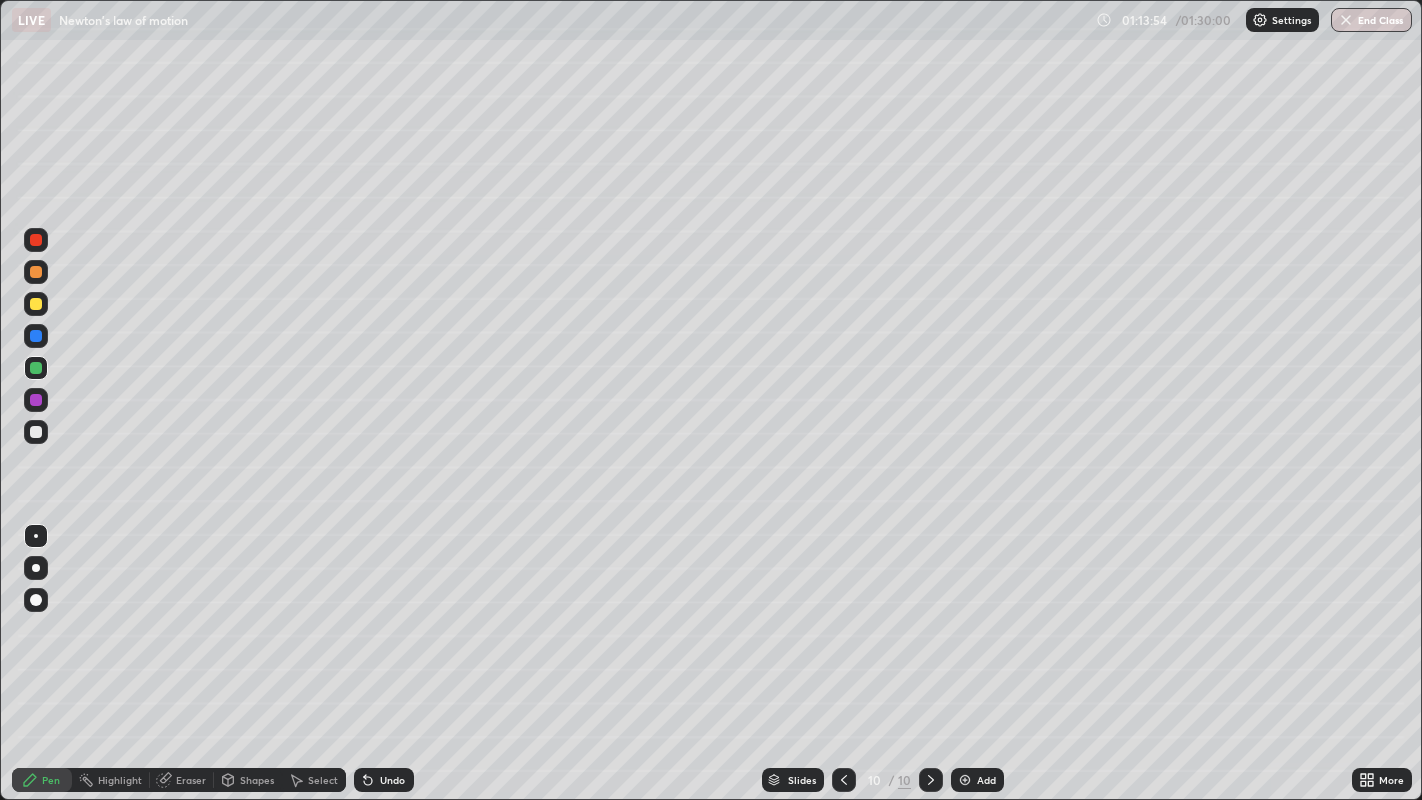 click at bounding box center [36, 432] 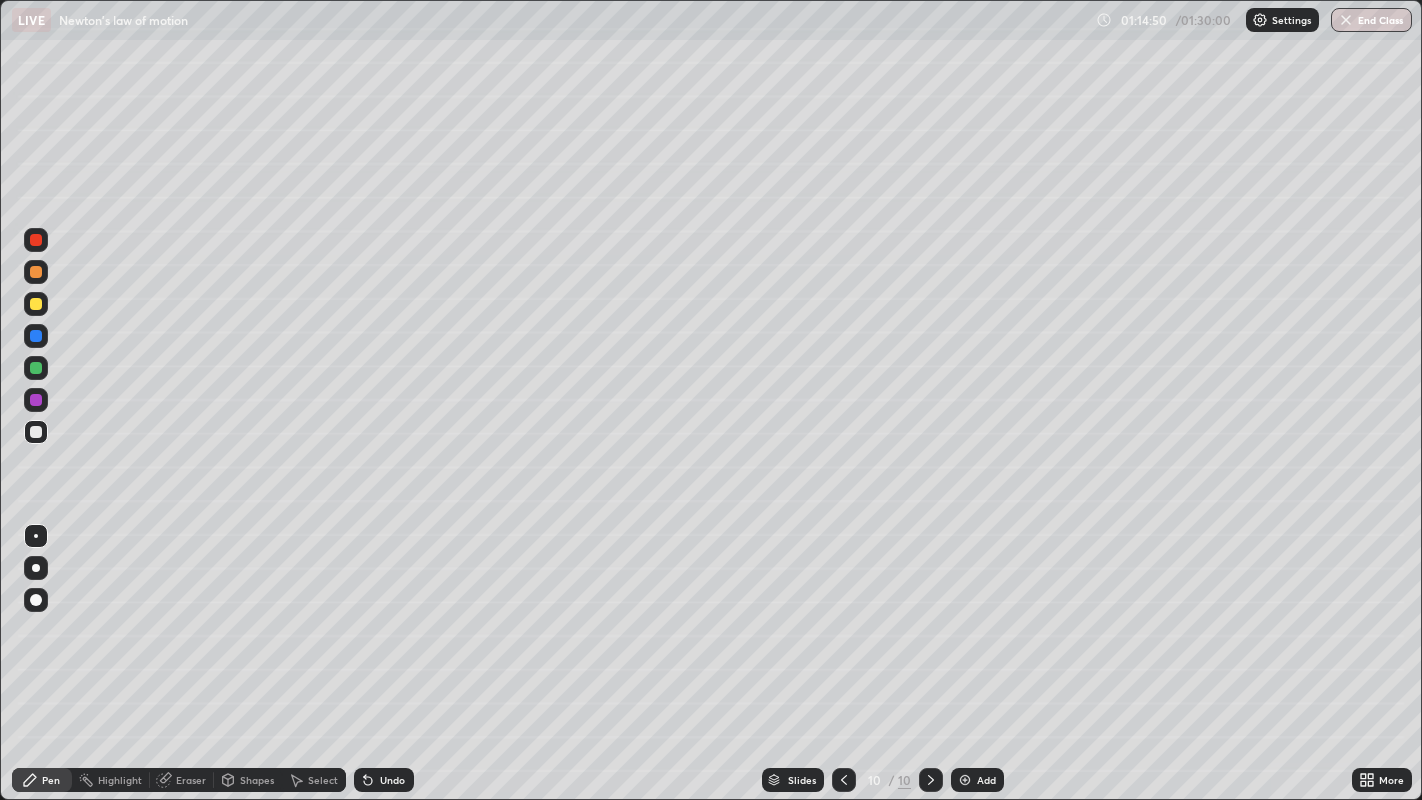 click on "Undo" at bounding box center [384, 780] 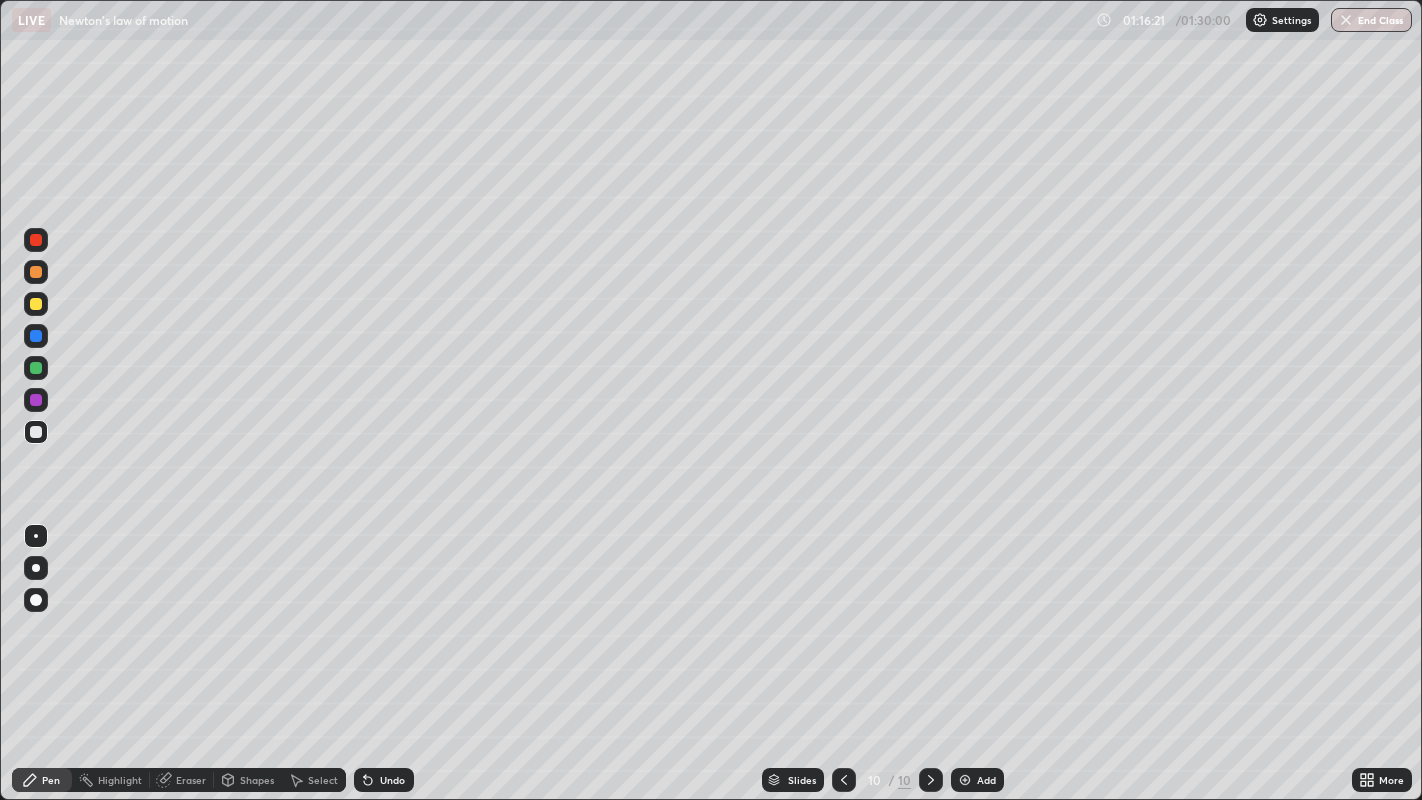 click 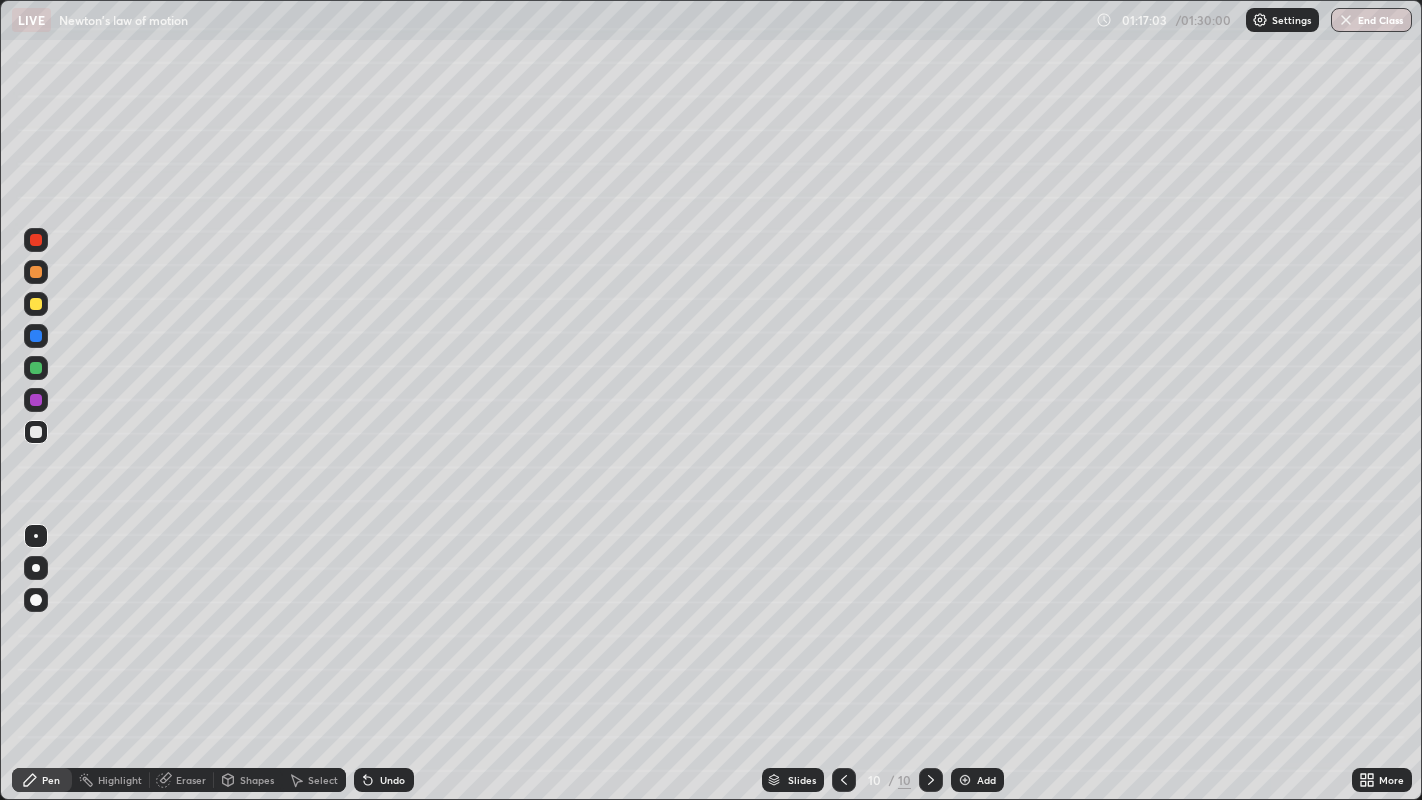 click at bounding box center [965, 780] 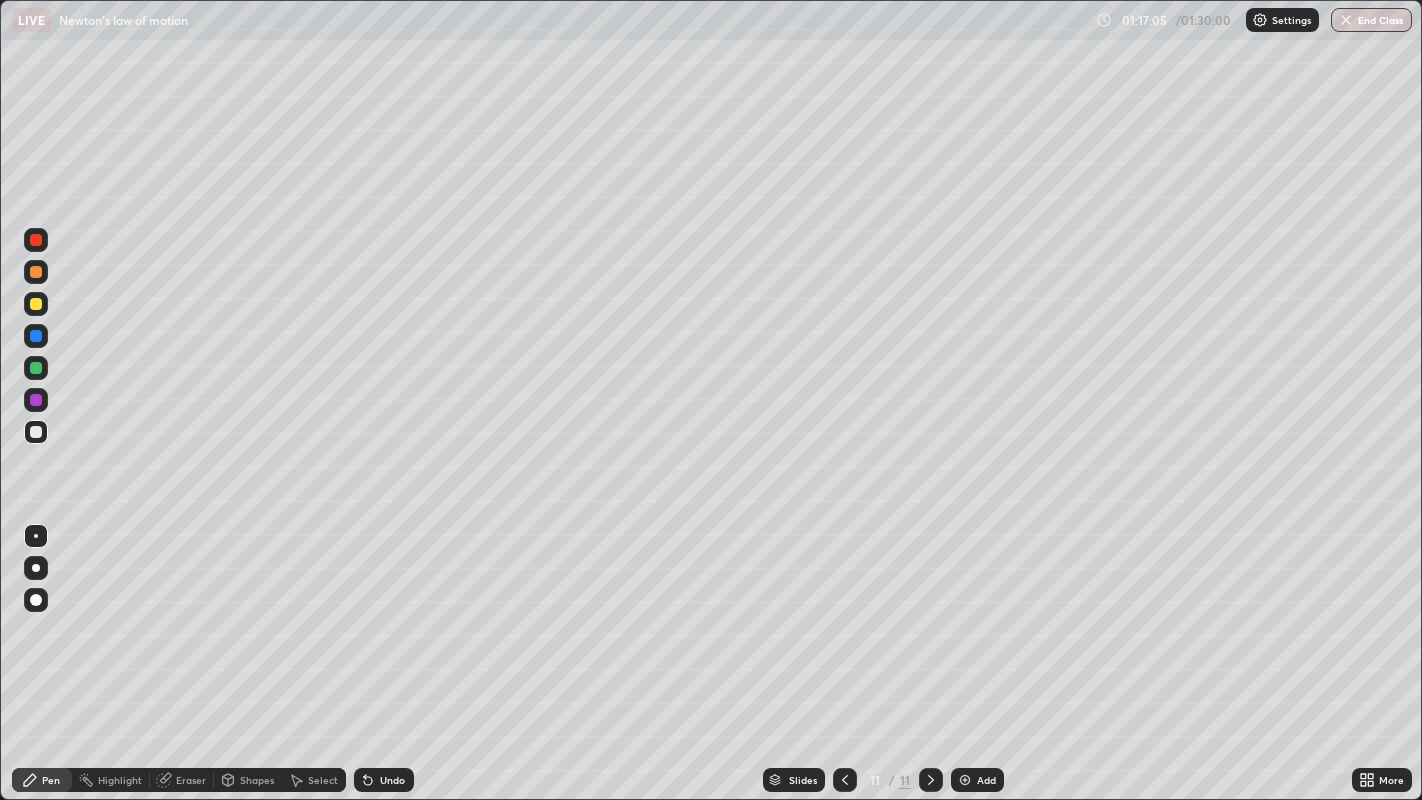click 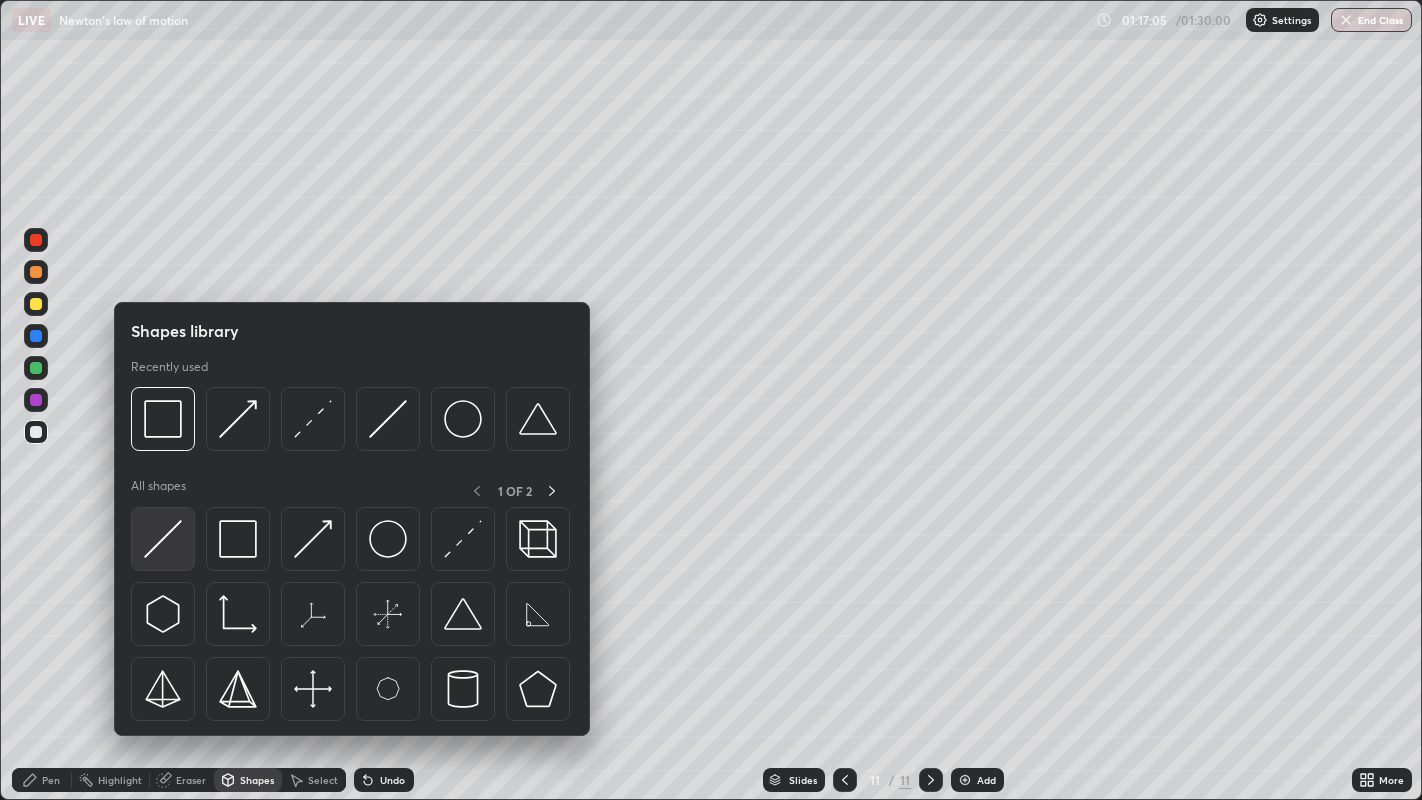 click at bounding box center [163, 539] 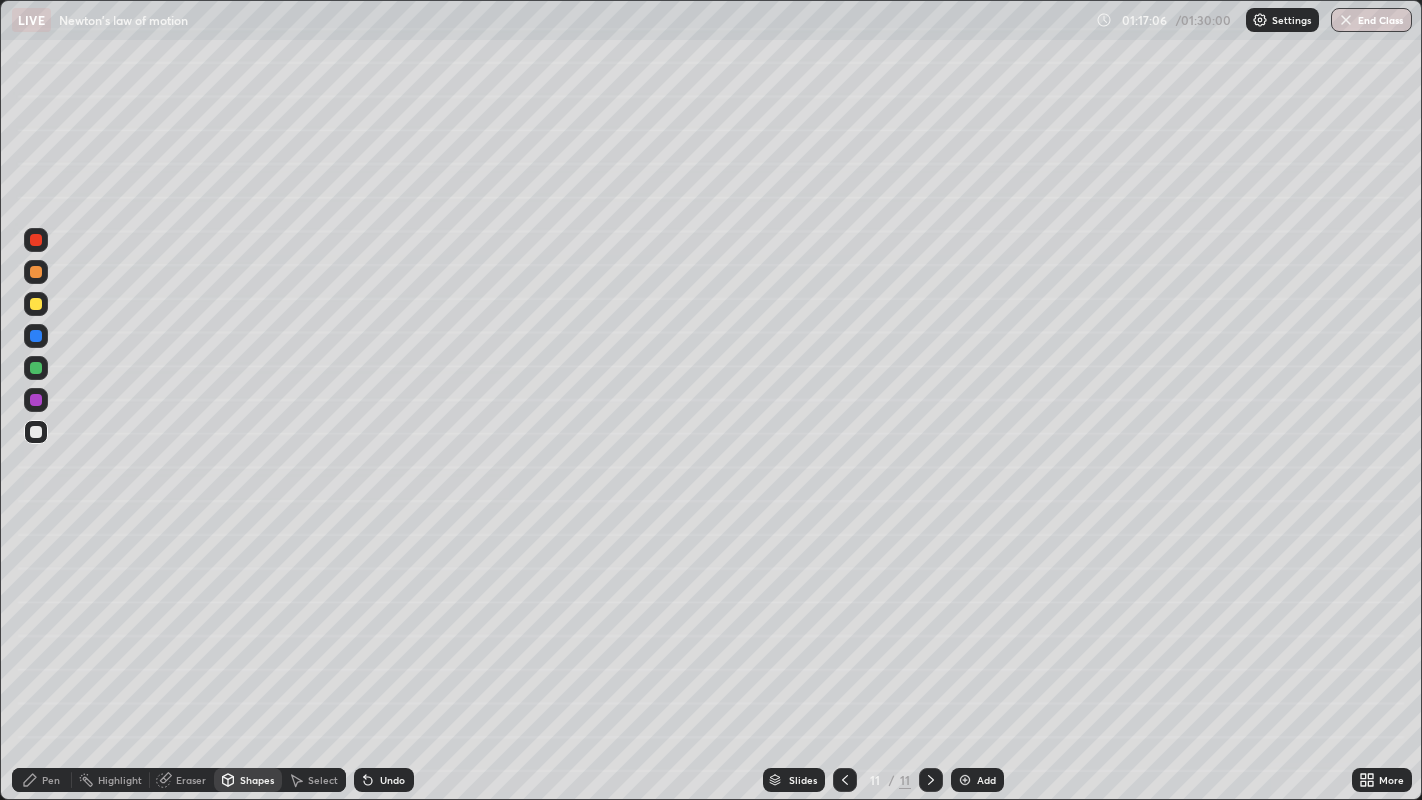 click at bounding box center [36, 368] 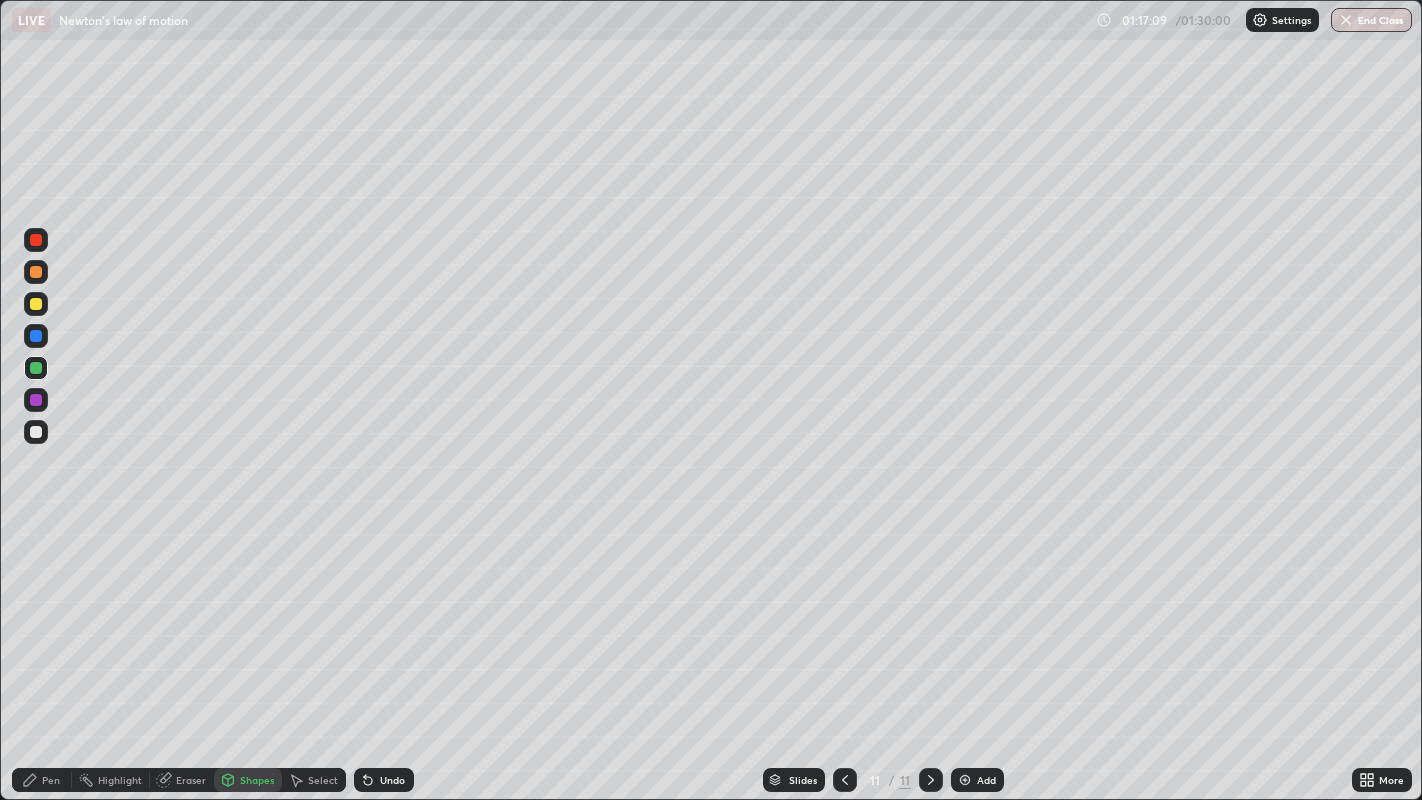 click on "Pen" at bounding box center [51, 780] 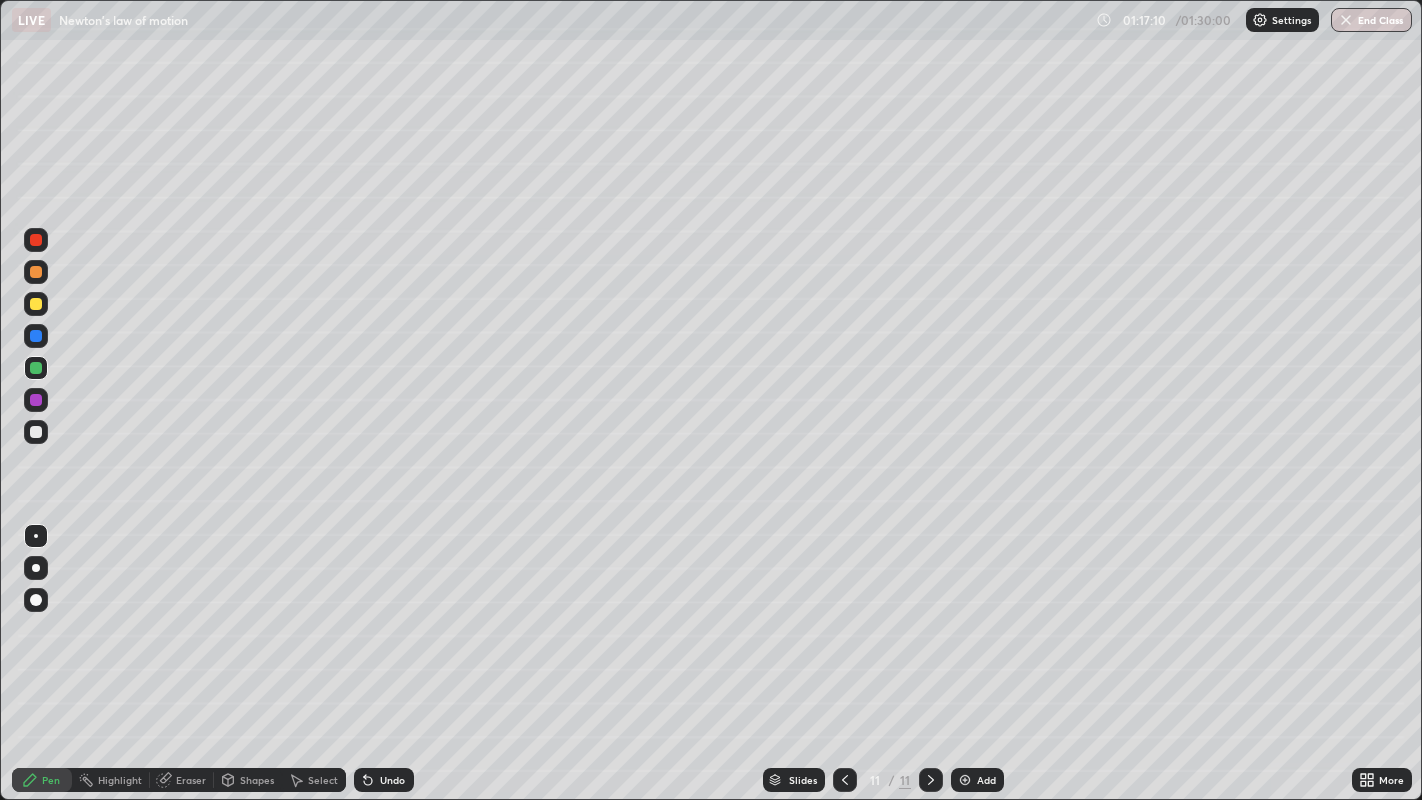 click at bounding box center [36, 400] 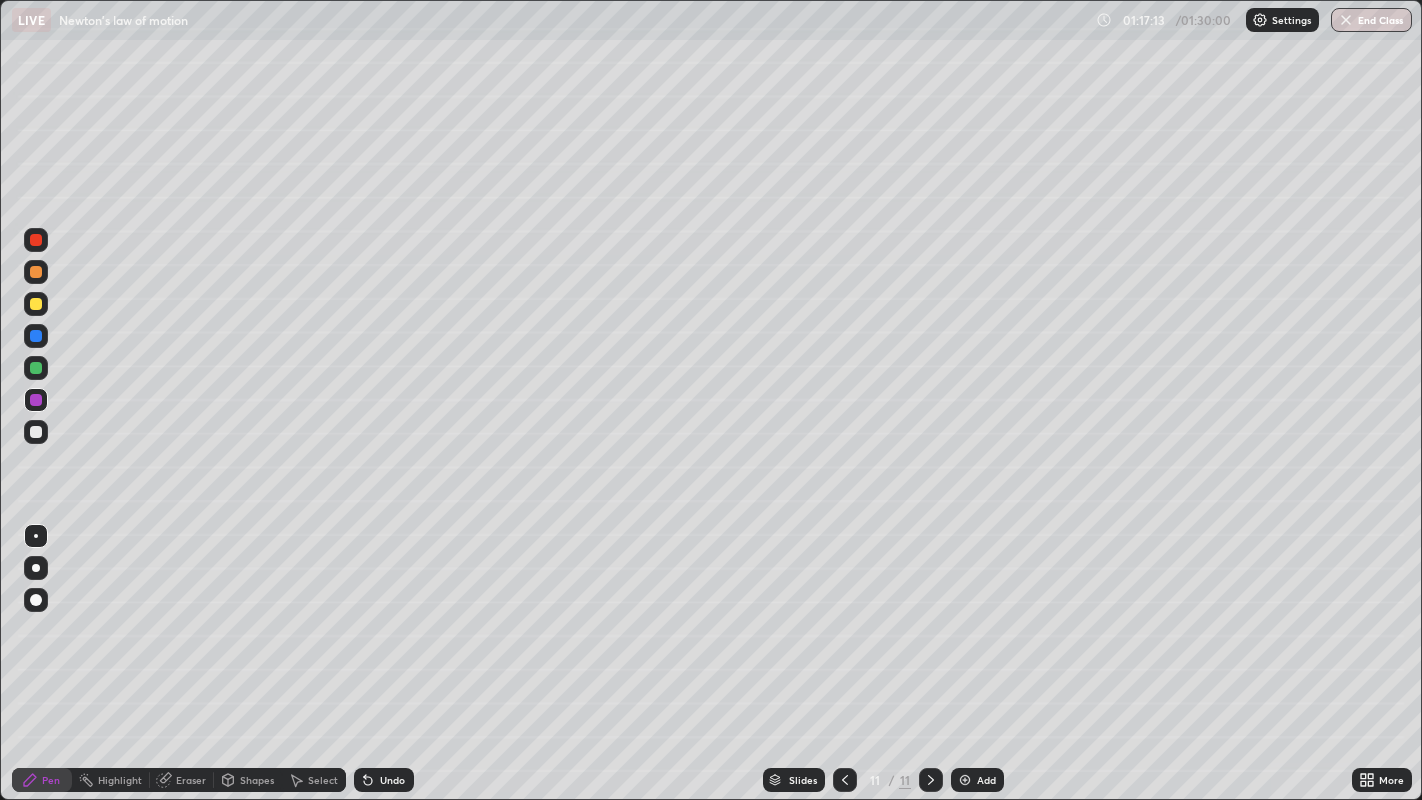 click on "Shapes" at bounding box center [248, 780] 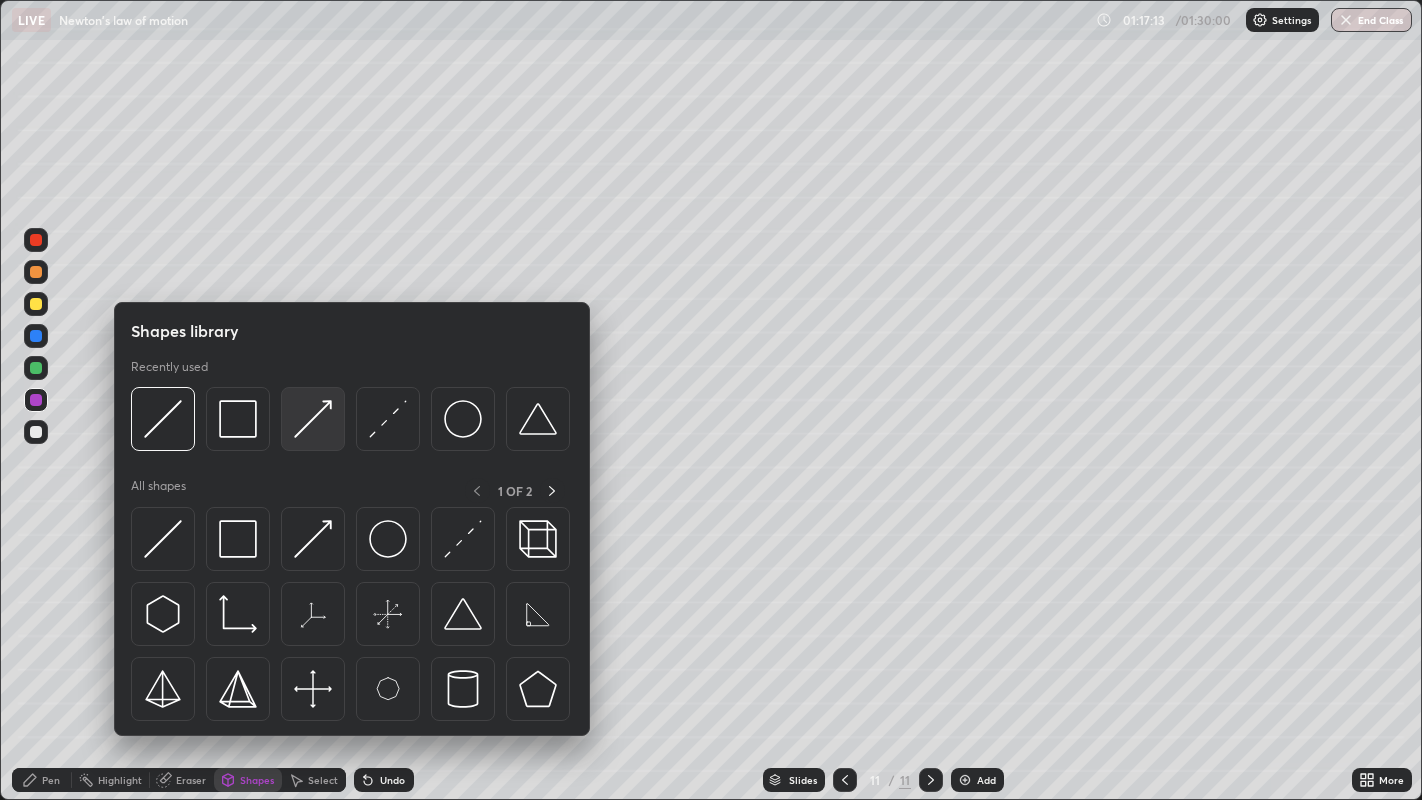 click at bounding box center [313, 419] 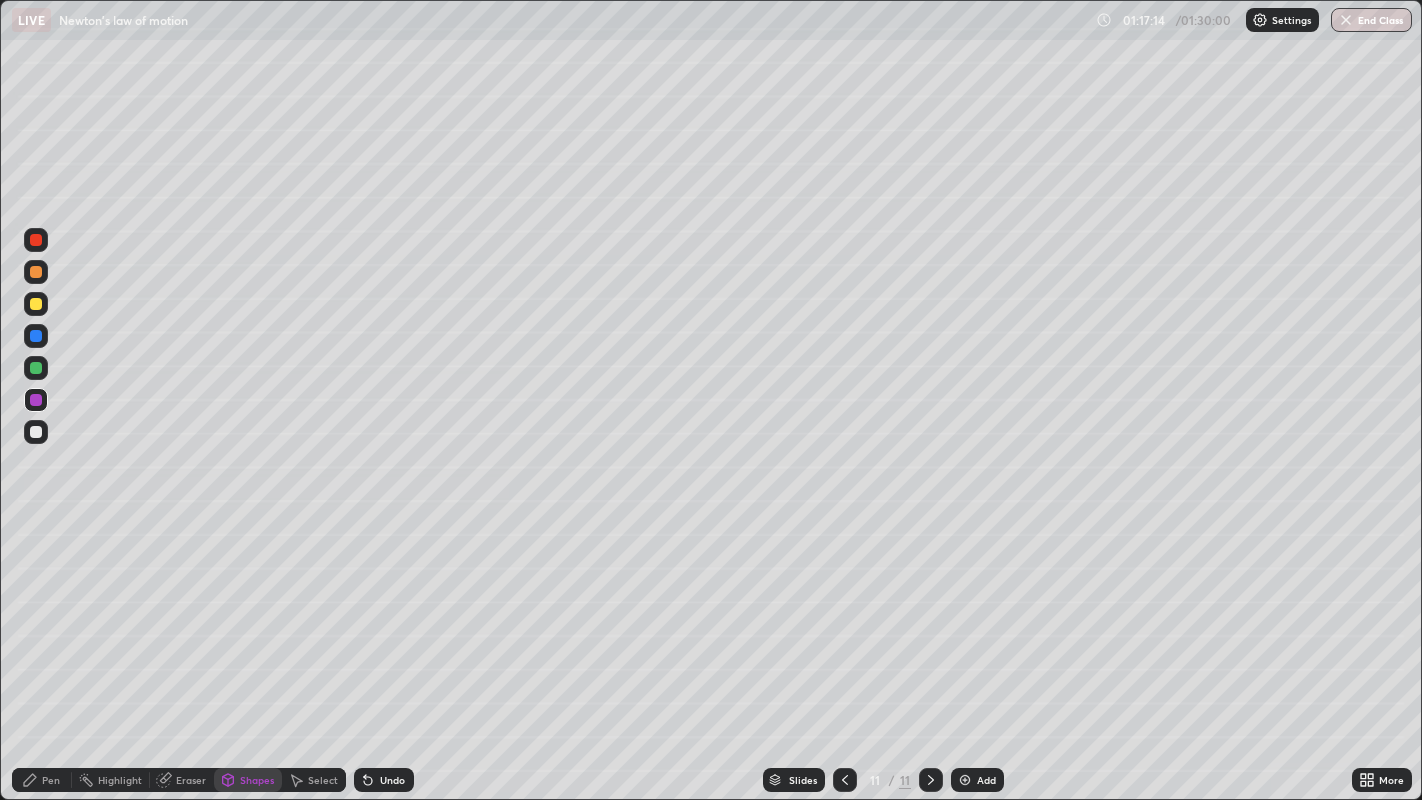 click on "Shapes" at bounding box center (257, 780) 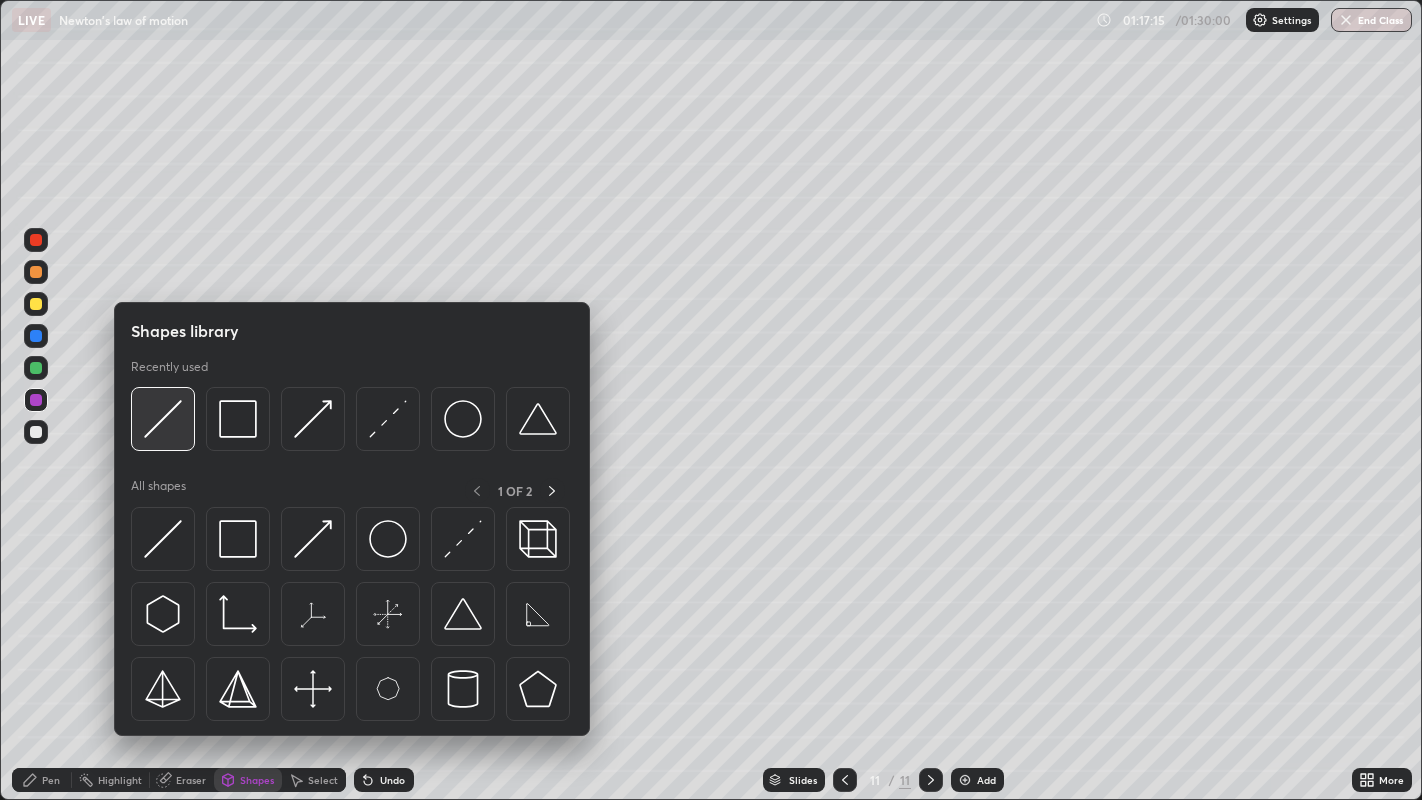 click at bounding box center [163, 419] 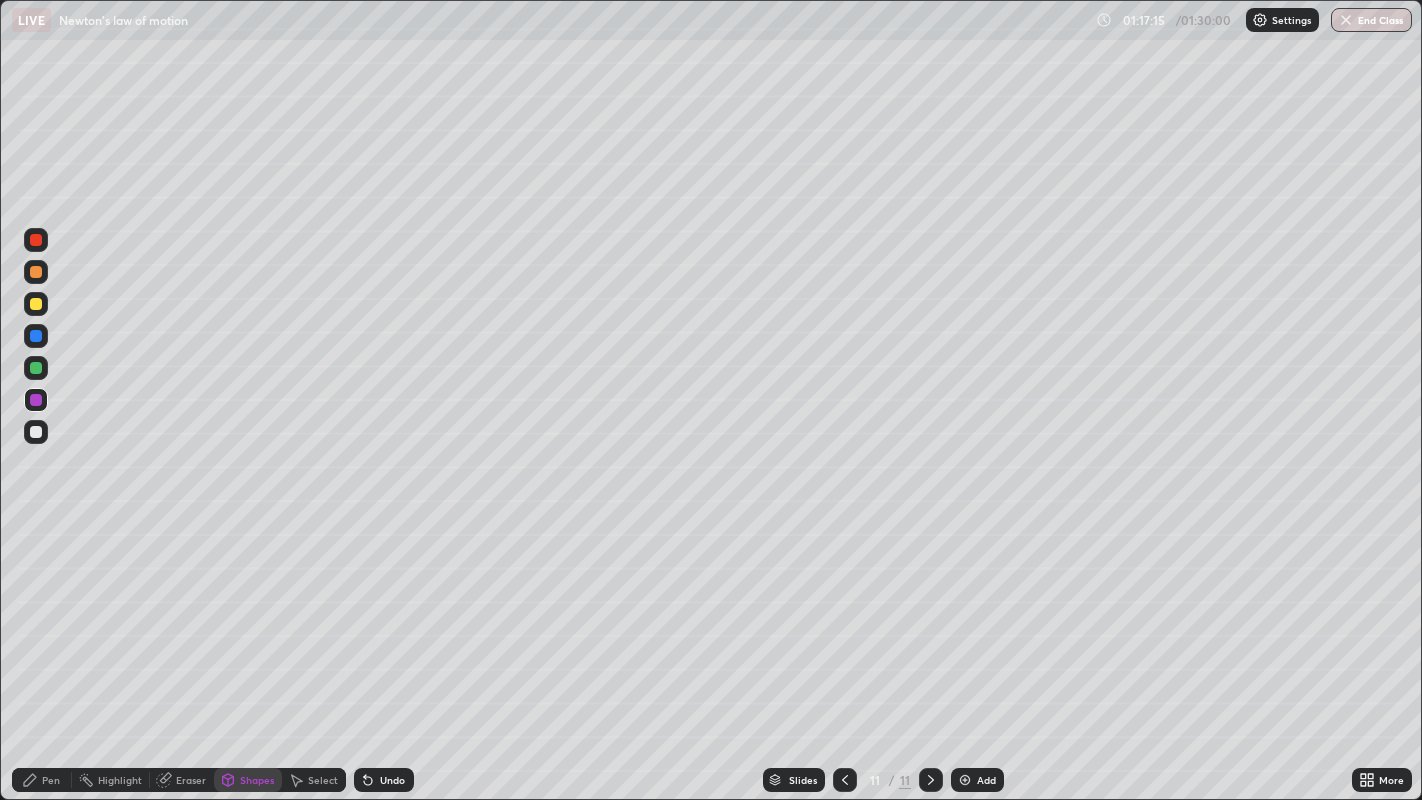 click at bounding box center (36, 272) 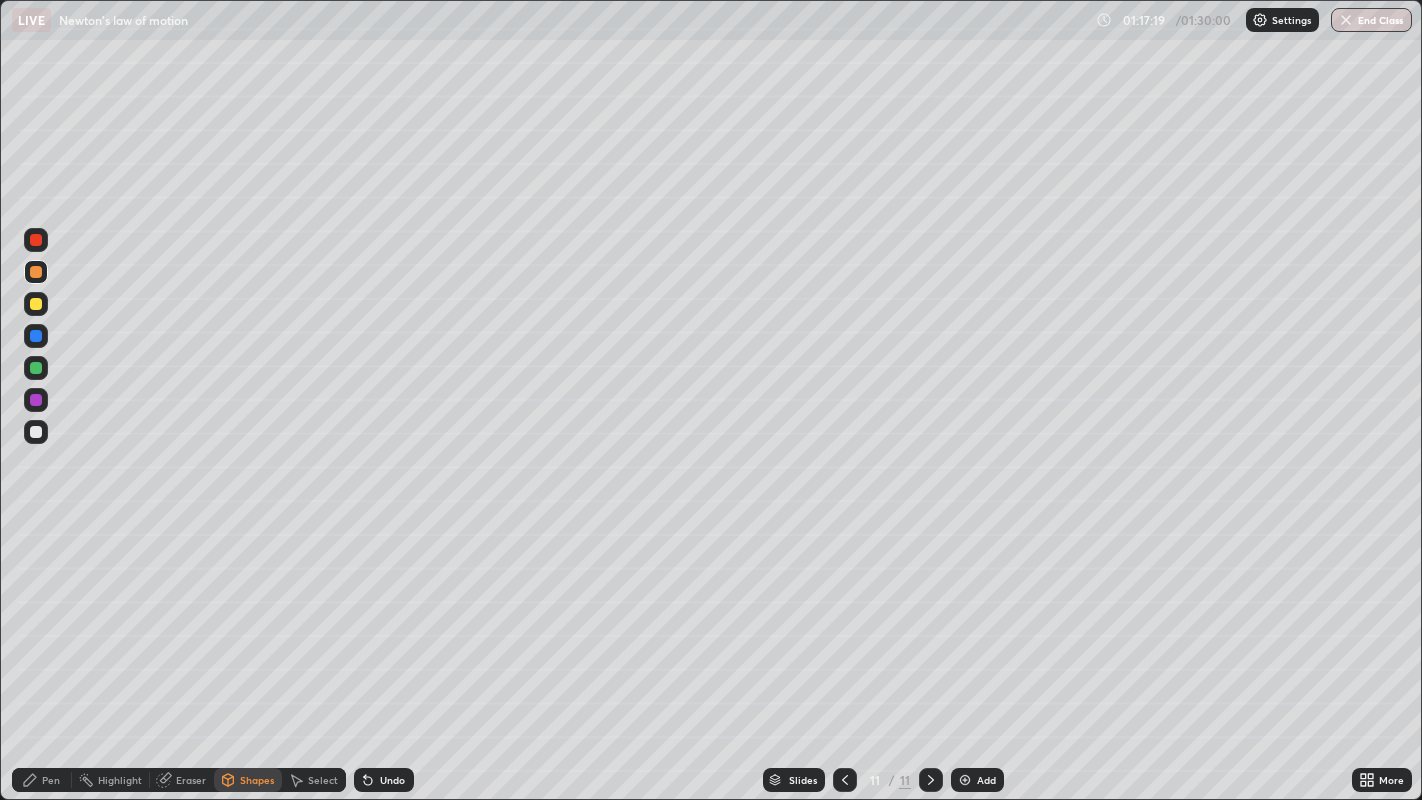 click on "Pen" at bounding box center [51, 780] 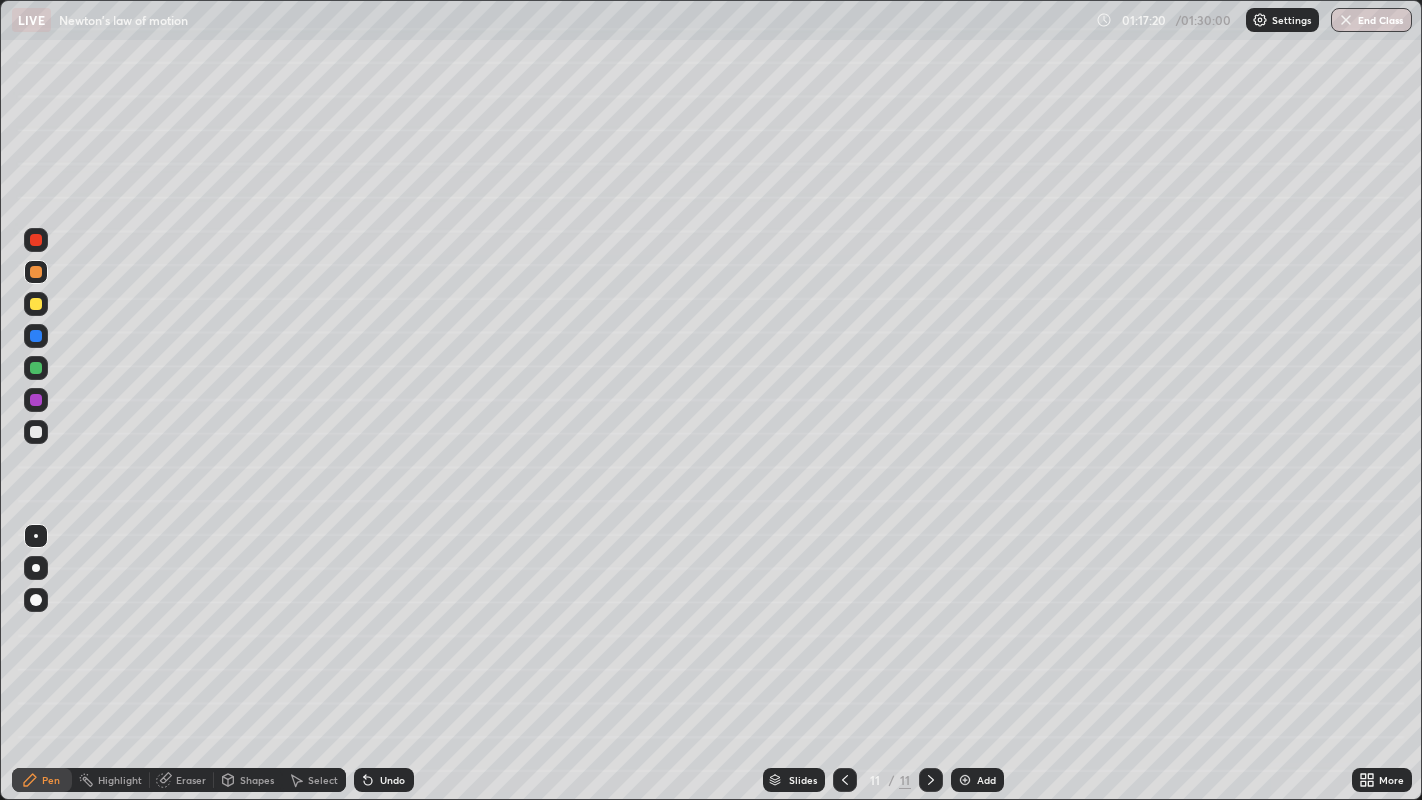 click at bounding box center (36, 432) 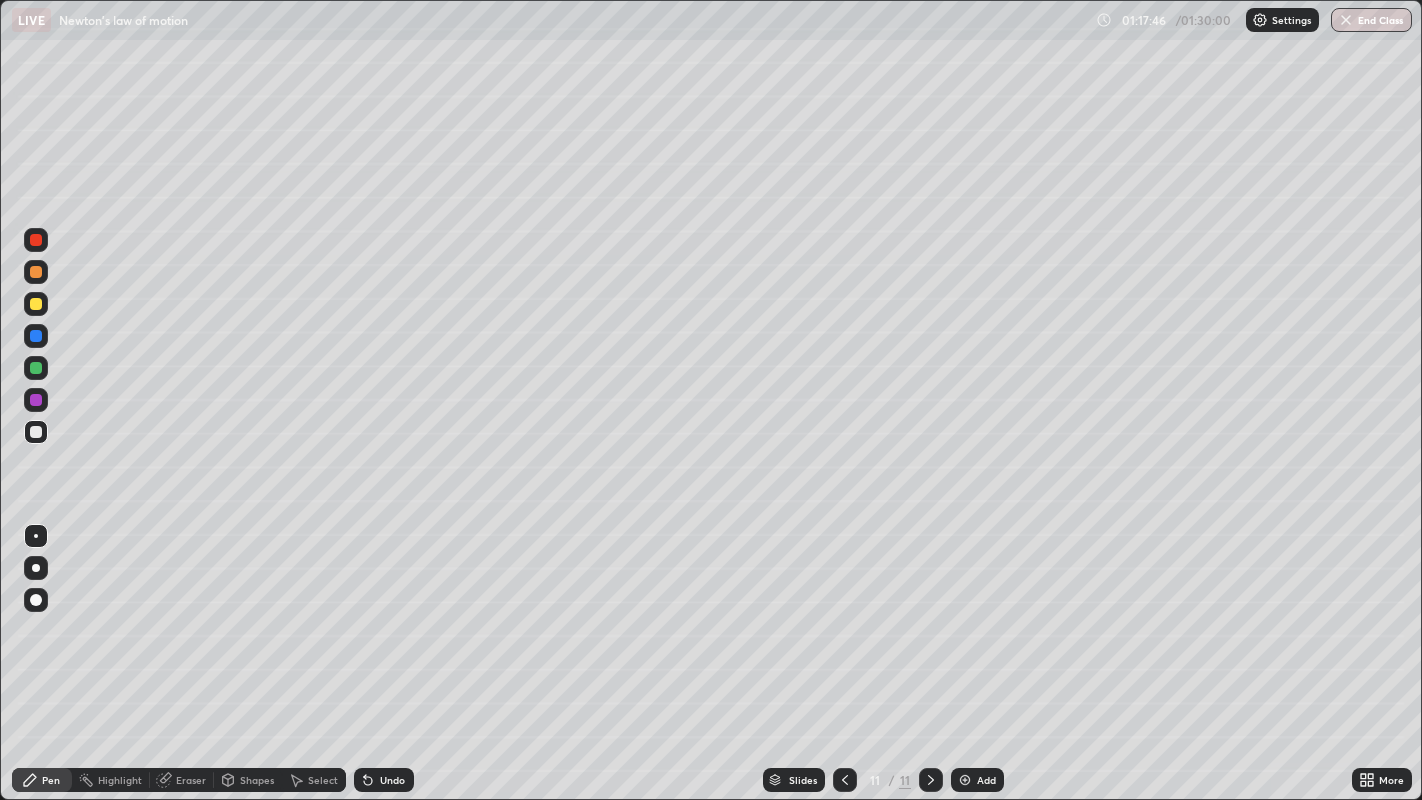 click on "Undo" at bounding box center [392, 780] 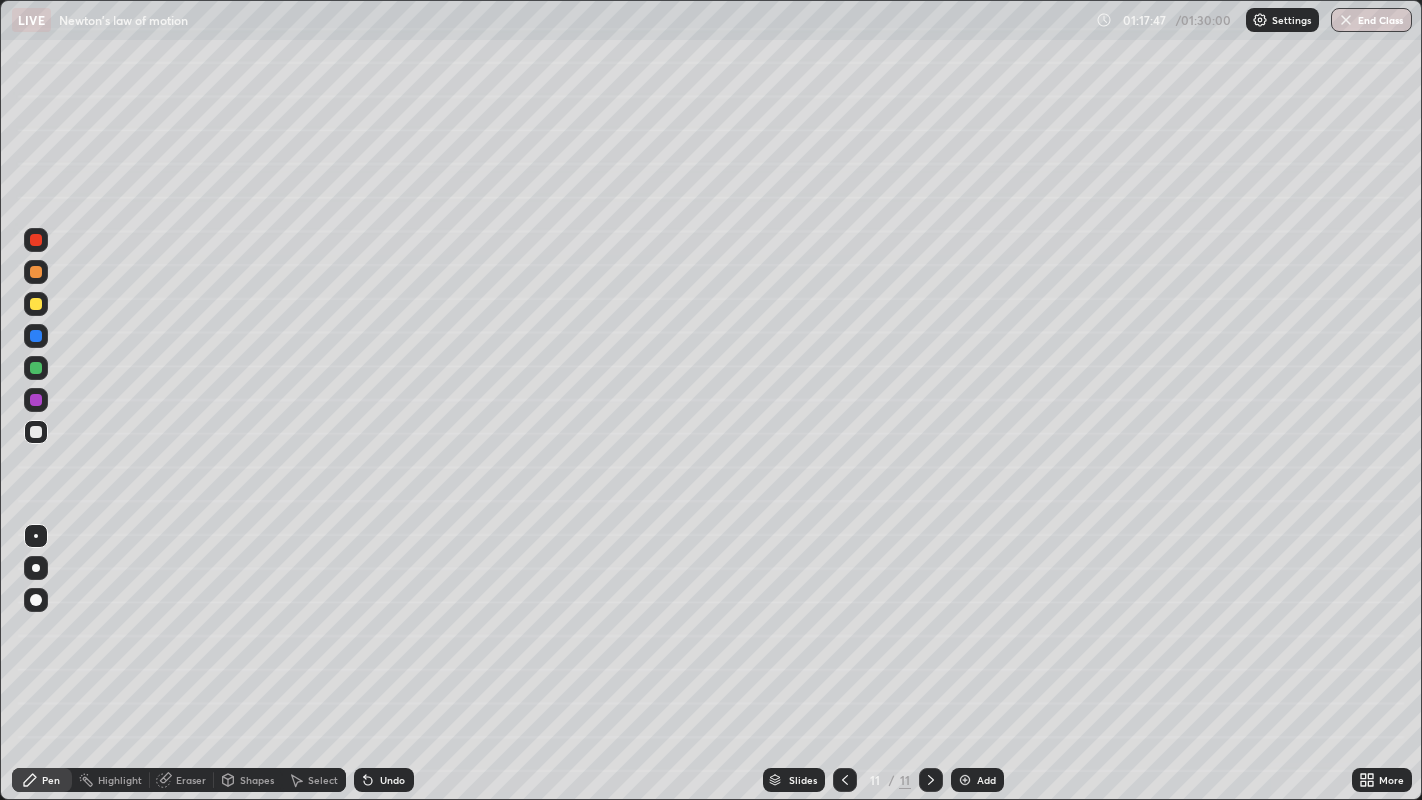 click on "Undo" at bounding box center (384, 780) 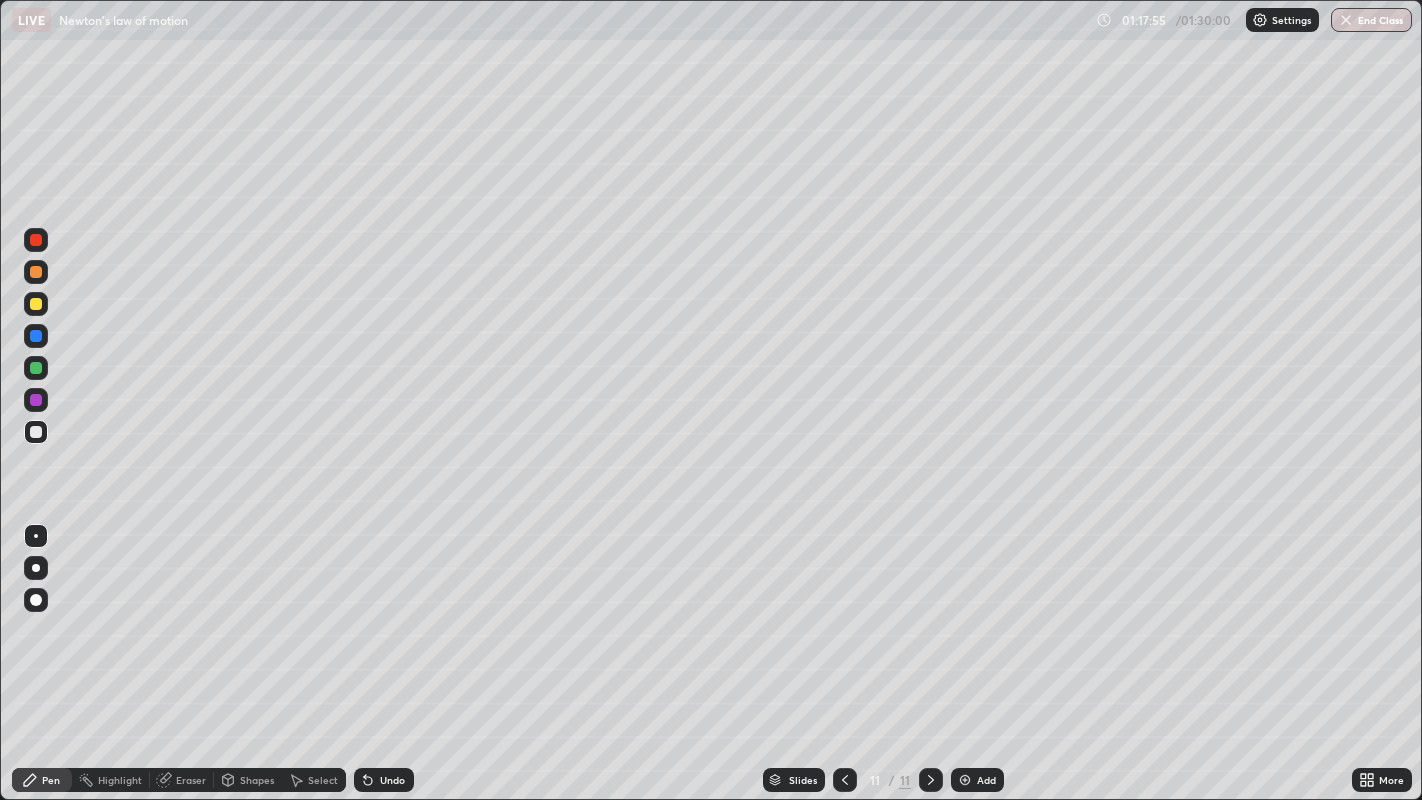 click at bounding box center (36, 272) 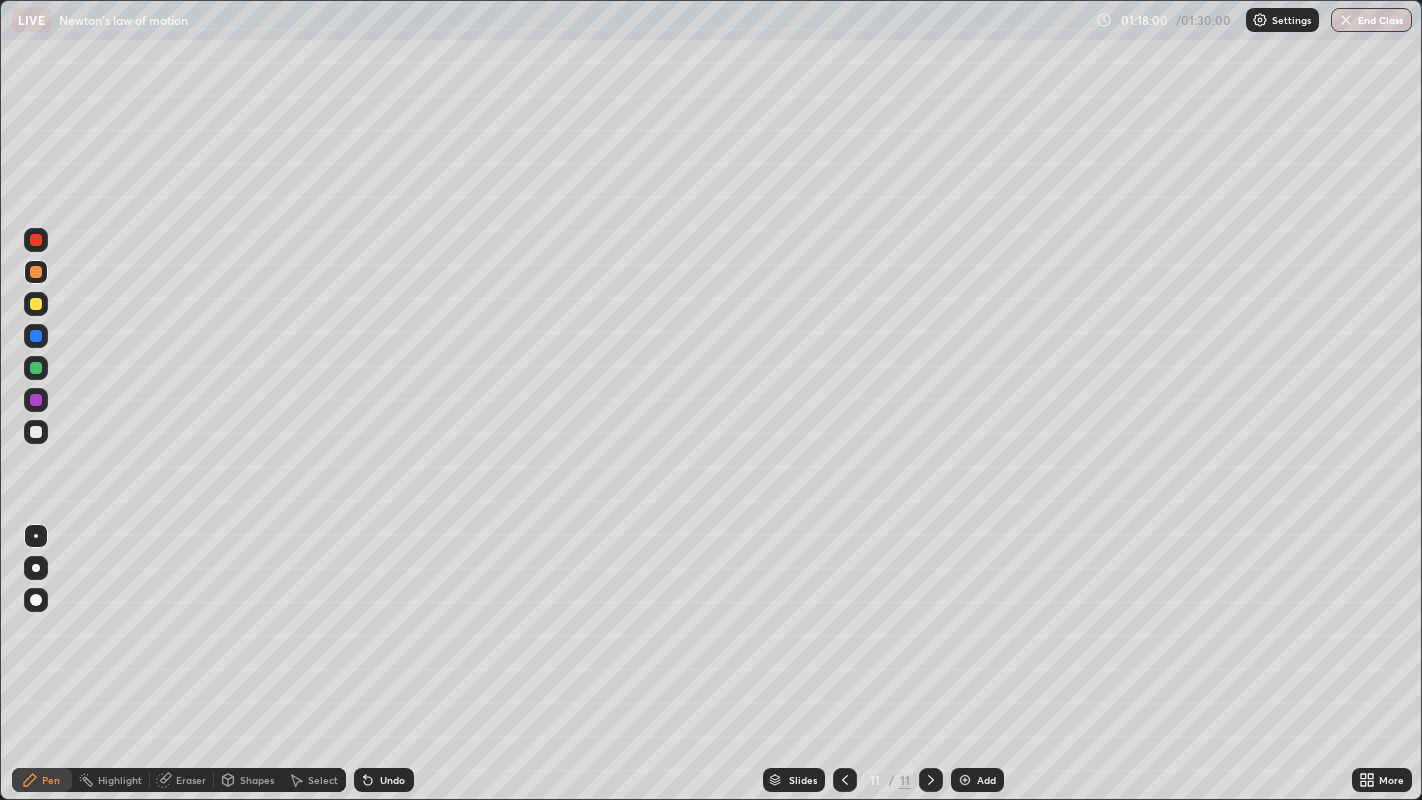 click at bounding box center (36, 368) 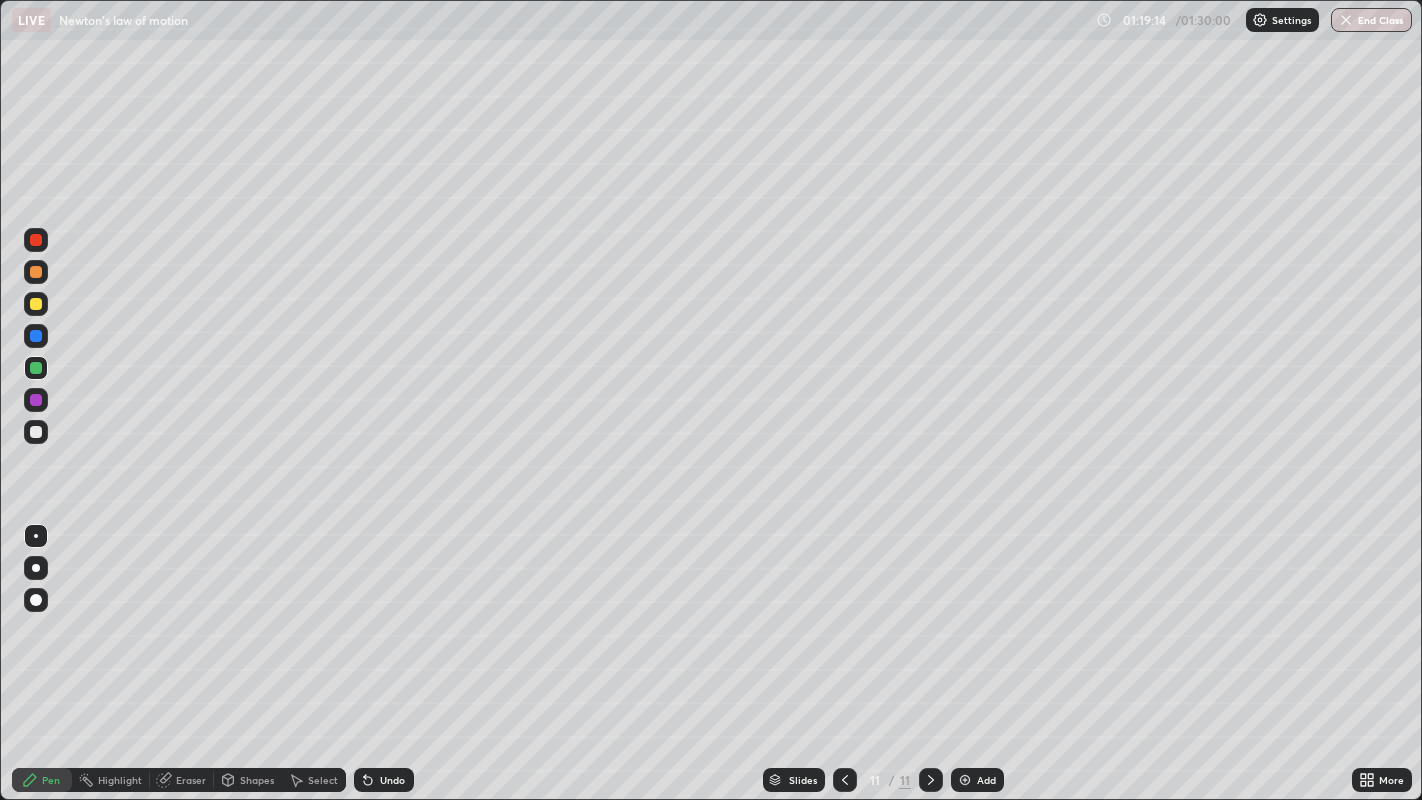 click at bounding box center (36, 304) 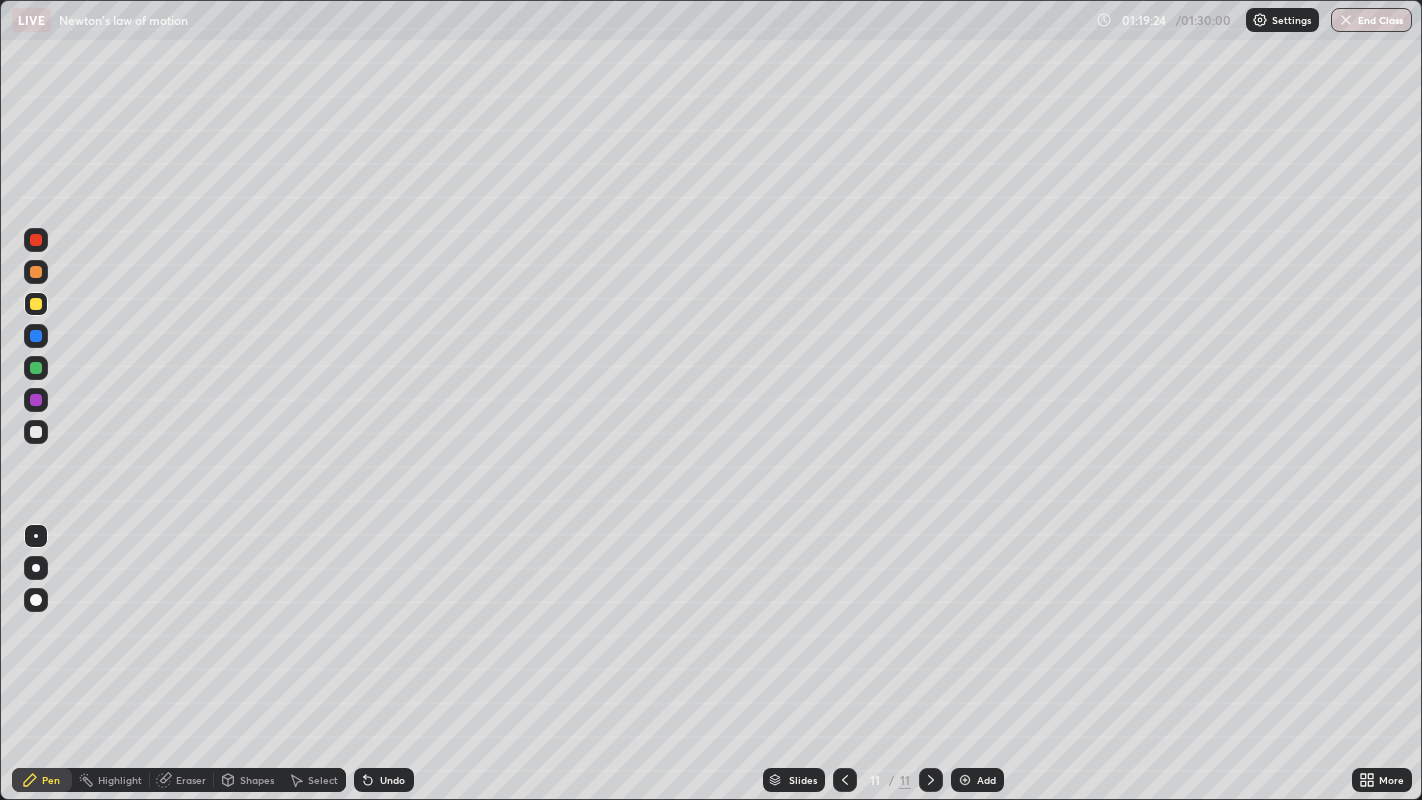 click on "Shapes" at bounding box center [257, 780] 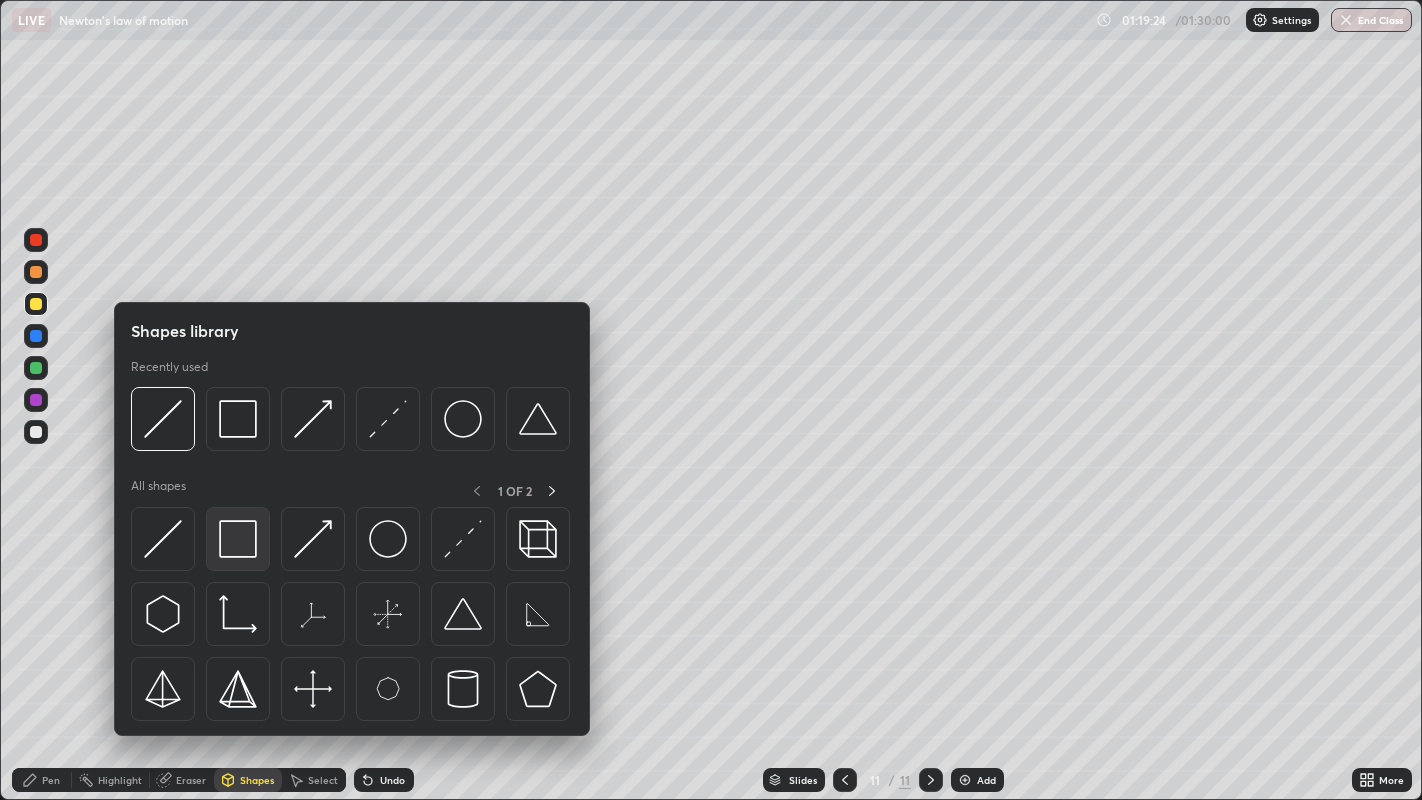 click at bounding box center (238, 539) 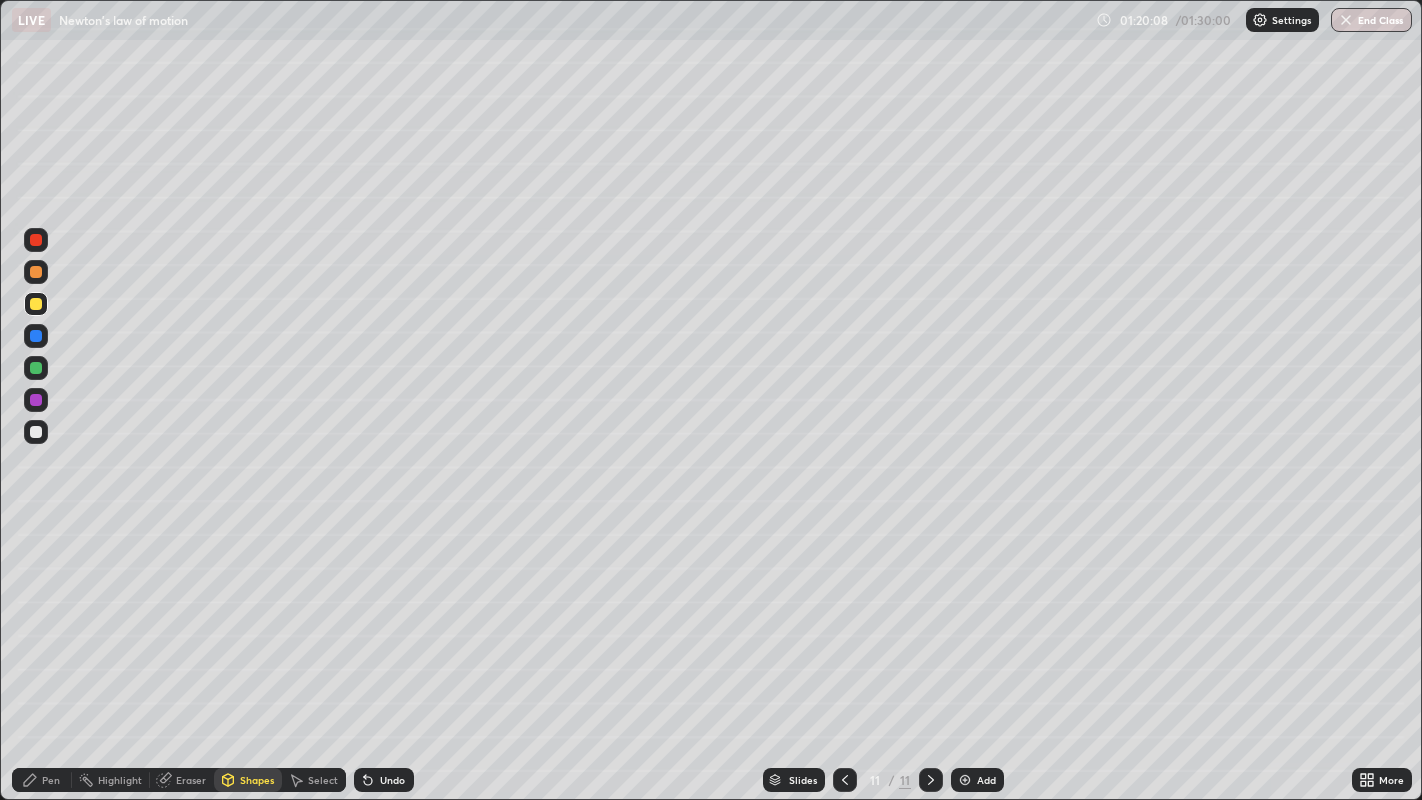 click 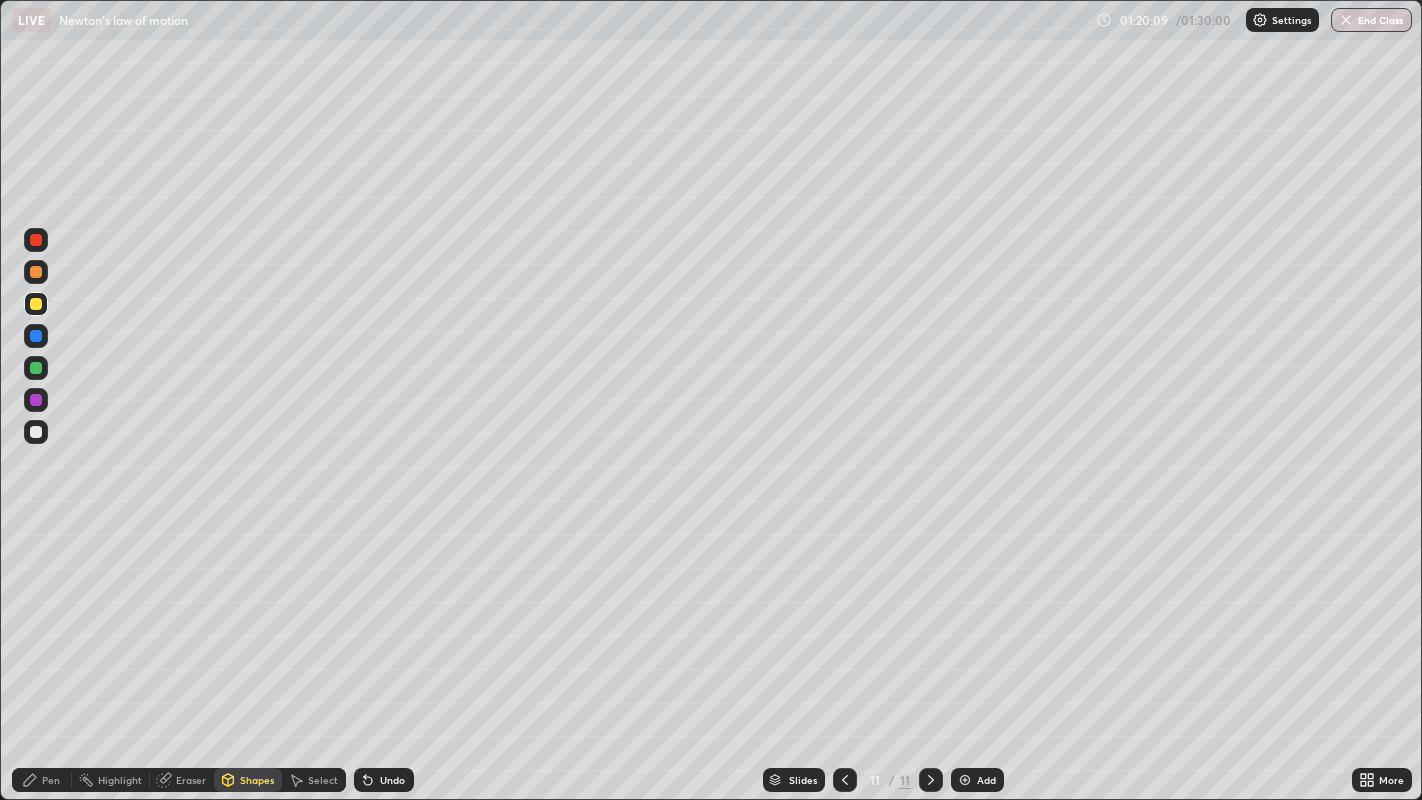 click 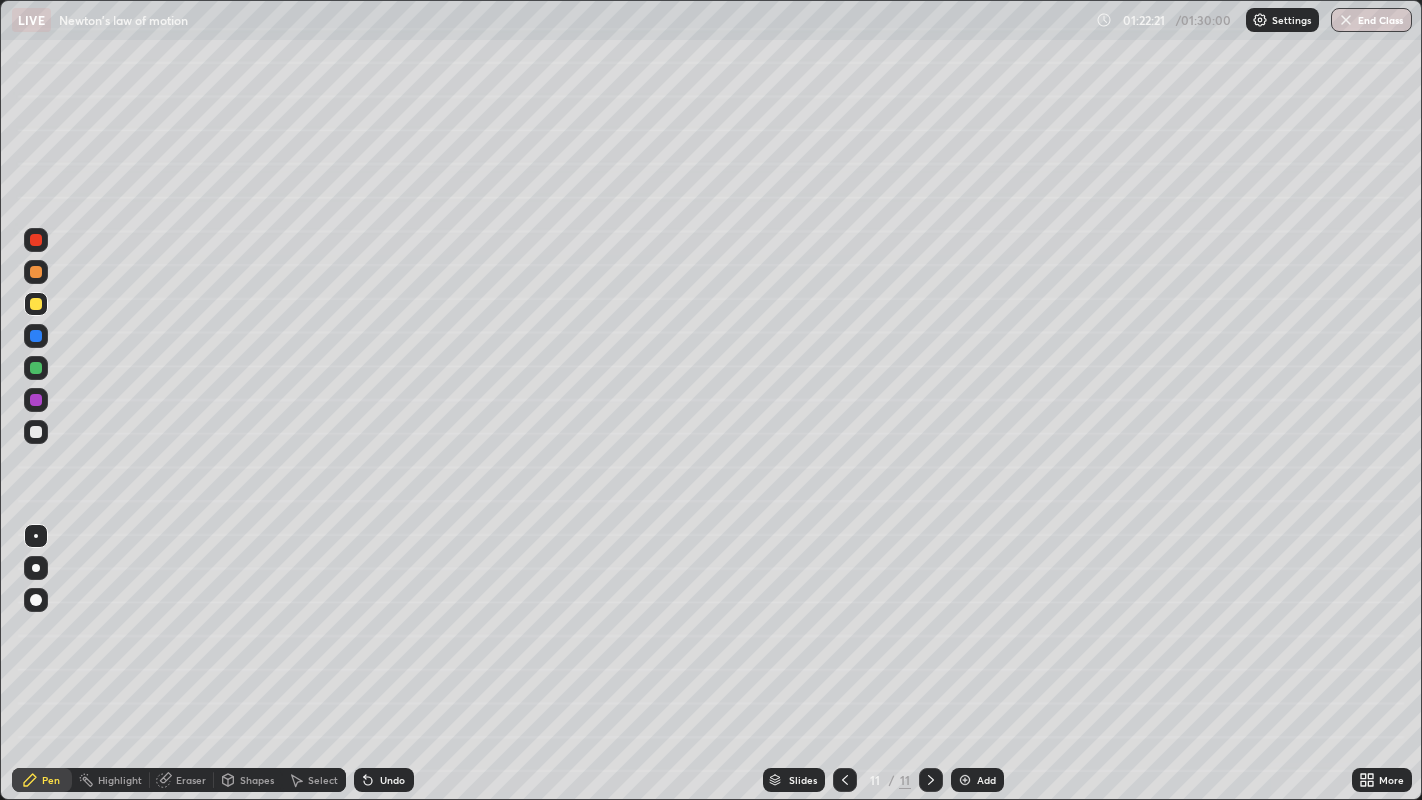 click on "Pen" at bounding box center [42, 780] 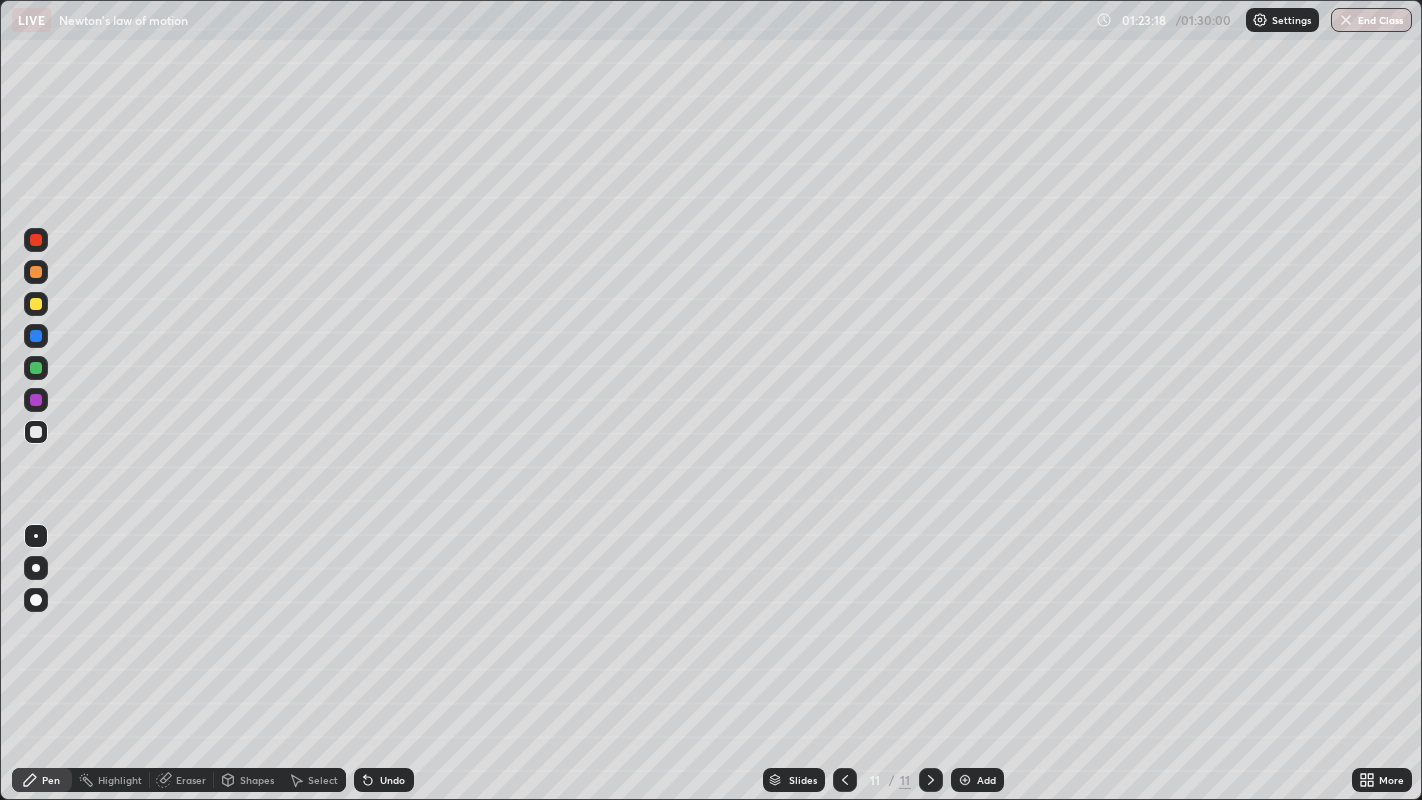 click on "Select" at bounding box center [314, 780] 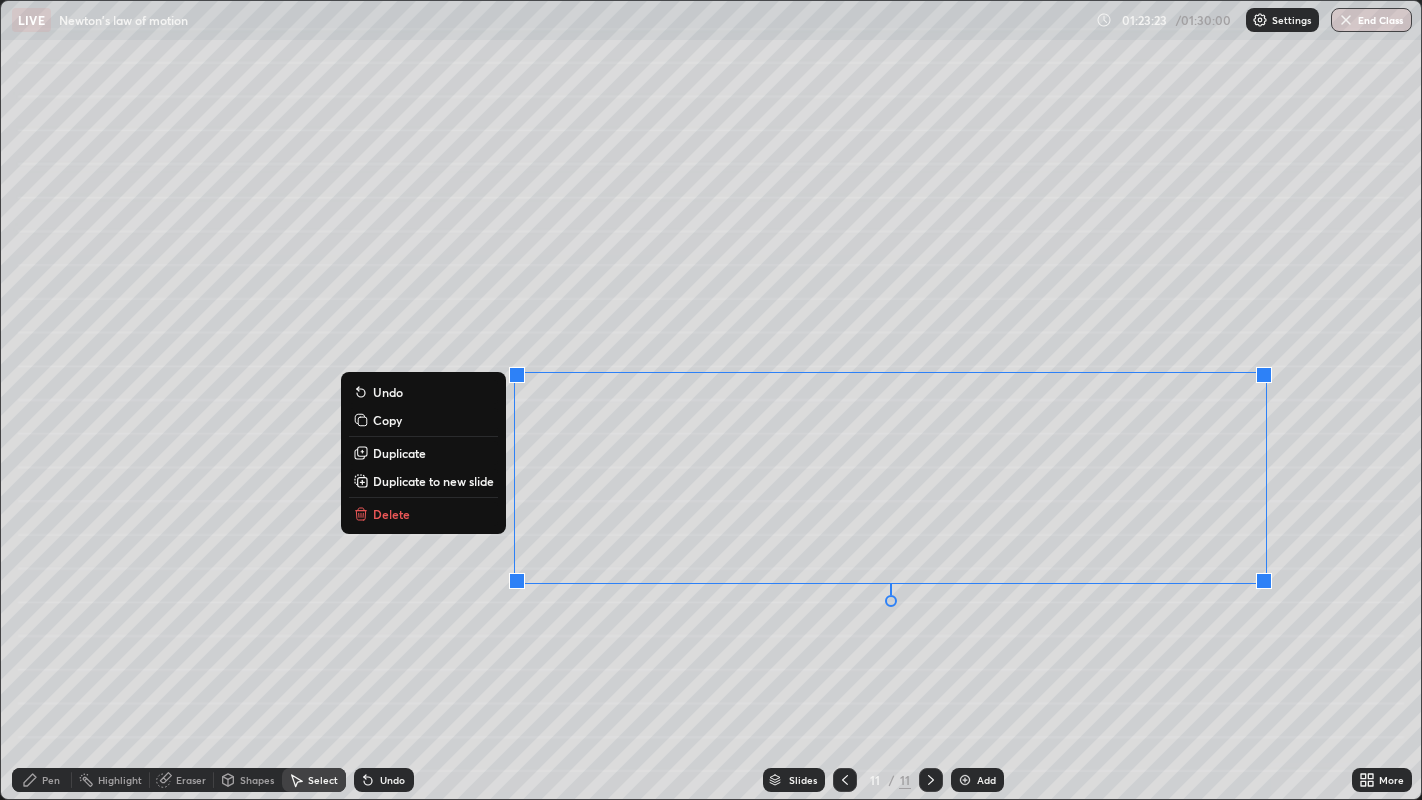 click on "0 ° Undo Copy Duplicate Duplicate to new slide Delete" at bounding box center [711, 400] 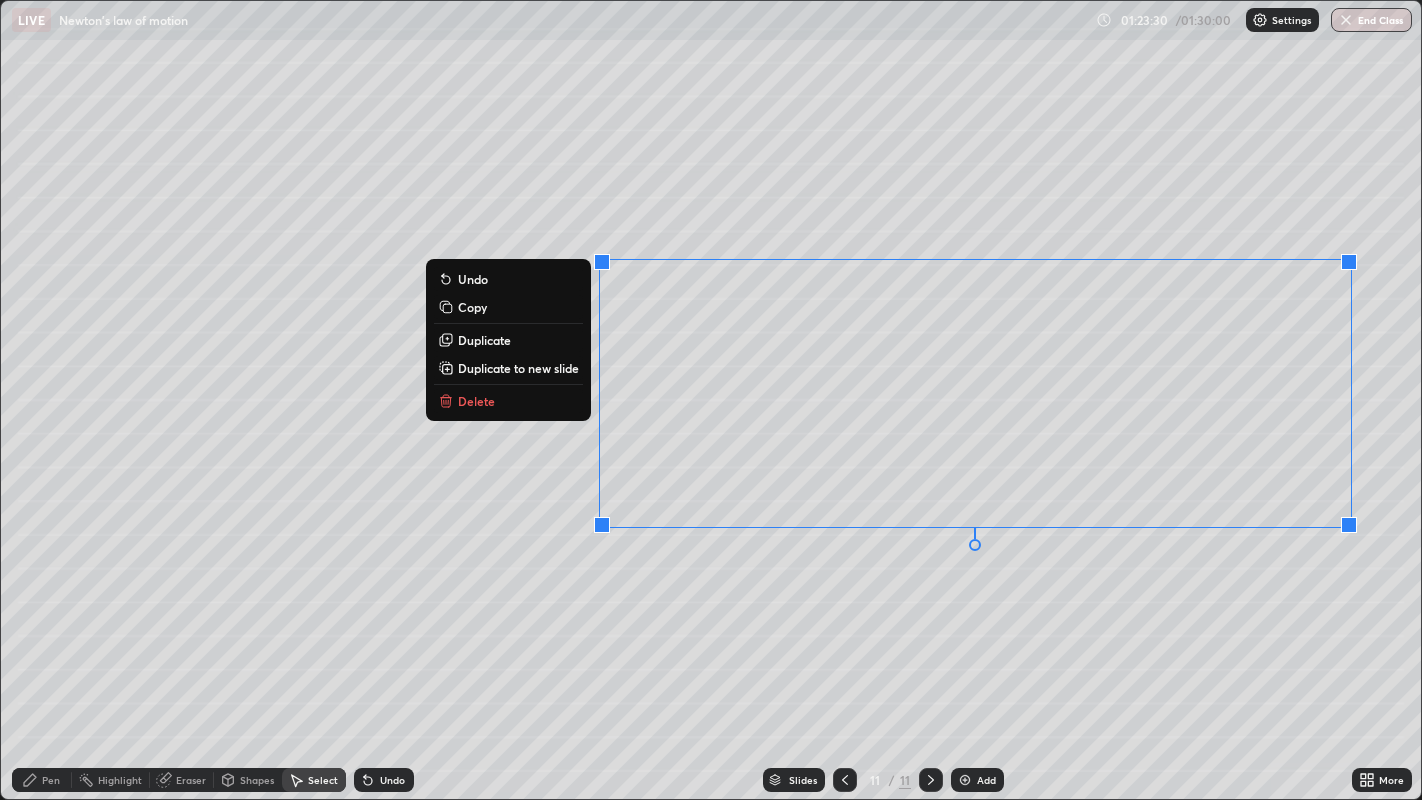 click on "0 ° Undo Copy Duplicate Duplicate to new slide Delete" at bounding box center (711, 400) 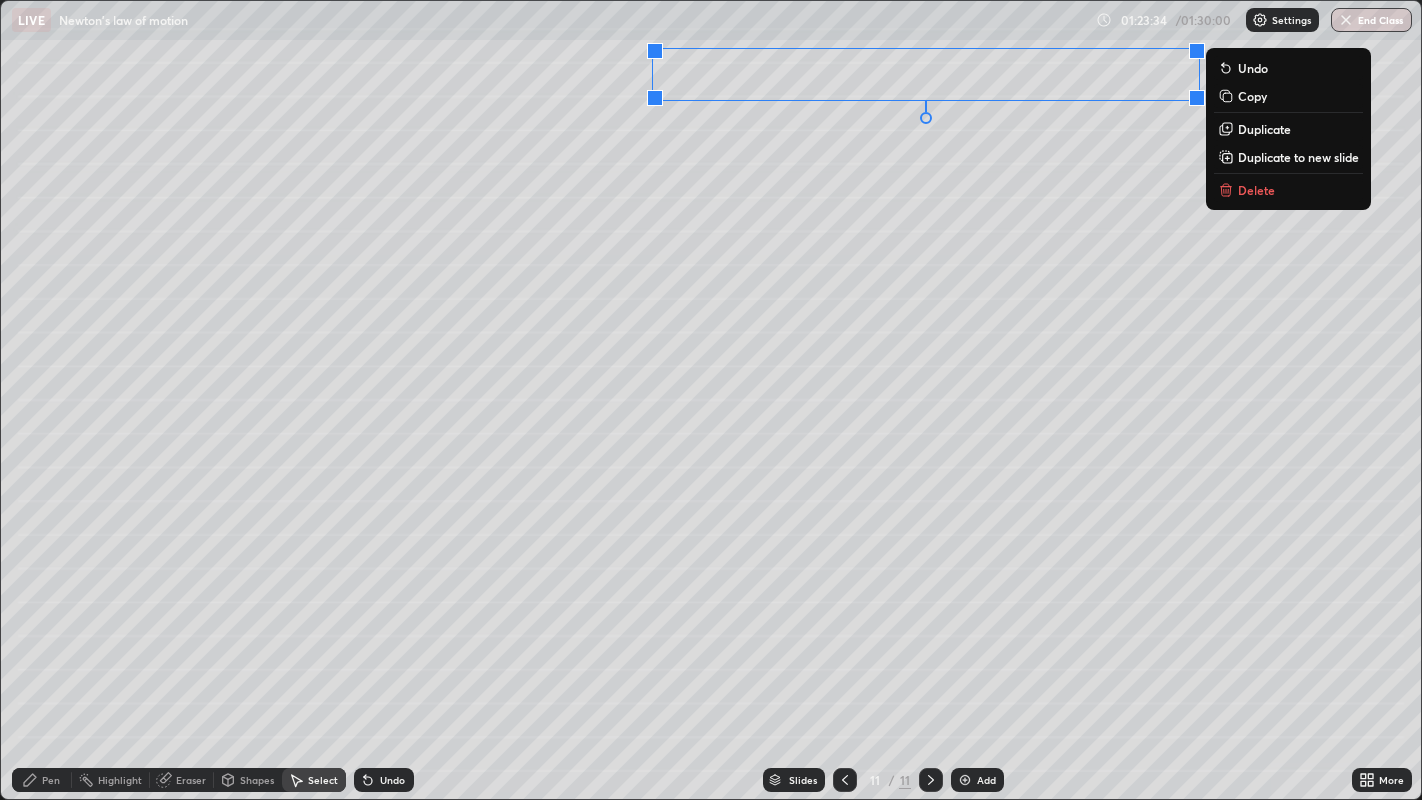 click on "0 ° Undo Copy Duplicate Duplicate to new slide Delete" at bounding box center [711, 400] 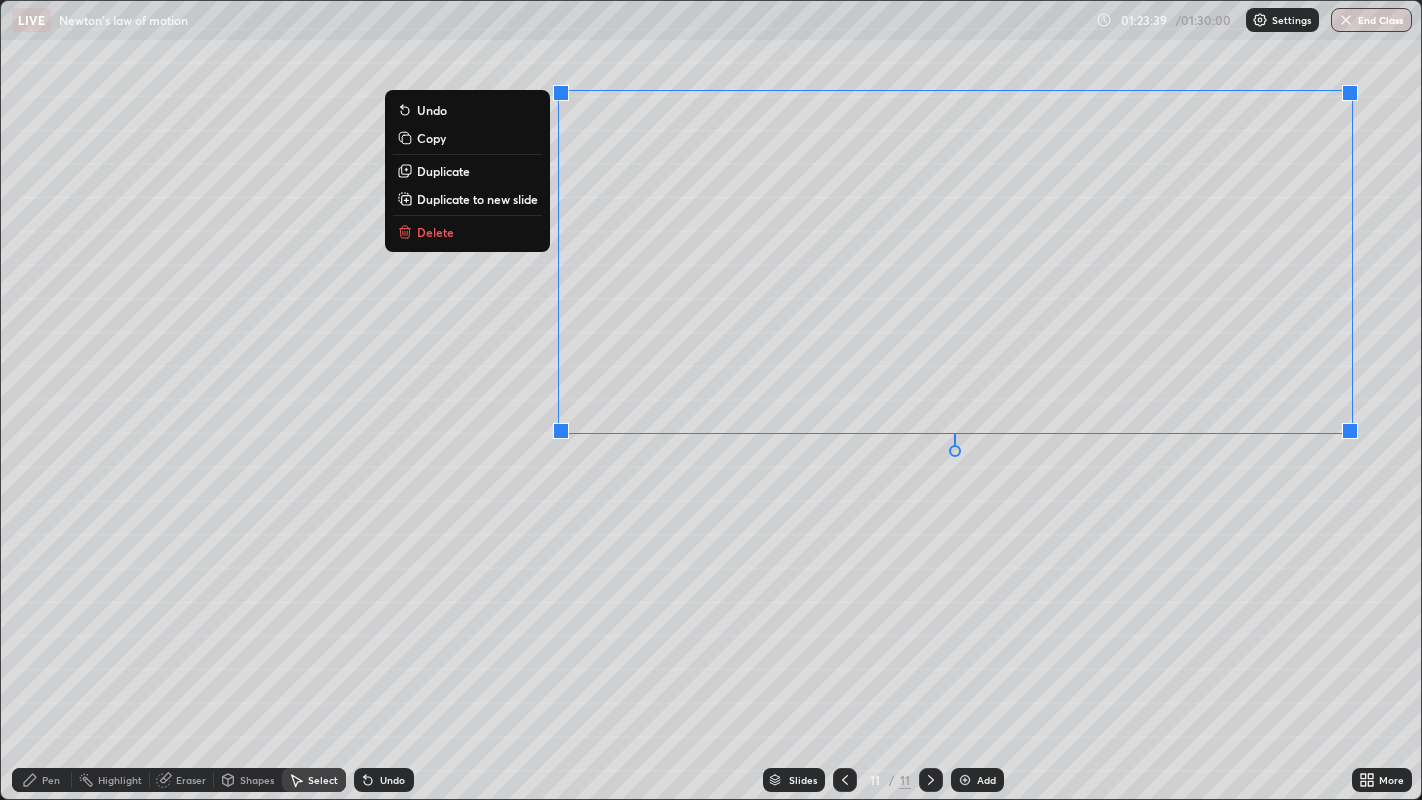 click on "0 ° Undo Copy Duplicate Duplicate to new slide Delete" at bounding box center (711, 400) 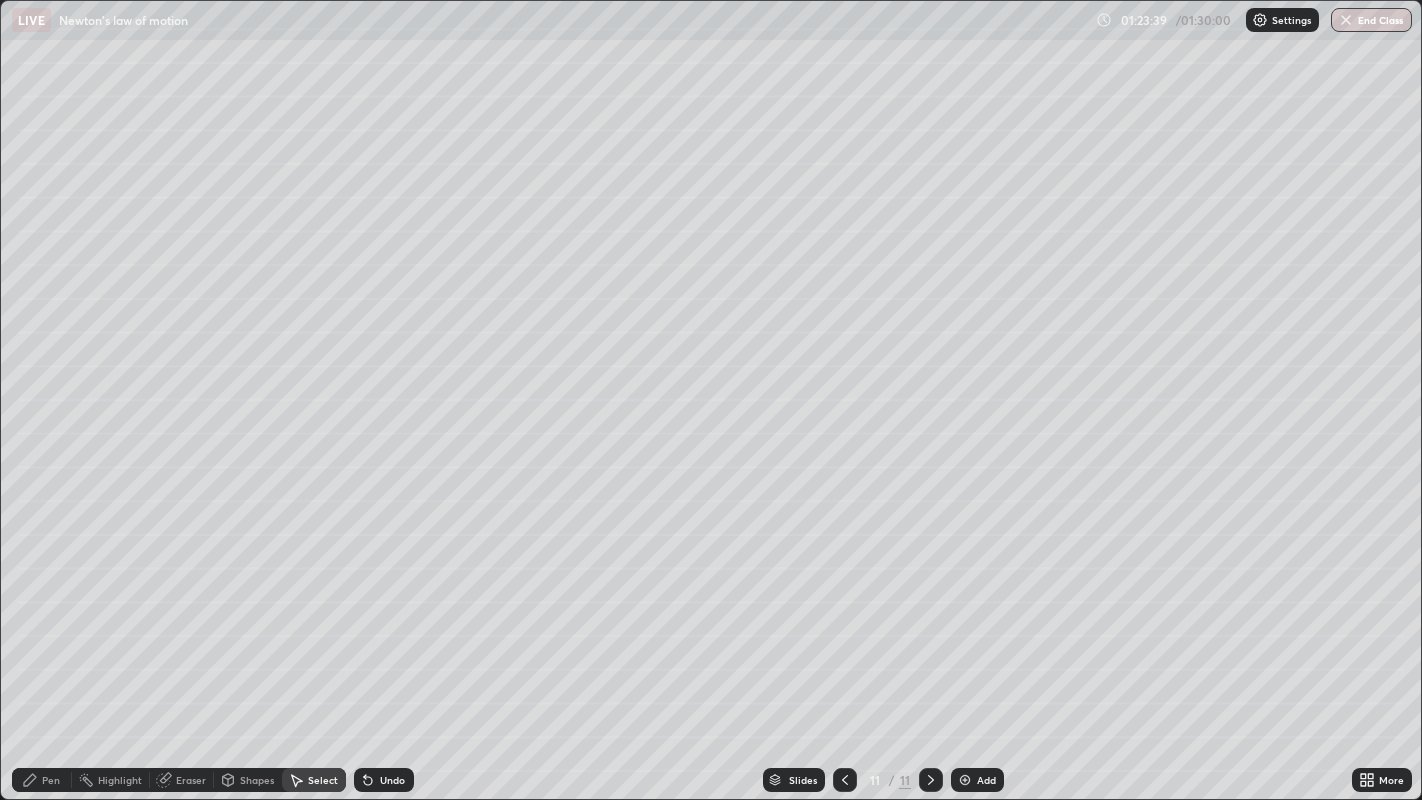 click on "Eraser" at bounding box center (191, 780) 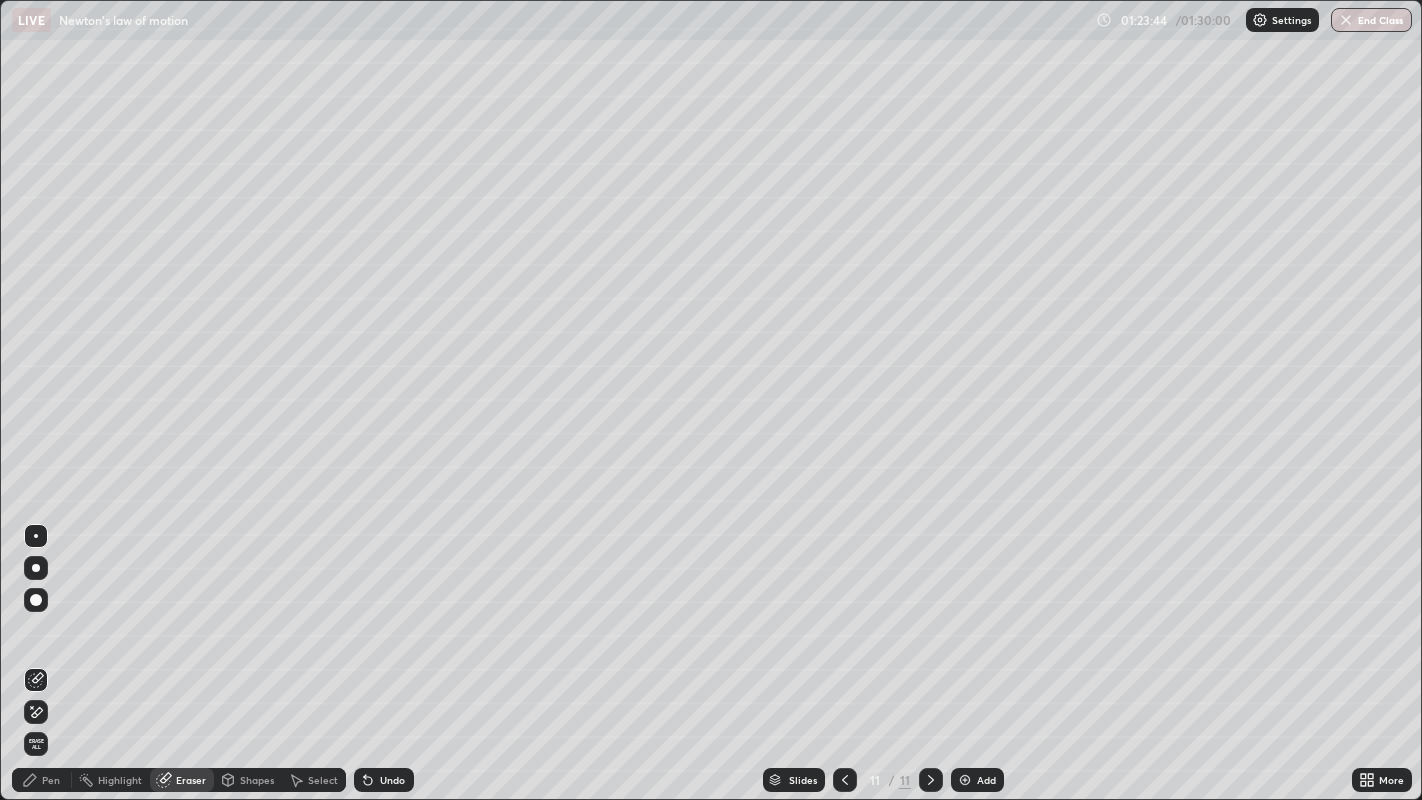 click on "Pen" at bounding box center [42, 780] 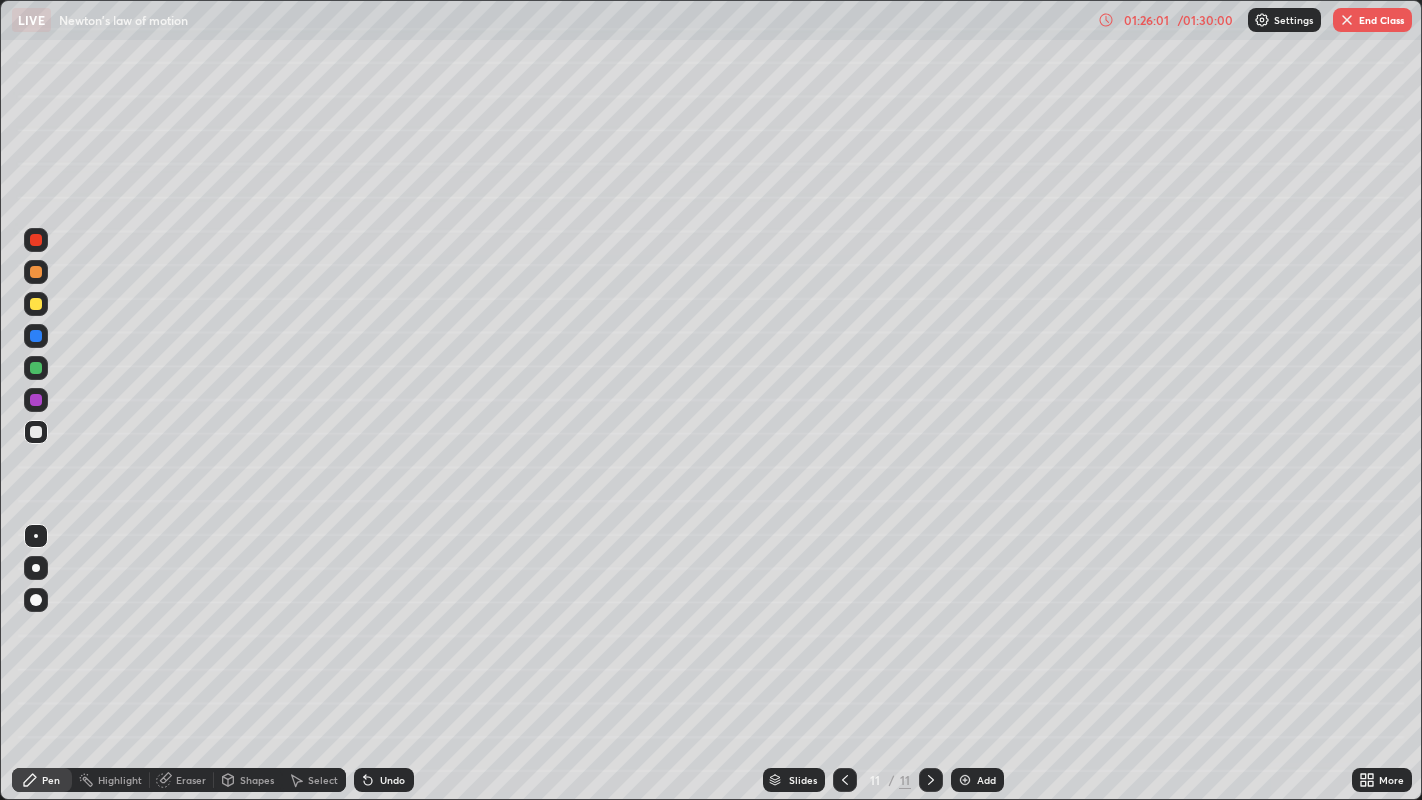 click on "End Class" at bounding box center (1372, 20) 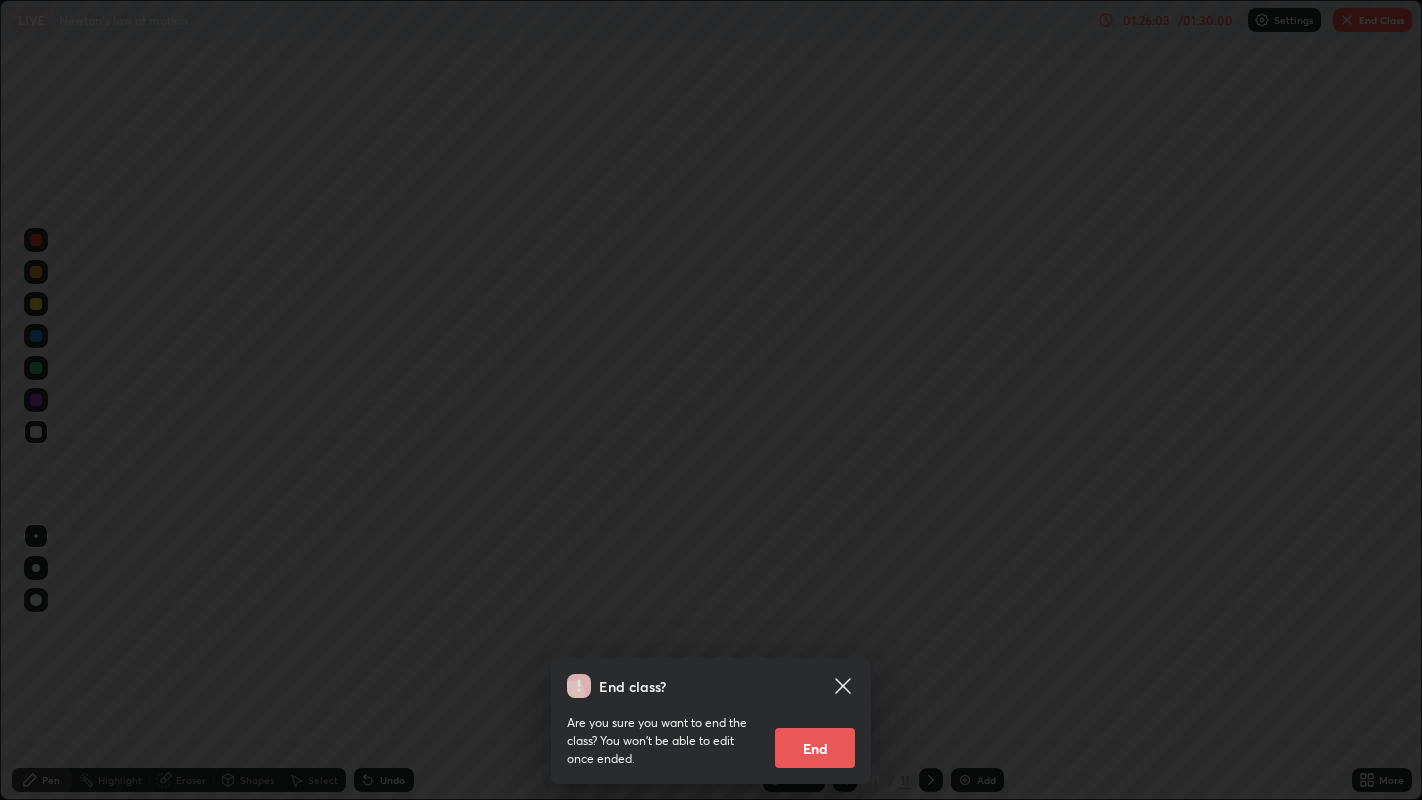 click on "End" at bounding box center (815, 748) 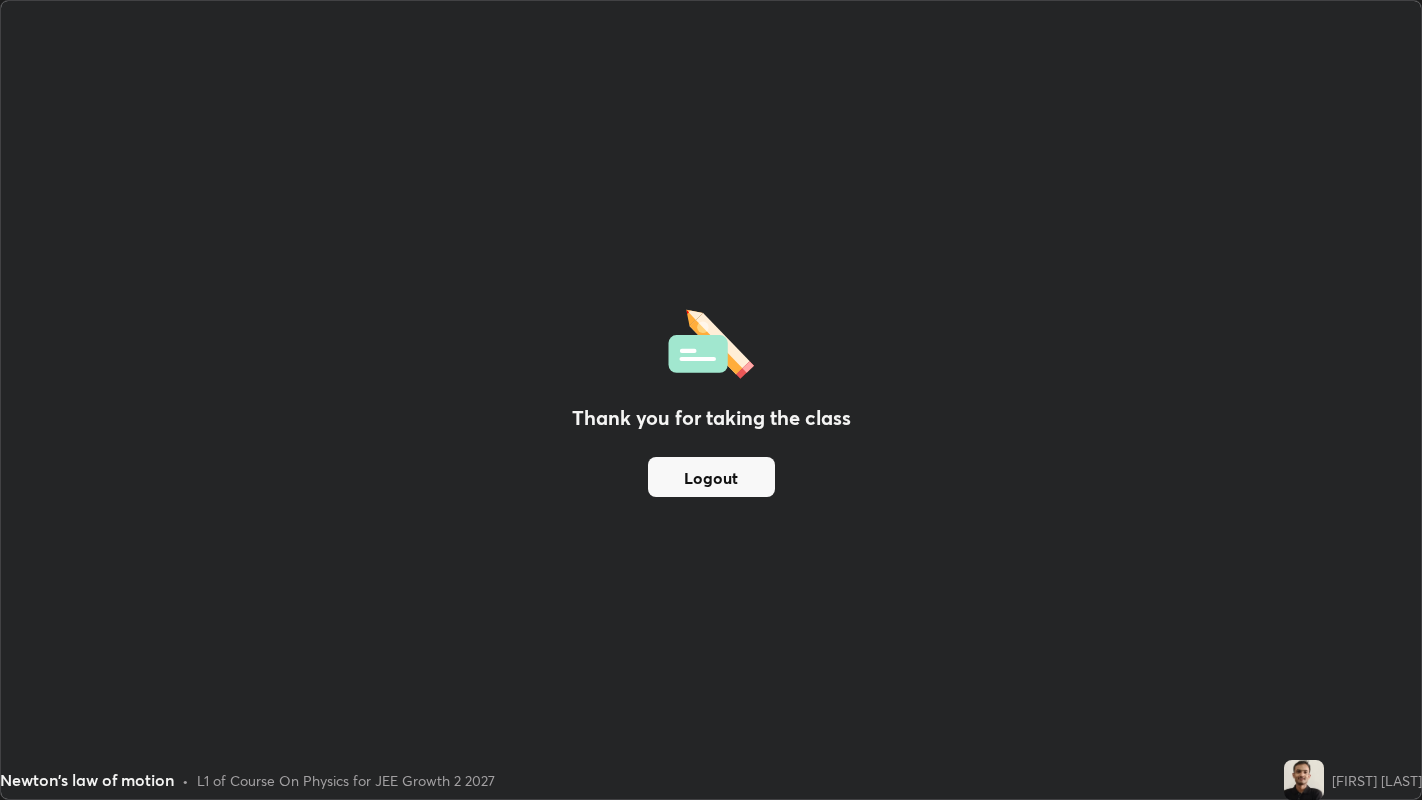 click on "Logout" at bounding box center [711, 477] 